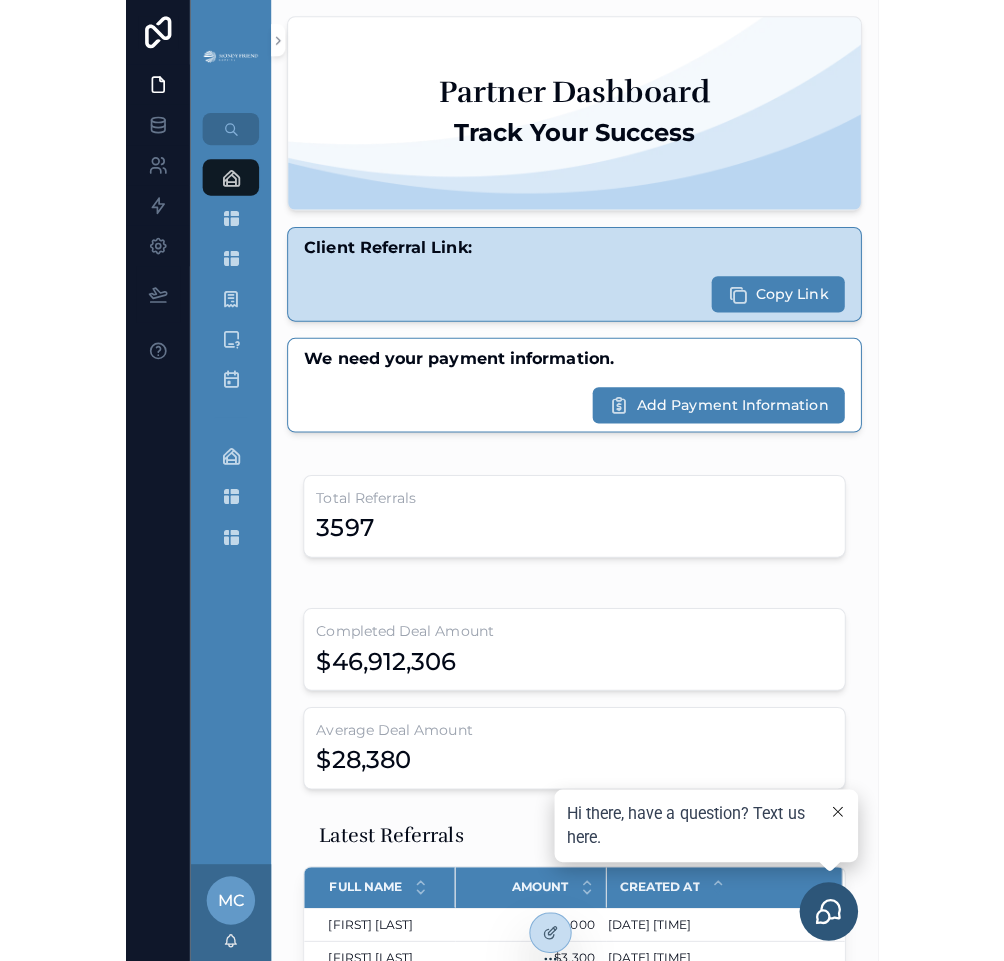 scroll, scrollTop: 0, scrollLeft: 0, axis: both 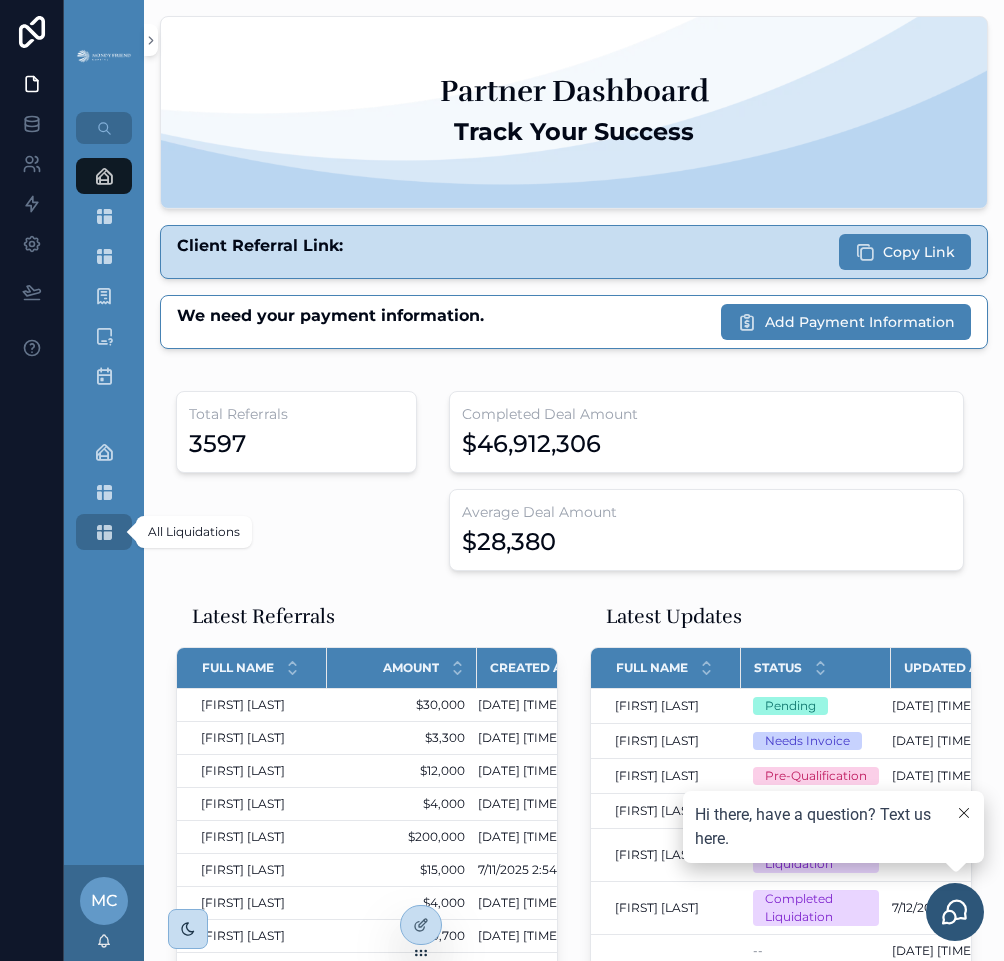 click on "All Liquidations" at bounding box center (104, 532) 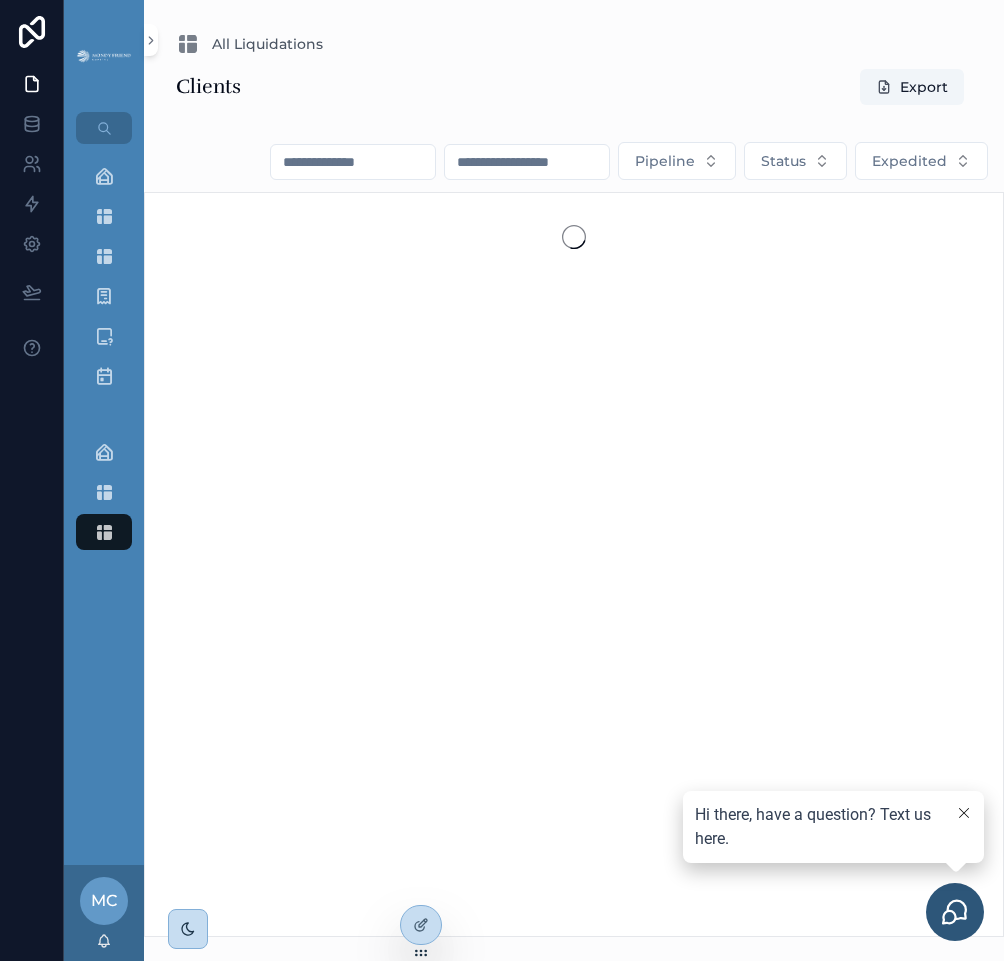 click at bounding box center (527, 162) 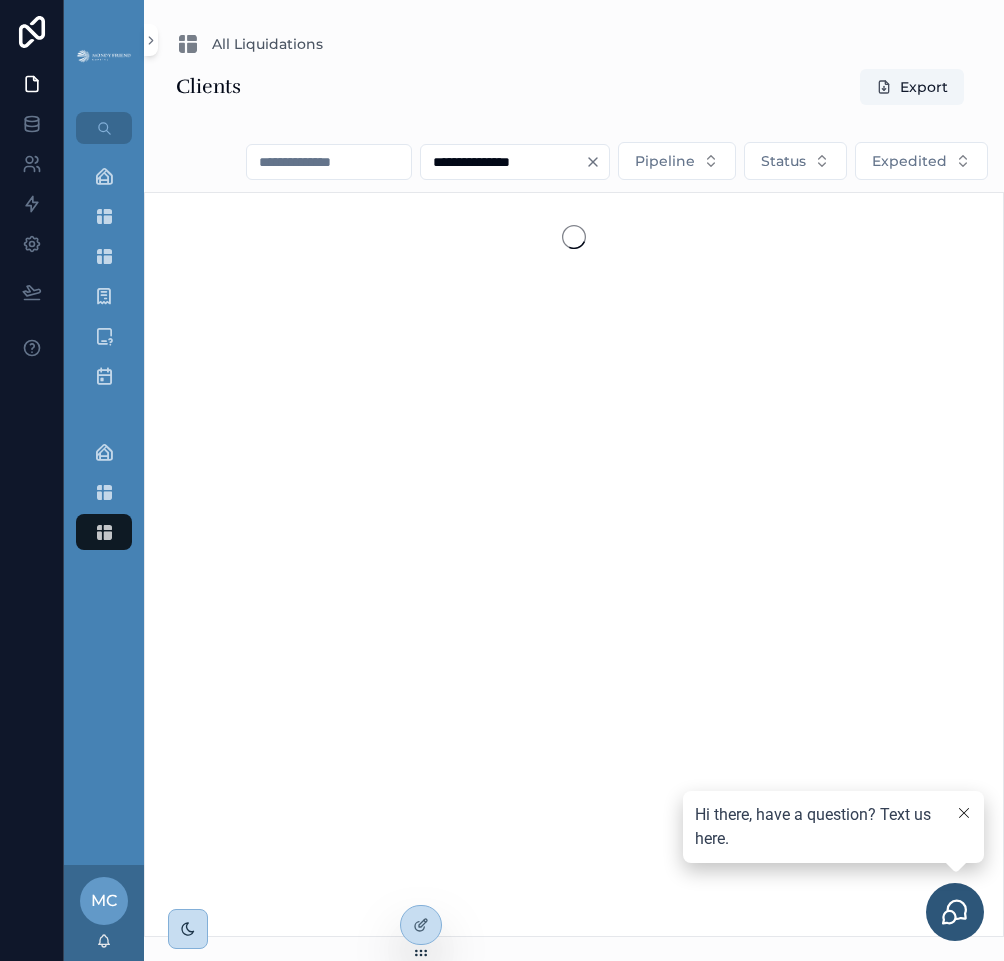 type on "**********" 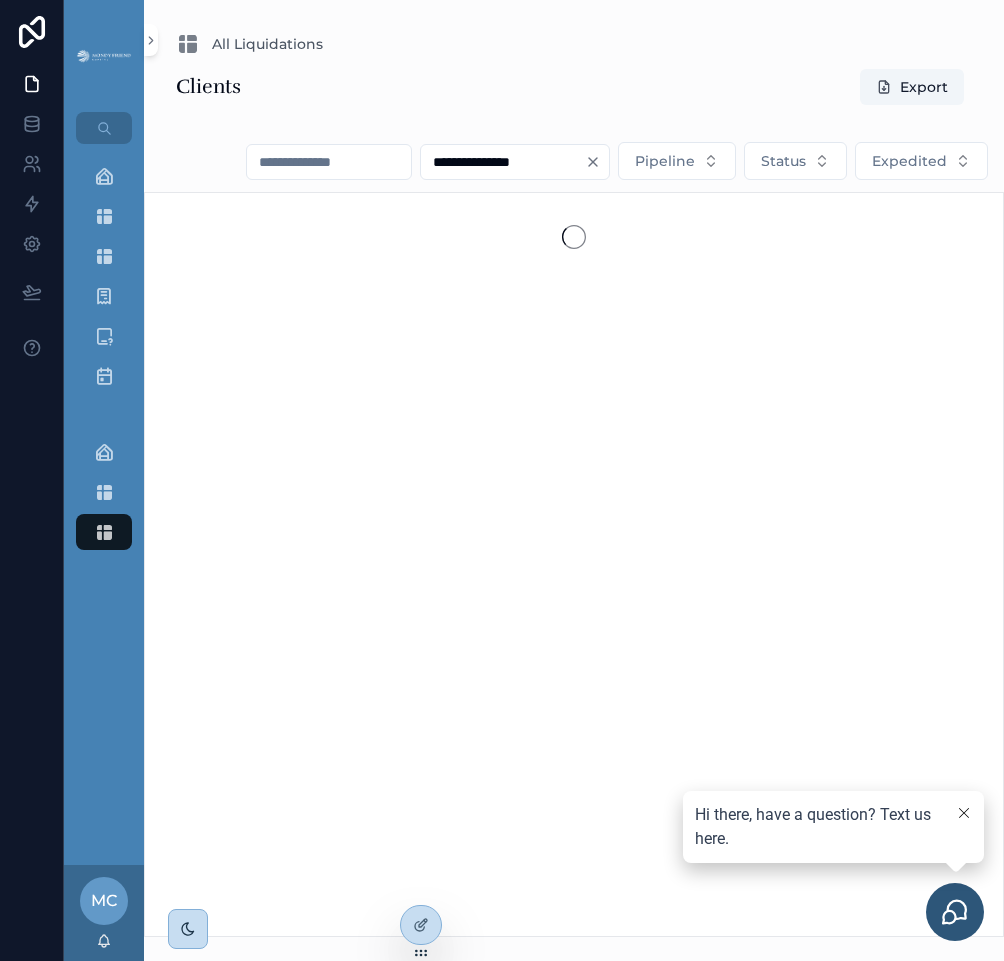 click on "**********" at bounding box center [574, 502] 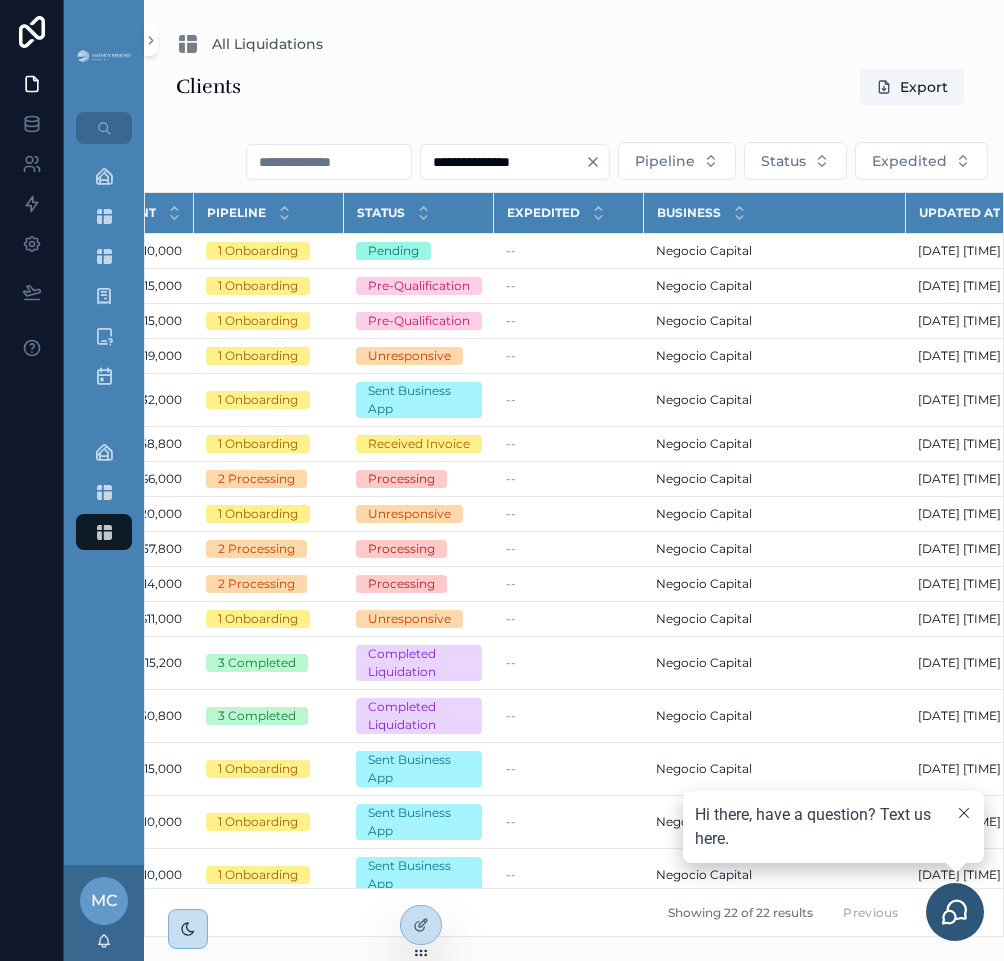scroll, scrollTop: 0, scrollLeft: 301, axis: horizontal 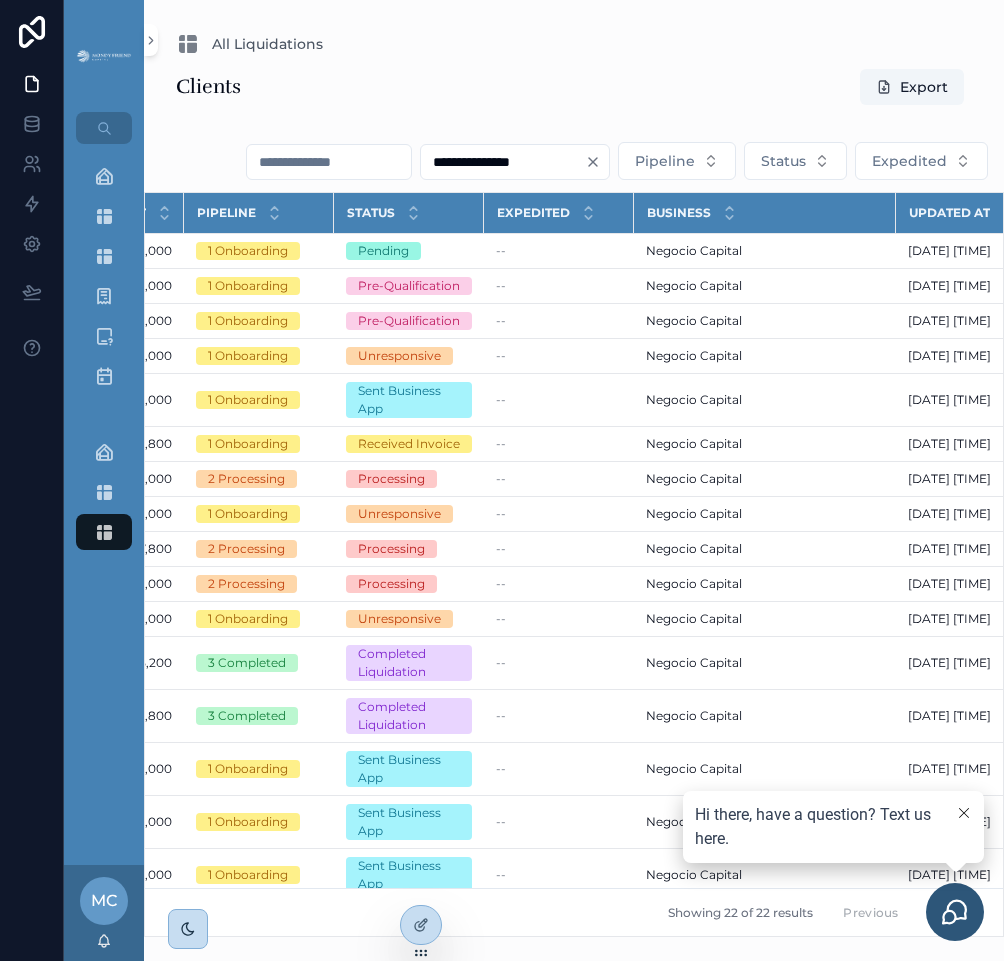 click on "Hi there, have a question? Text us here." at bounding box center [833, 866] 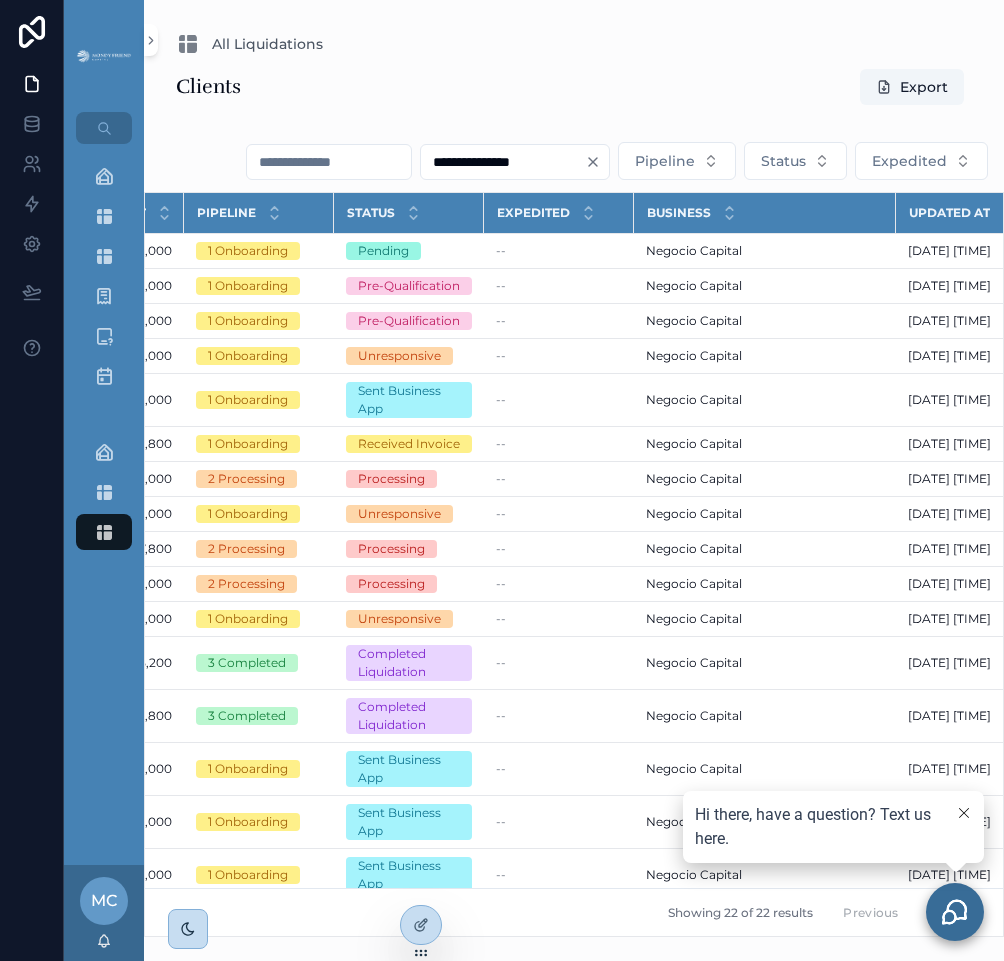 drag, startPoint x: 822, startPoint y: 924, endPoint x: 929, endPoint y: 926, distance: 107.01869 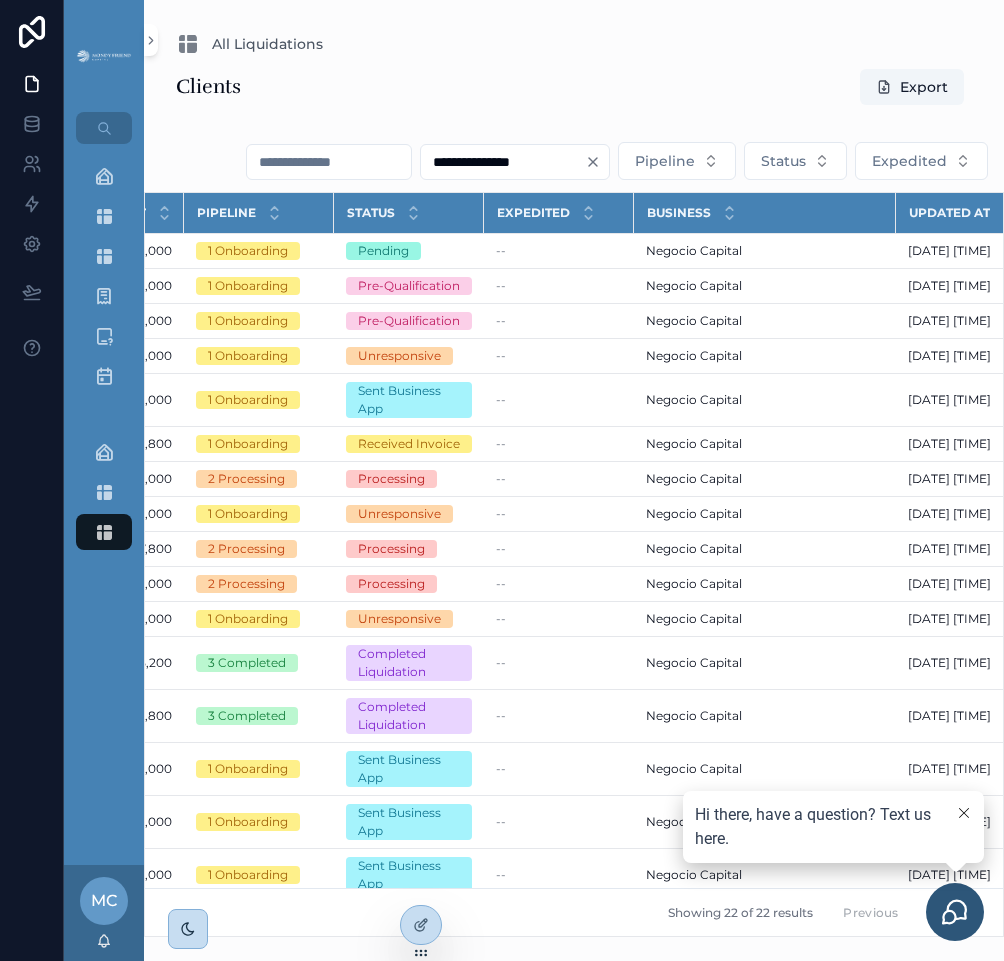 drag, startPoint x: 816, startPoint y: 934, endPoint x: 732, endPoint y: 933, distance: 84.00595 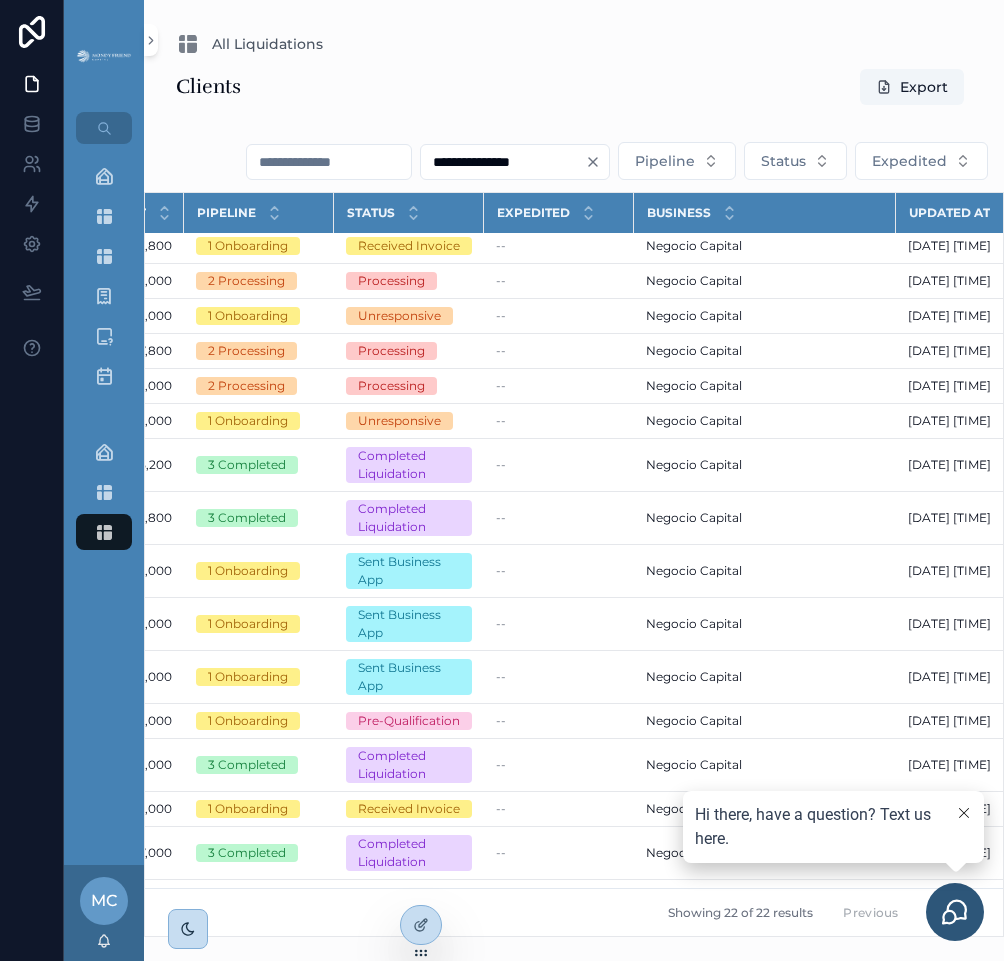 drag, startPoint x: 731, startPoint y: 932, endPoint x: 636, endPoint y: 933, distance: 95.005264 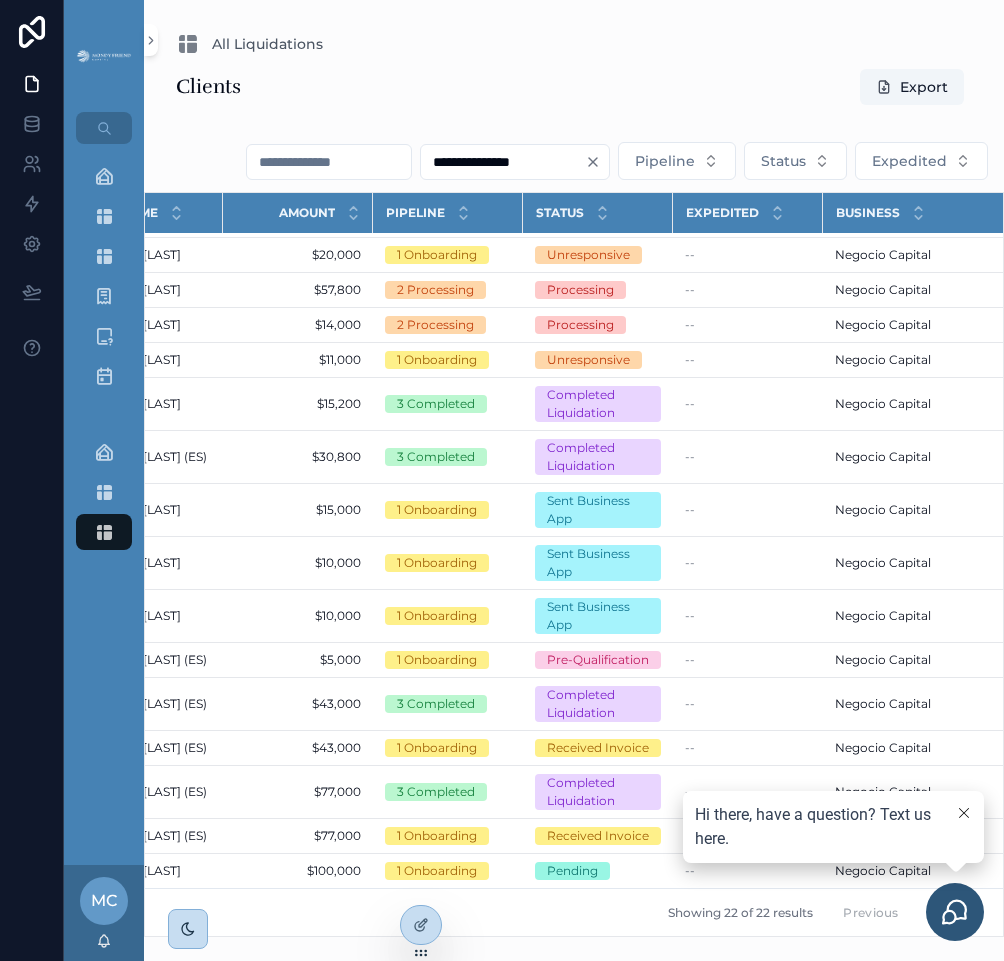 scroll, scrollTop: 274, scrollLeft: 0, axis: vertical 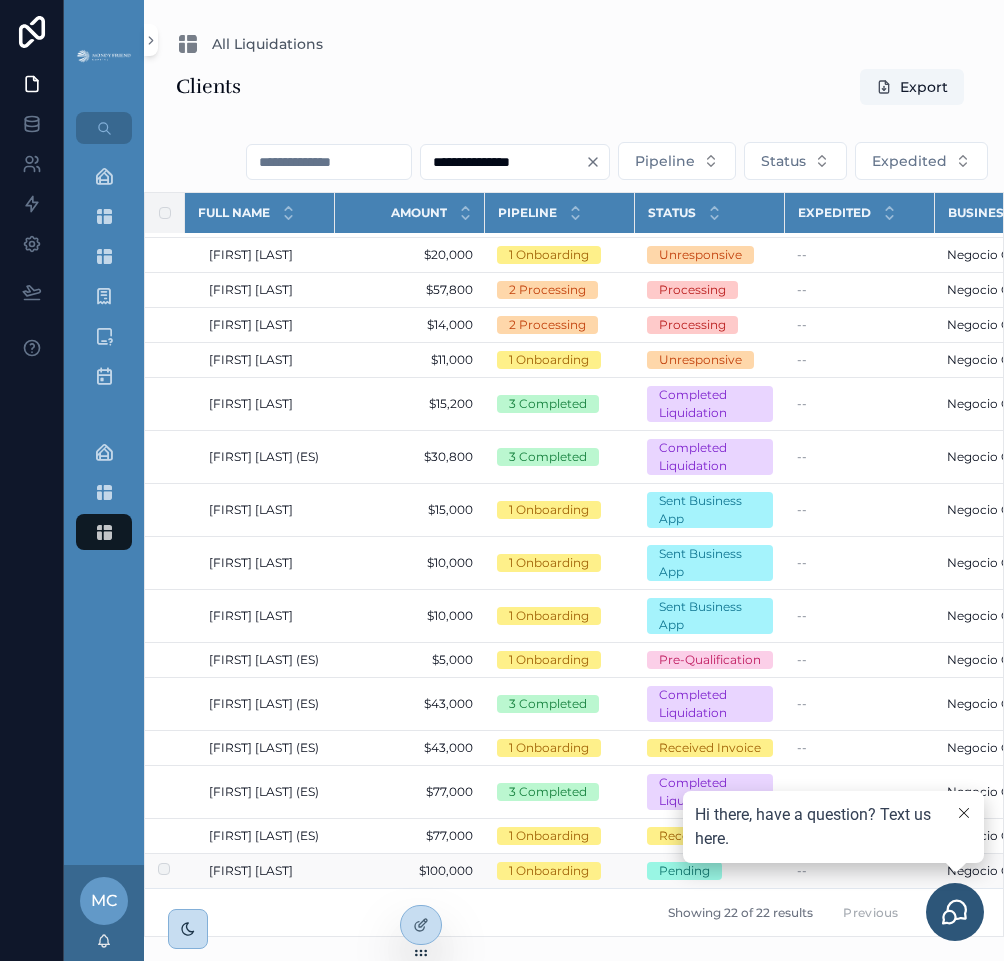 drag, startPoint x: 963, startPoint y: 813, endPoint x: 913, endPoint y: 838, distance: 55.9017 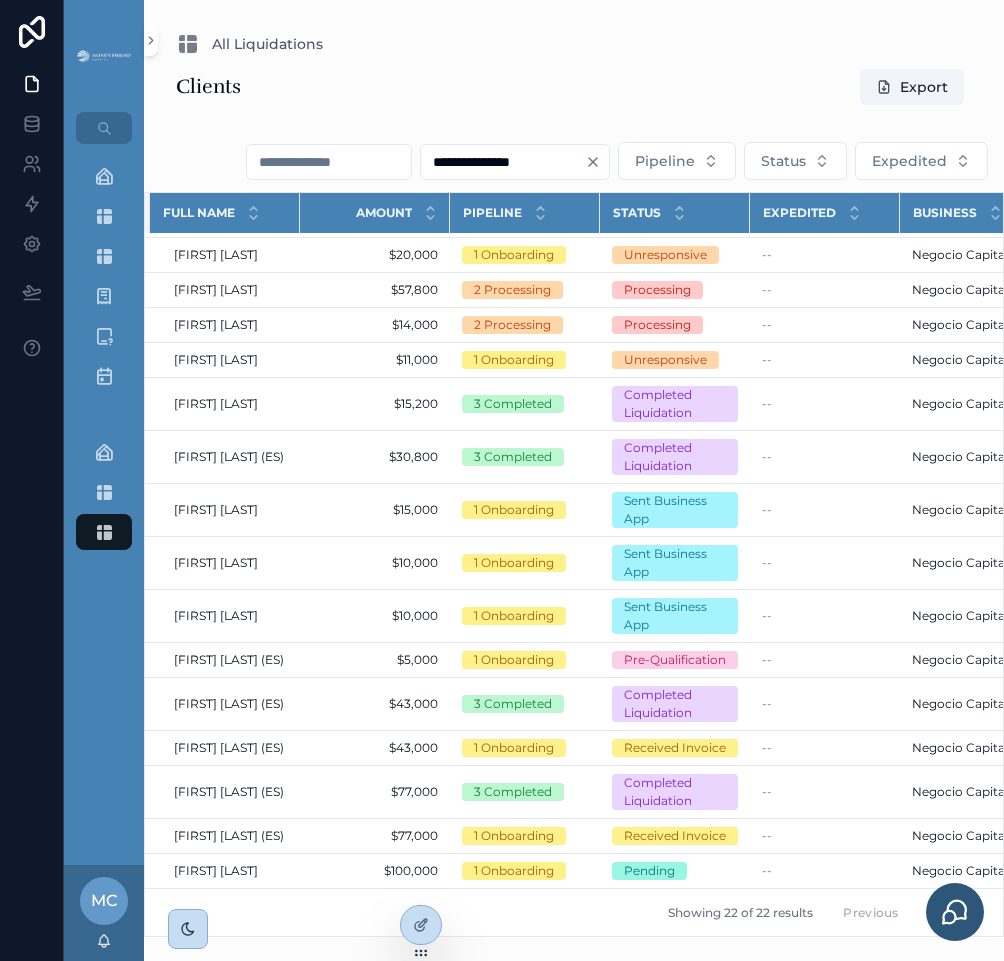 scroll, scrollTop: 274, scrollLeft: 0, axis: vertical 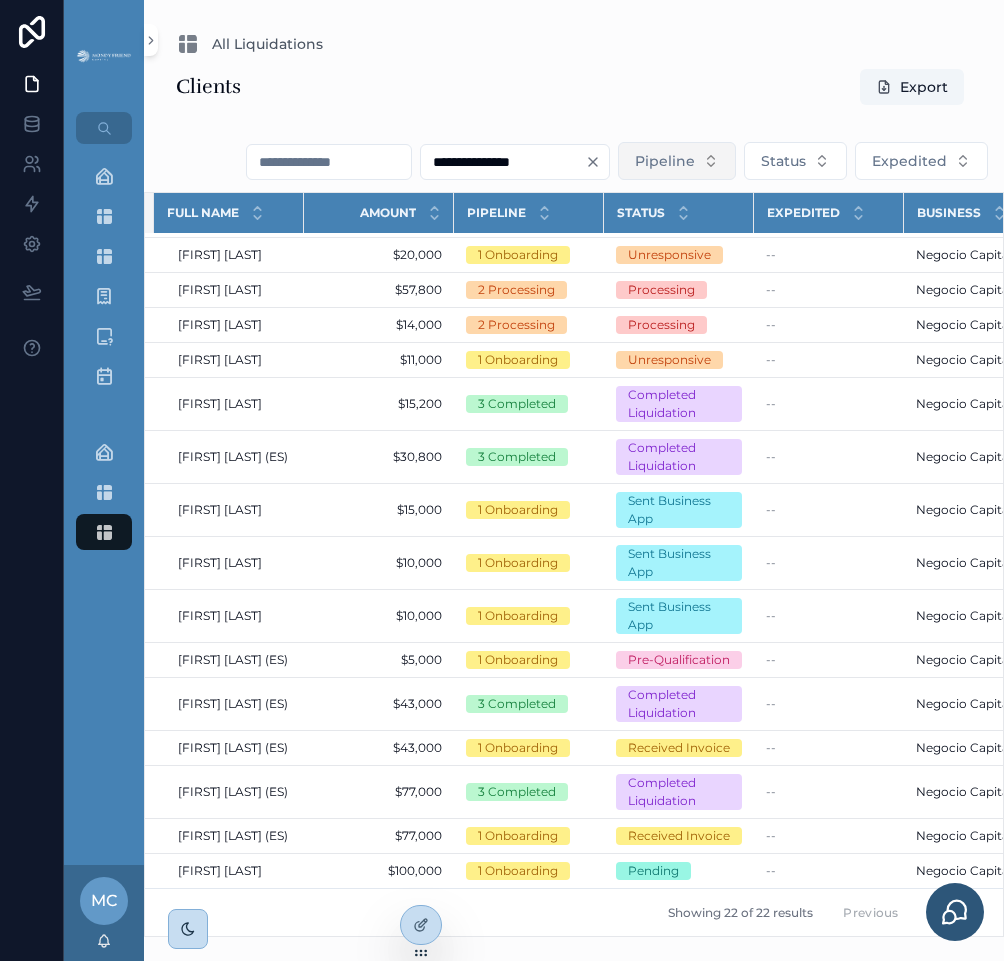 click on "Pipeline" at bounding box center [677, 161] 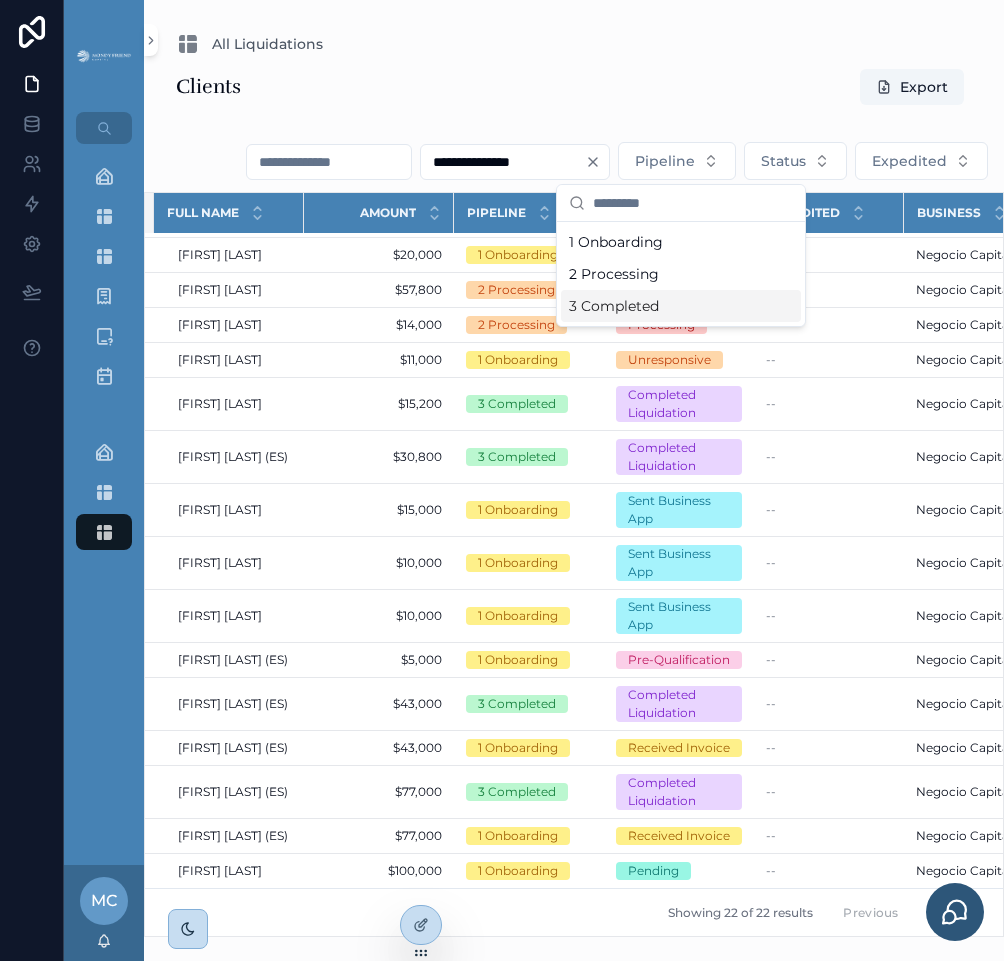 click on "3 Completed" at bounding box center [681, 306] 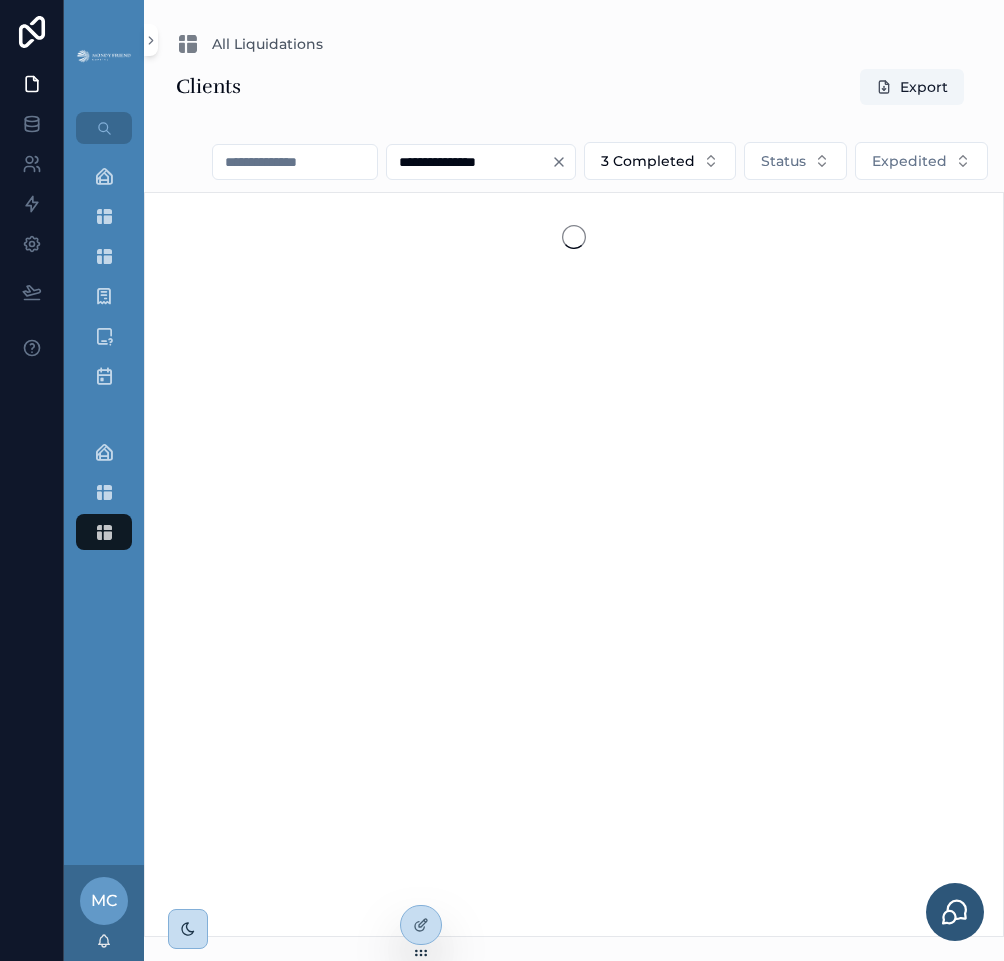 click on "Clients Export" at bounding box center [574, 87] 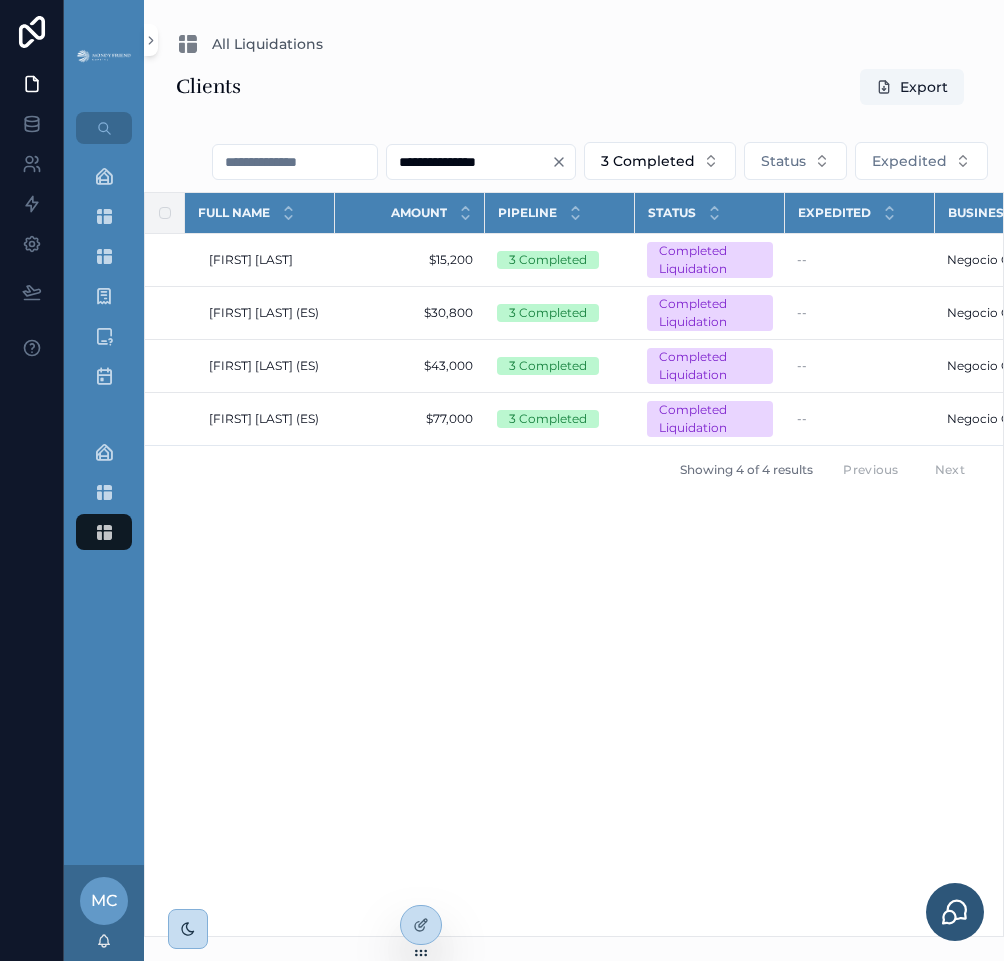 click on "Full Name Amount Pipeline Status Expedited Business Updated at Created at [FIRST] [LAST] [FIRST] [LAST] $15,200 $15,200 3 Completed Completed Liquidation -- Negocio Capital Negocio Capital [DATE] [TIME] [DATE] [TIME] [DATE] [TIME] [DATE] [TIME] [FIRST] [LAST] (ES) [FIRST] [LAST] (ES) $30,800 $30,800 3 Completed Completed Liquidation -- Negocio Capital Negocio Capital [DATE] [TIME] [DATE] [TIME] [DATE] [TIME] [DATE] [TIME] [FIRST] [LAST] (ES) [FIRST] [LAST] (ES) $43,000 $43,000 3 Completed Completed Liquidation -- Negocio Capital Negocio Capital [DATE] [TIME] [DATE] [TIME] [DATE] [TIME] [DATE] [TIME] [FIRST] [LAST] (ES) [FIRST] [LAST] (ES) $77,000 $77,000 3 Completed Completed Liquidation -- Negocio Capital Negocio Capital [DATE] [TIME] [DATE] [TIME] [DATE] [TIME] [DATE] [TIME] Showing 4 of 4 results Previous Next" at bounding box center (574, 564) 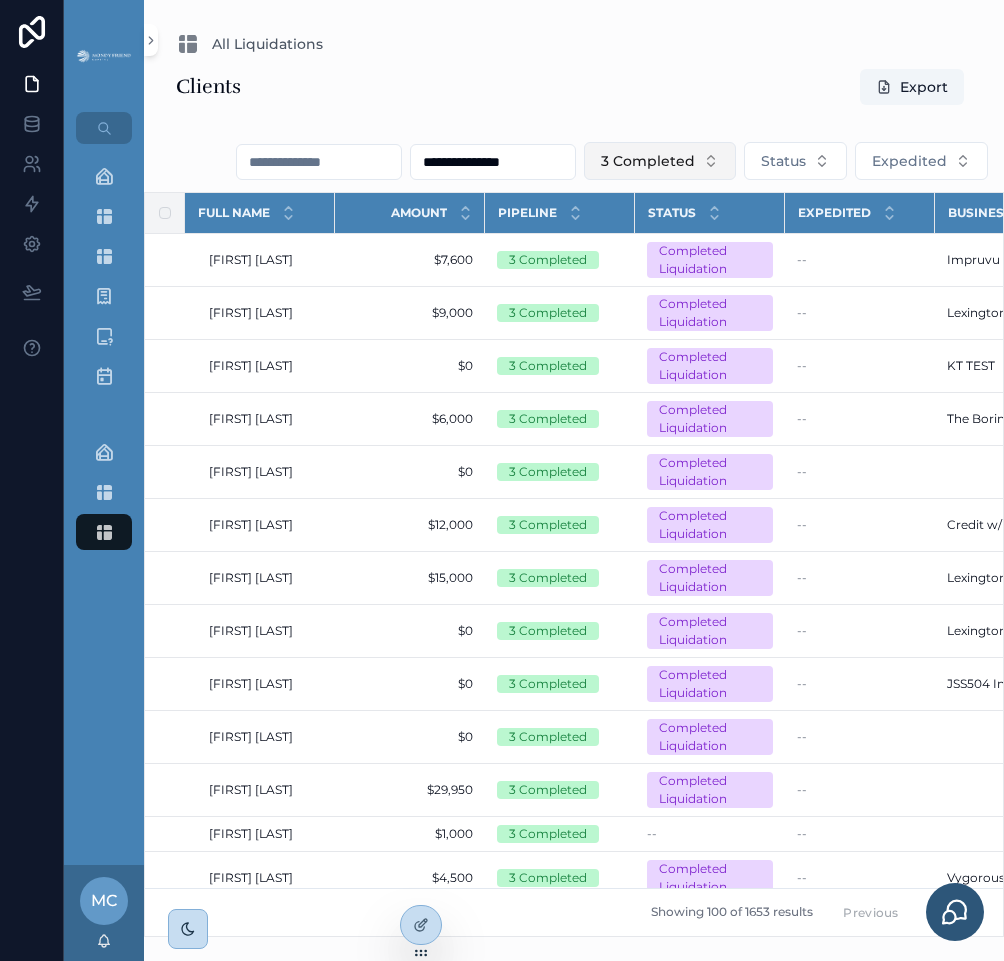 click on "3 Completed" at bounding box center (648, 161) 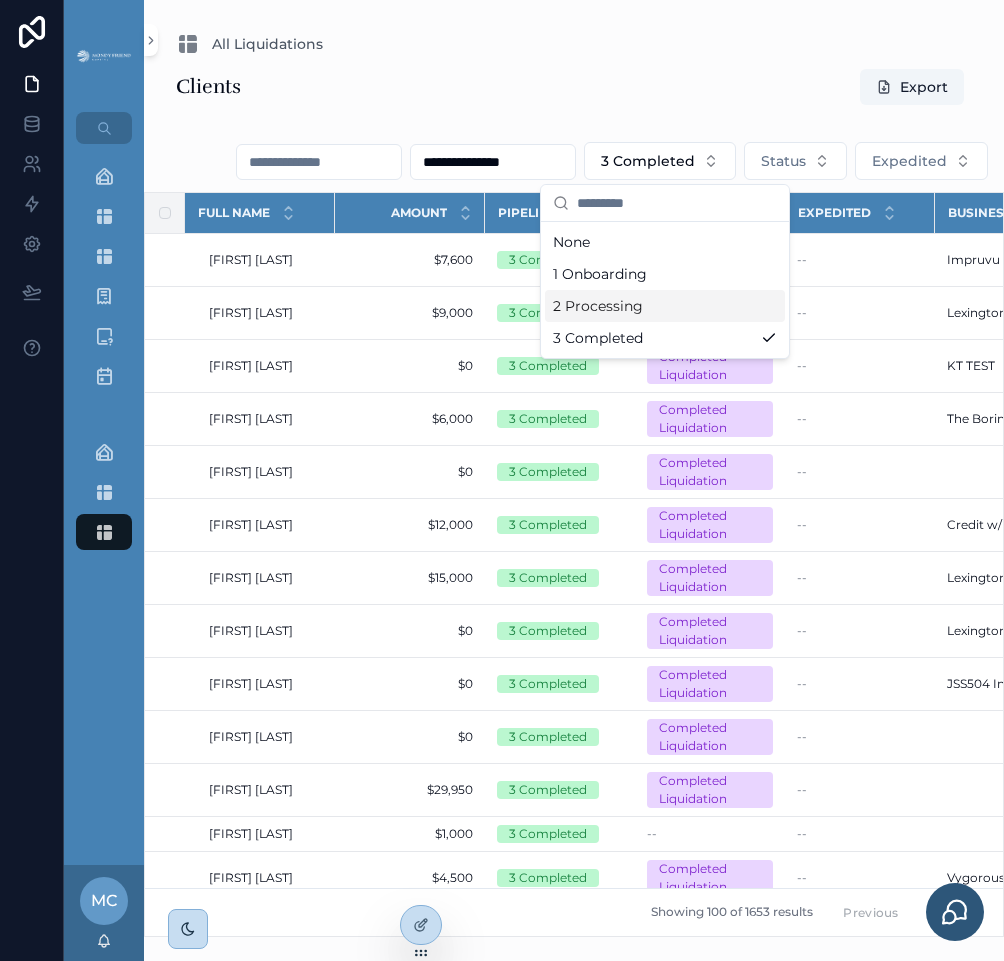 click on "2 Processing" at bounding box center (665, 306) 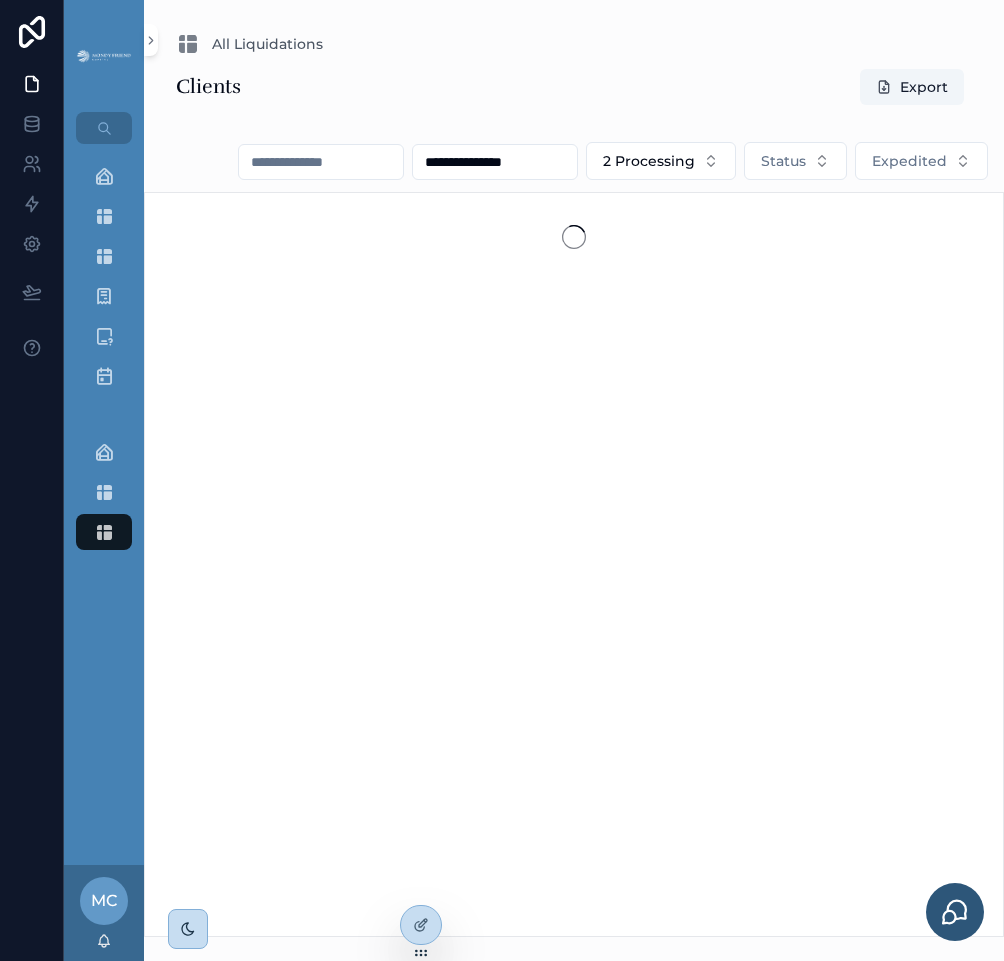 drag, startPoint x: 430, startPoint y: 134, endPoint x: 443, endPoint y: 145, distance: 17.029387 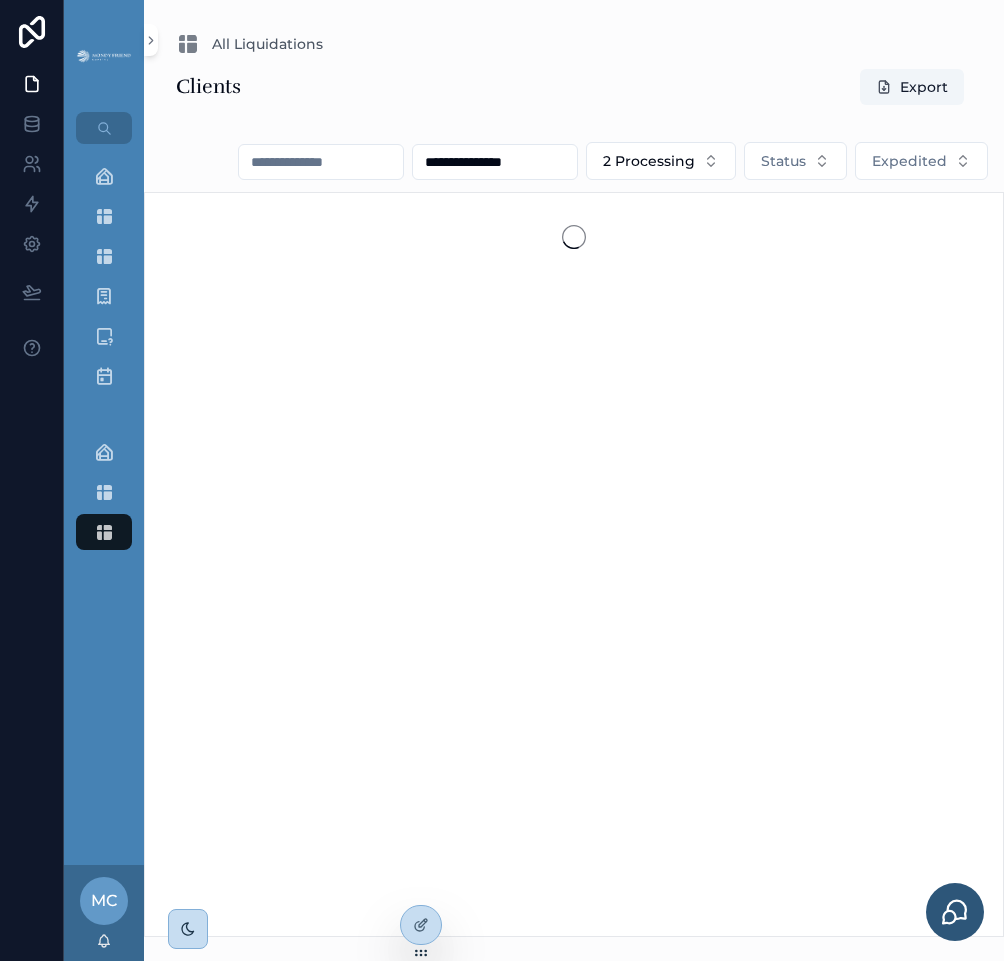 click on "**********" at bounding box center [574, 502] 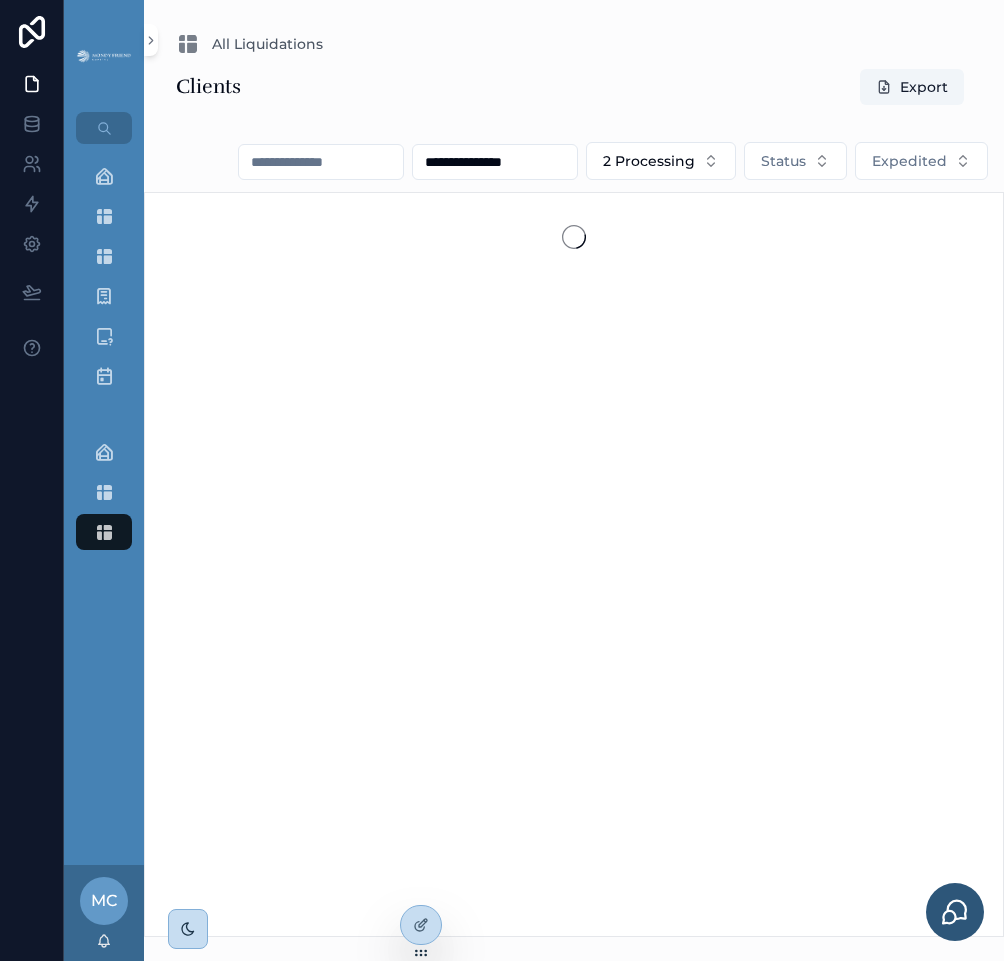 click on "**********" at bounding box center (495, 162) 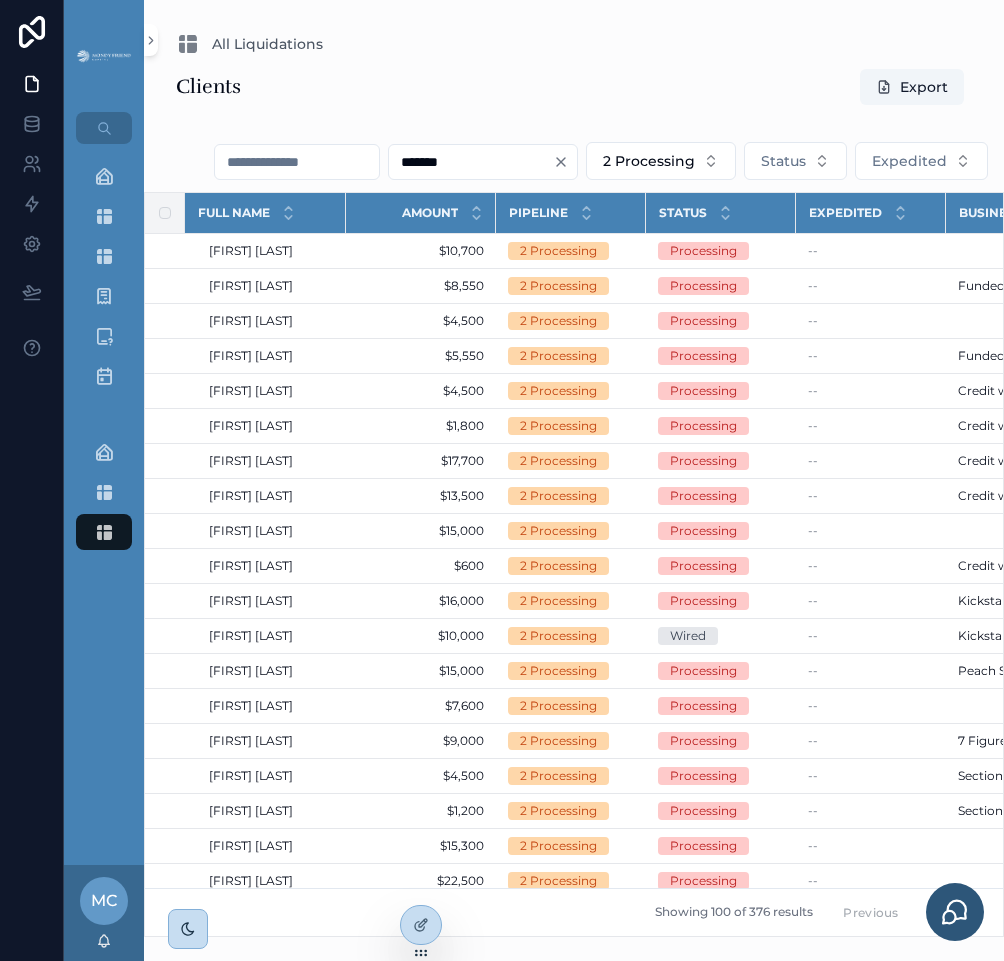 type on "*******" 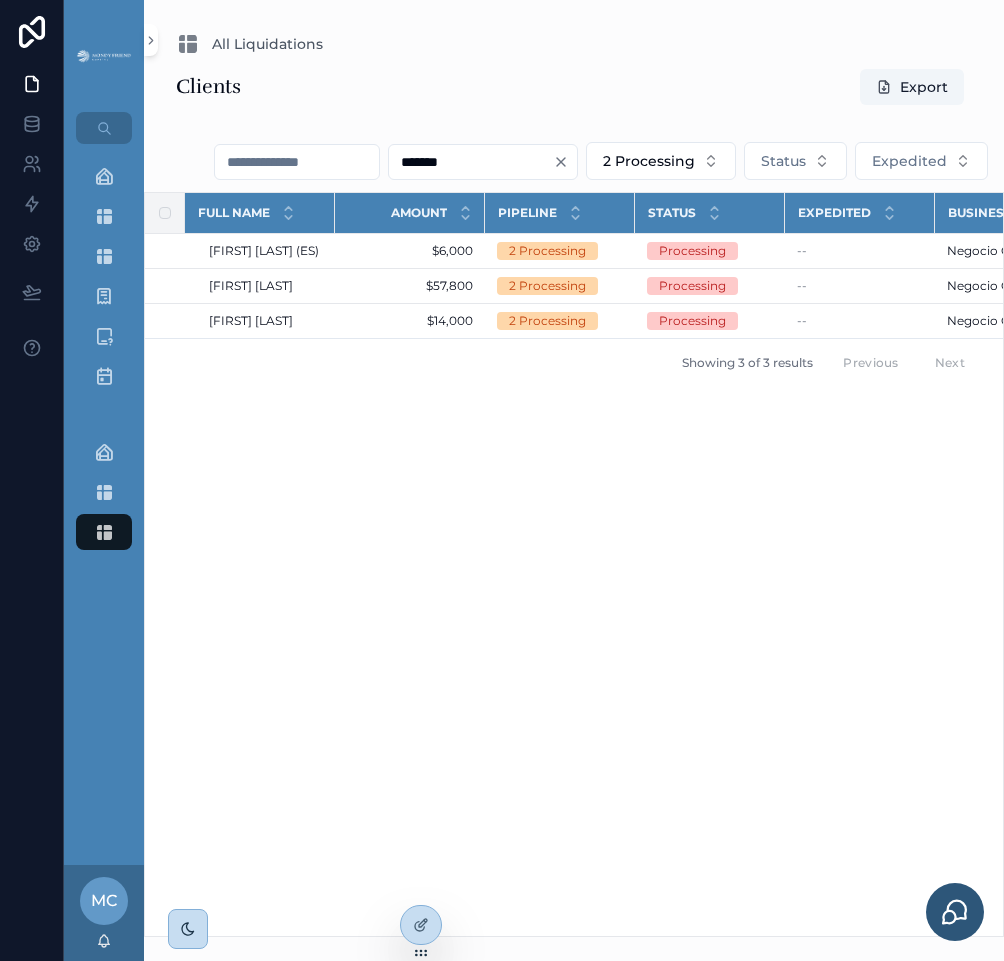 click at bounding box center [565, 162] 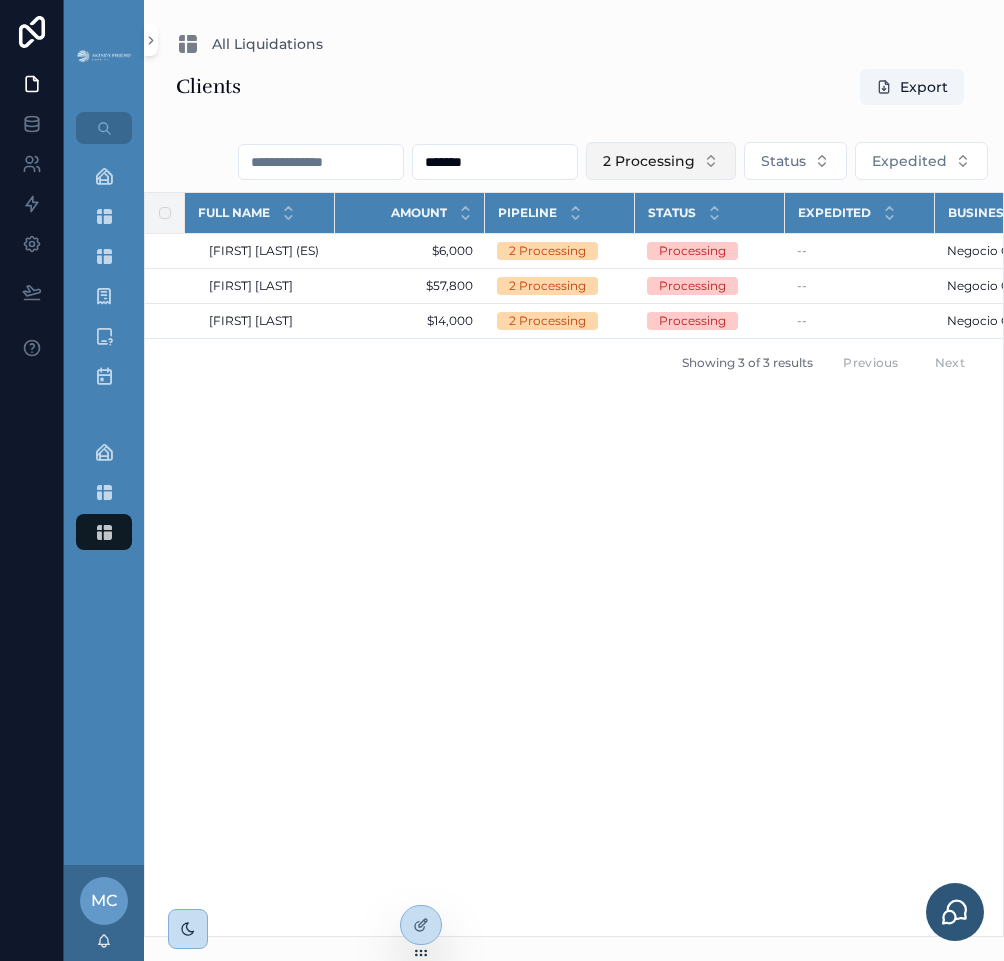 click on "2 Processing" at bounding box center [661, 161] 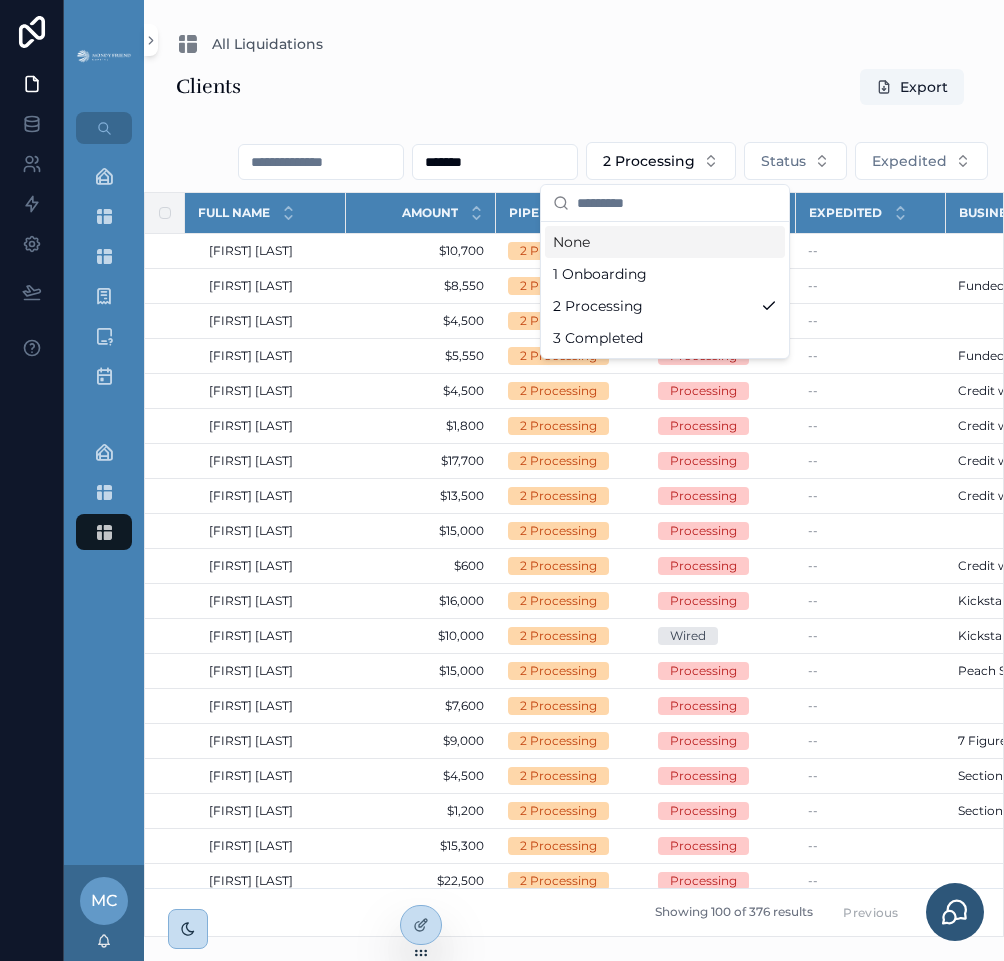 click on "None" at bounding box center [665, 242] 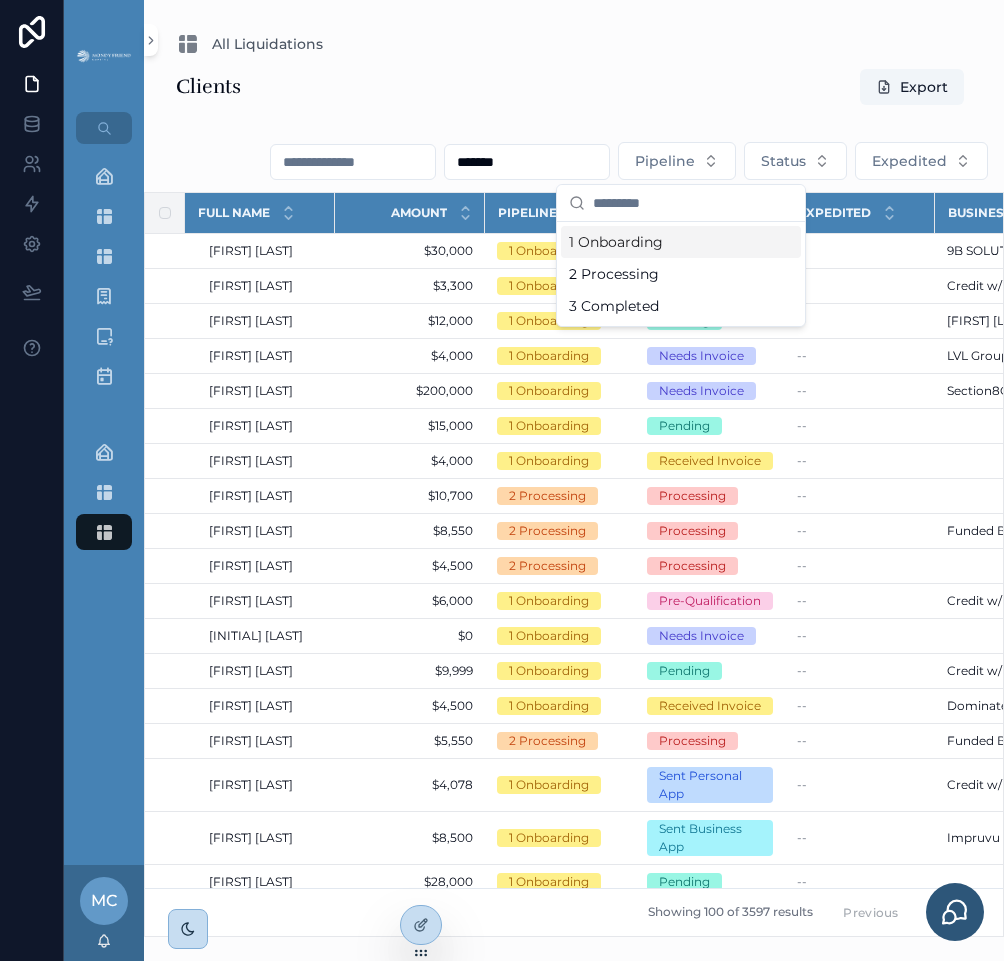 click on "All Liquidations" at bounding box center (574, 44) 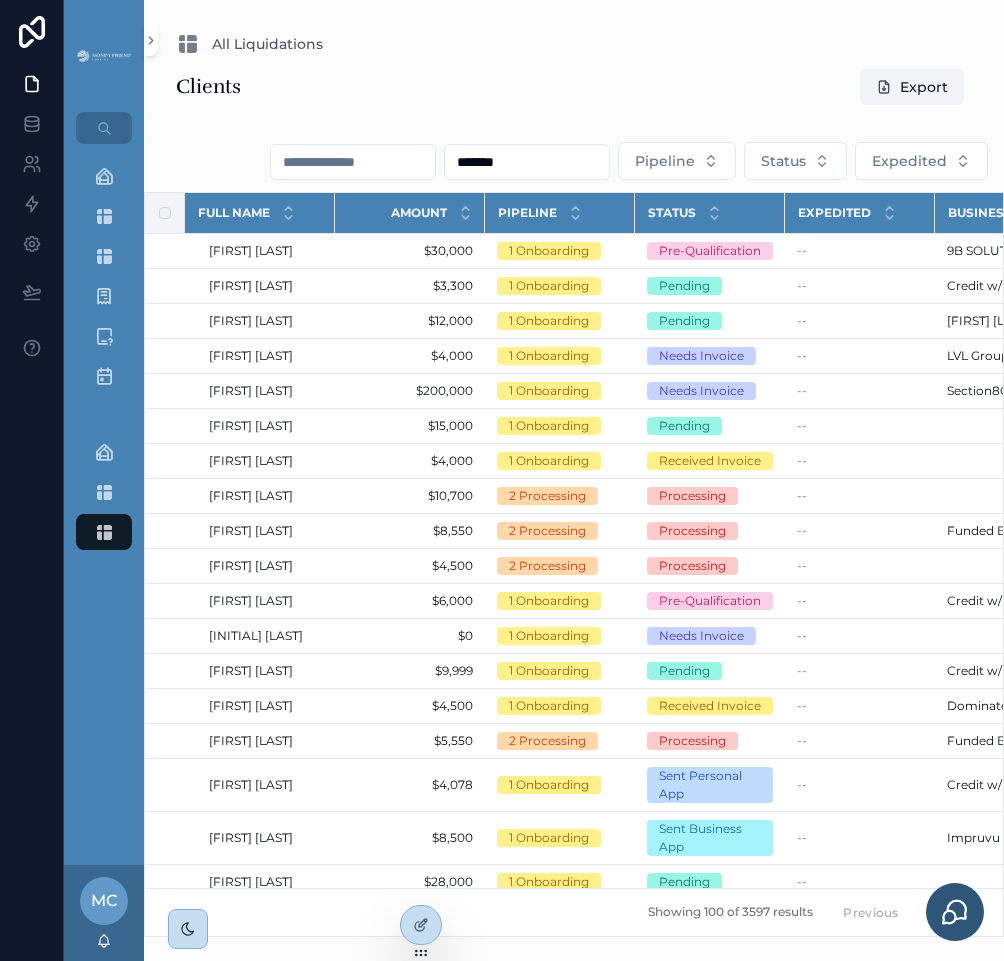 click on "*******" at bounding box center (527, 162) 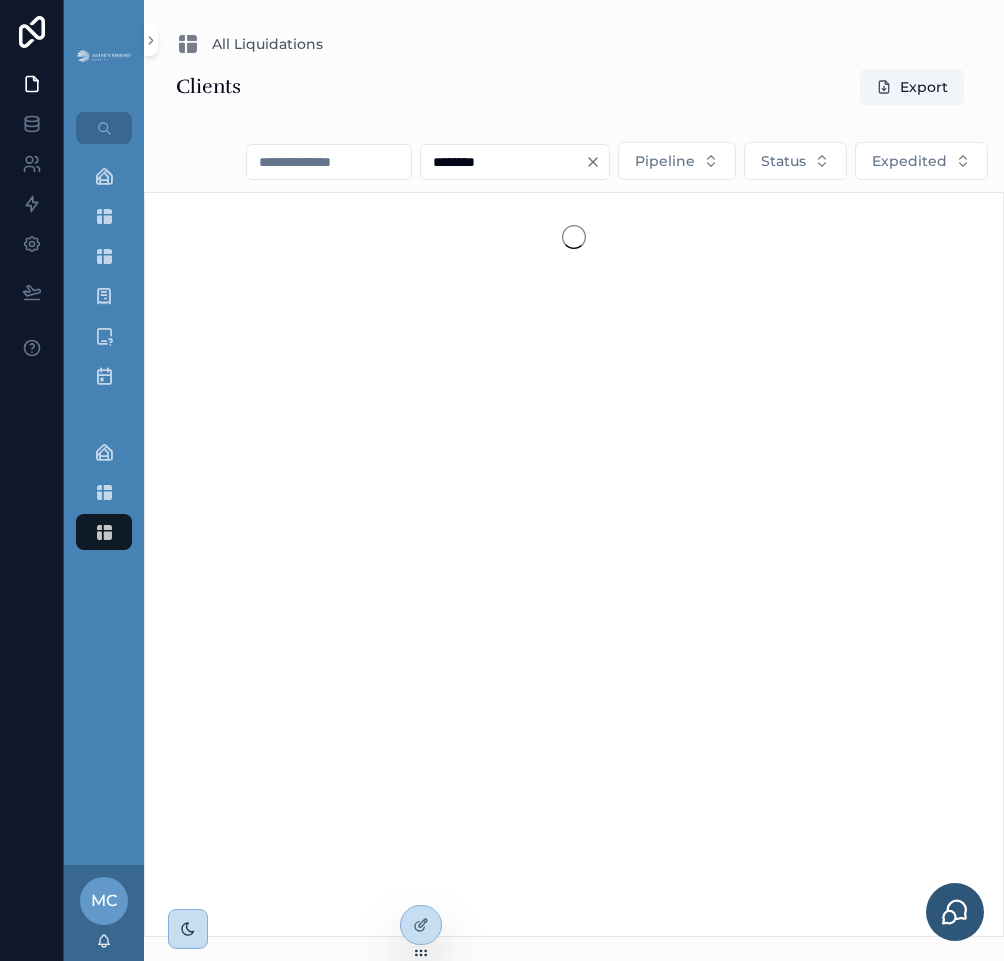 type on "********" 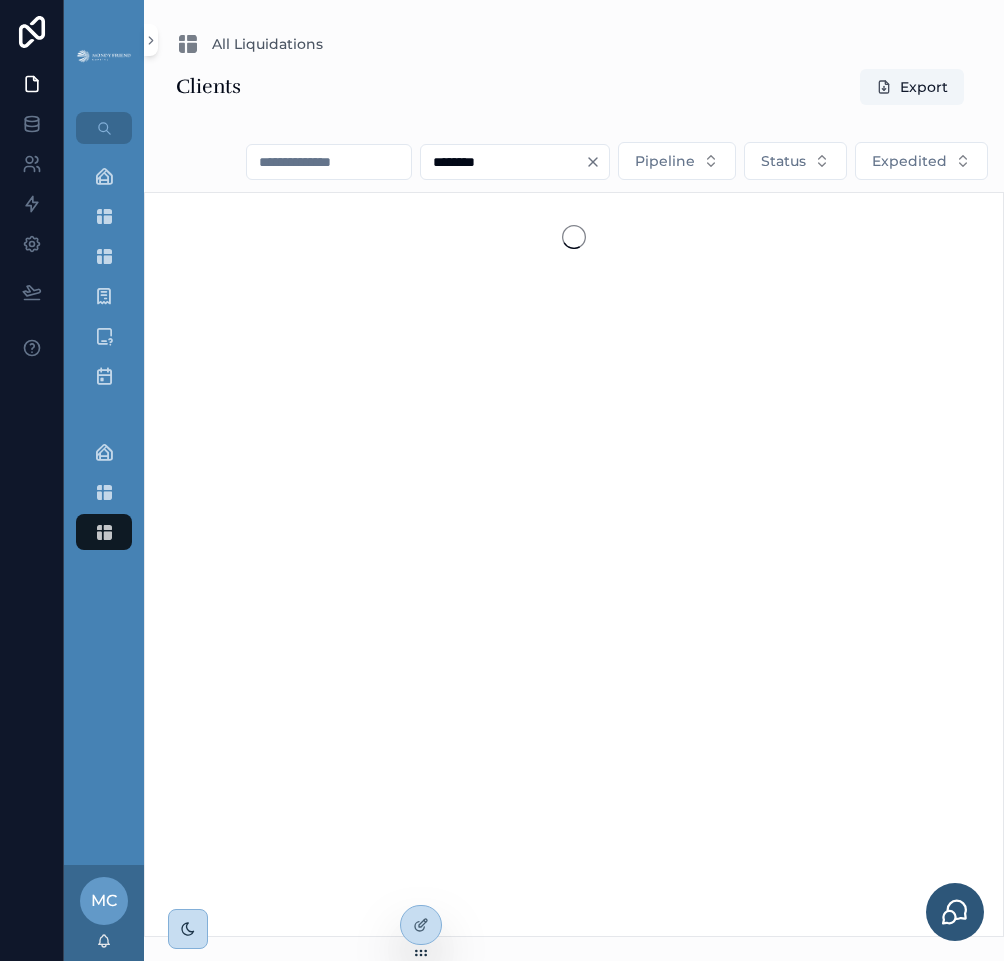click on "Clients Export" at bounding box center [574, 87] 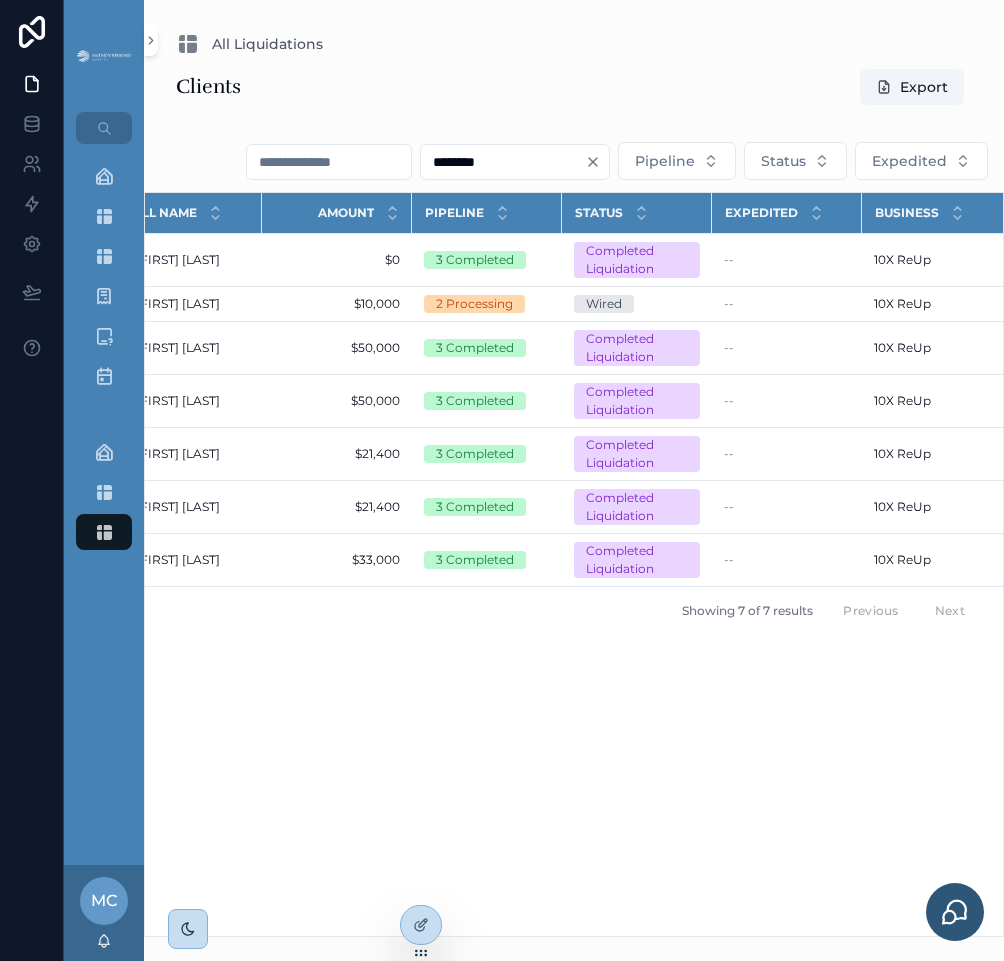scroll, scrollTop: 0, scrollLeft: 0, axis: both 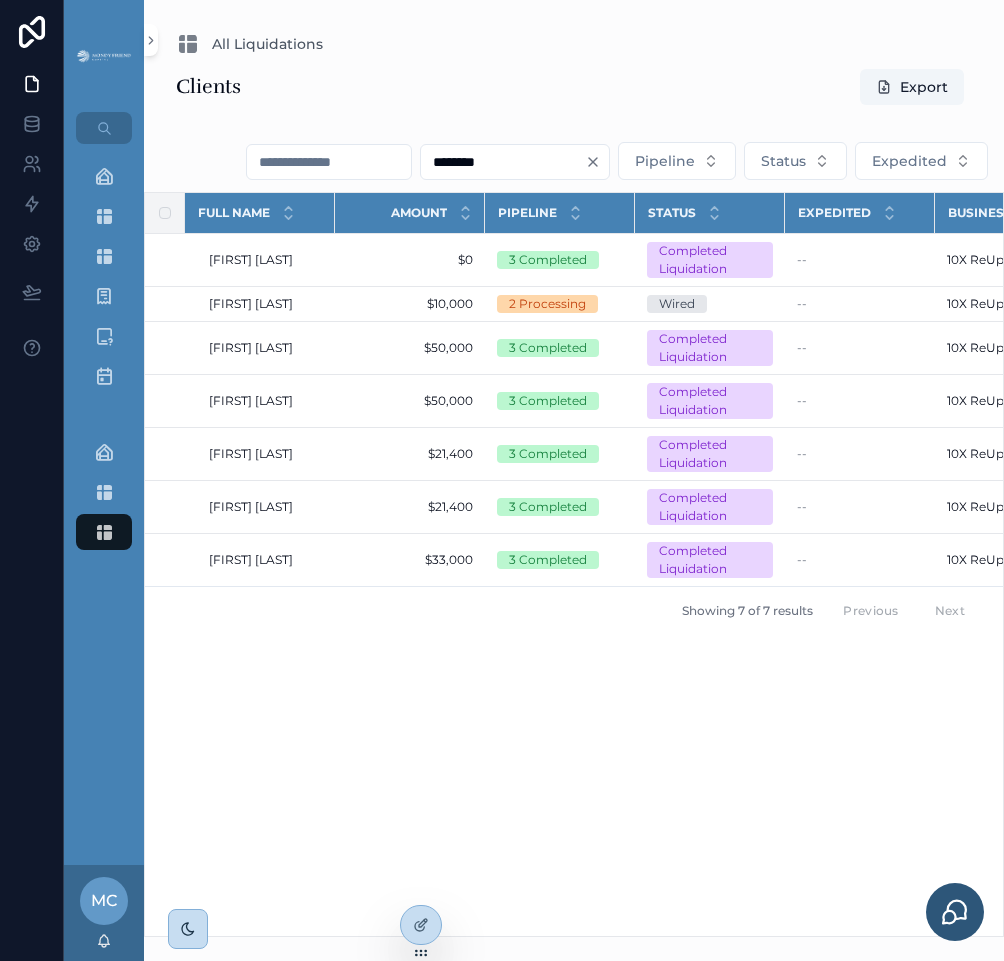 click on "Full Name Amount Pipeline Status Expedited Business Updated at Created at [FIRST] [LAST] [FIRST] [LAST] $0 $0 3 Completed Completed Liquidation -- 10X ReUp 10X ReUp [DATE] [TIME] [DATE] [TIME] [DATE] [TIME] [DATE] [TIME] [FIRST] [LAST] [FIRST] [LAST] $10,000 $10,000 2 Processing Wired -- 10X ReUp 10X ReUp [DATE] [TIME] [DATE] [TIME] [DATE] [TIME] [DATE] [TIME] [FIRST] [LAST] [FIRST] [LAST] $50,000 $50,000 3 Completed Completed Liquidation -- 10X ReUp 10X ReUp [DATE] [TIME] [DATE] [TIME] [DATE] [TIME] [DATE] [TIME] [FIRST] [LAST] [FIRST] [LAST] $50,000 $50,000 3 Completed Completed Liquidation -- 10X ReUp 10X ReUp [DATE] [TIME] [DATE] [TIME] [DATE] [TIME] [DATE] [TIME] [FIRST] [LAST] [FIRST] [LAST] $21,400 $21,400 3 Completed Completed Liquidation -- 10X ReUp 10X ReUp [DATE] [TIME] [DATE] [TIME] [DATE] [TIME] [DATE] [TIME] [FIRST] [LAST] [FIRST] [LAST] $21,400 $21,400 3 Completed Completed Liquidation --" at bounding box center (574, 564) 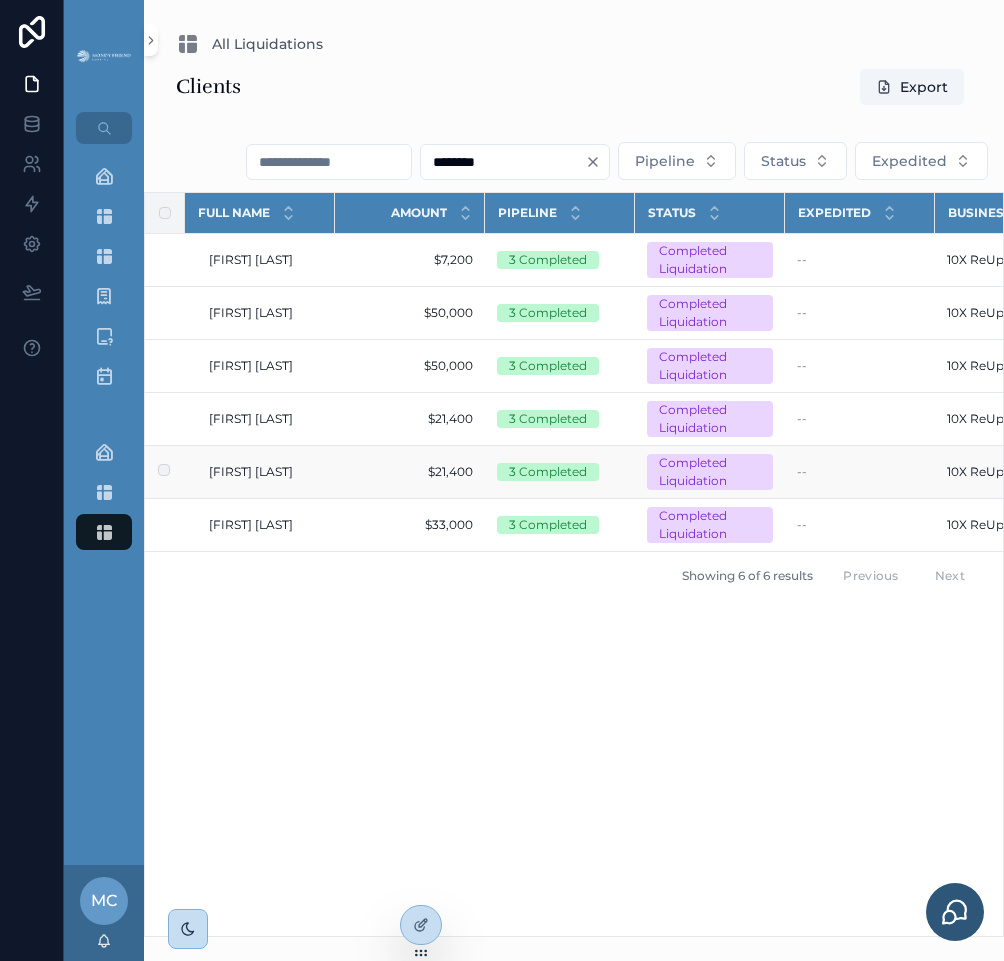click on "Full Name Amount Pipeline Status Expedited Business Updated at Created at [FIRST] [LAST] [FIRST] [LAST] $7,200 $7,200 3 Completed Completed Liquidation -- 10X ReUp 10X ReUp 7/13/2025 3:50 PM 7/13/2025 3:50 PM 6/3/2025 7:46 AM 6/3/2025 7:46 AM [FIRST] [LAST] [FIRST] [LAST] $50,000 $50,000 3 Completed Completed Liquidation -- 10X ReUp 10X ReUp 7/10/2025 9:08 AM 7/10/2025 9:08 AM 4/18/2025 10:31 AM 4/18/2025 10:31 AM [FIRST] [LAST] [FIRST] [LAST] $50,000 $50,000 3 Completed Completed Liquidation -- 10X ReUp 10X ReUp 6/19/2025 11:17 AM 6/19/2025 11:17 AM 4/18/2025 10:31 AM 4/18/2025 10:31 AM [FIRST] [LAST] [FIRST] [LAST] $21,400 $21,400 3 Completed Completed Liquidation -- 10X ReUp 10X ReUp 7/10/2025 9:07 AM 7/10/2025 9:07 AM 2/27/2025 12:21 PM 2/27/2025 12:21 PM [FIRST] [LAST] [FIRST] [LAST] $21,400 $21,400 3 Completed Completed Liquidation -- 10X ReUp 10X ReUp 6/19/2025 10:19 AM 6/19/2025 10:19 AM 2/27/2025 12:21 PM 2/27/2025 12:21 PM [FIRST] [LAST] [FIRST] [LAST] $33,000 $33,000 3 Completed -- 10X ReUp" at bounding box center (574, 564) 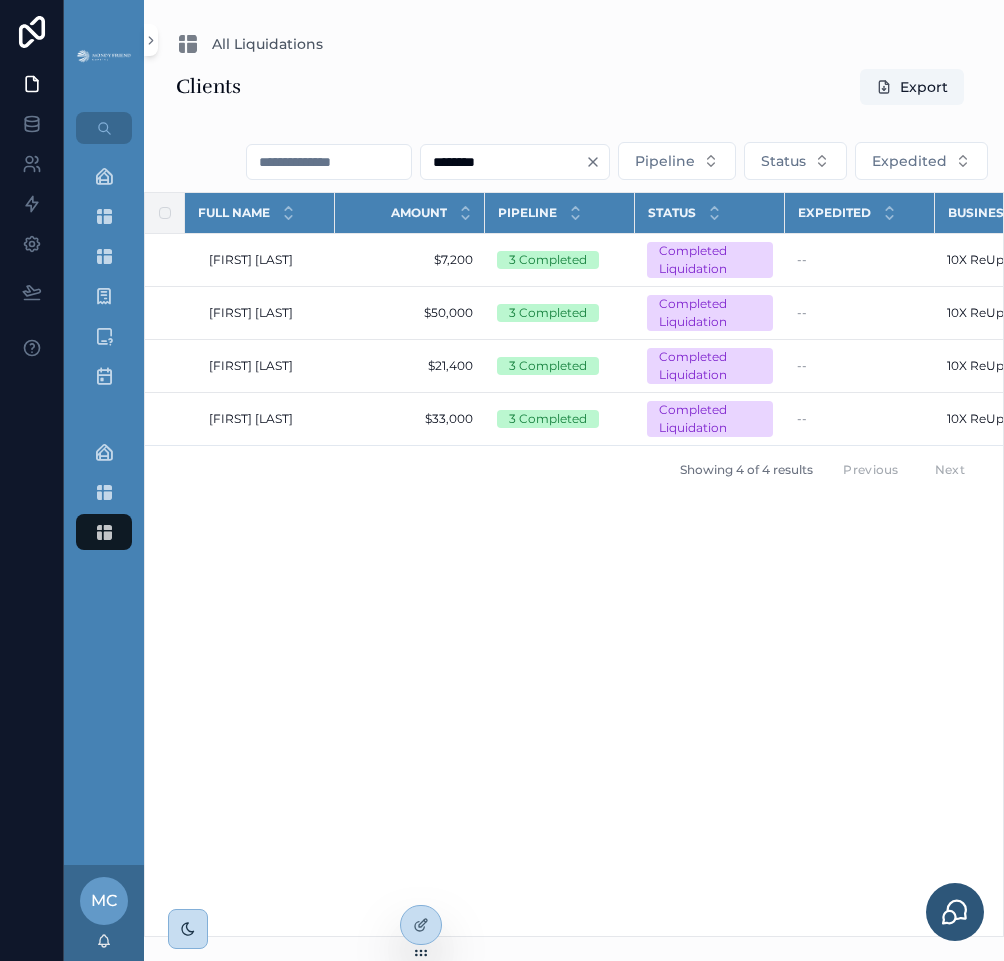 click on "Showing 4 of 4 results Previous Next" at bounding box center [574, 469] 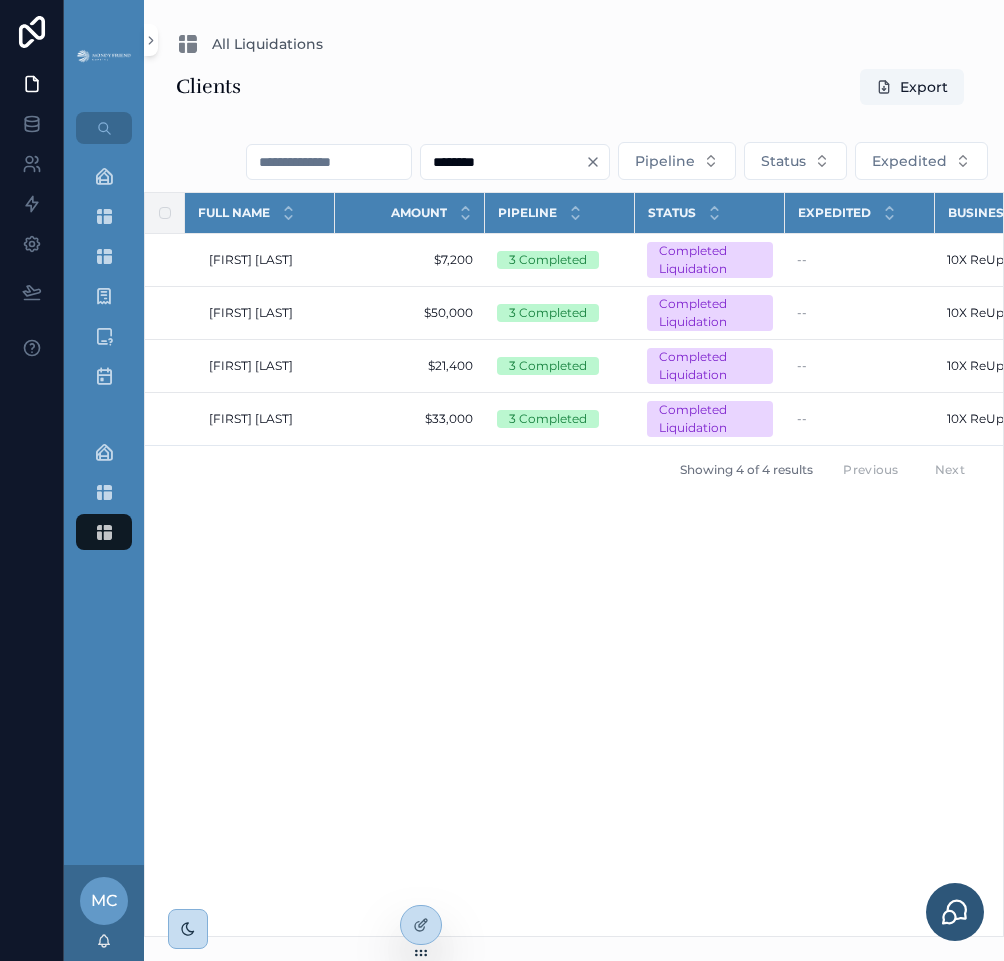 drag, startPoint x: 568, startPoint y: 185, endPoint x: 584, endPoint y: 174, distance: 19.416489 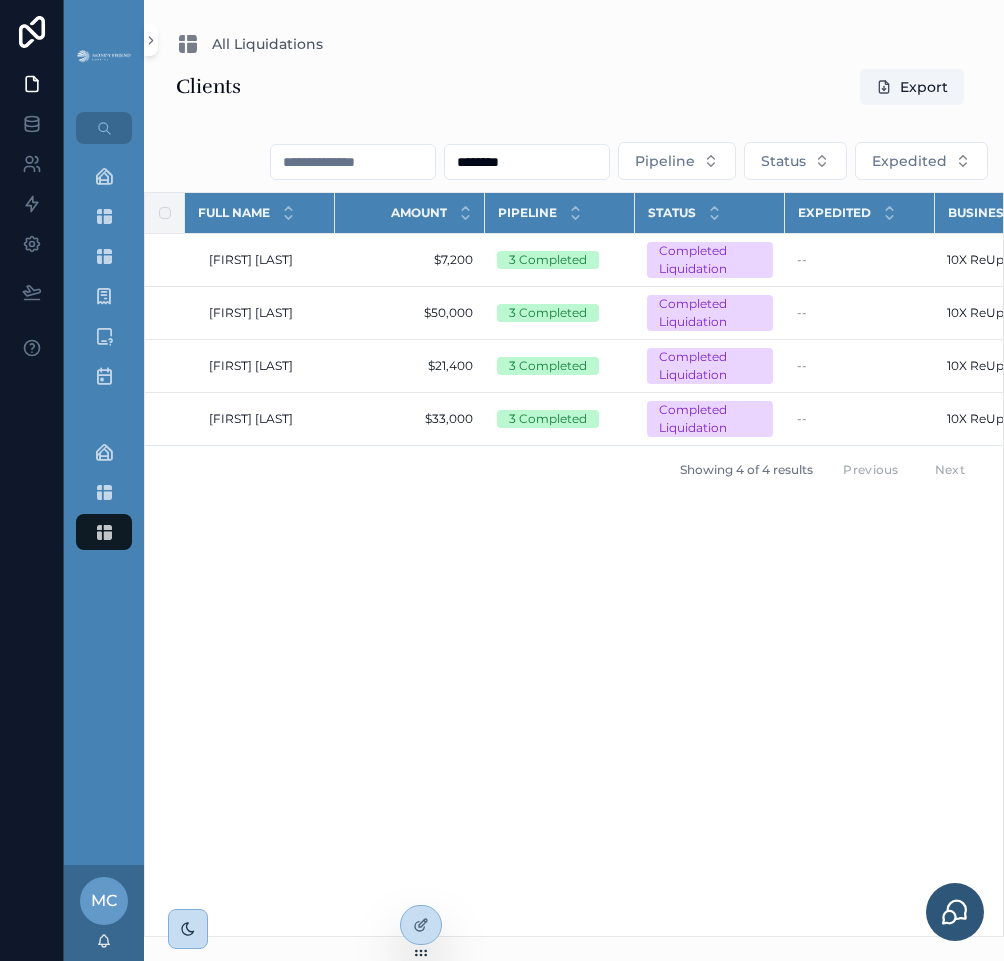 click on "Clients Export" at bounding box center (574, 87) 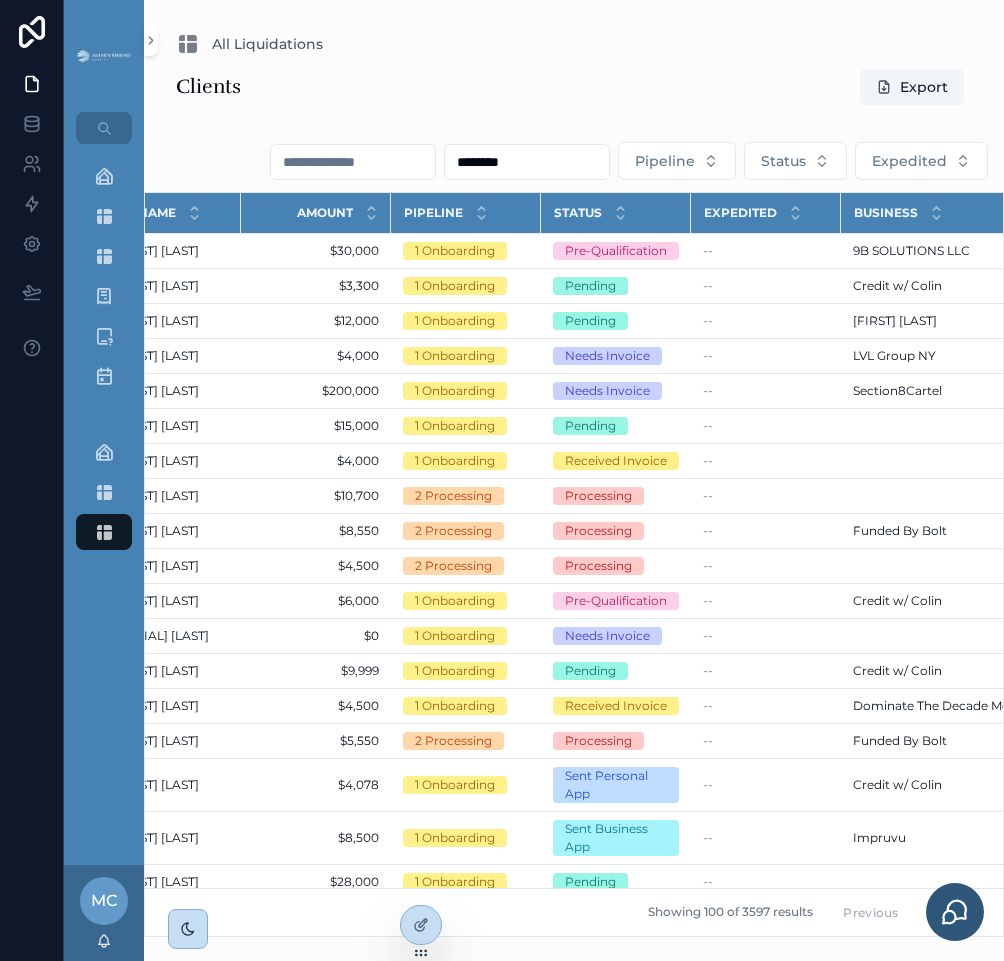 scroll, scrollTop: 0, scrollLeft: 0, axis: both 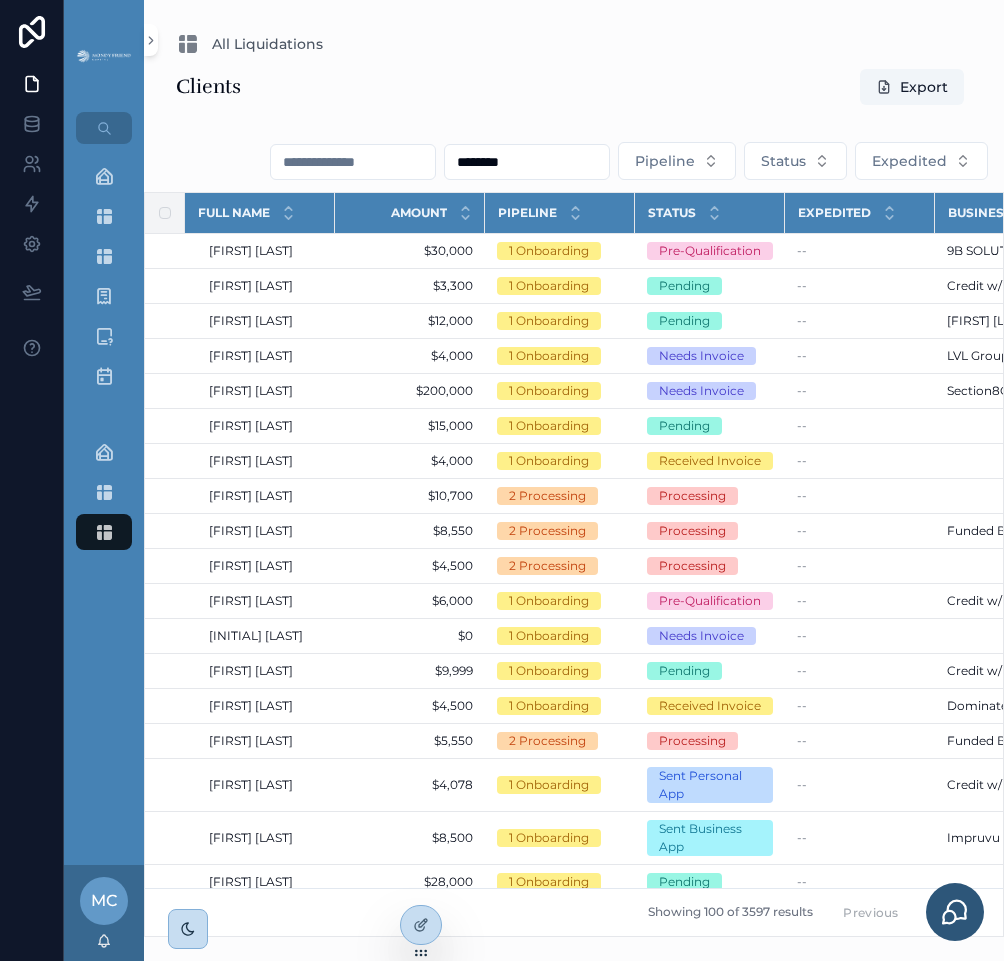 click on "********" at bounding box center [527, 162] 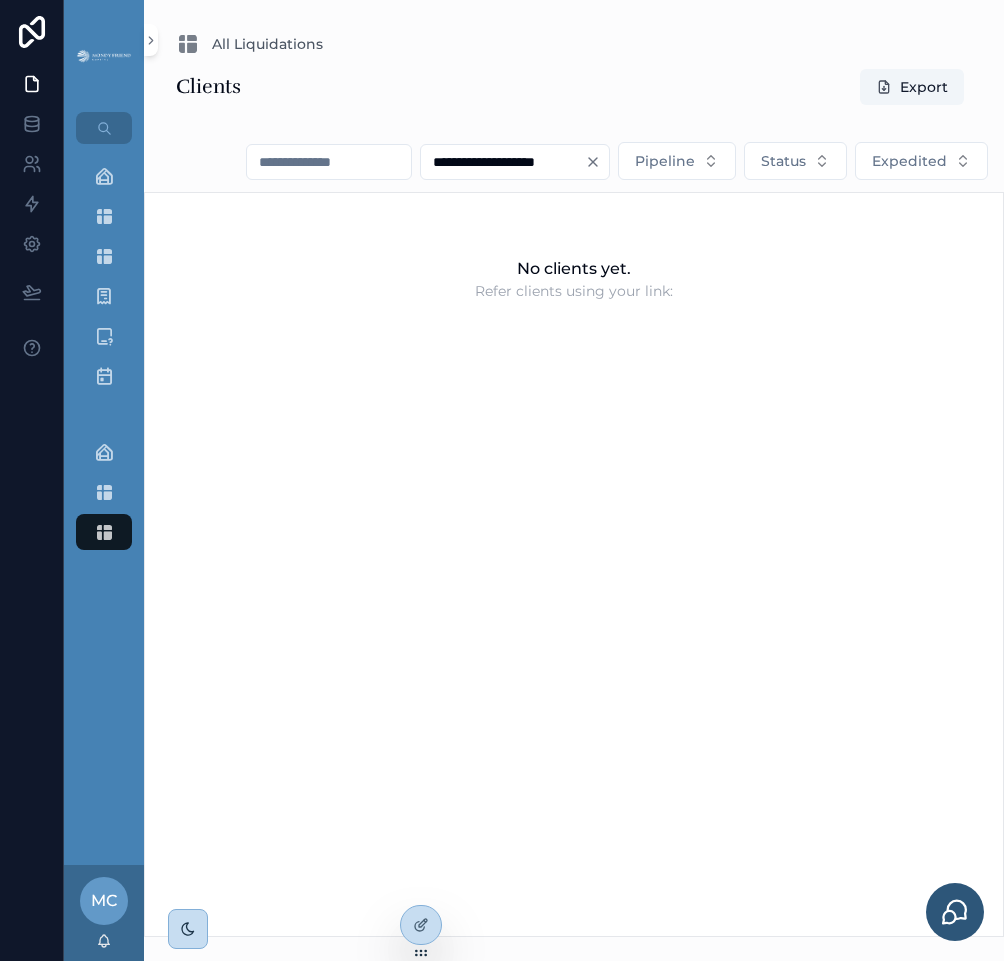 drag, startPoint x: 566, startPoint y: 160, endPoint x: 528, endPoint y: 170, distance: 39.293766 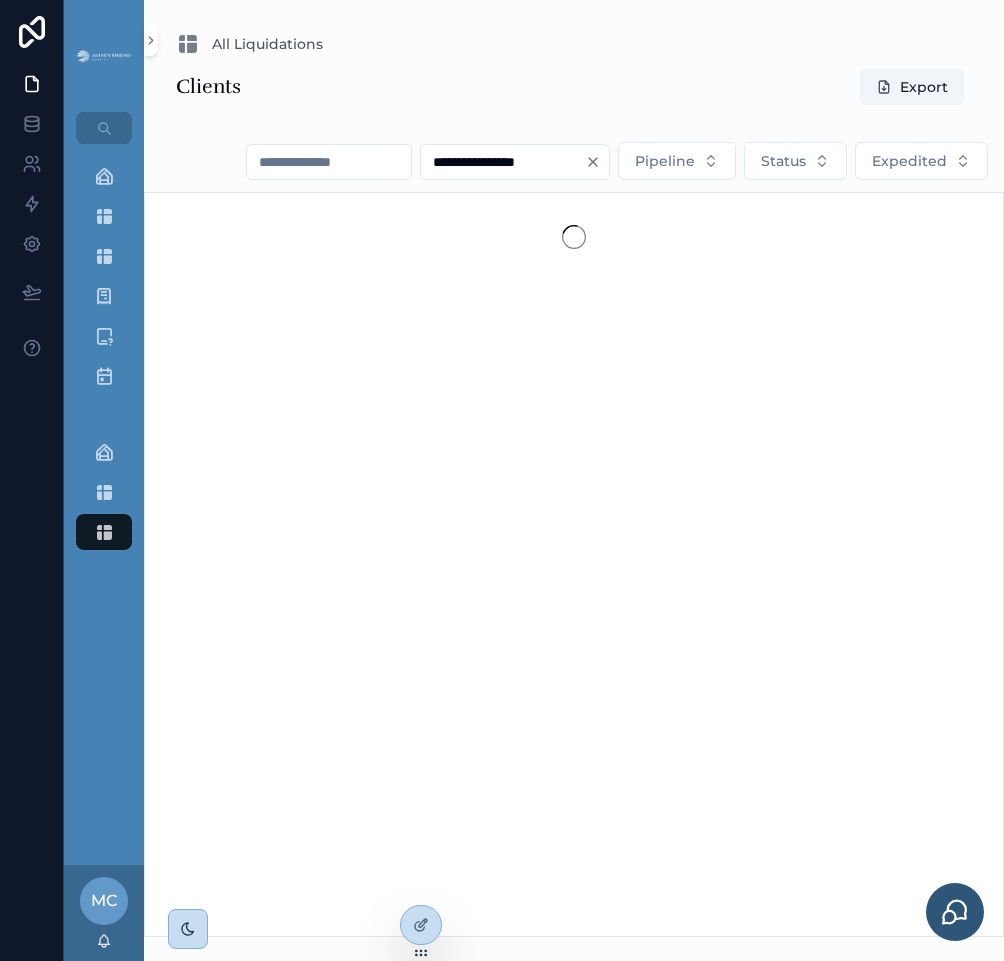 type on "**********" 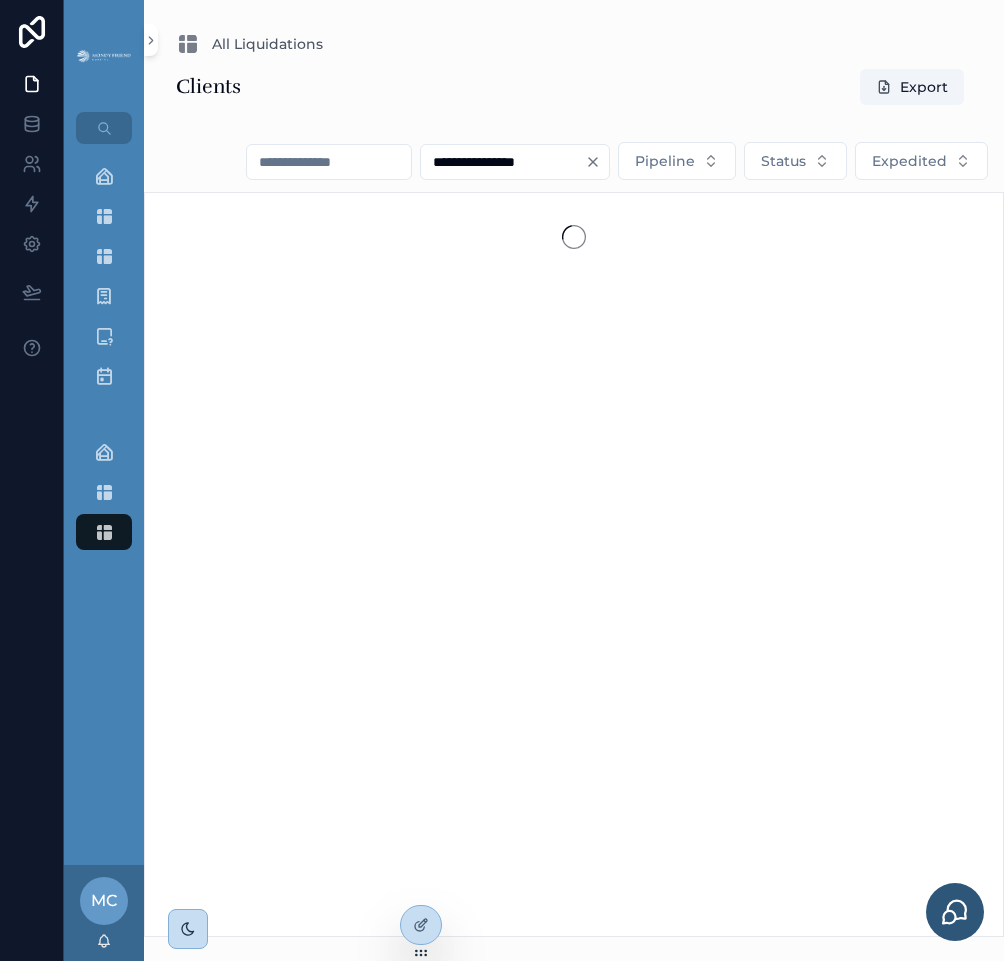 click on "**********" at bounding box center [574, 468] 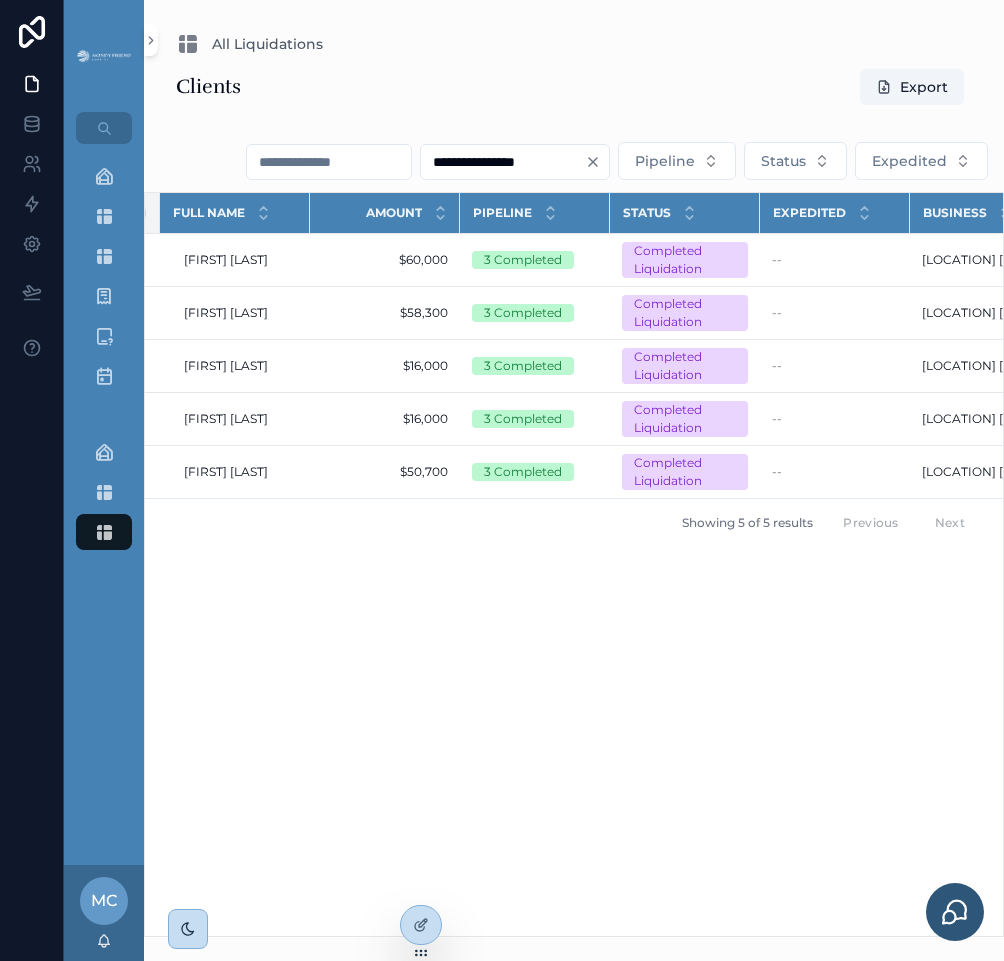 scroll, scrollTop: 0, scrollLeft: 0, axis: both 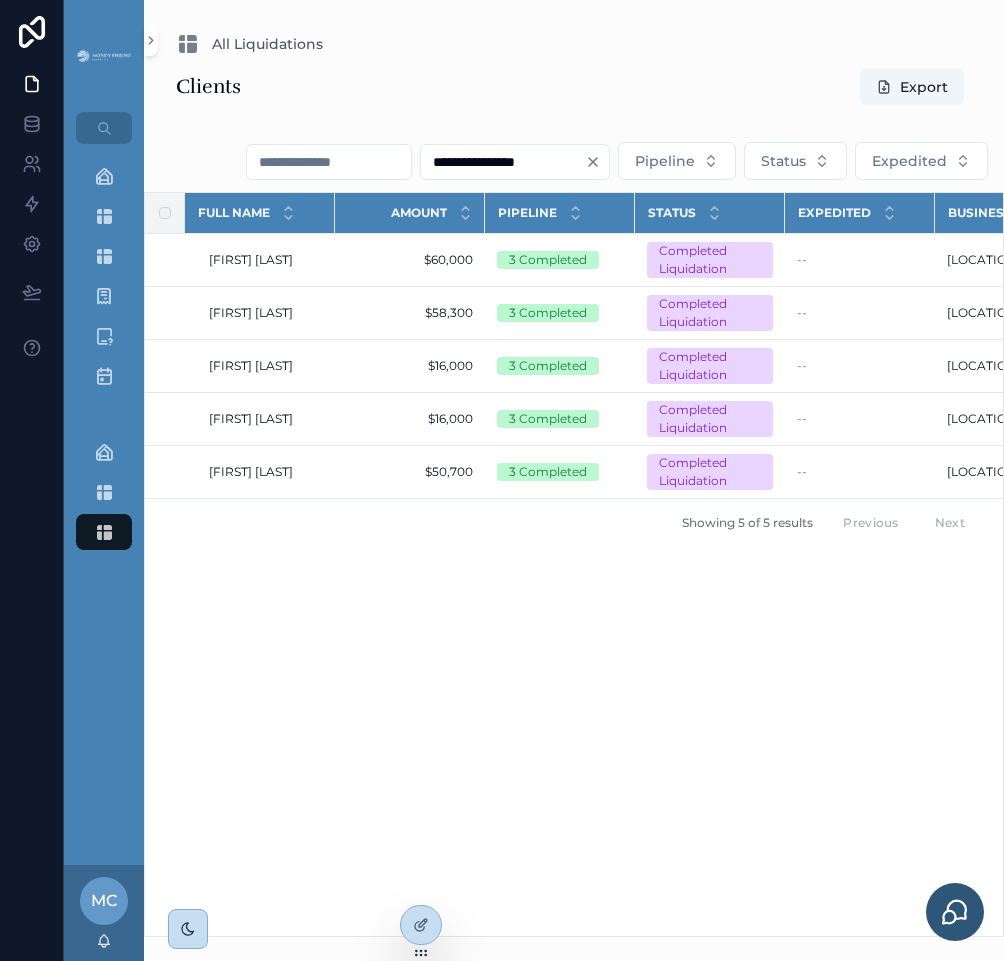 drag, startPoint x: 432, startPoint y: 551, endPoint x: 3, endPoint y: 566, distance: 429.26215 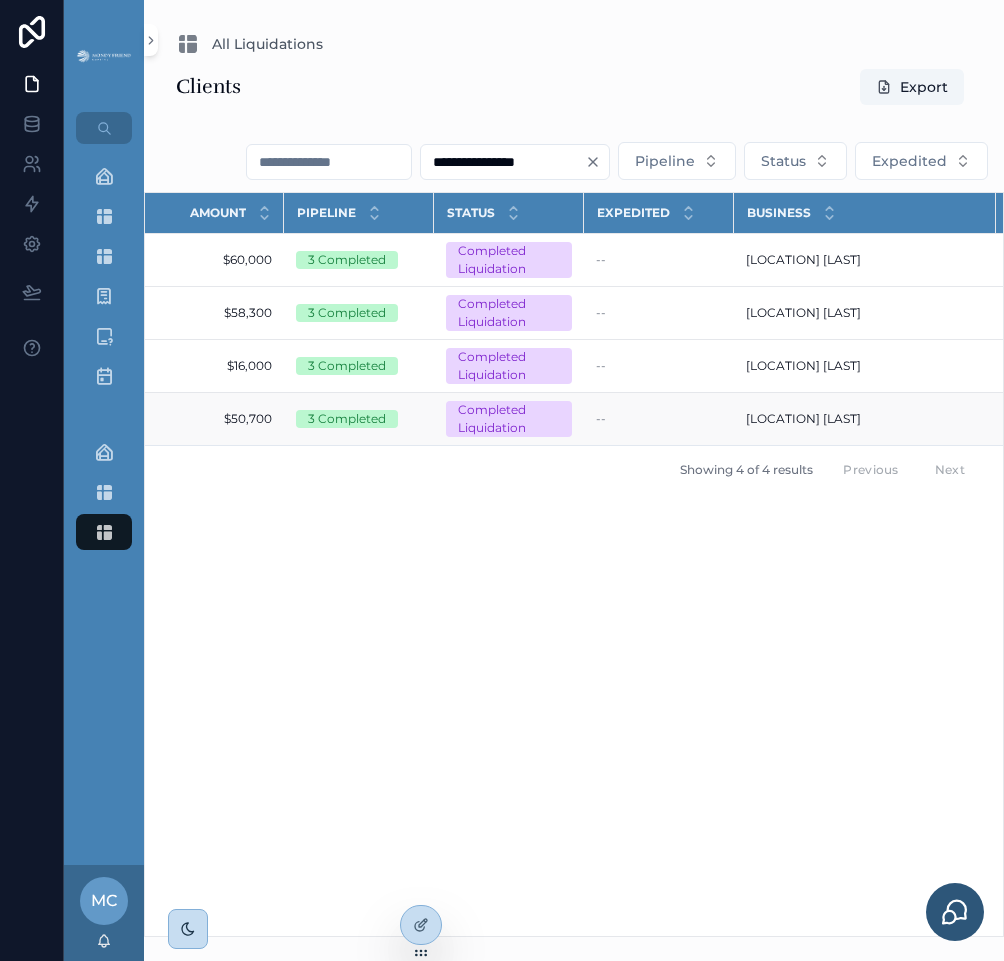 scroll, scrollTop: 0, scrollLeft: 0, axis: both 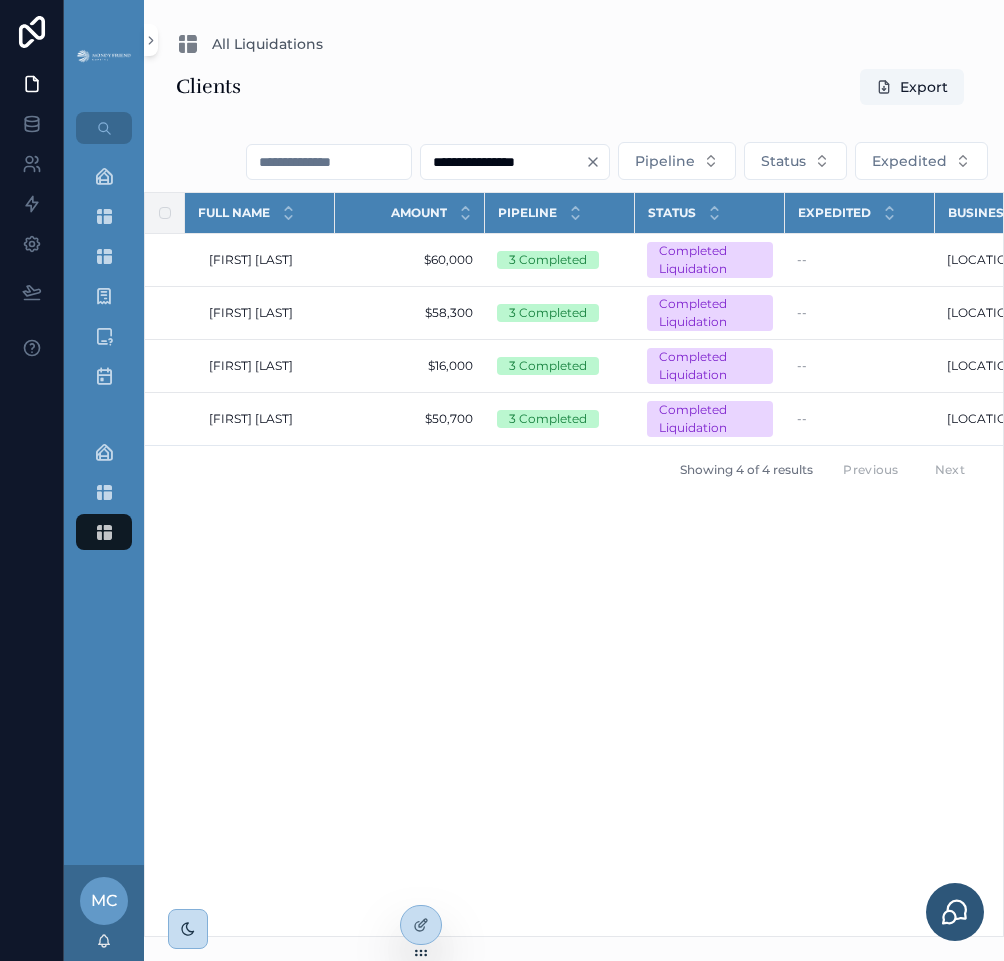click on "Full Name Amount Pipeline Status Expedited Business Updated at Created at [FIRST] [LAST] [FIRST] [LAST] $60,000 $60,000 3 Completed Completed Liquidation -- California Spear California Spear 7/10/2025 9:09 AM 7/10/2025 9:09 AM 2/26/2025 9:23 AM 2/26/2025 9:23 AM [FIRST] [LAST] [FIRST] [LAST] $58,300 $58,300 3 Completed Completed Liquidation -- California Spear California Spear 7/13/2025 3:56 PM 7/13/2025 3:56 PM 12/5/2024 2:46 PM 12/5/2024 2:46 PM [FIRST] [LAST] [FIRST] [LAST] $16,000 $16,000 3 Completed Completed Liquidation -- California Spear California Spear 7/10/2025 9:09 AM 7/10/2025 9:09 AM 10/22/2024 5:37 PM 10/22/2024 5:37 PM [FIRST] [LAST] [FIRST] [LAST] $50,700 $50,700 3 Completed Completed Liquidation -- California Spear California Spear 7/13/2025 3:58 PM 7/13/2025 3:58 PM 10/22/2024 5:34 PM 10/22/2024 5:34 PM Showing 4 of 4 results Previous Next" at bounding box center (574, 564) 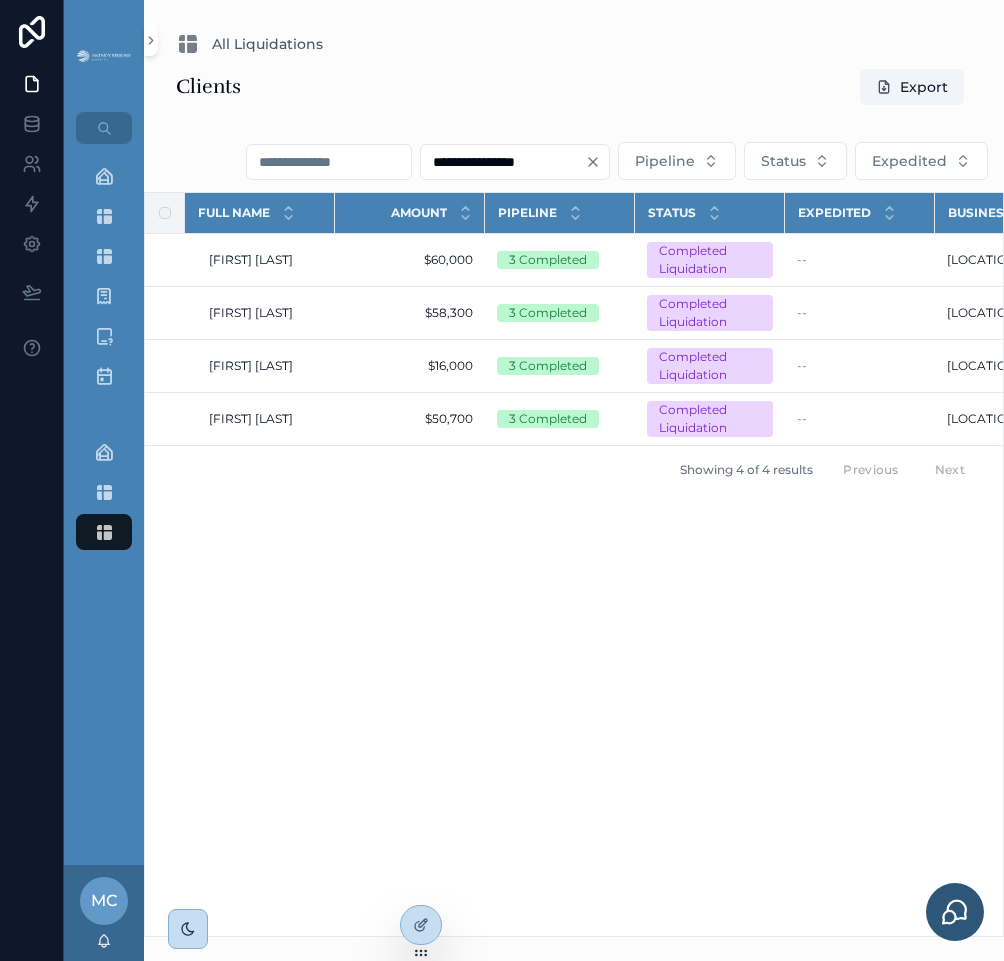 click on "**********" at bounding box center (503, 162) 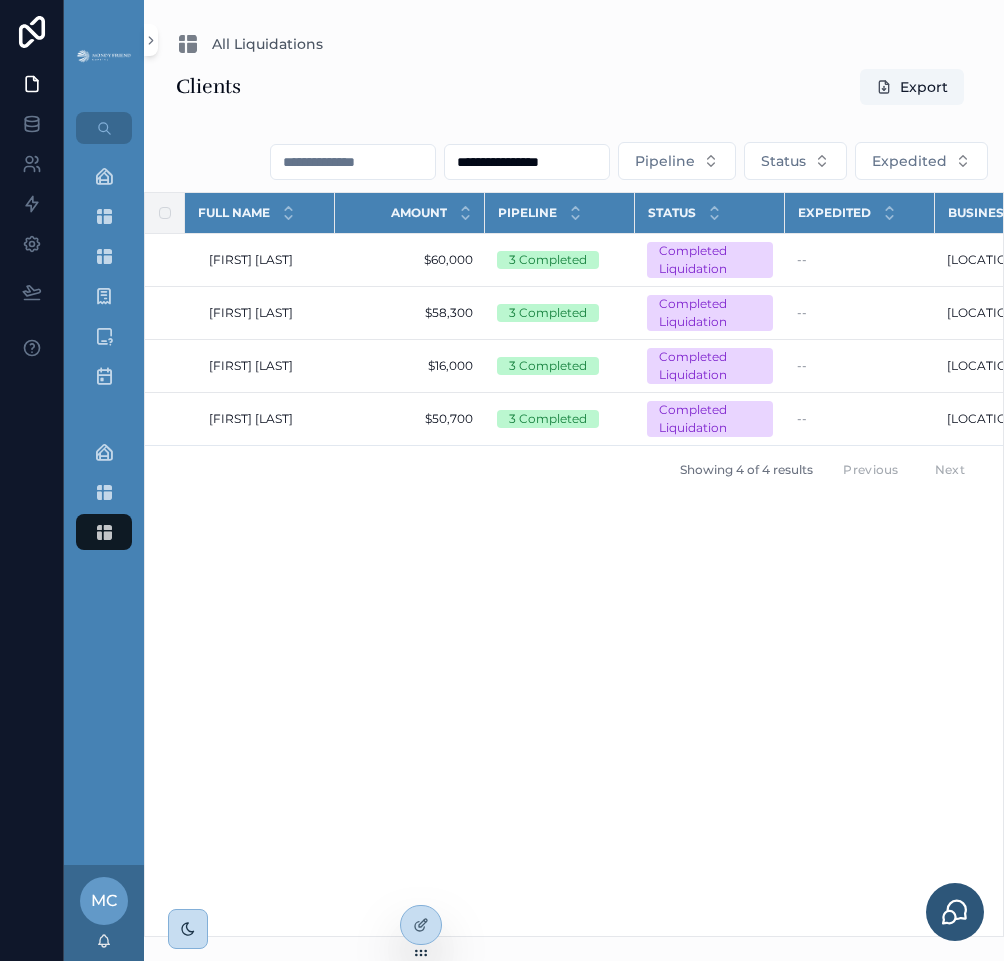 click on "**********" at bounding box center [527, 162] 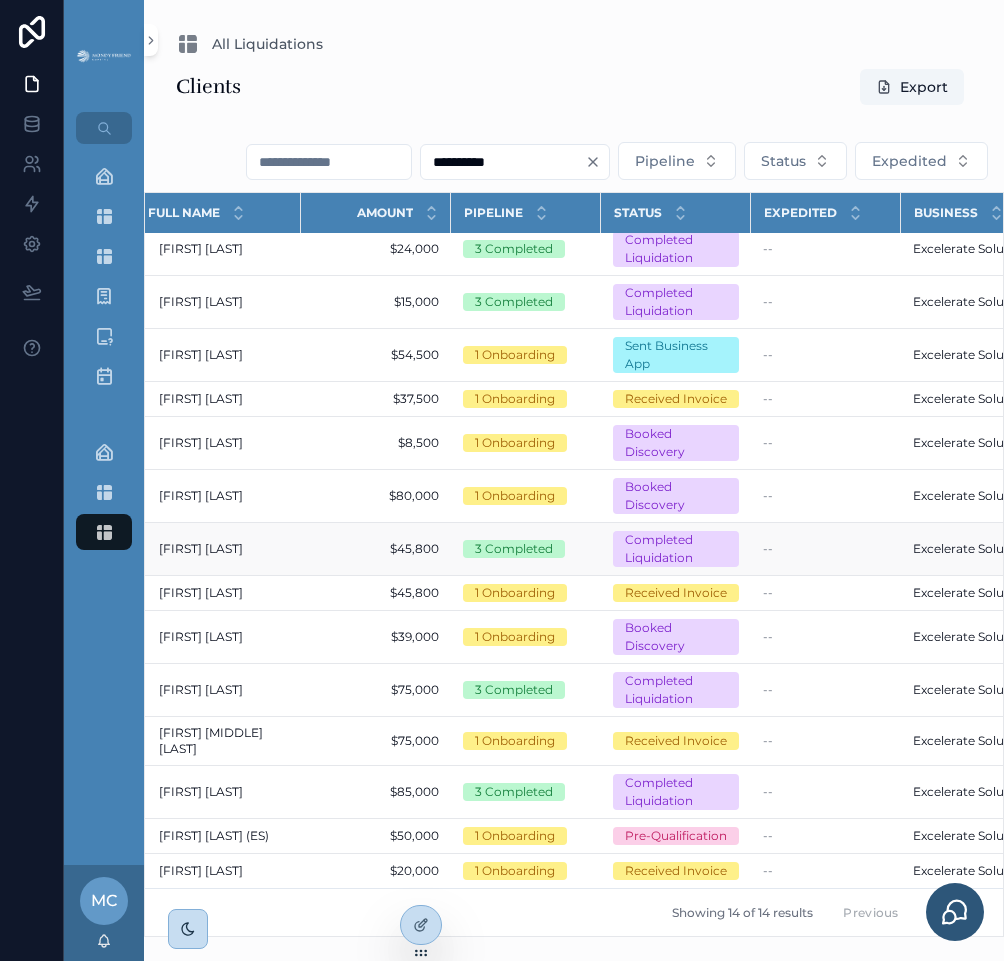 scroll, scrollTop: 26, scrollLeft: 0, axis: vertical 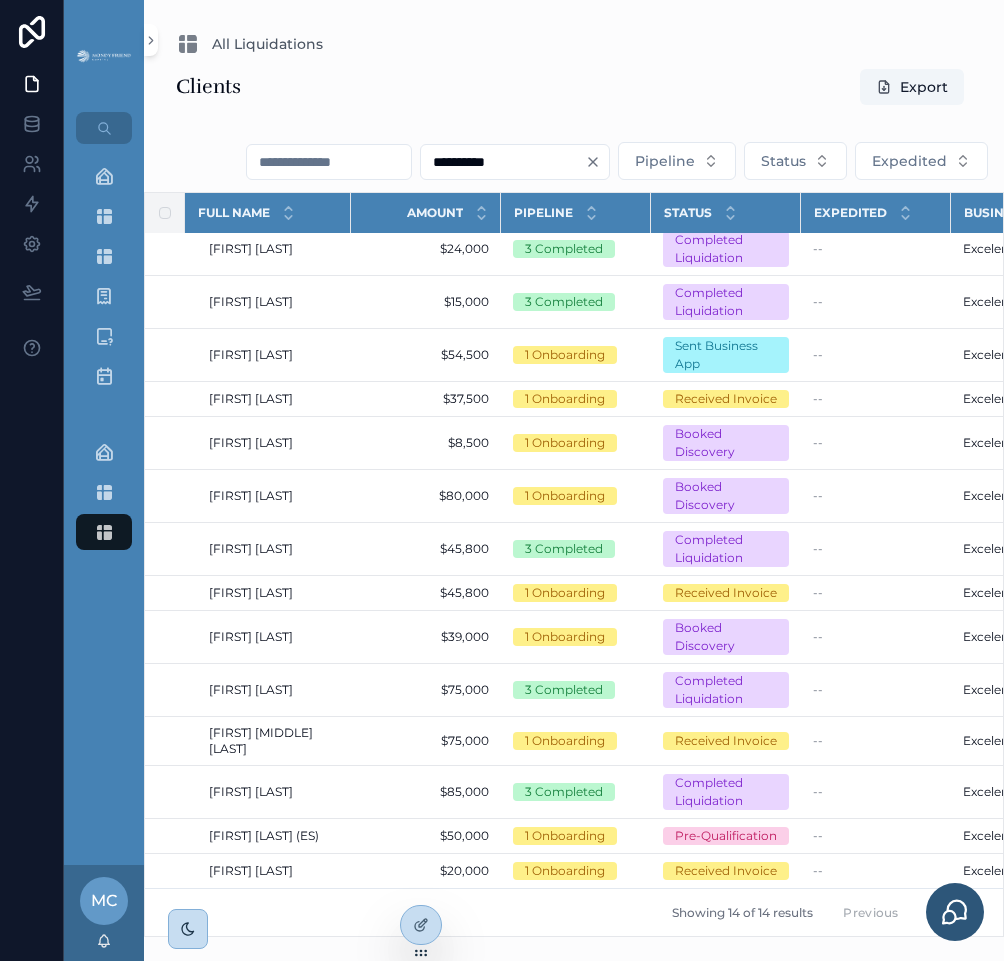 type on "**********" 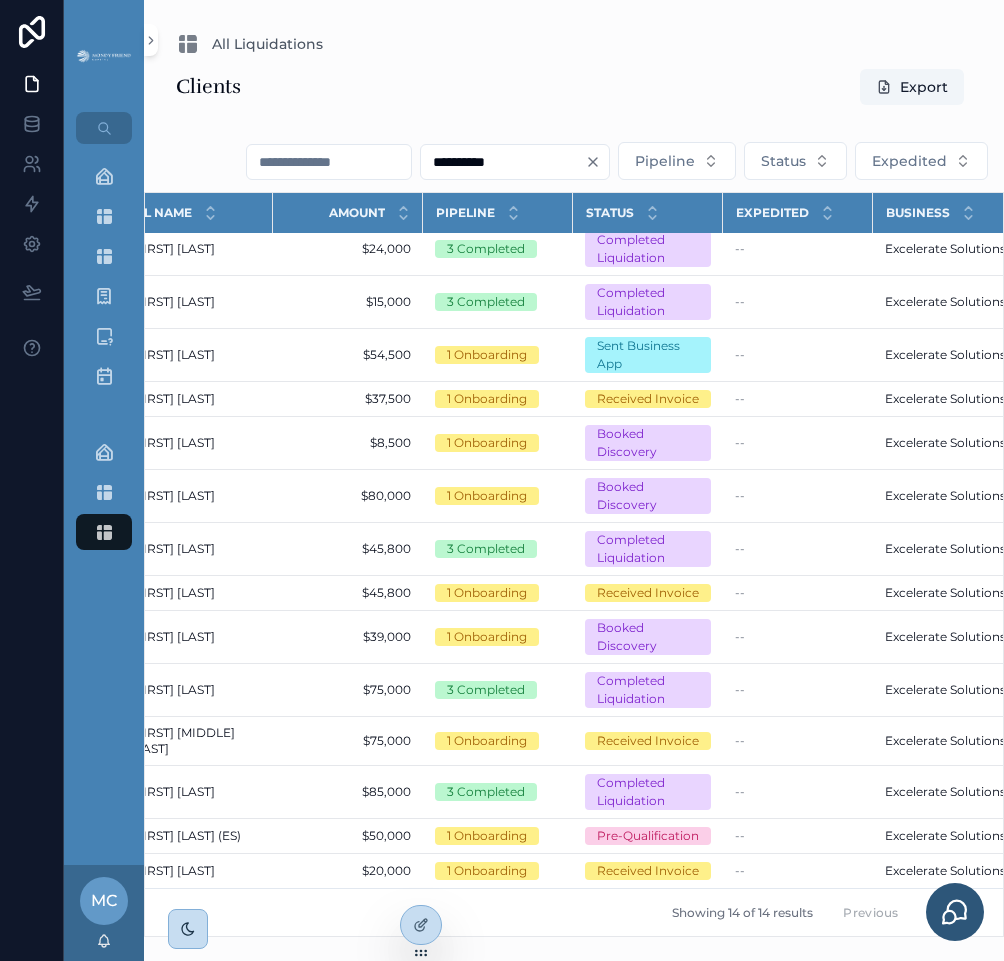 scroll, scrollTop: 26, scrollLeft: 0, axis: vertical 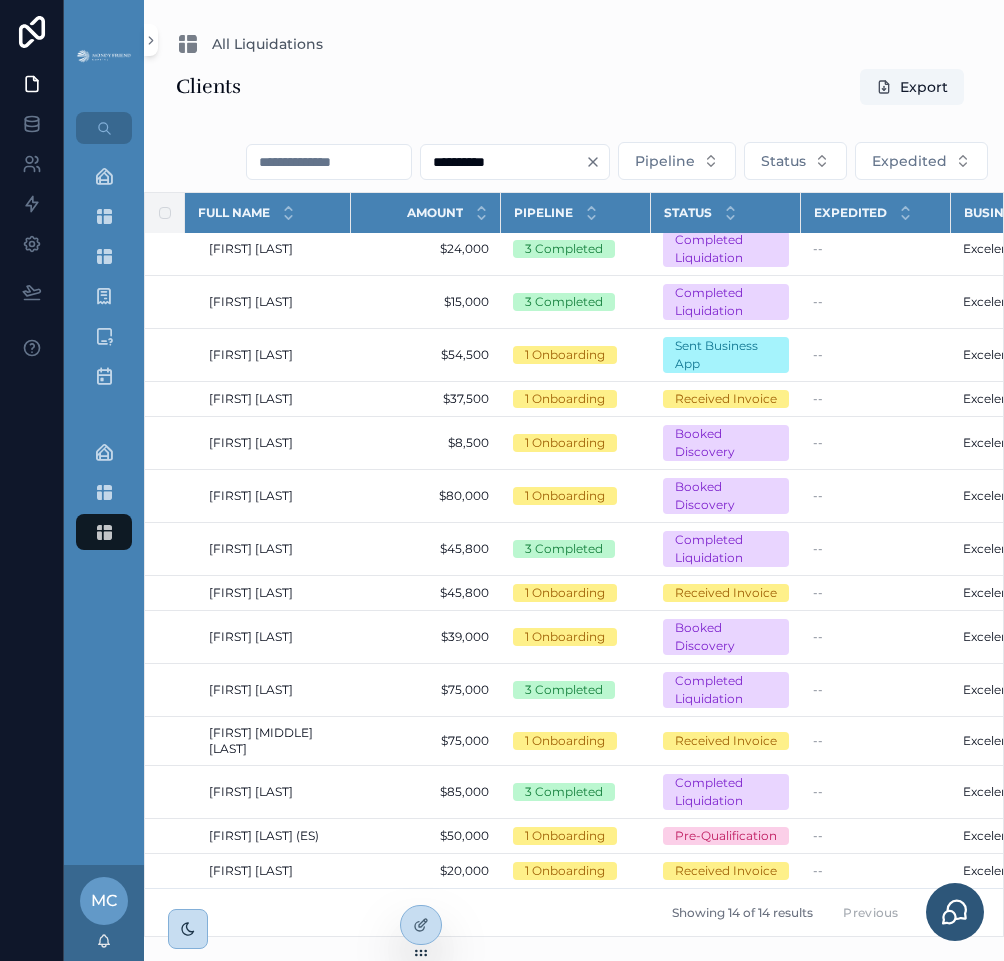 click on "Showing 14 of 14 results Previous Next" at bounding box center [574, 912] 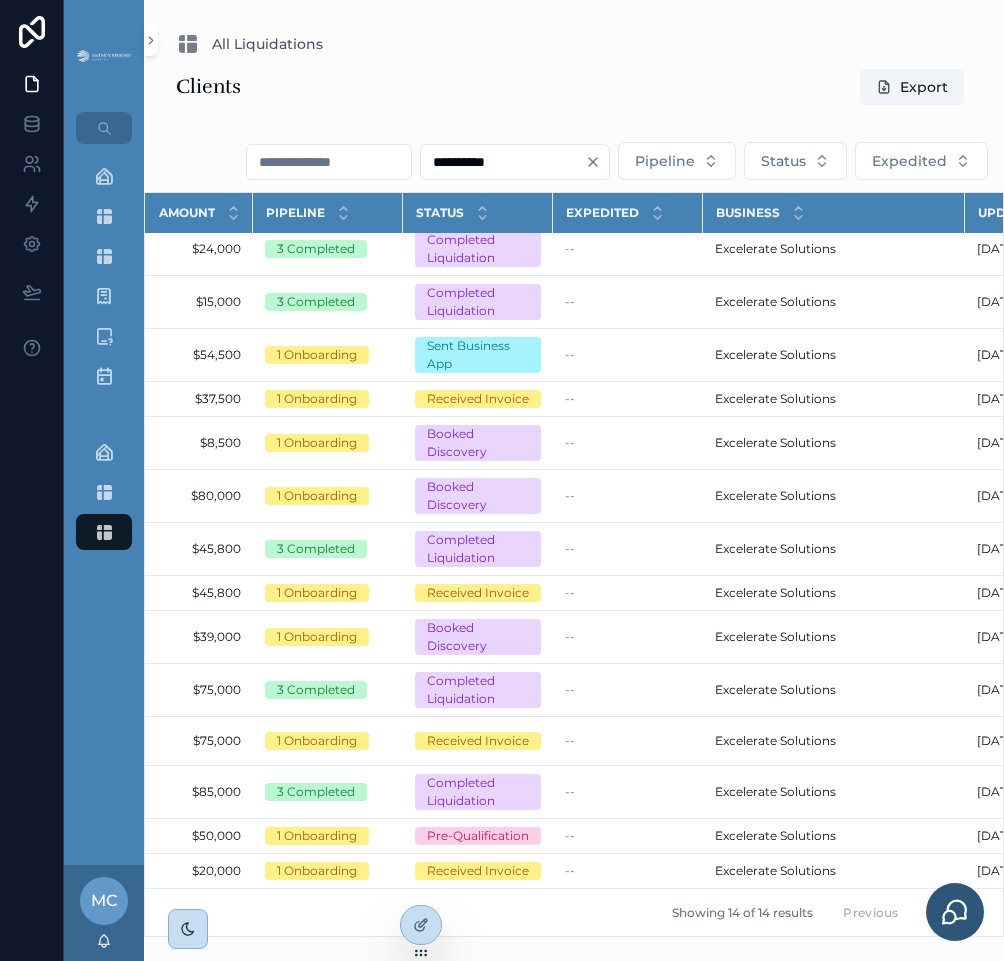scroll, scrollTop: 26, scrollLeft: 366, axis: both 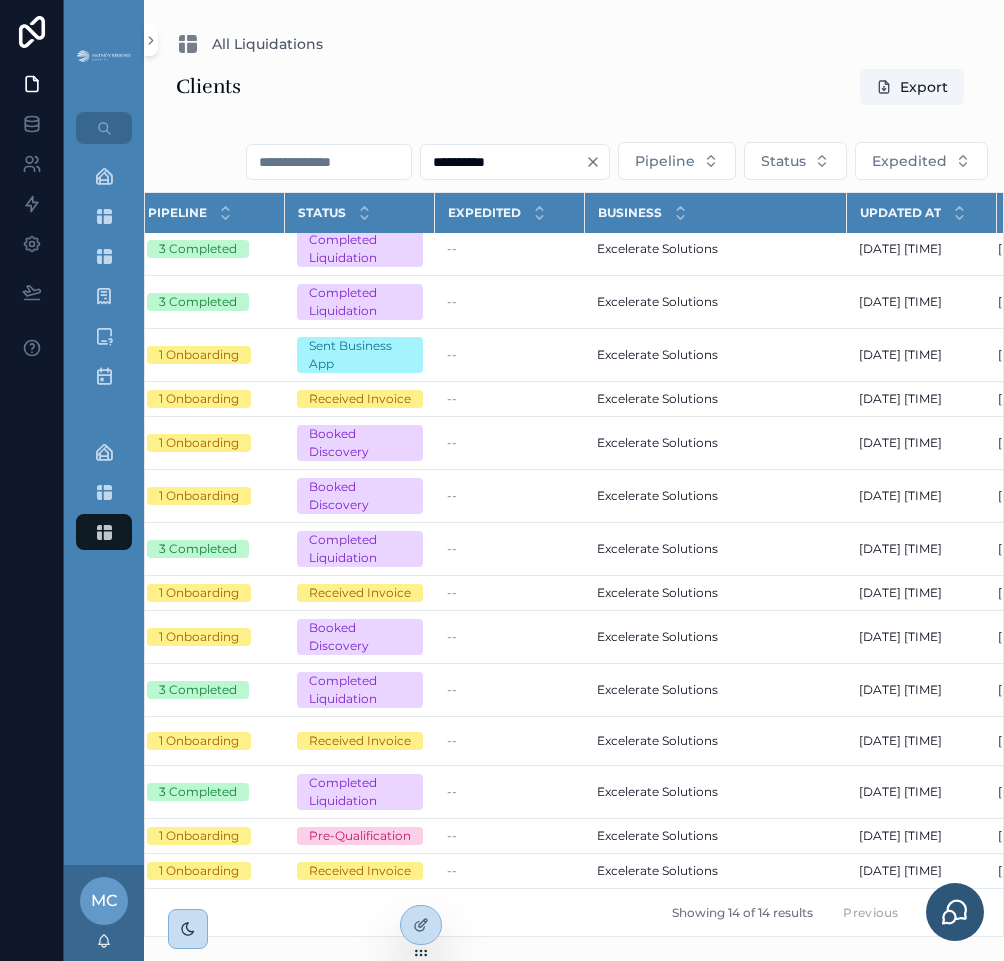 click on "Showing 14 of 14 results Previous Next" at bounding box center (574, 912) 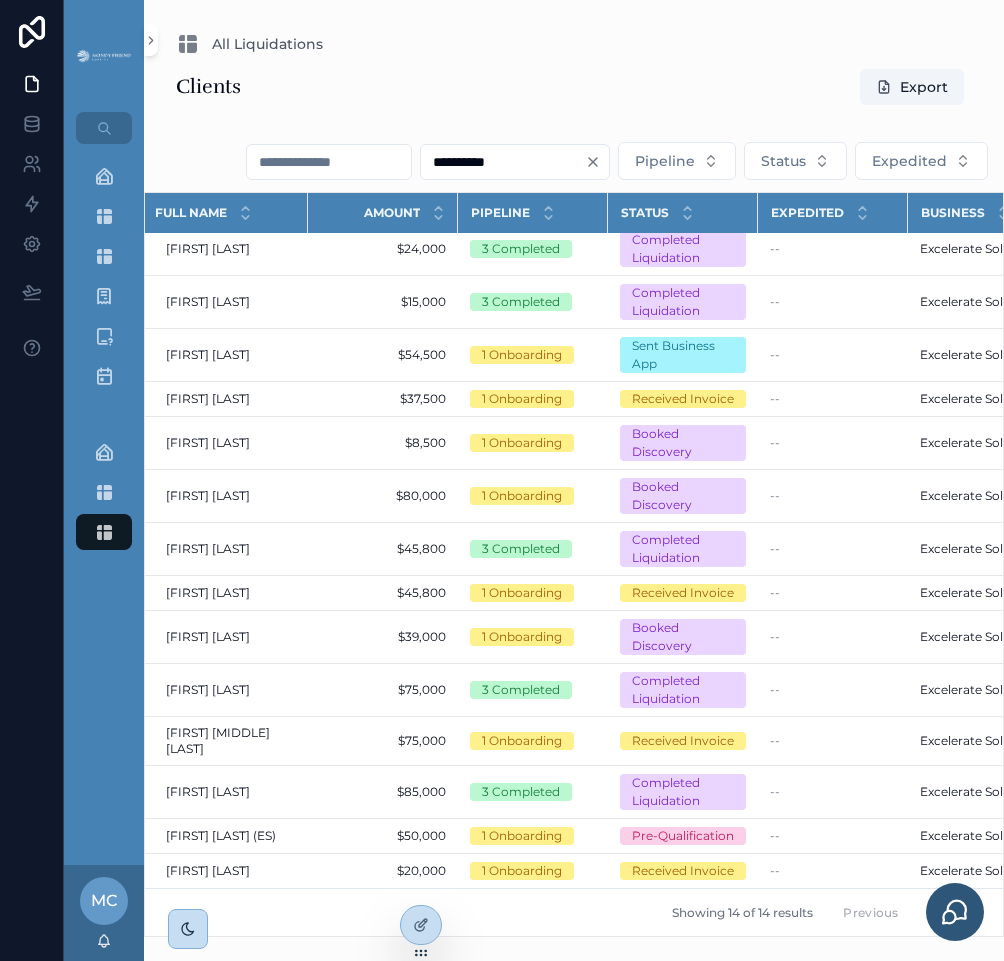 scroll, scrollTop: 26, scrollLeft: 52, axis: both 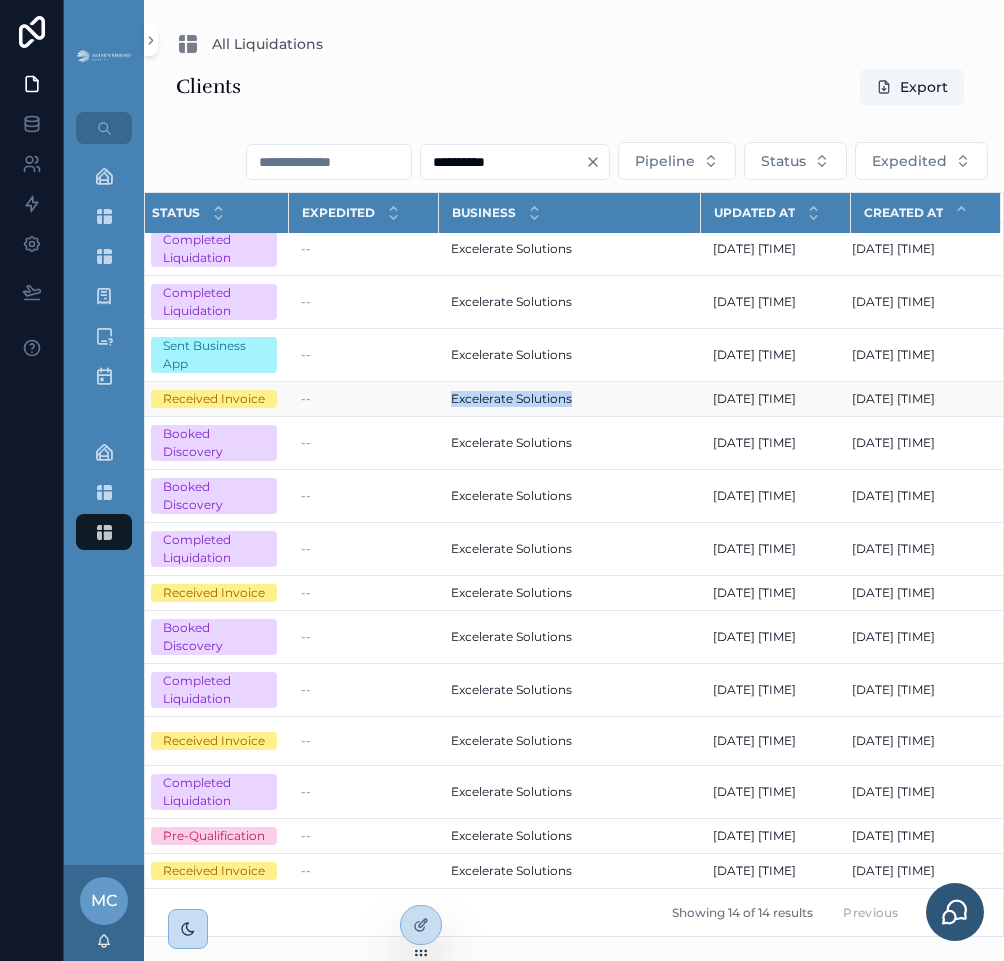 drag, startPoint x: 434, startPoint y: 380, endPoint x: 570, endPoint y: 387, distance: 136.18002 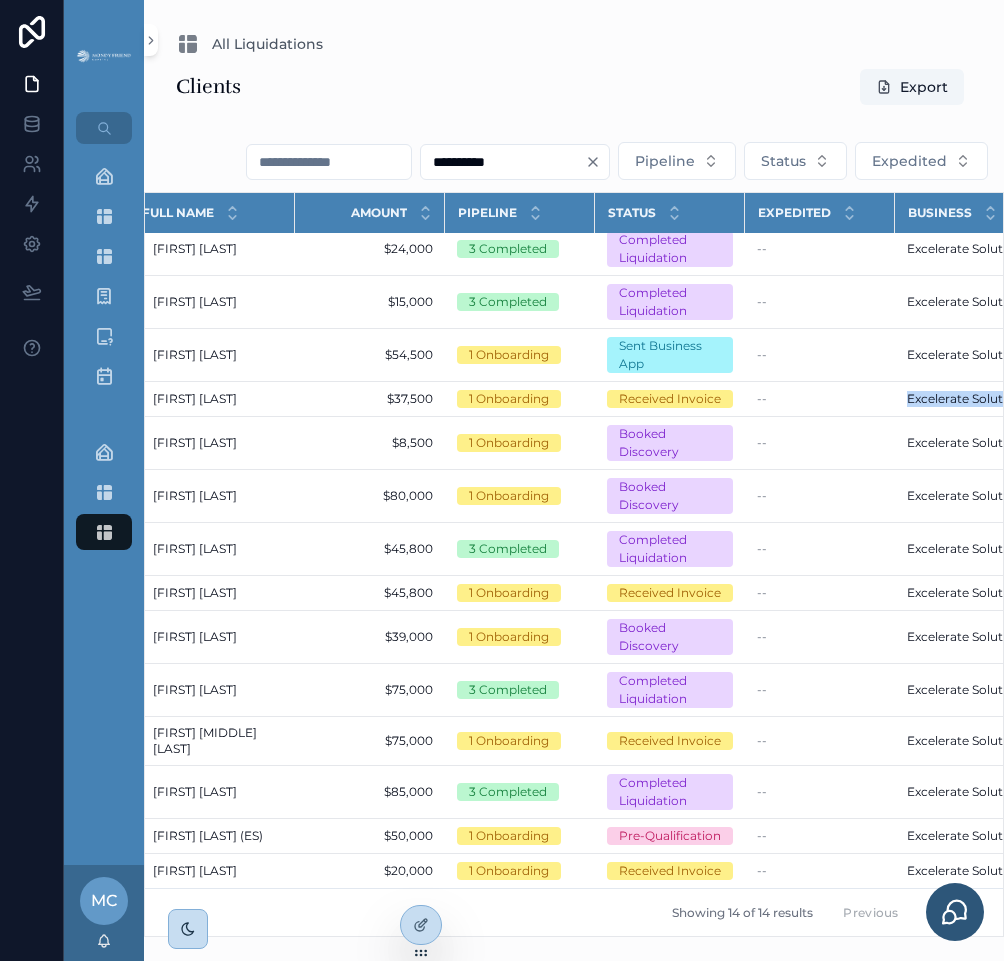 scroll, scrollTop: 26, scrollLeft: 0, axis: vertical 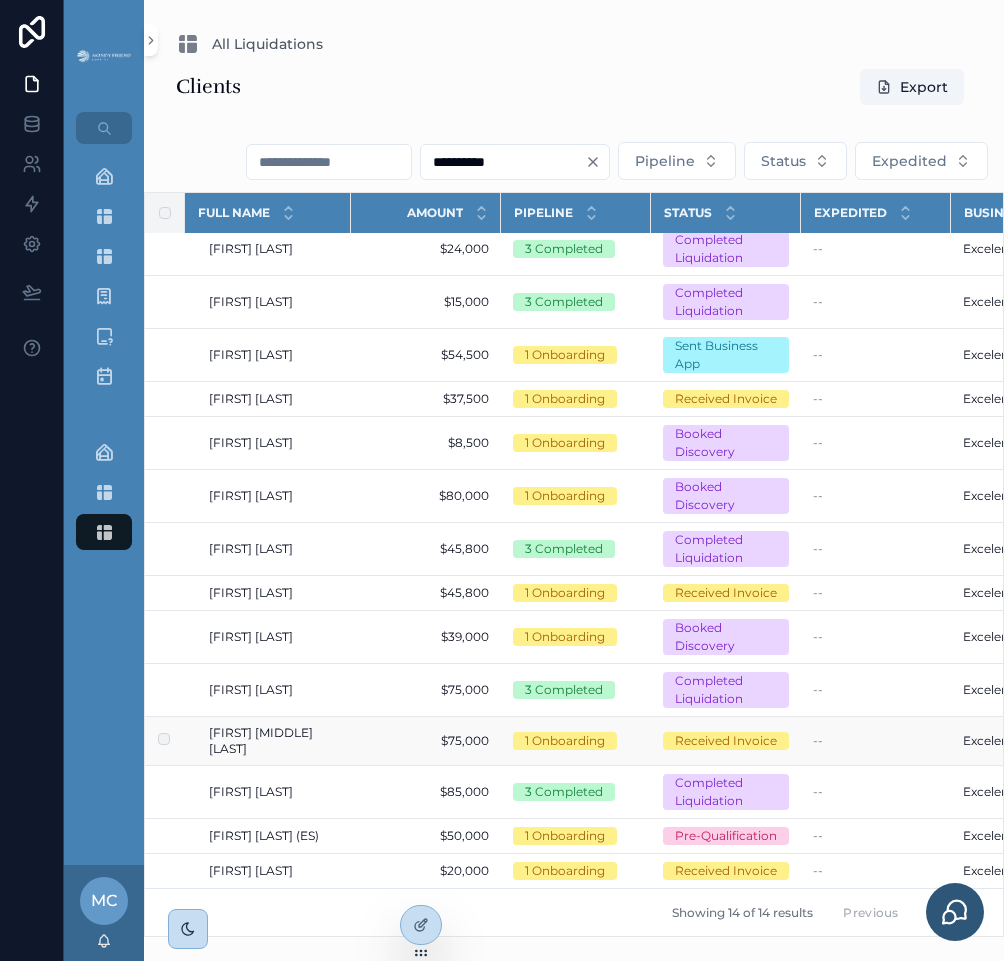 click on "[FIRST] [LAST] [FIRST] [LAST]" at bounding box center (268, 741) 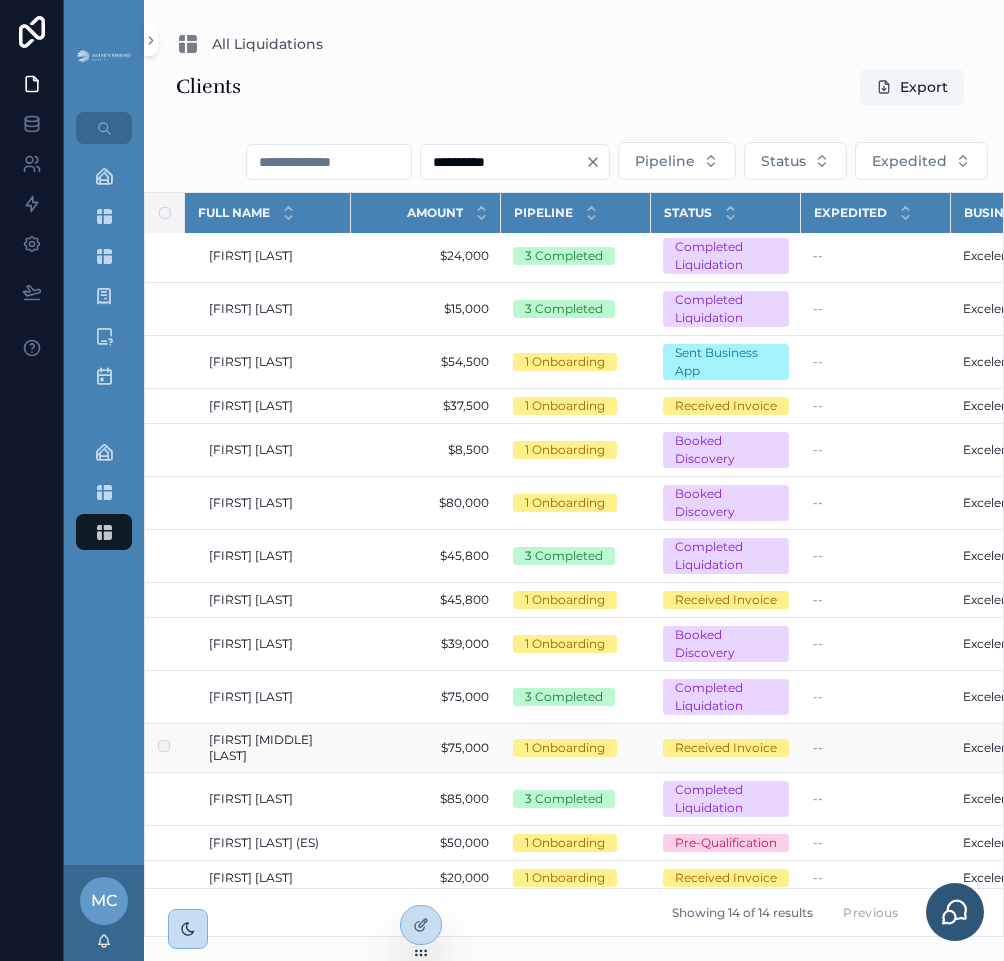 scroll, scrollTop: 26, scrollLeft: 0, axis: vertical 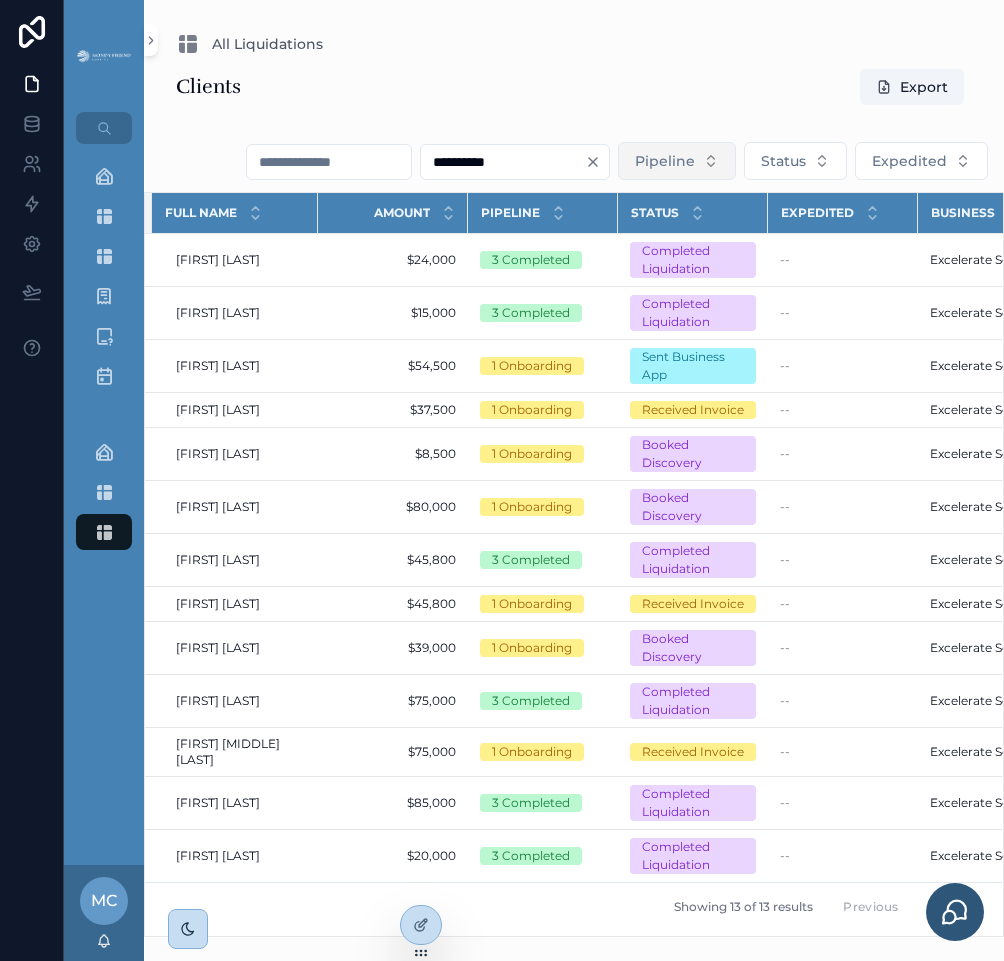 click on "Pipeline" at bounding box center [665, 161] 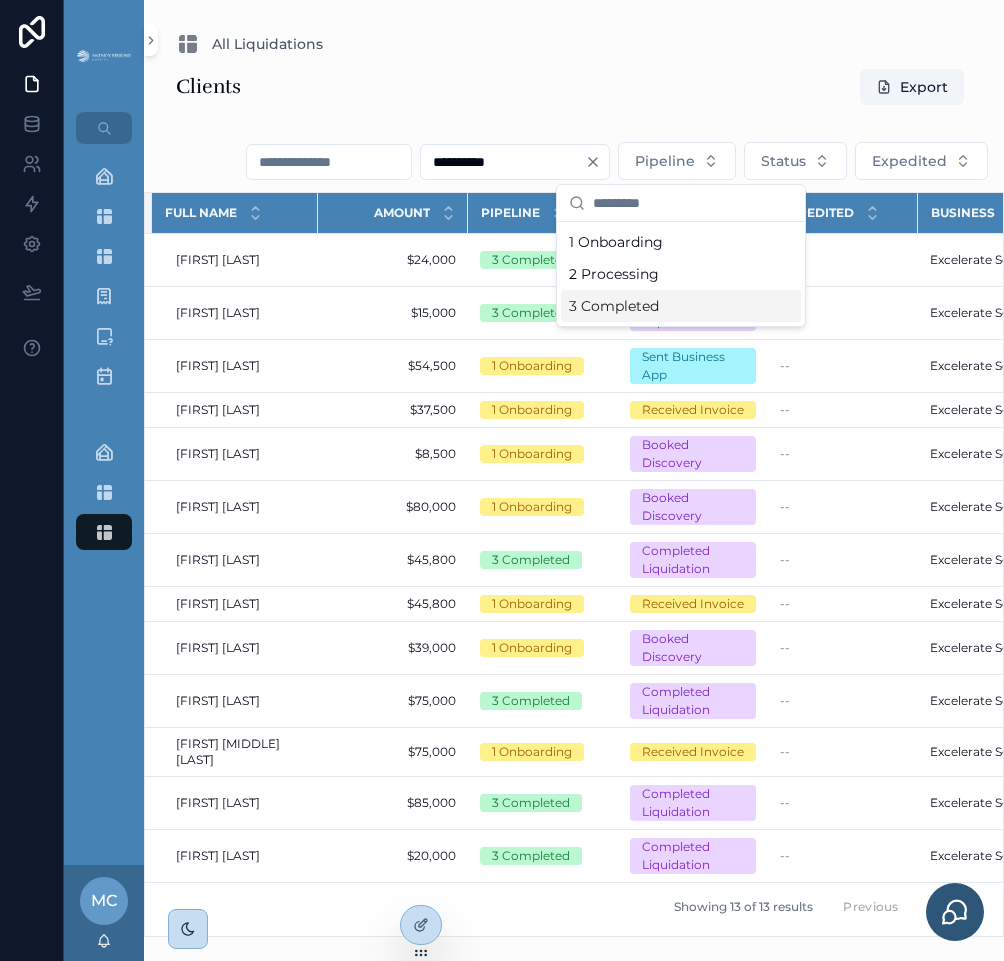 click on "3 Completed" at bounding box center (681, 306) 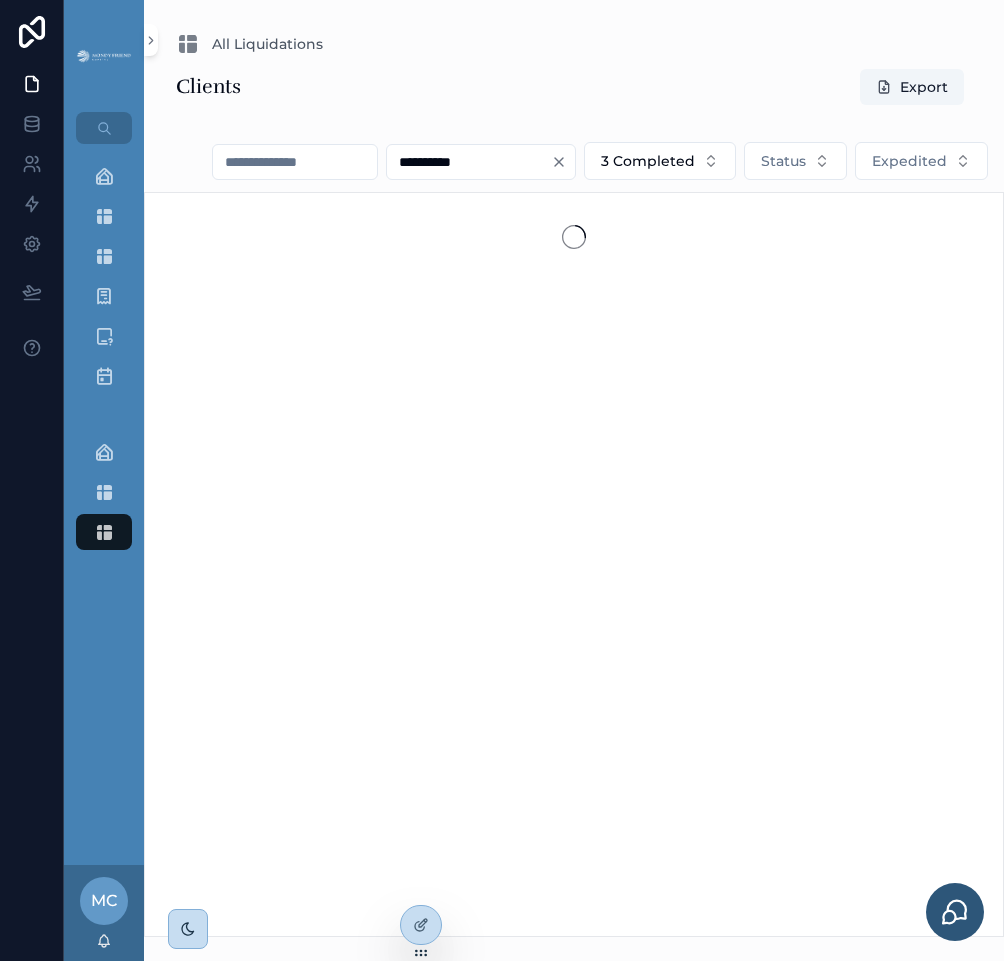 click on "Clients Export" at bounding box center [574, 87] 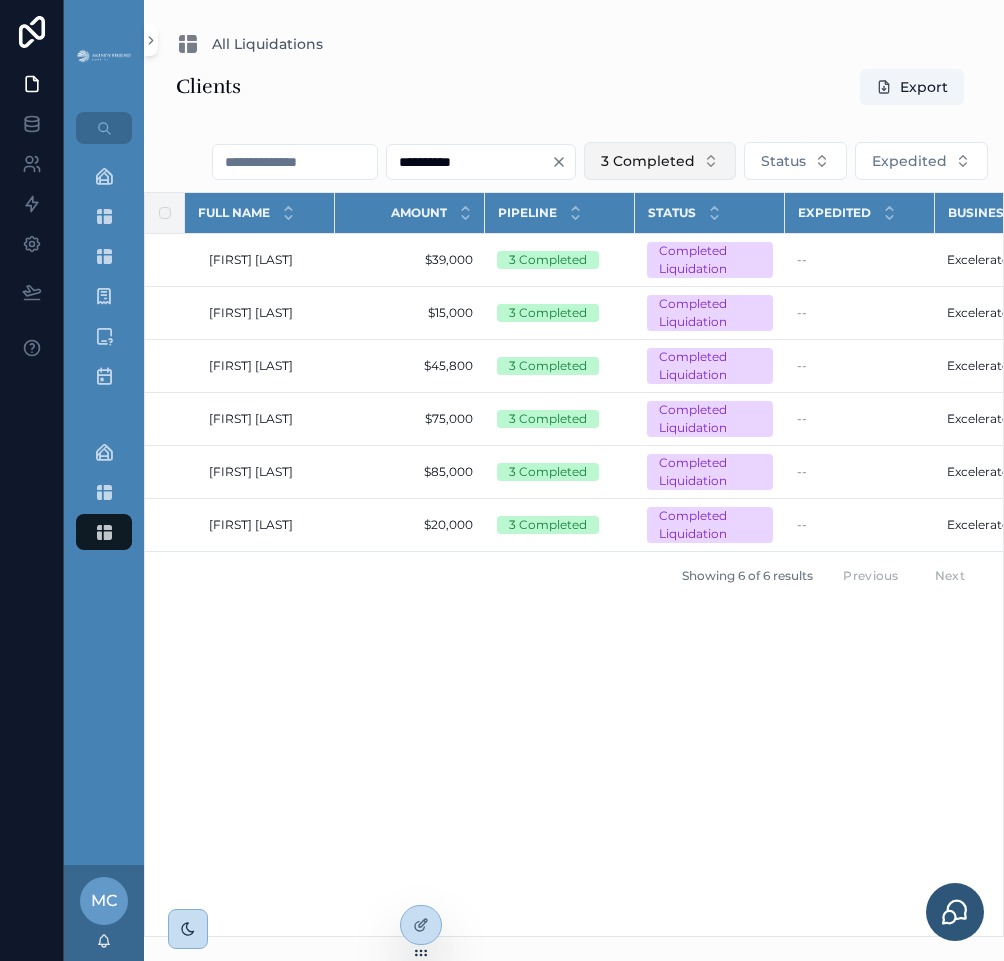 click on "3 Completed" at bounding box center (648, 161) 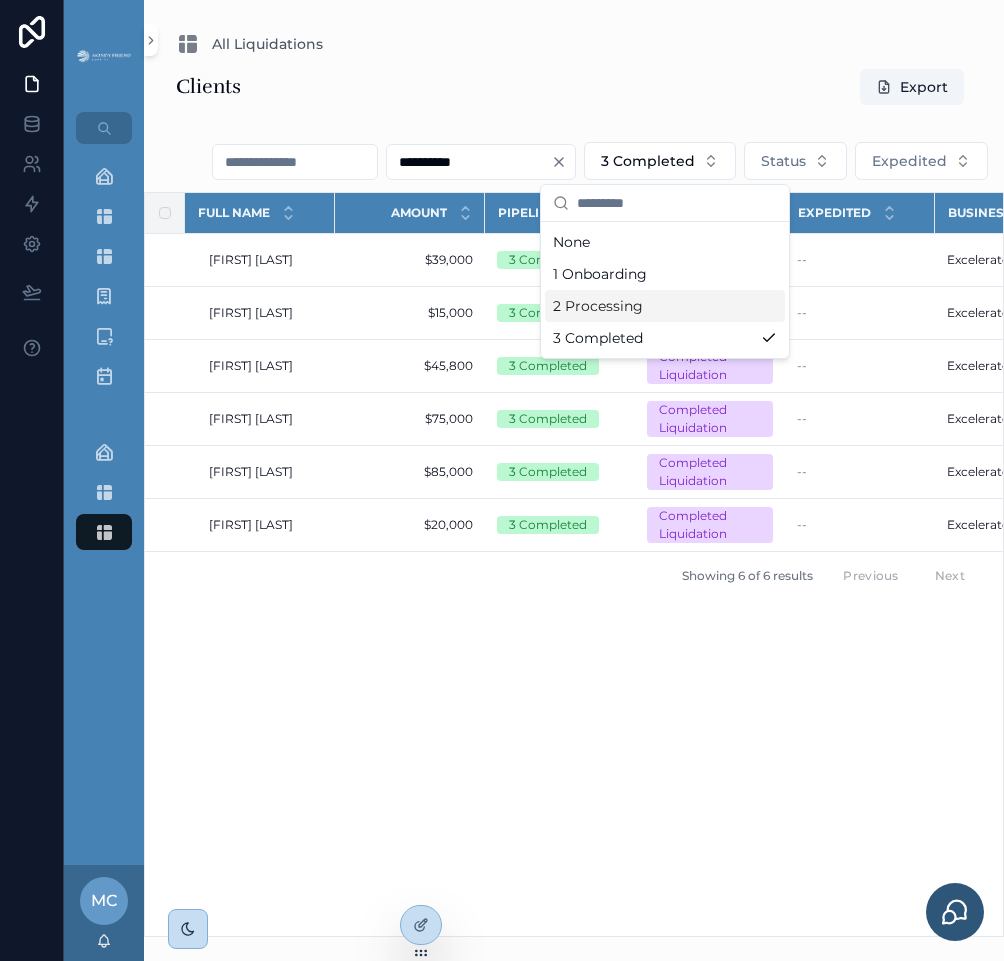 click on "2 Processing" at bounding box center (665, 306) 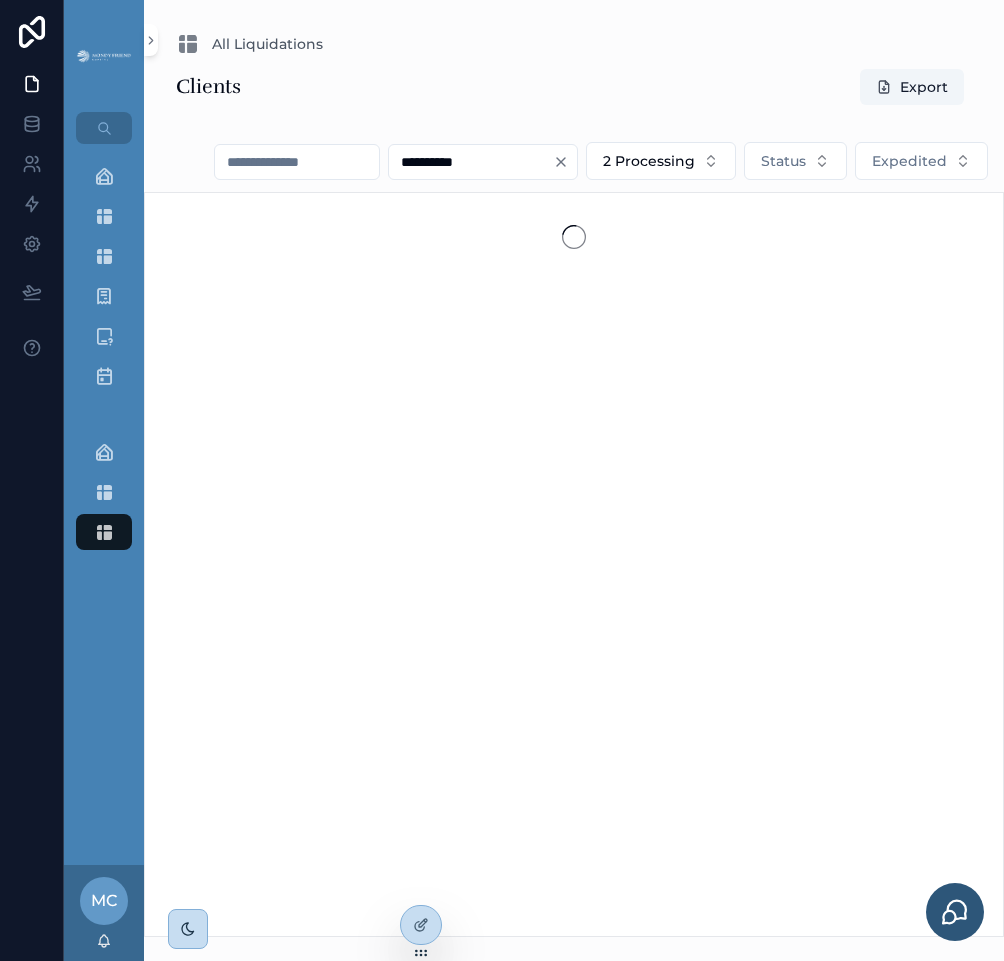 click on "Clients Export" at bounding box center (574, 87) 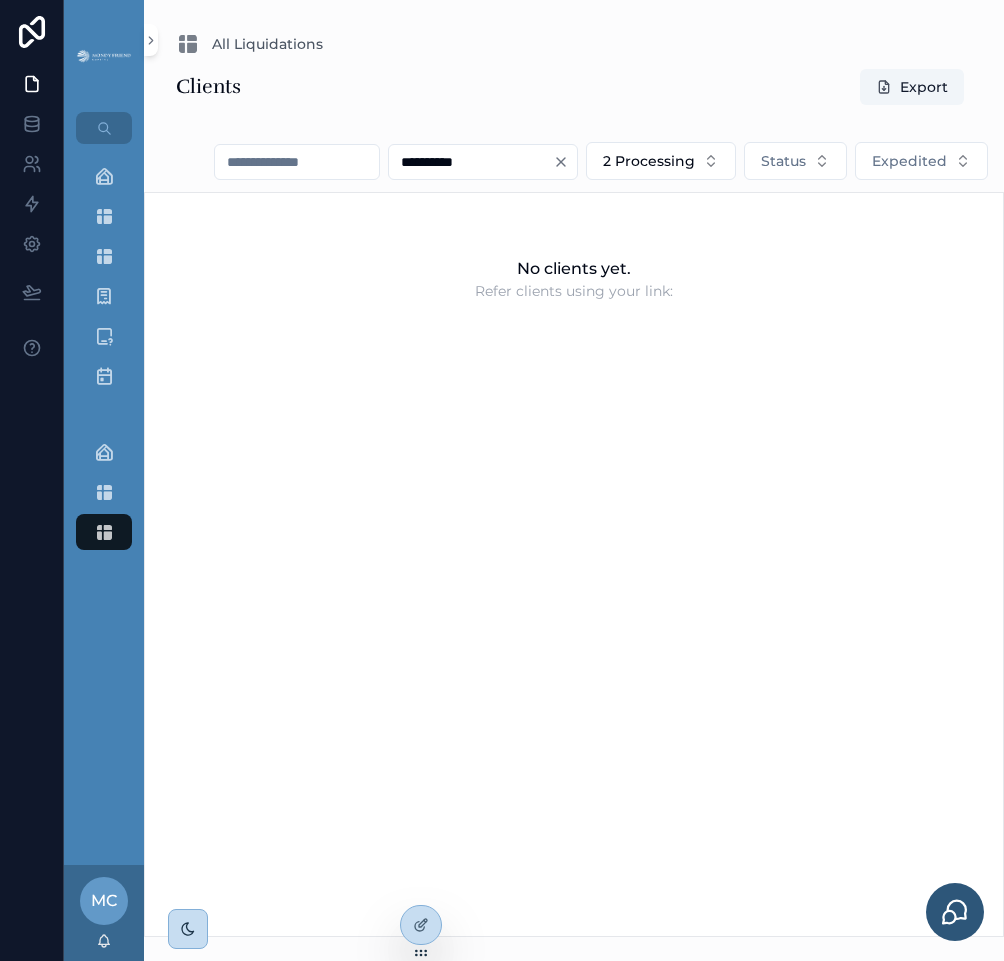 click on "**********" at bounding box center [483, 162] 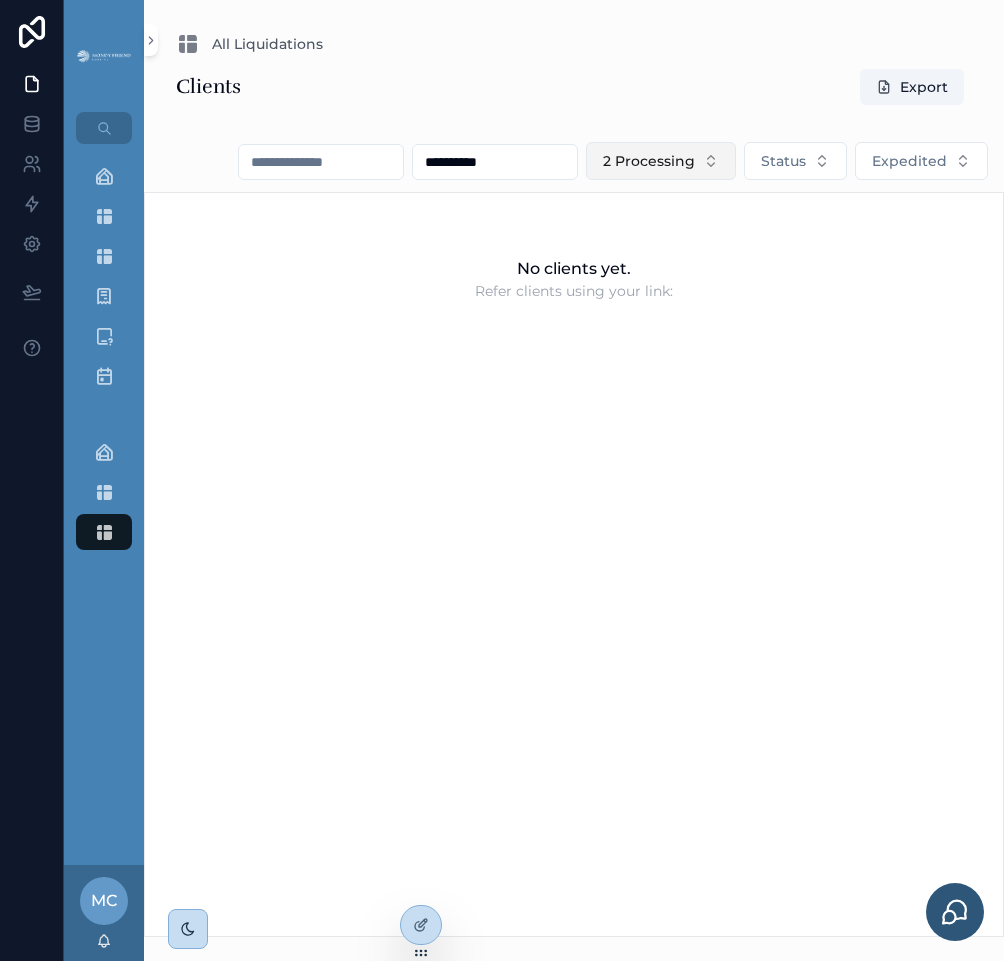 click on "2 Processing" at bounding box center (649, 161) 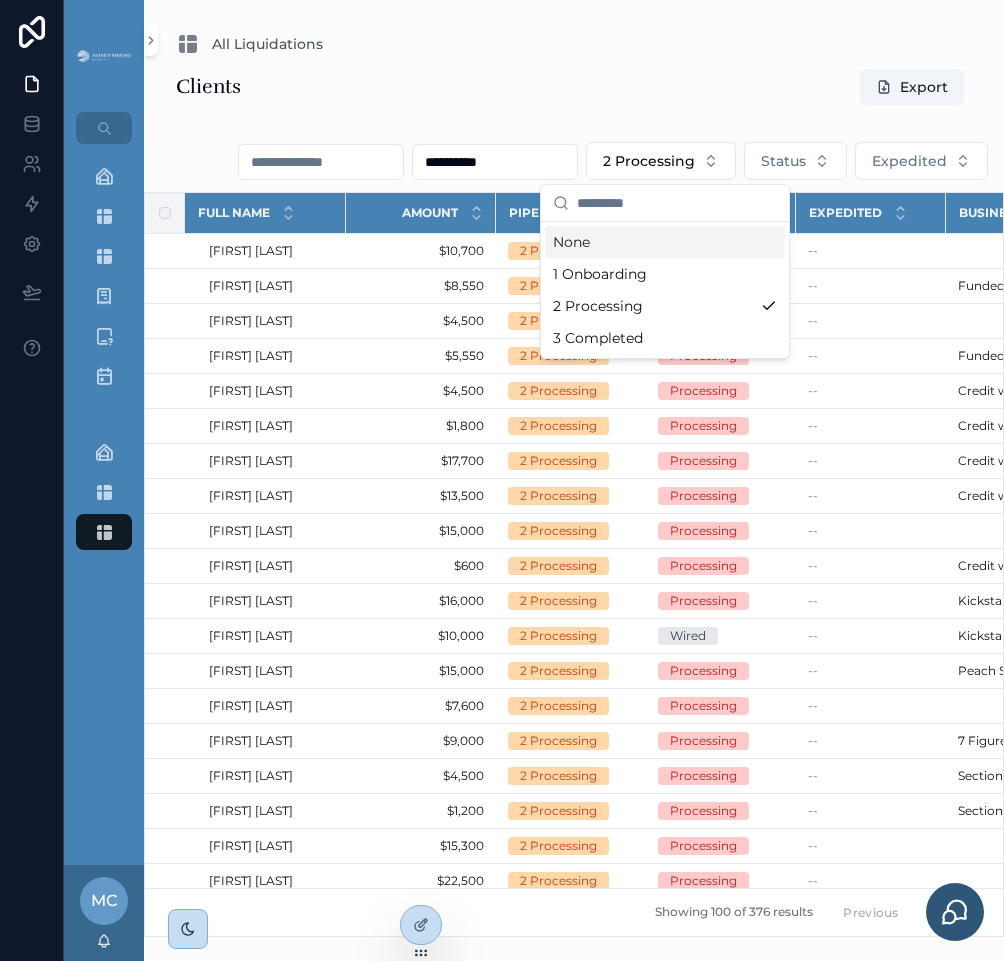 click on "None" at bounding box center (665, 242) 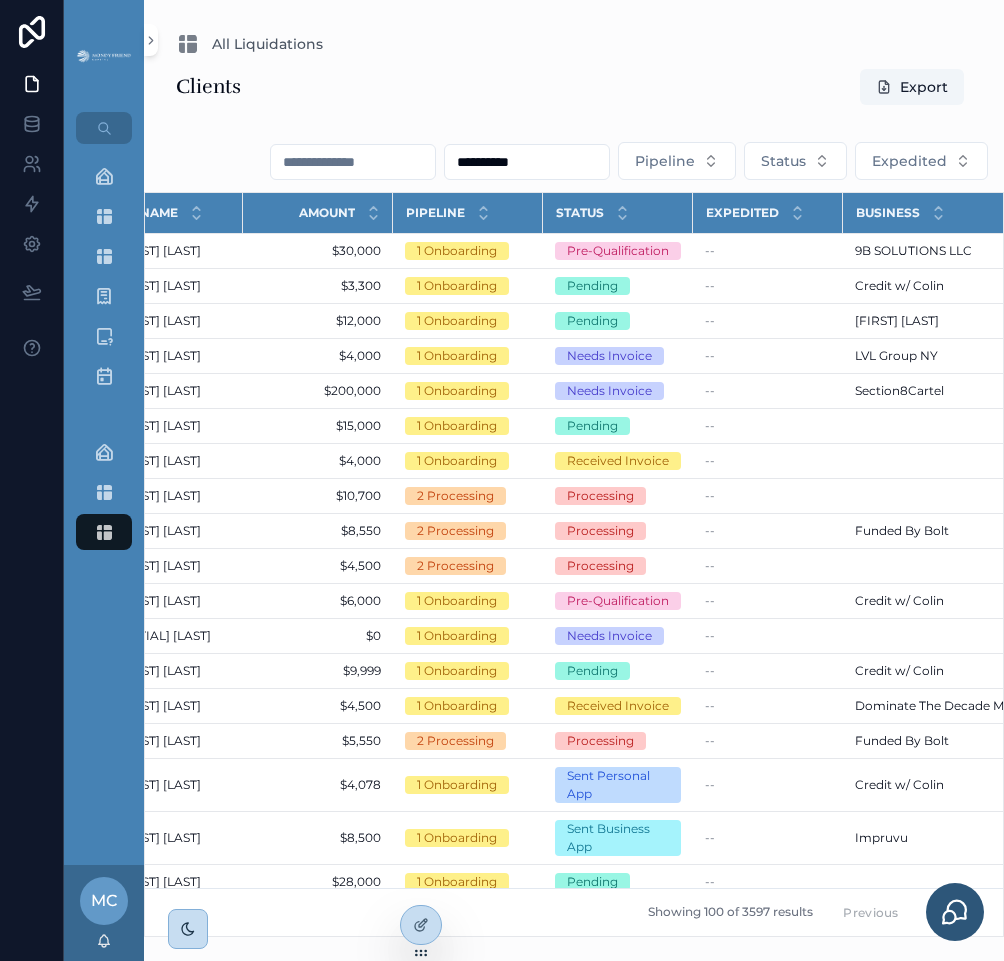 scroll, scrollTop: 0, scrollLeft: 94, axis: horizontal 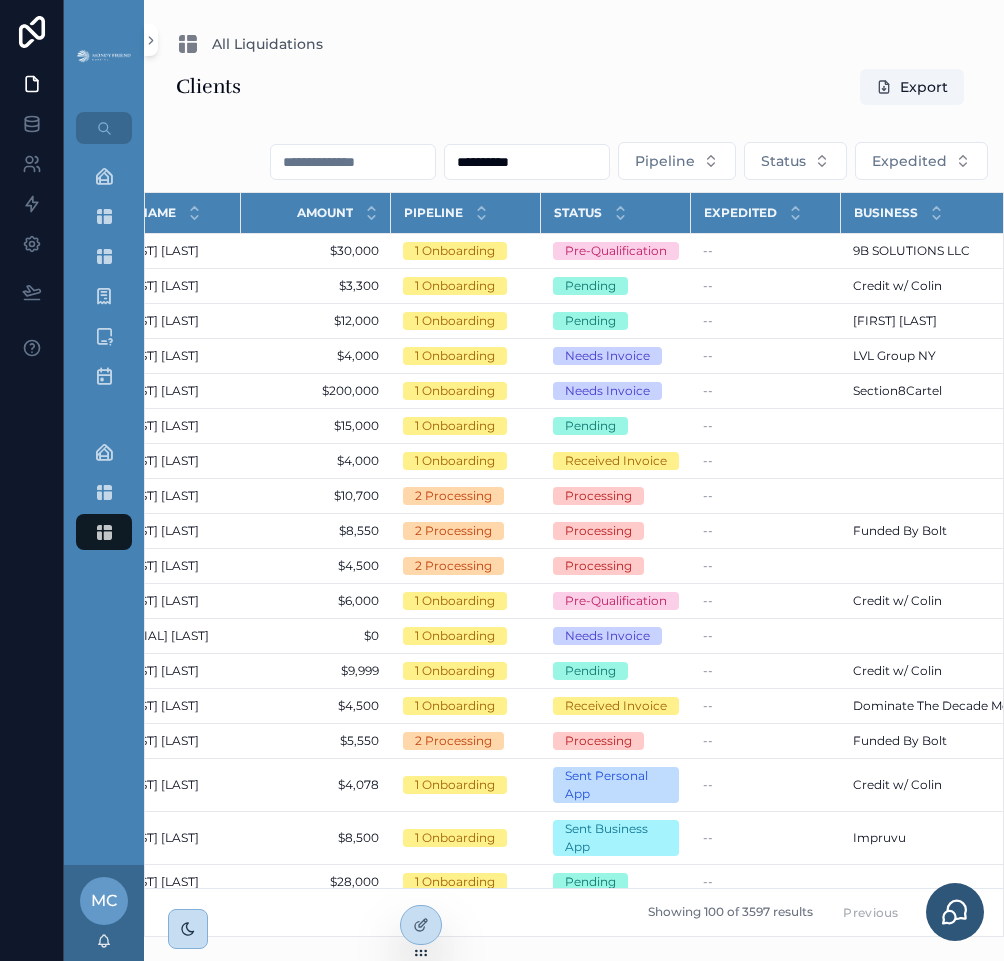 click on "Clients Export" at bounding box center (574, 91) 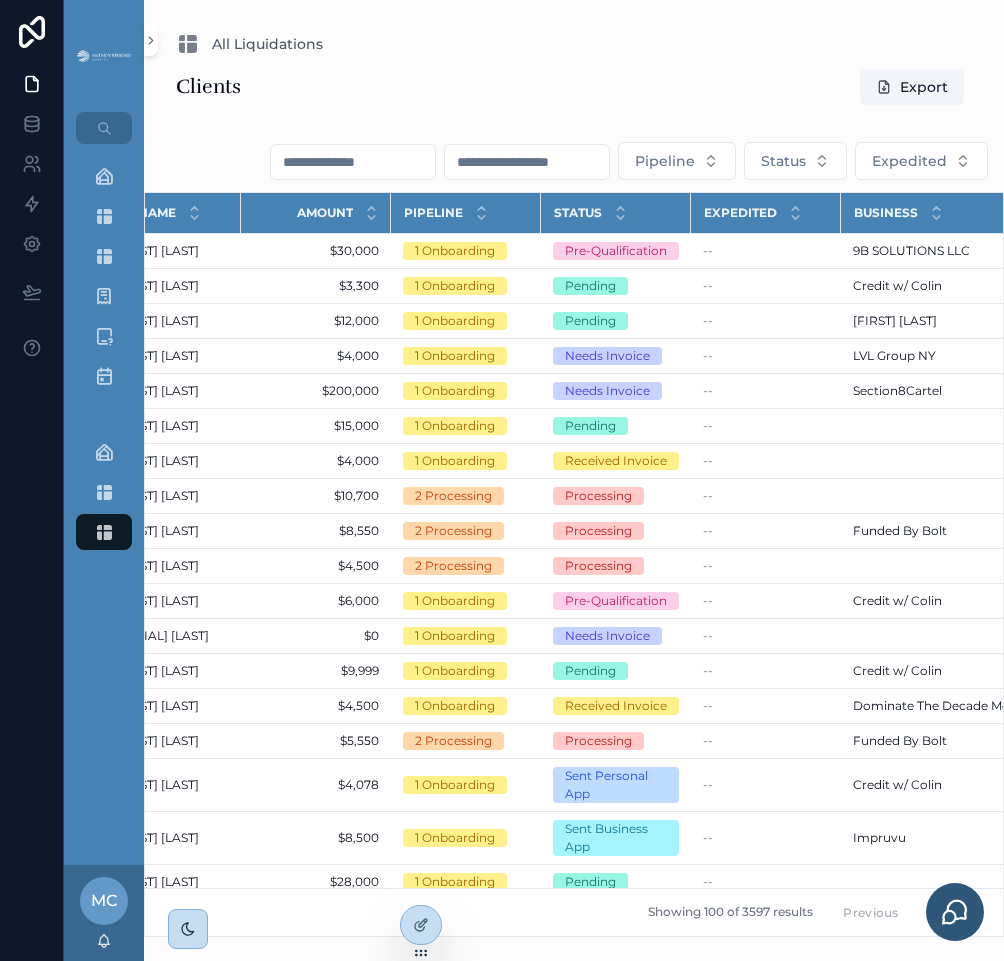 paste on "**********" 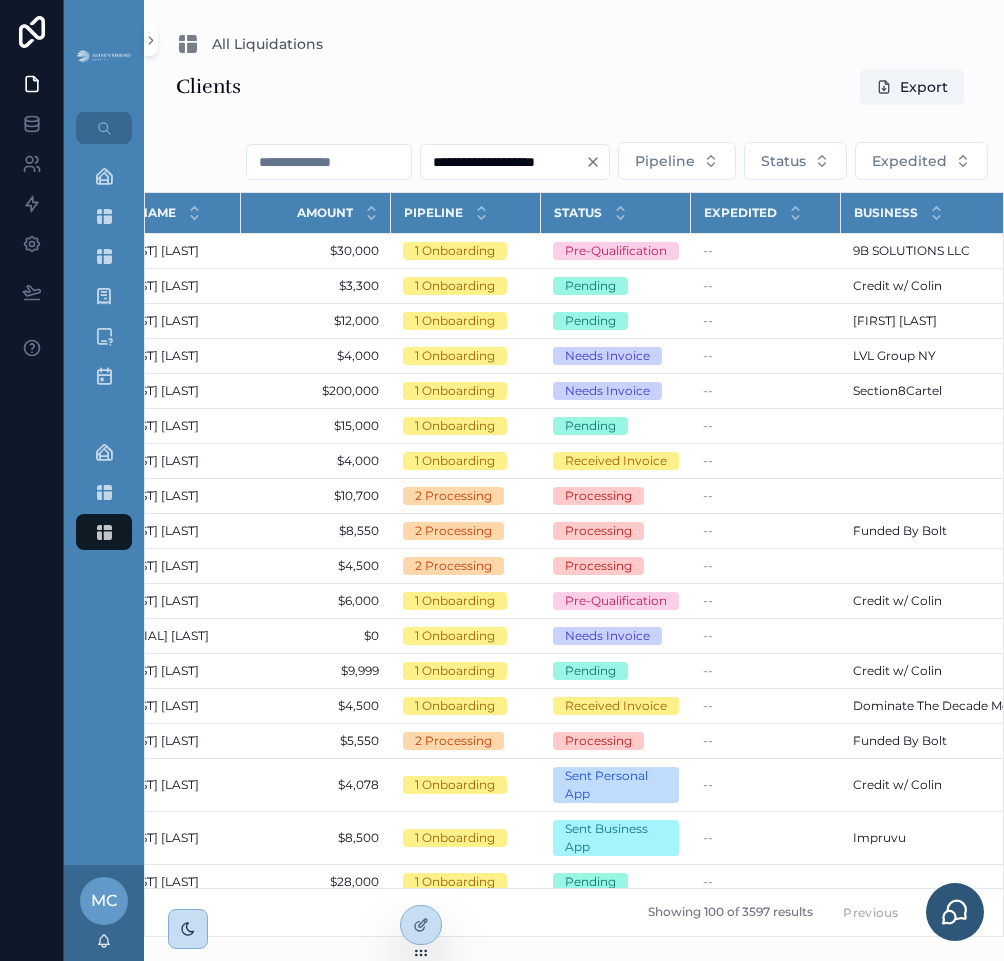type on "**********" 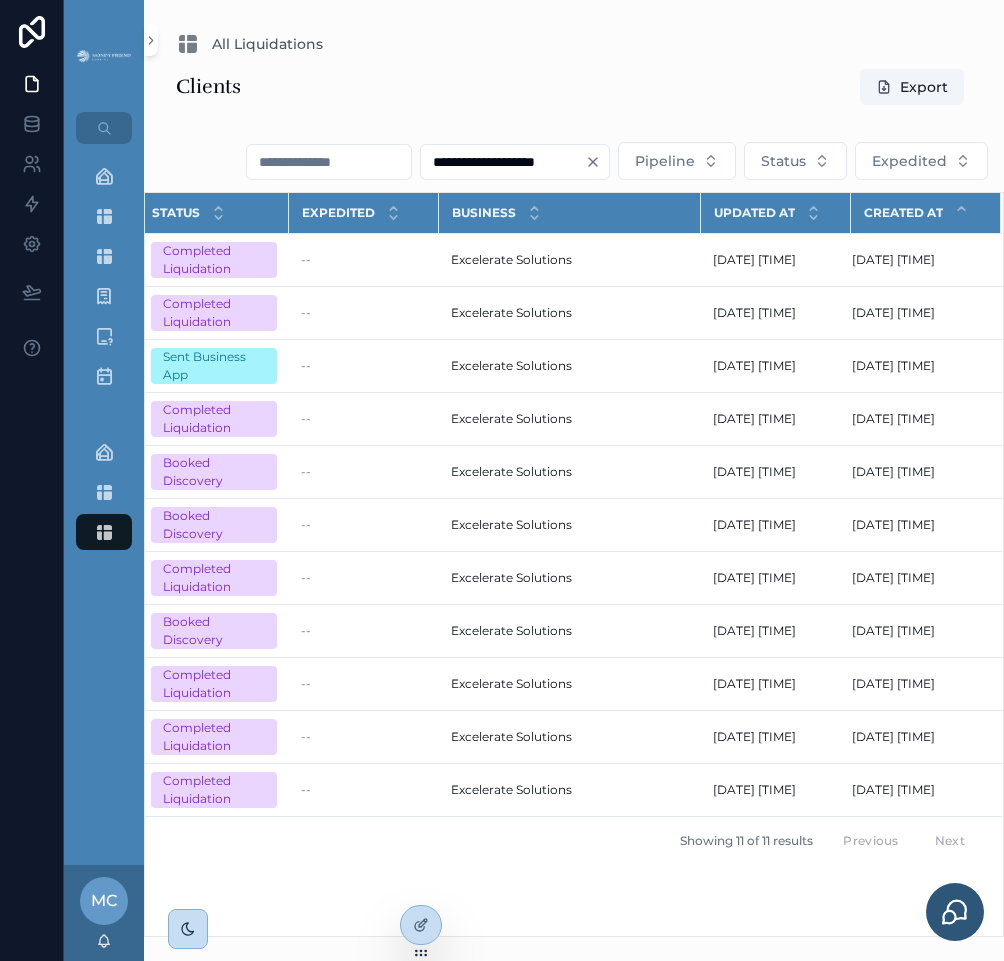 scroll, scrollTop: 0, scrollLeft: 0, axis: both 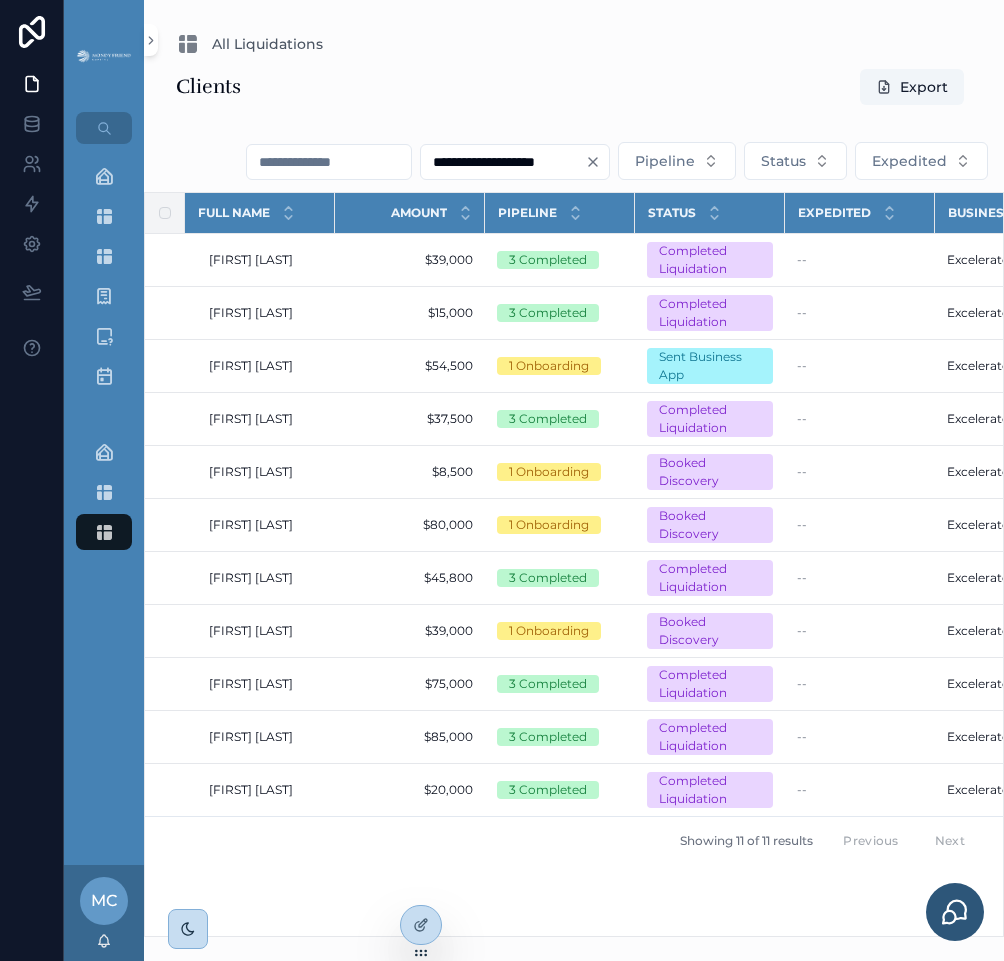 click on "Showing 11 of 11 results Previous Next" at bounding box center (574, 840) 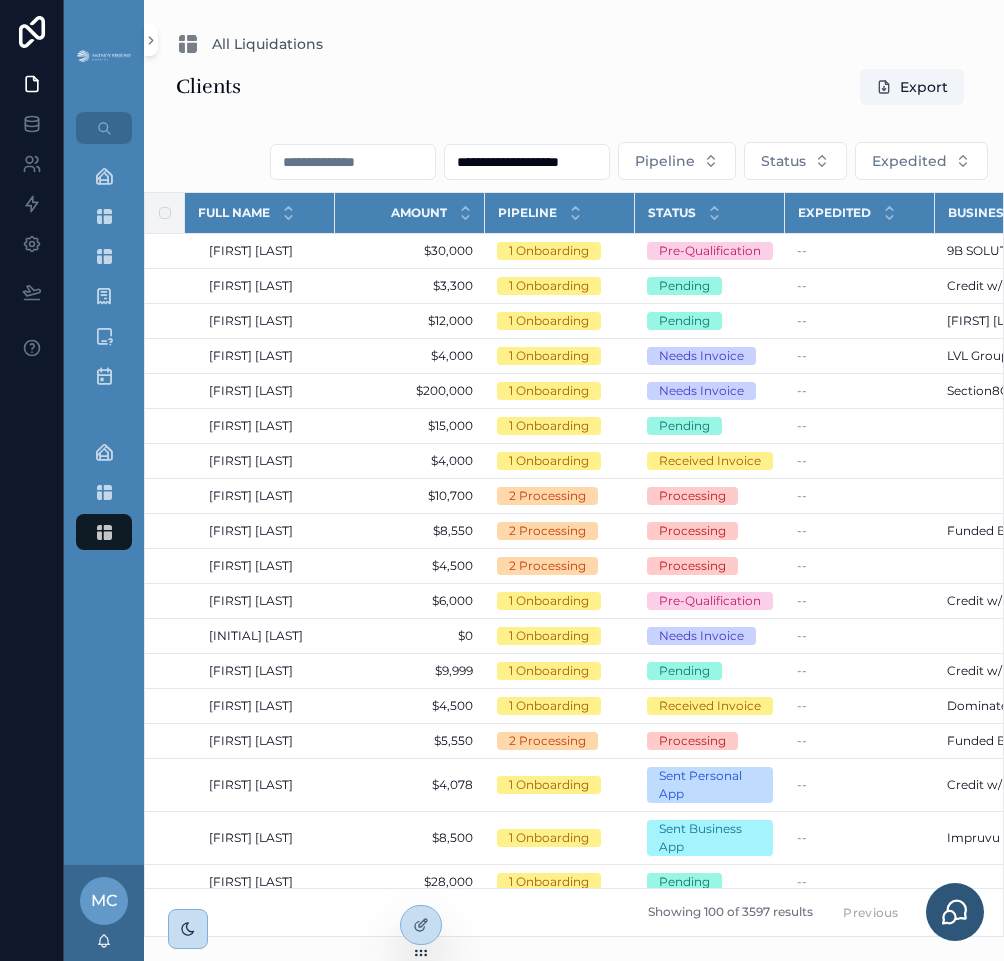 click on "**********" at bounding box center [574, 502] 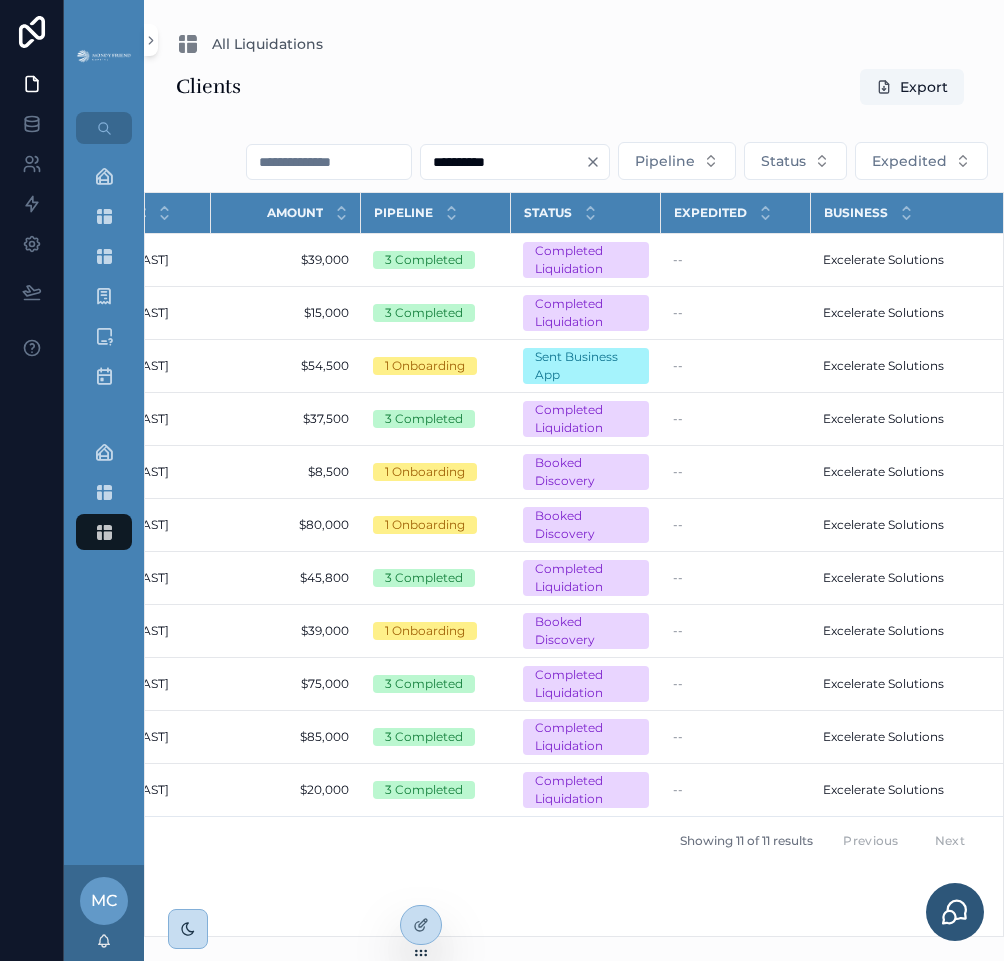 scroll, scrollTop: 0, scrollLeft: 0, axis: both 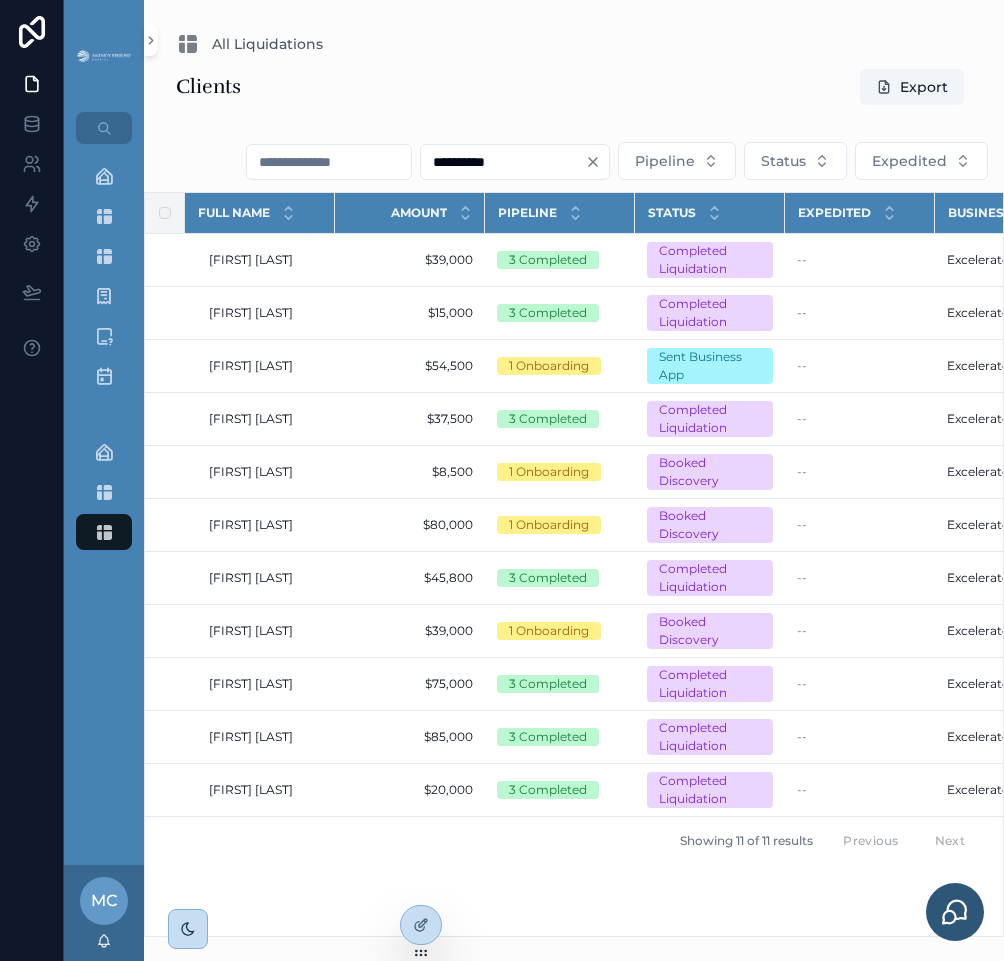 type on "**********" 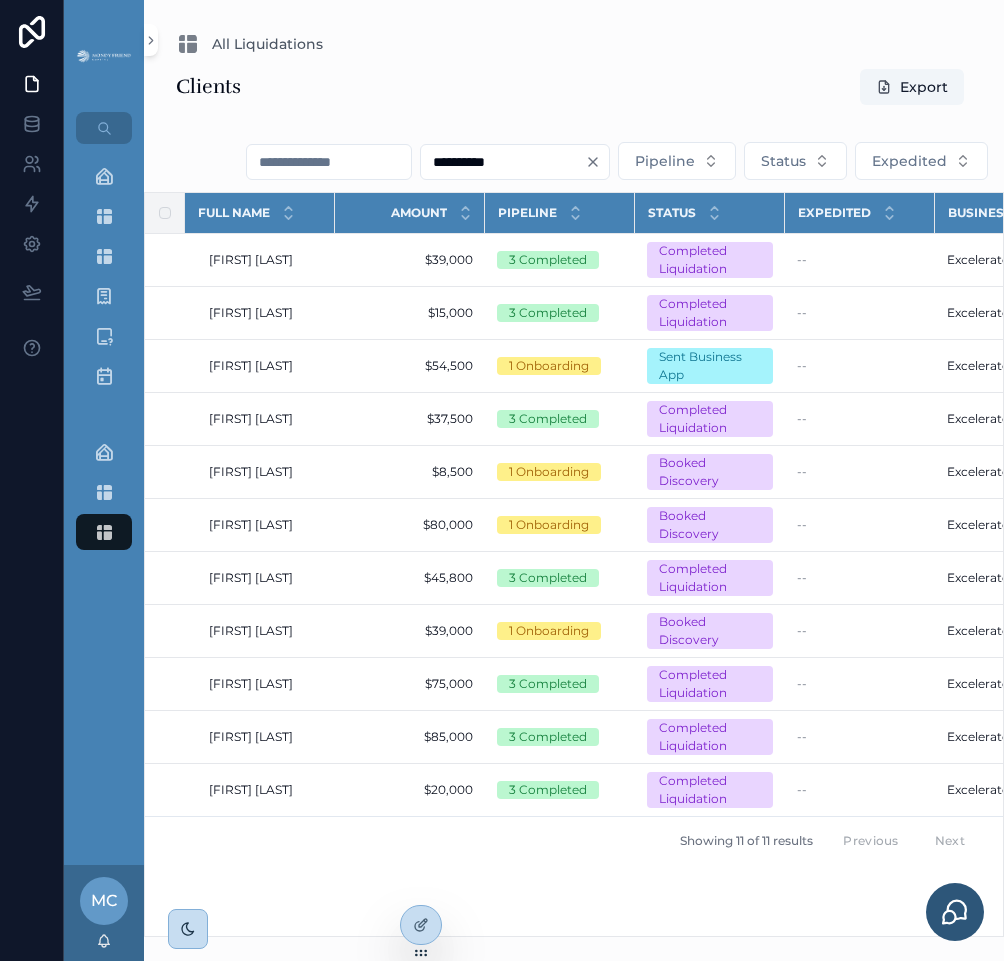 click on "**********" at bounding box center [503, 162] 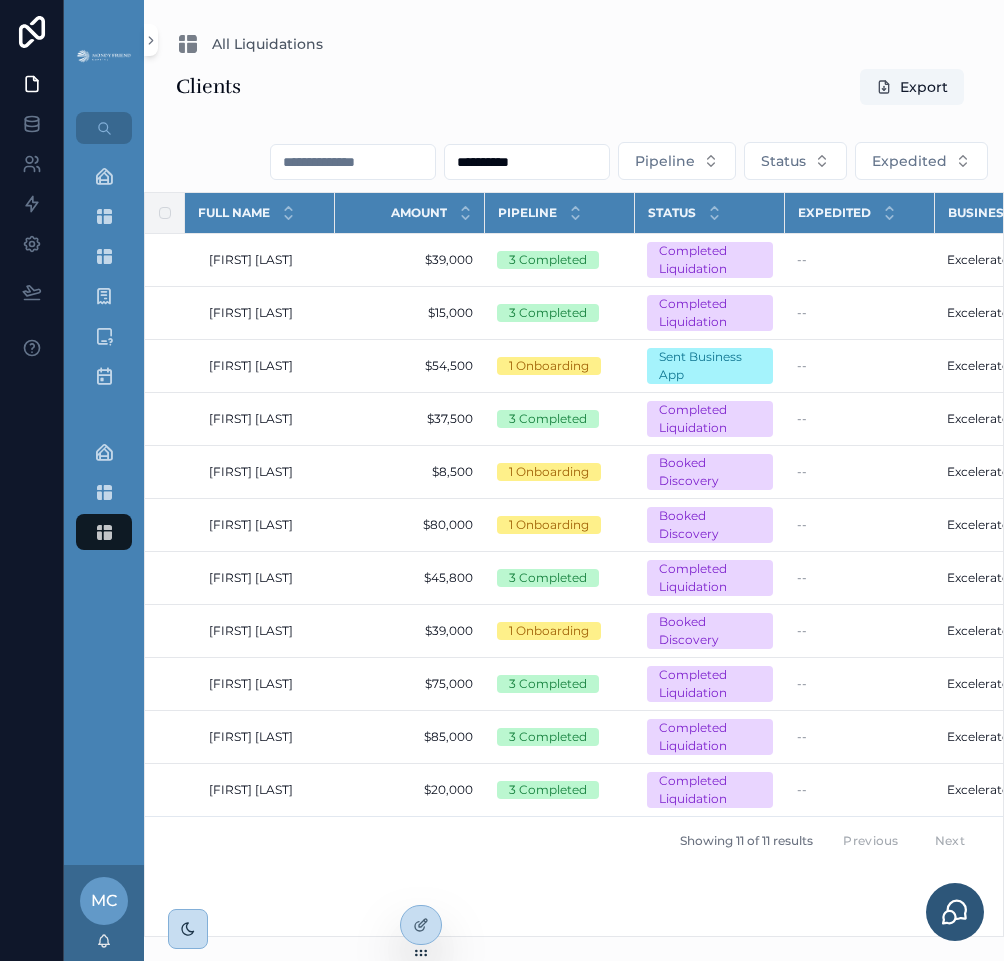 click on "**********" at bounding box center [574, 502] 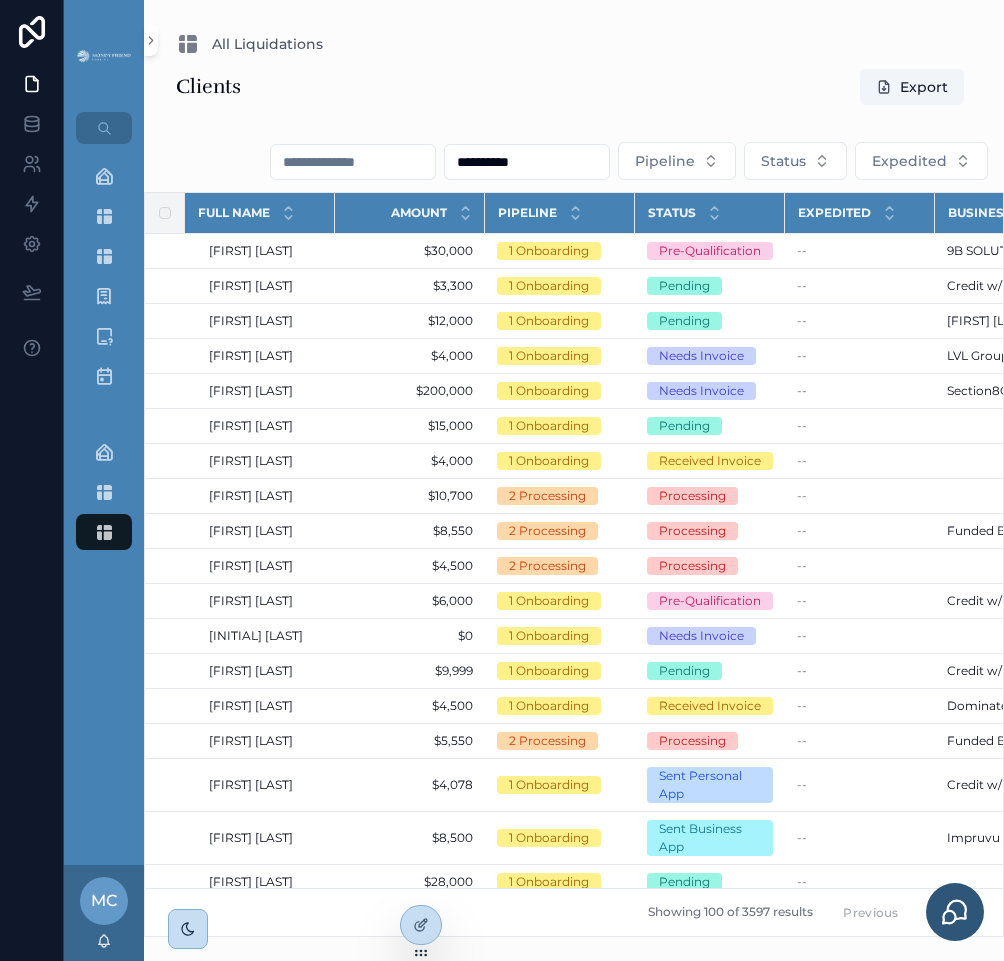 click on "**********" at bounding box center [527, 162] 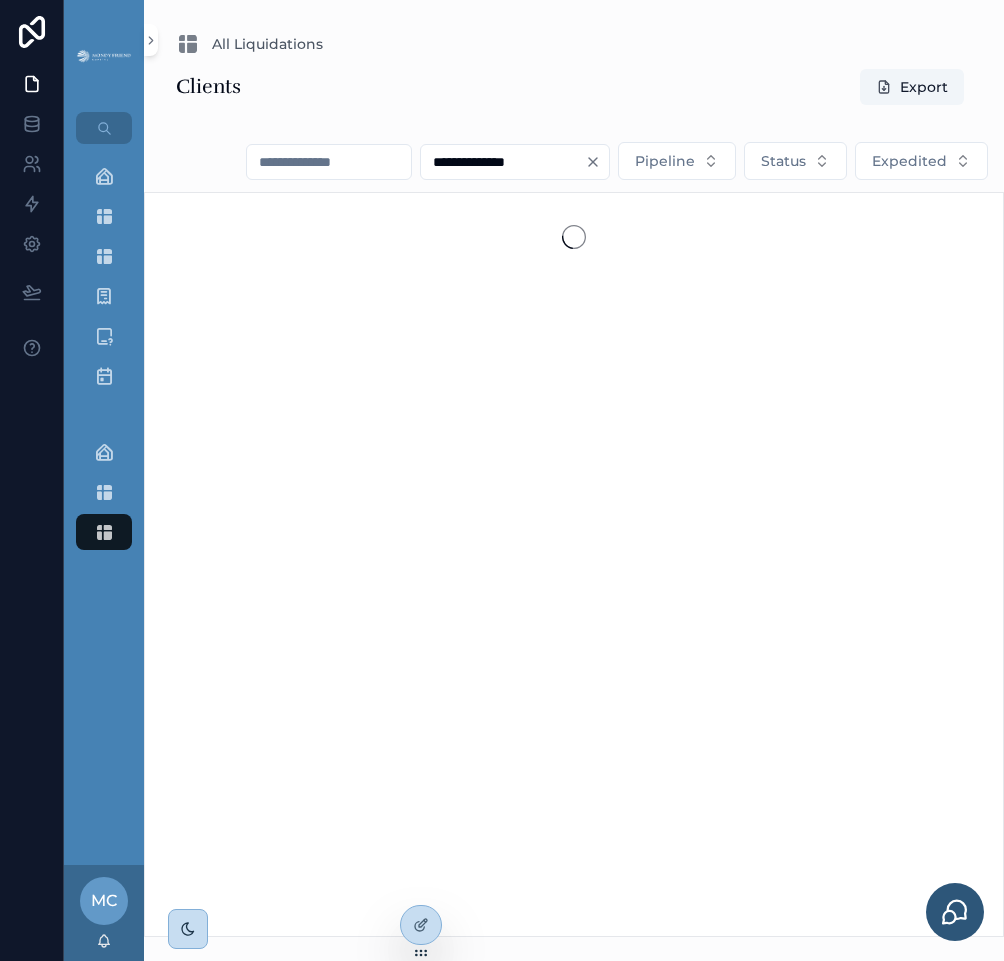 type on "**********" 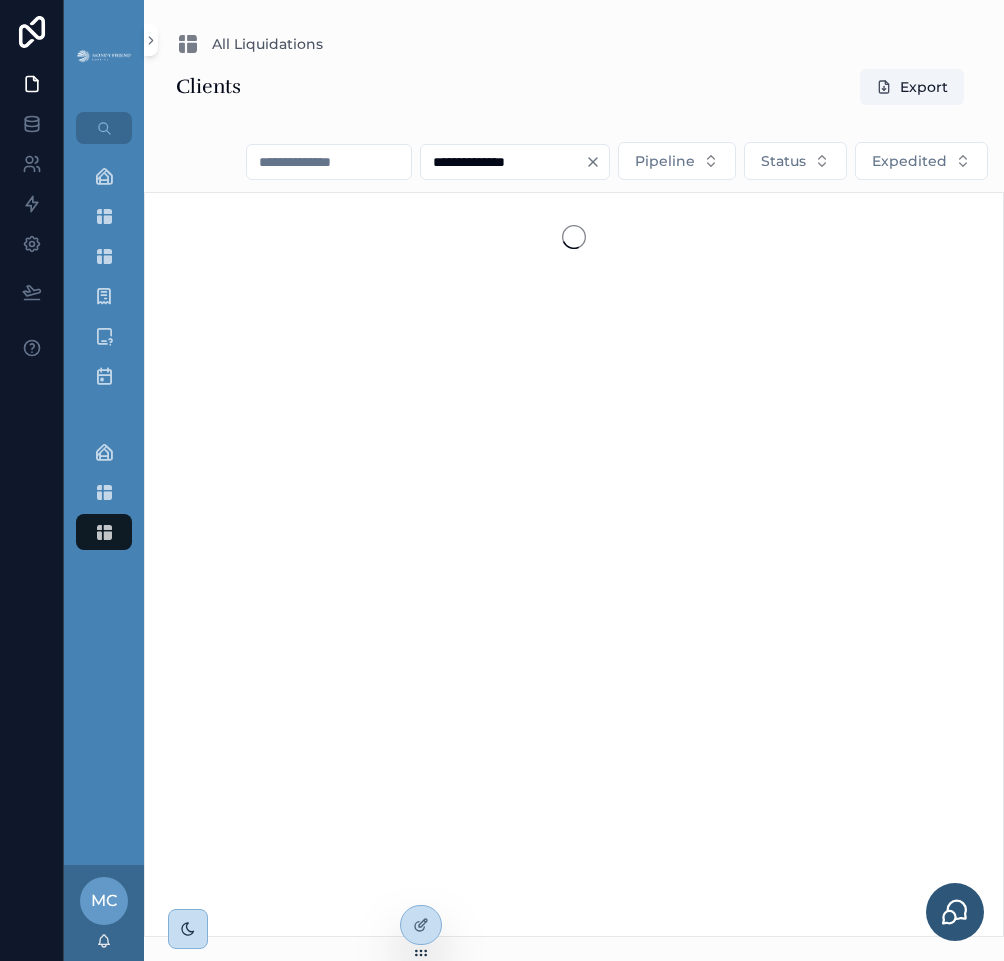 click on "Clients Export" at bounding box center [574, 87] 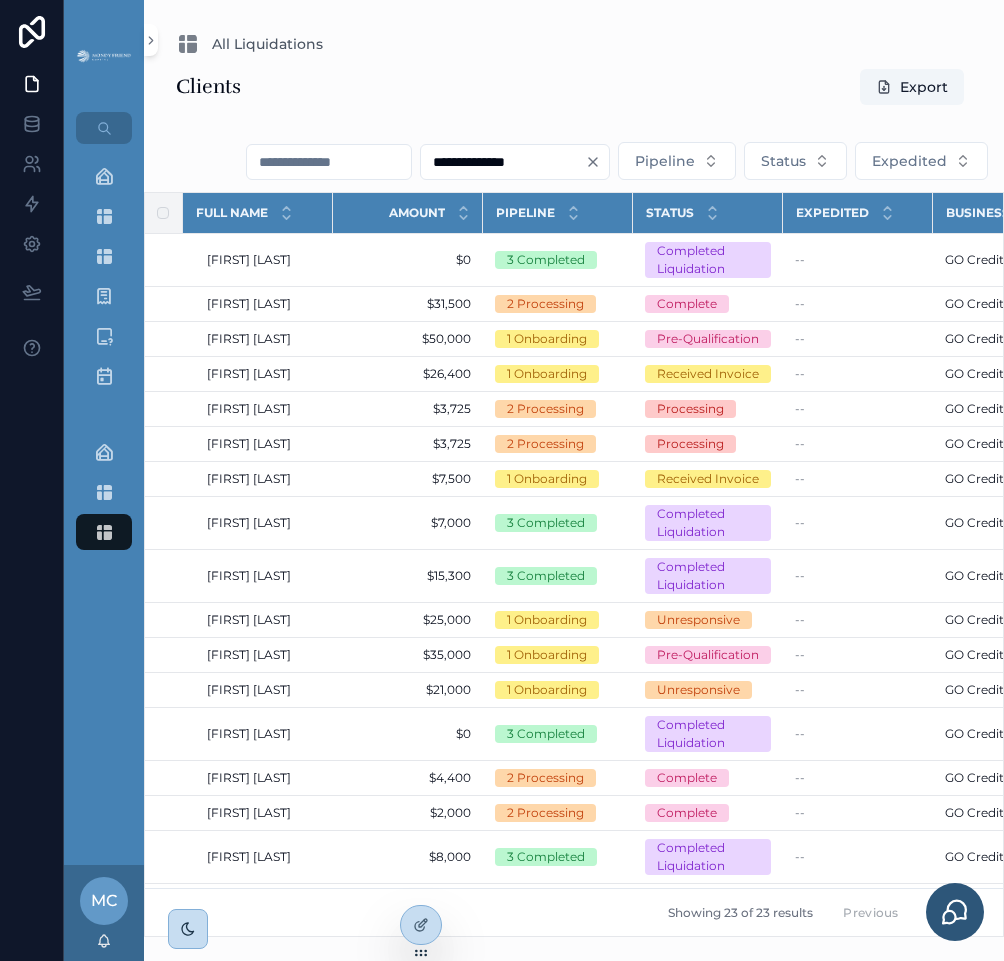 scroll, scrollTop: 0, scrollLeft: 0, axis: both 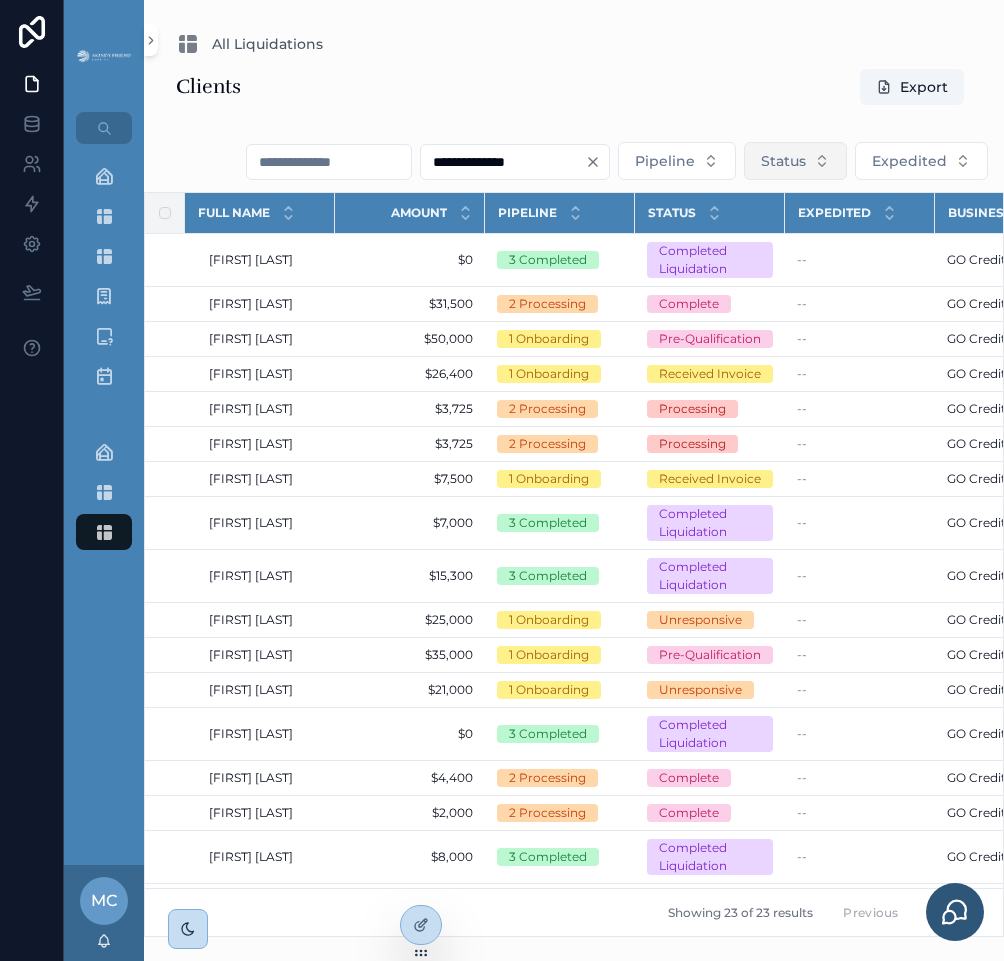 click on "Status" at bounding box center [783, 161] 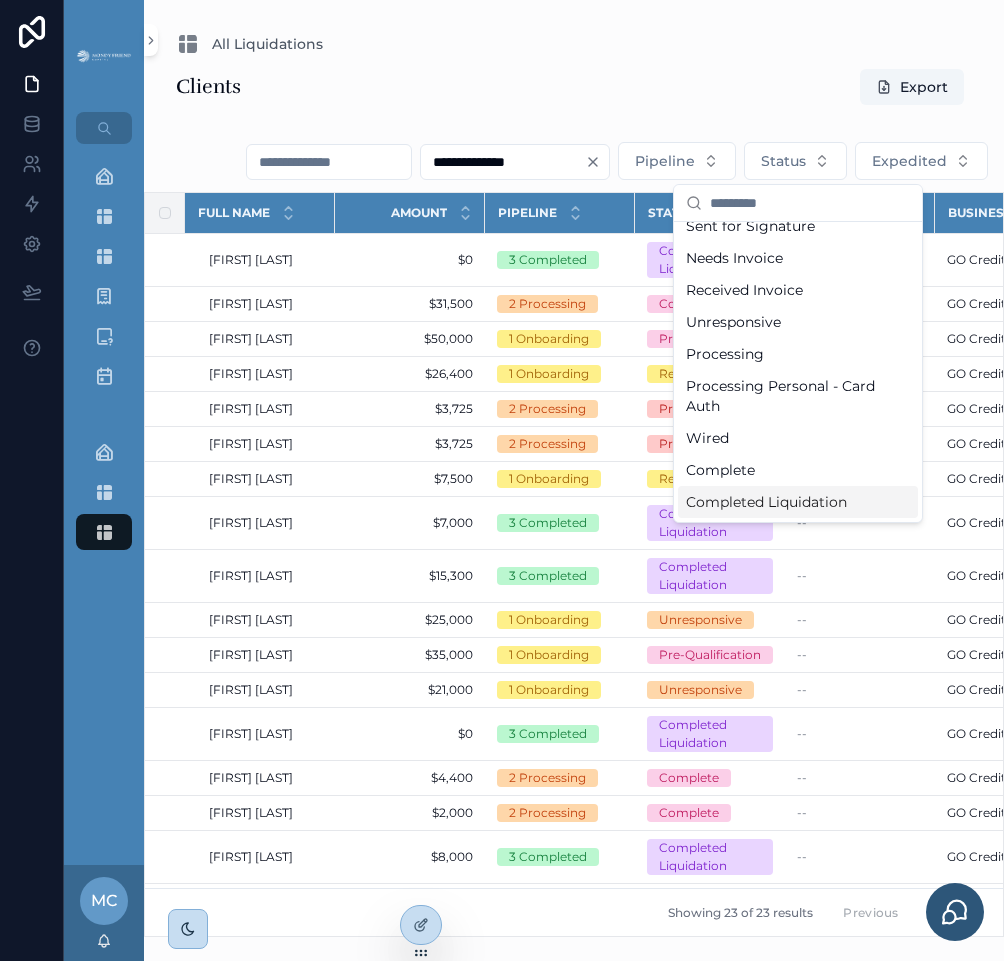 click on "Completed Liquidation" at bounding box center (798, 502) 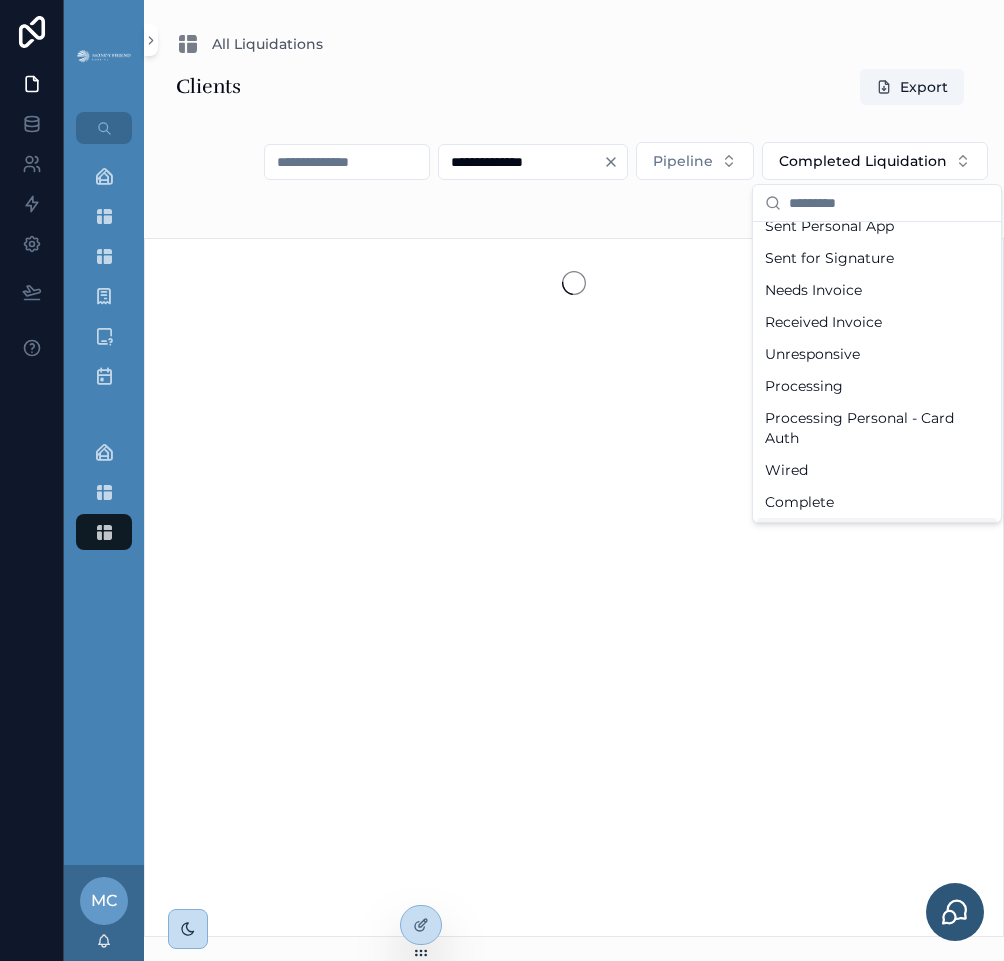 scroll, scrollTop: 208, scrollLeft: 0, axis: vertical 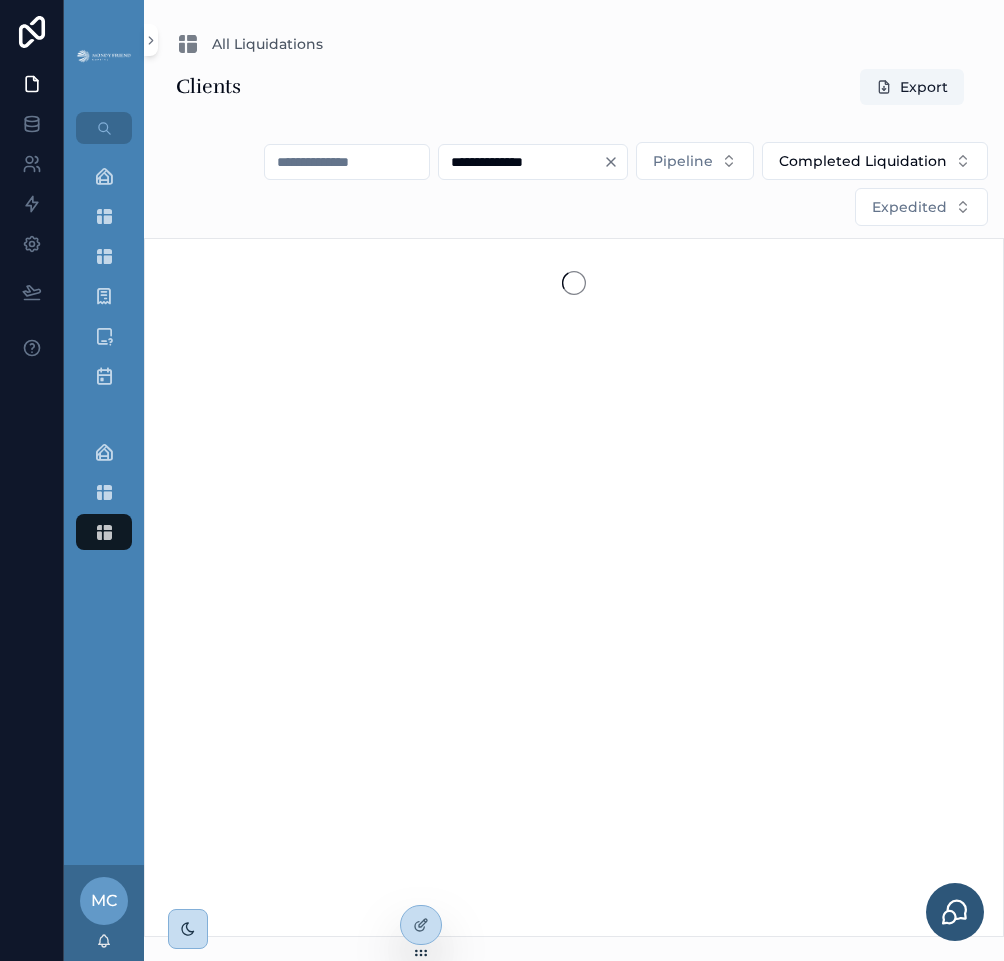 click on "Clients Export" at bounding box center (574, 87) 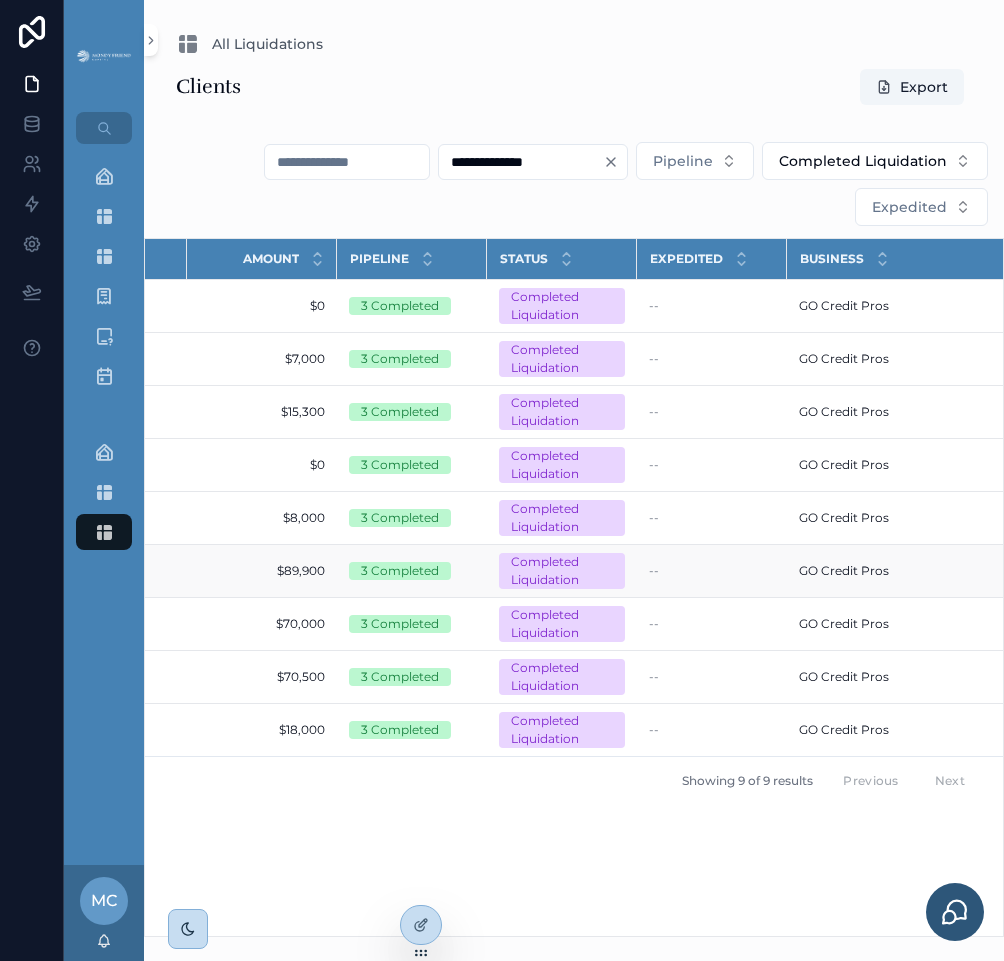 scroll, scrollTop: 0, scrollLeft: 150, axis: horizontal 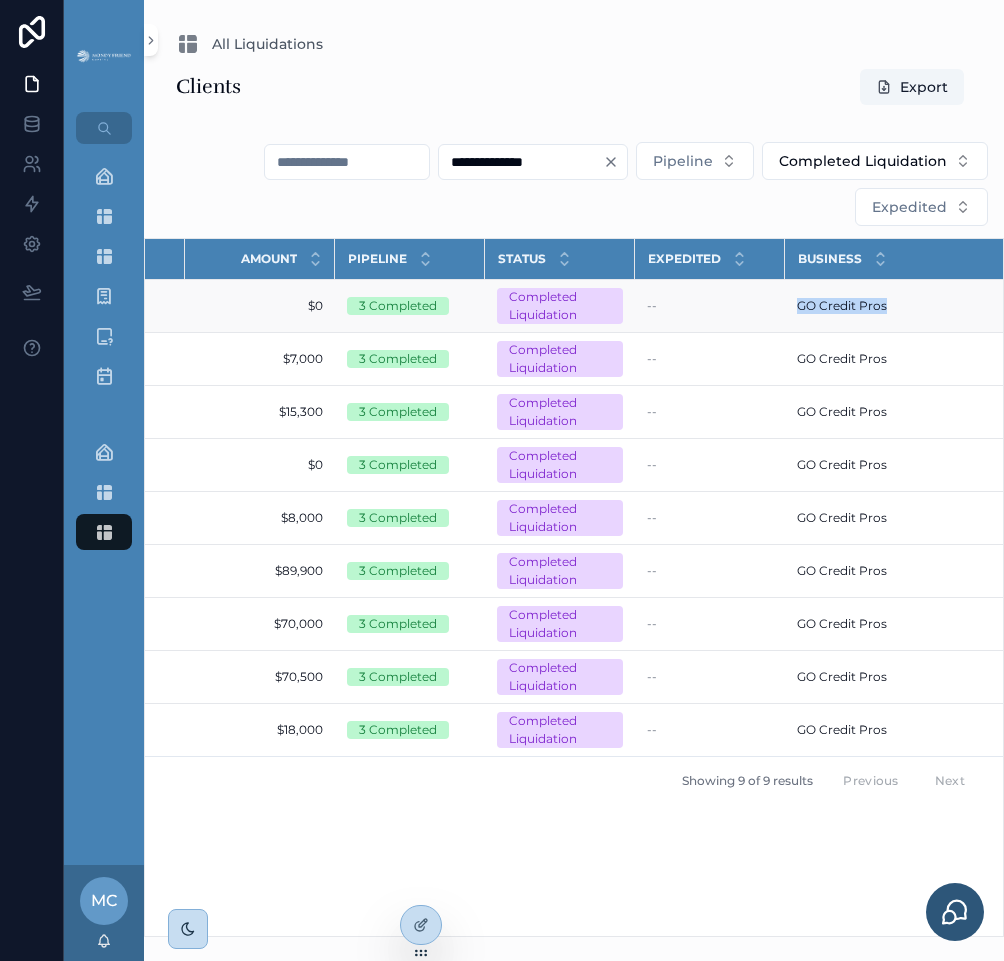 drag, startPoint x: 805, startPoint y: 305, endPoint x: 892, endPoint y: 306, distance: 87.005745 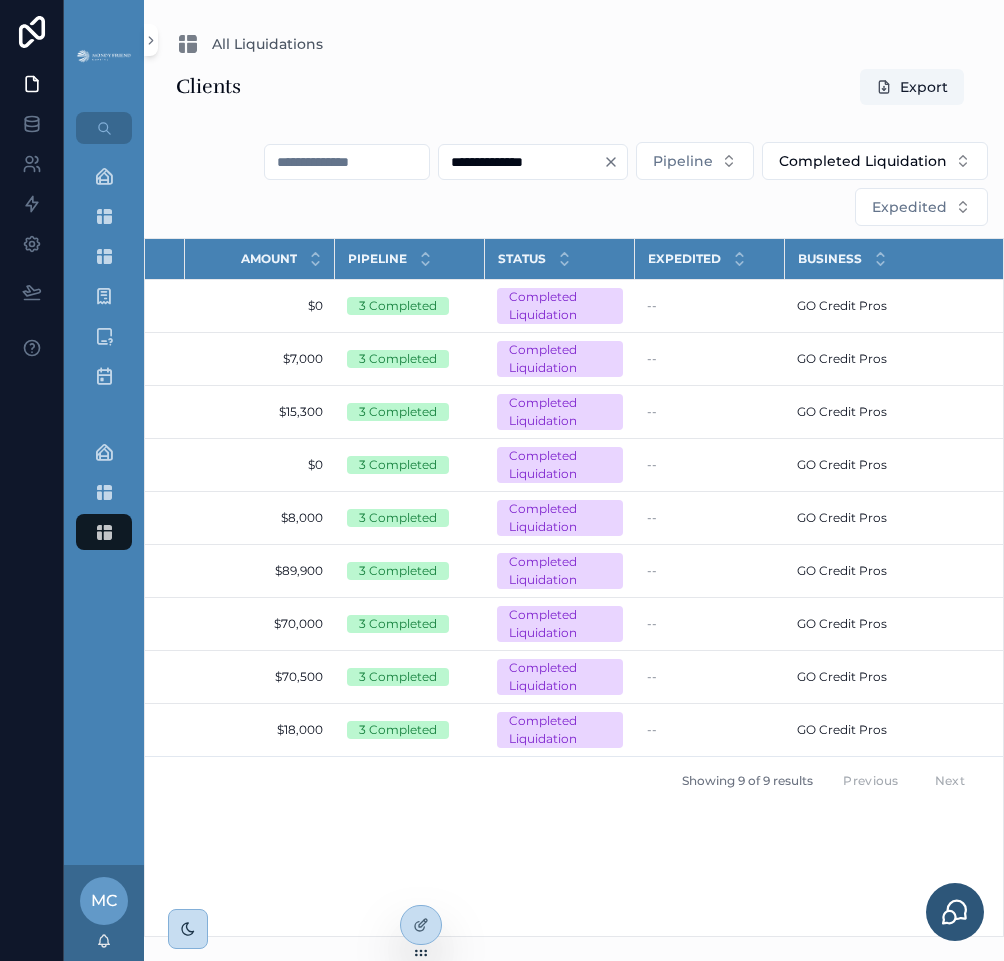 drag, startPoint x: 529, startPoint y: 112, endPoint x: 425, endPoint y: 143, distance: 108.52189 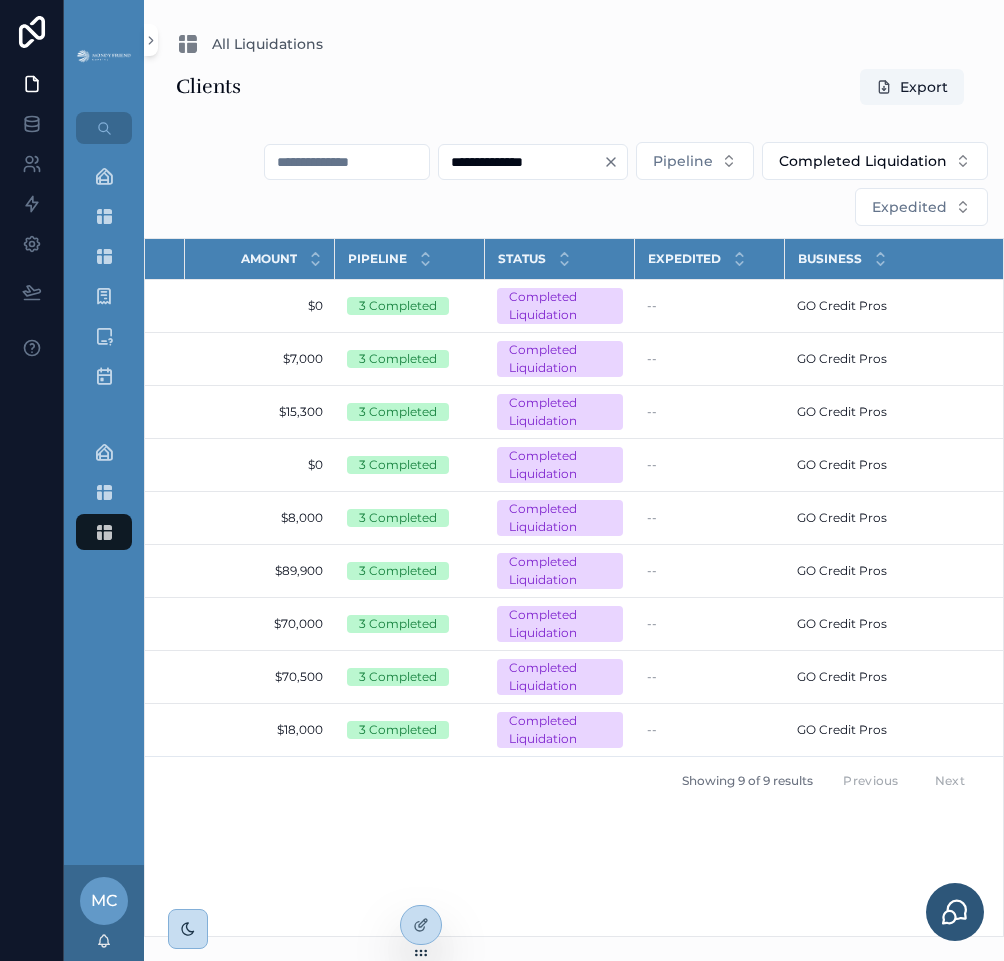 drag, startPoint x: 541, startPoint y: 944, endPoint x: 477, endPoint y: 942, distance: 64.03124 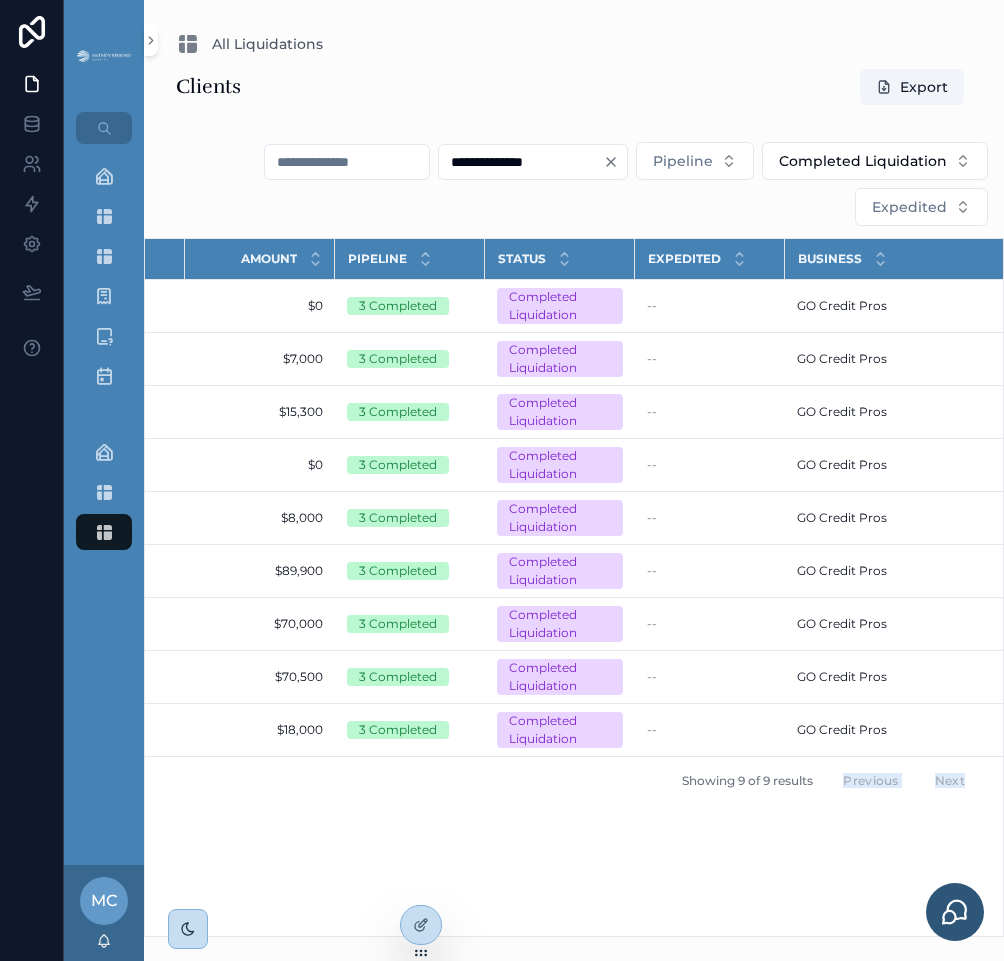 scroll, scrollTop: 0, scrollLeft: 0, axis: both 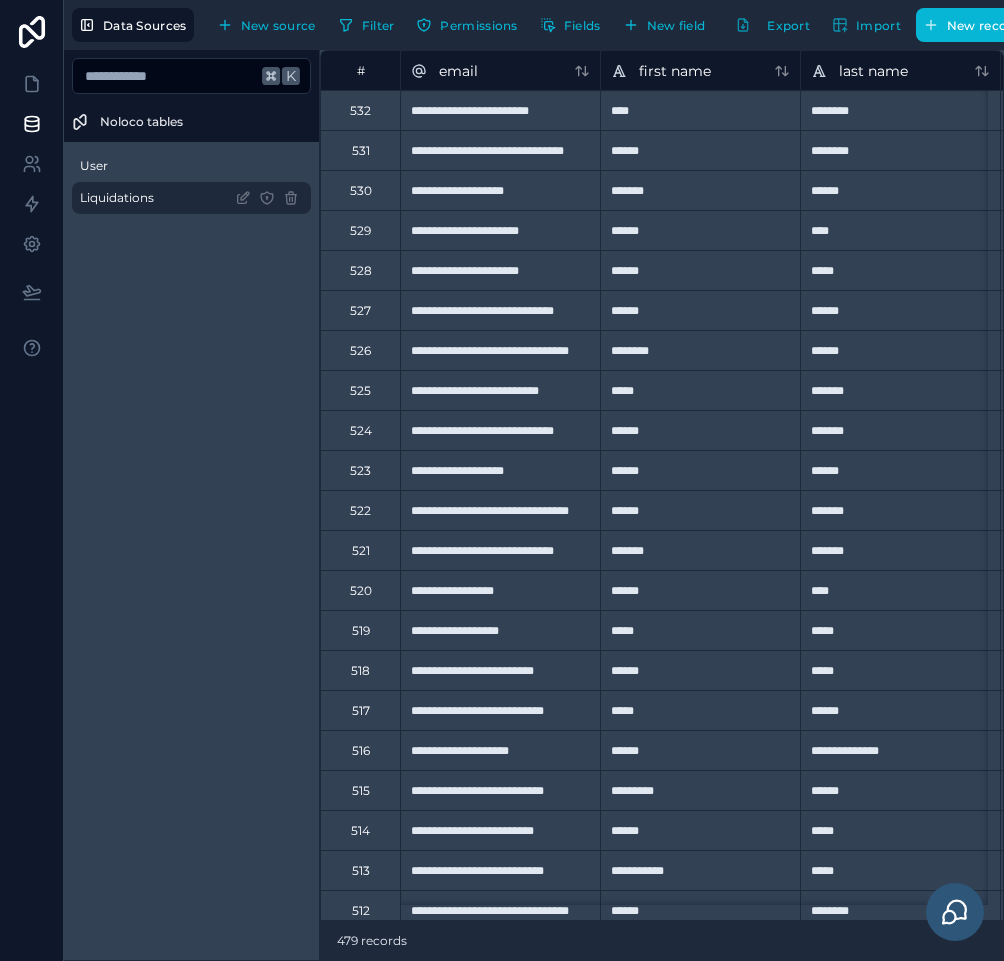 click on "Liquidations" at bounding box center (191, 198) 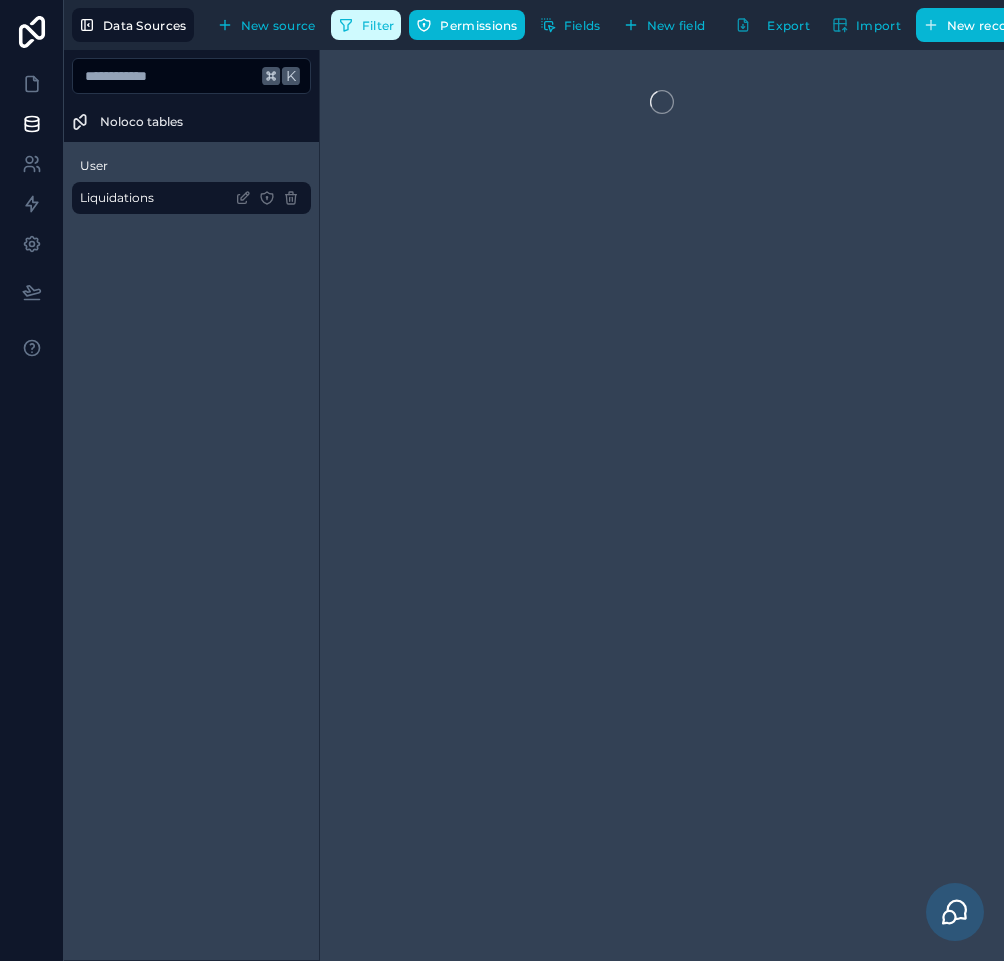 click on "Filter" at bounding box center [366, 25] 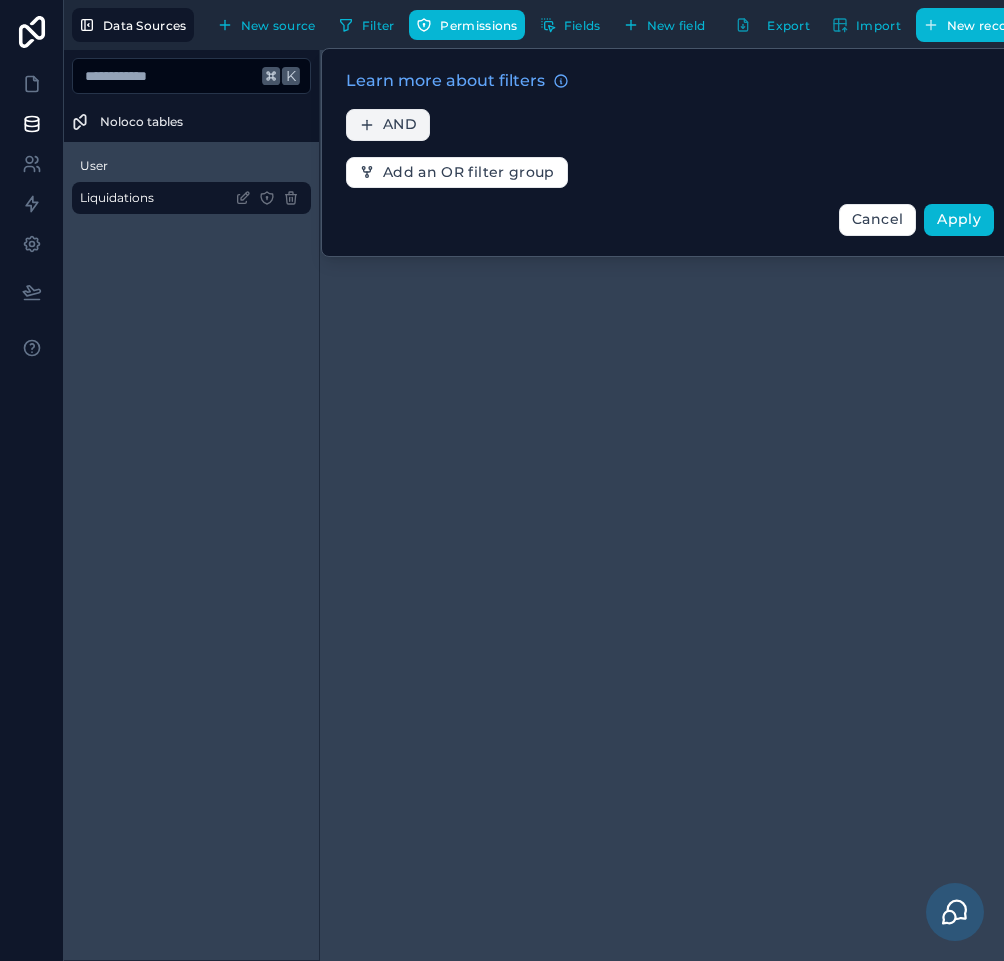 drag, startPoint x: 378, startPoint y: 142, endPoint x: 391, endPoint y: 139, distance: 13.341664 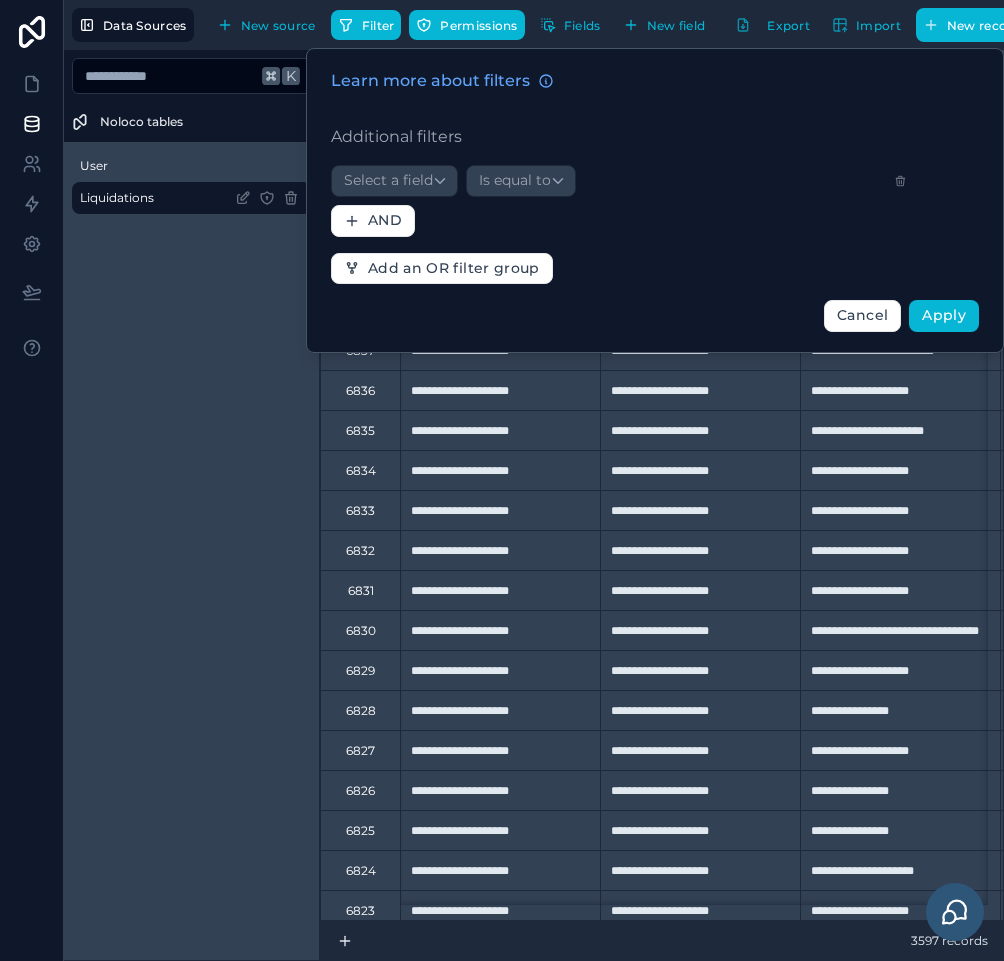drag, startPoint x: 429, startPoint y: 199, endPoint x: 427, endPoint y: 187, distance: 12.165525 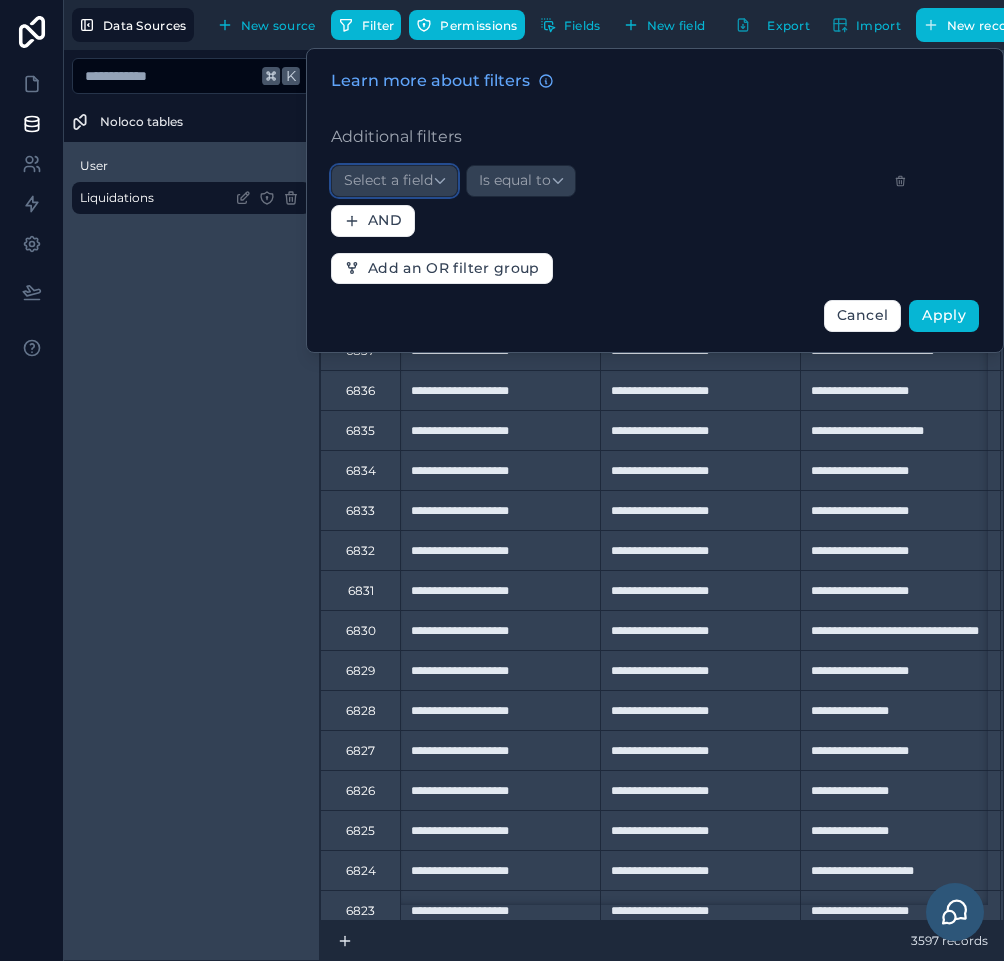 click on "Select a field" at bounding box center (388, 180) 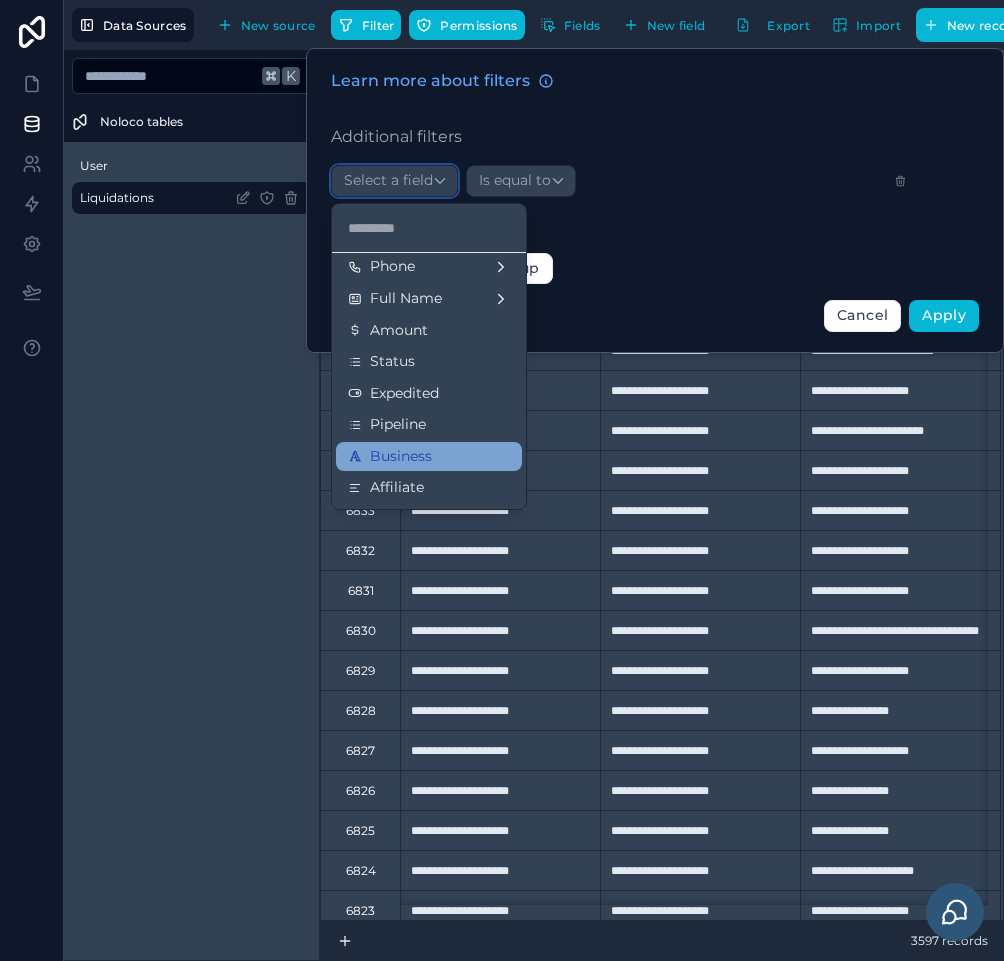 scroll, scrollTop: 240, scrollLeft: 0, axis: vertical 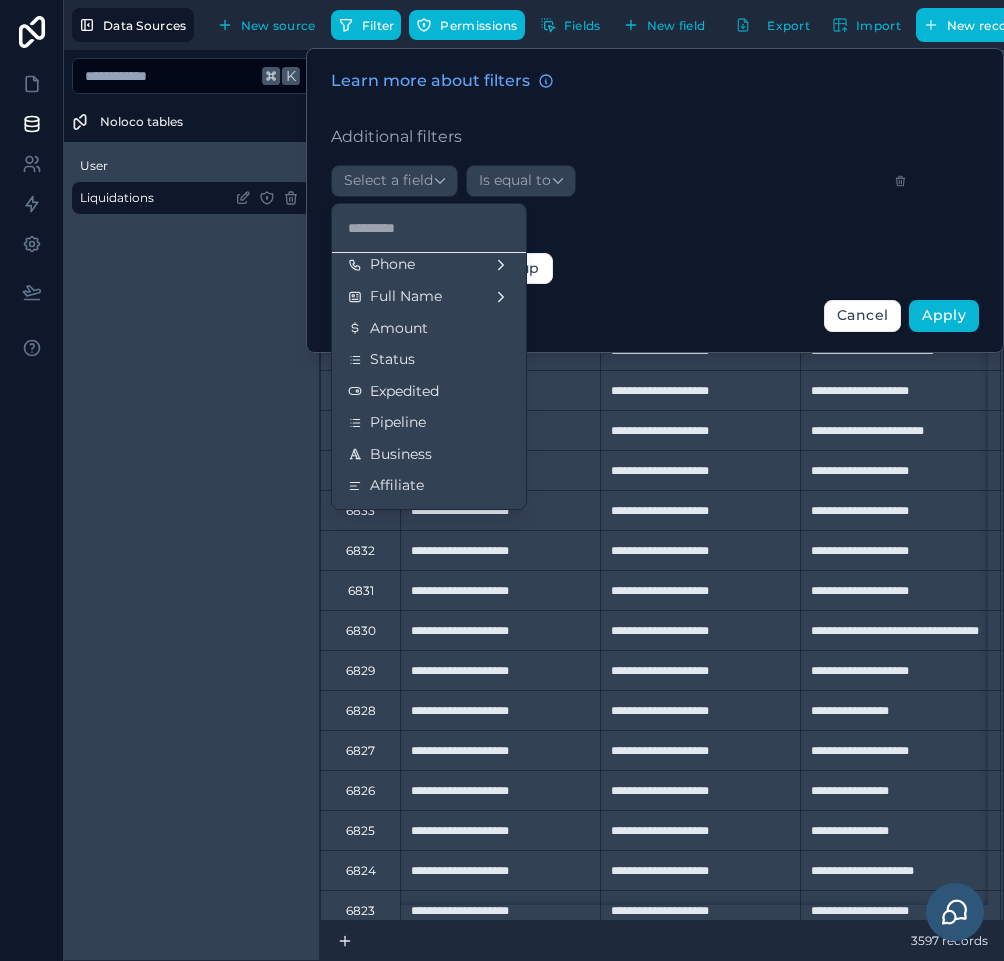 click on "Business" at bounding box center (429, 455) 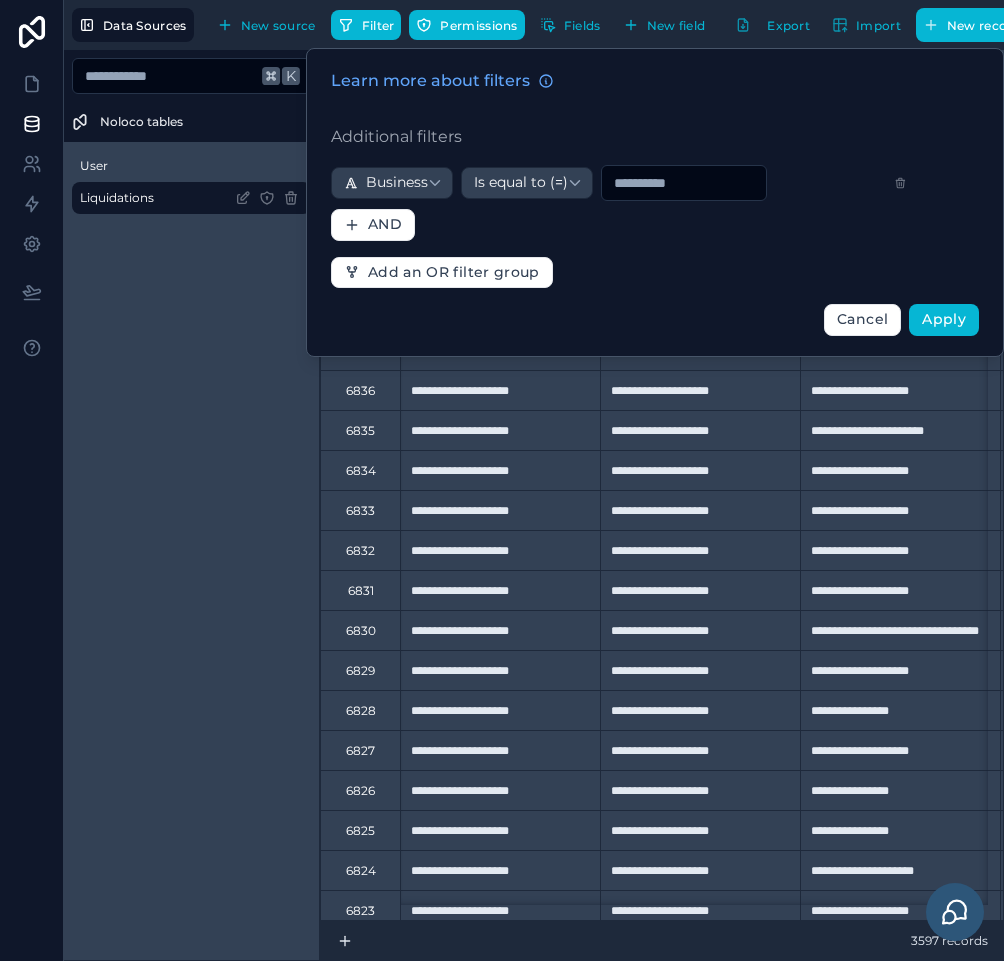 click on "Additional filters" at bounding box center (655, 137) 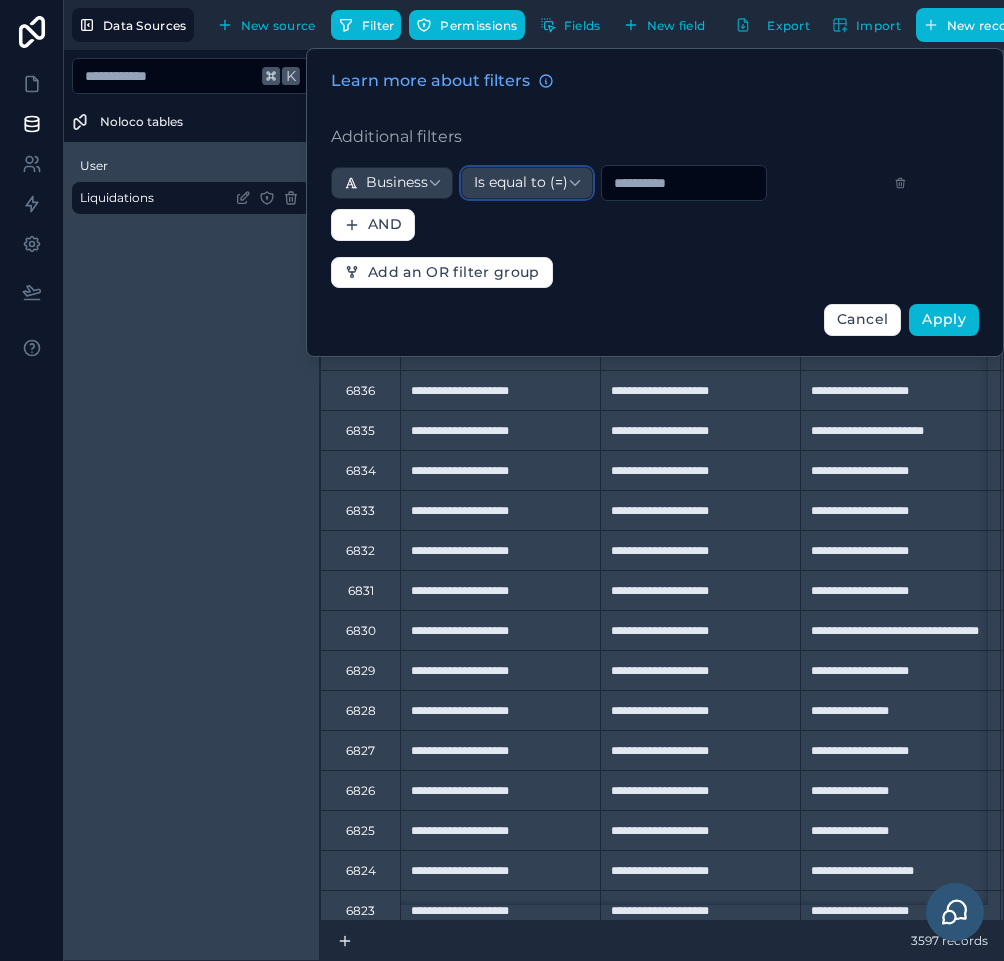 click on "Is equal to (=)" at bounding box center [521, 183] 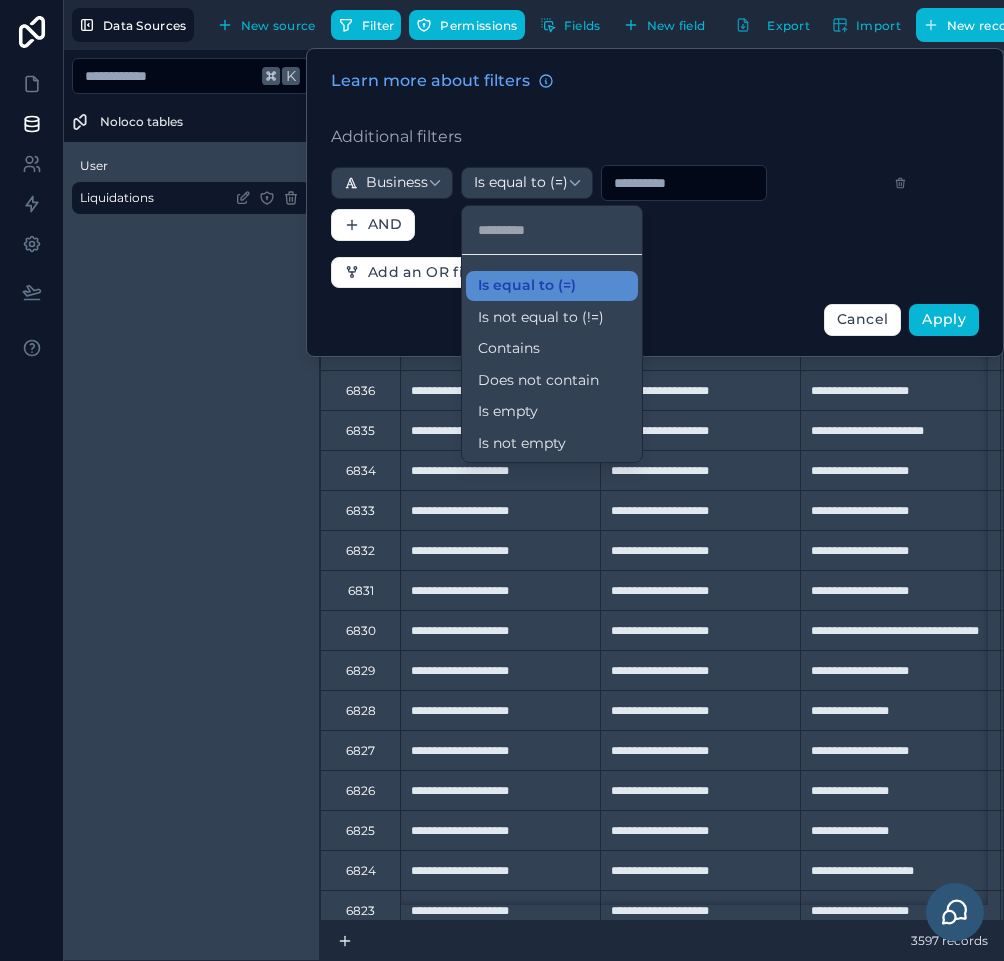 click on "Contains" at bounding box center [552, 349] 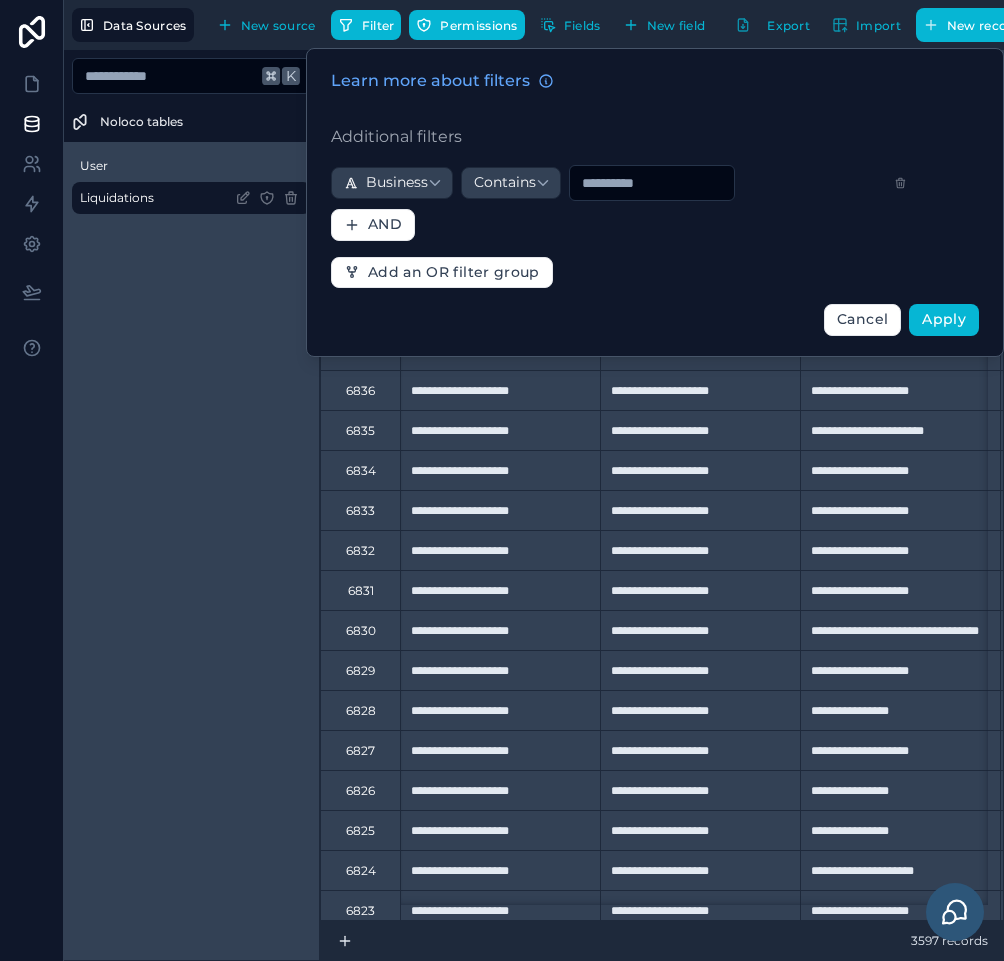 click on "Learn more about filters Additional filters Business Contains AND Add an OR filter group Cancel Apply" at bounding box center (655, 202) 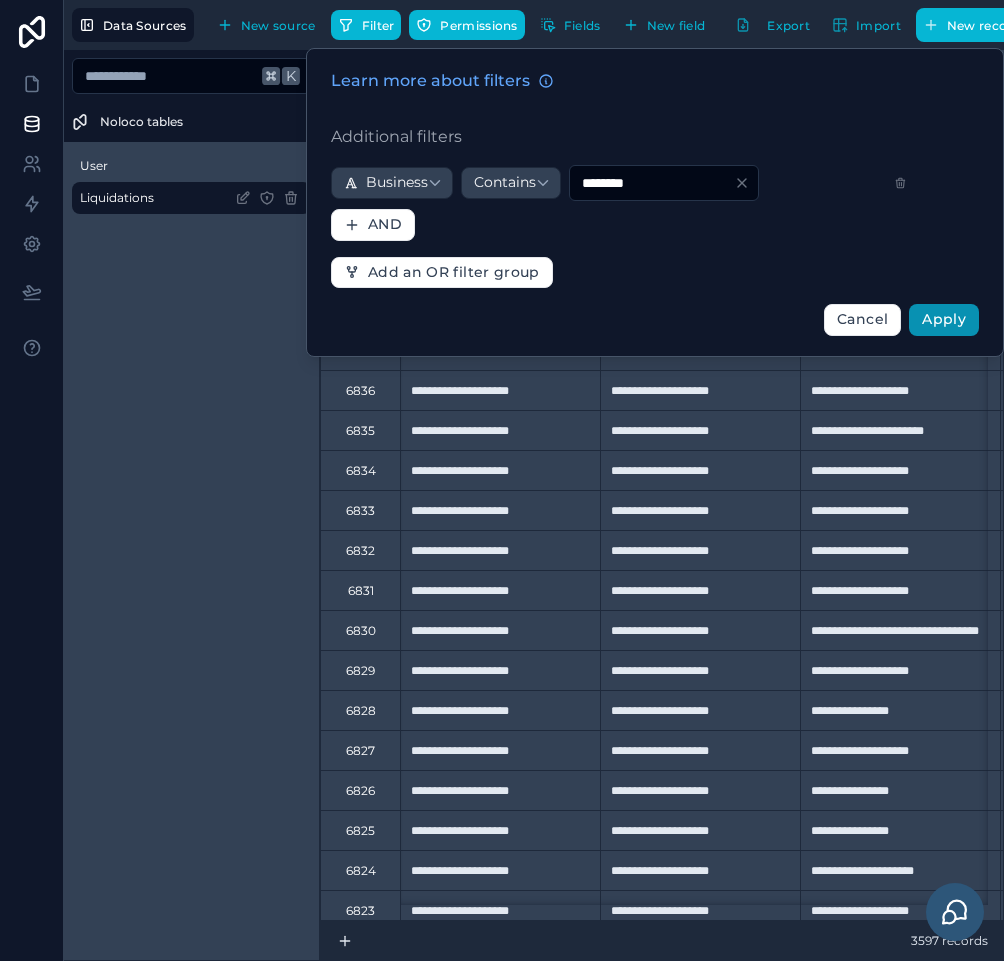 type on "********" 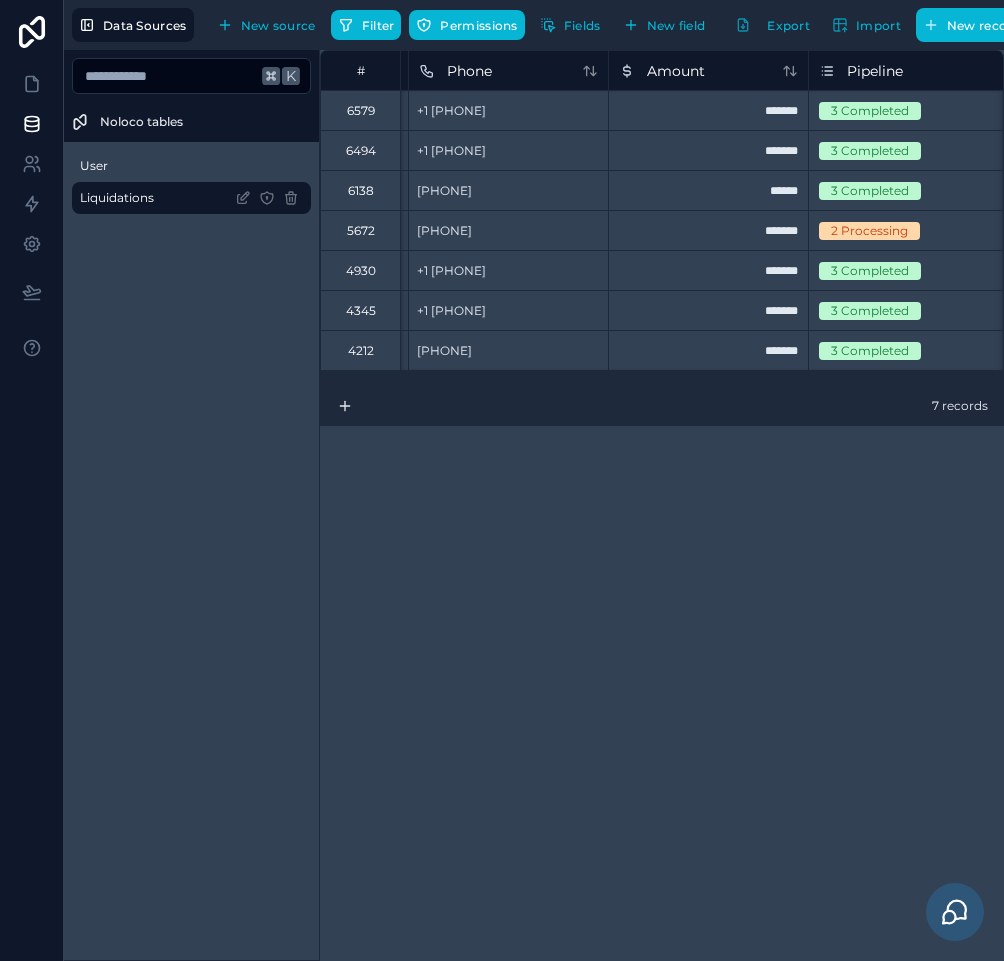scroll, scrollTop: 0, scrollLeft: 874, axis: horizontal 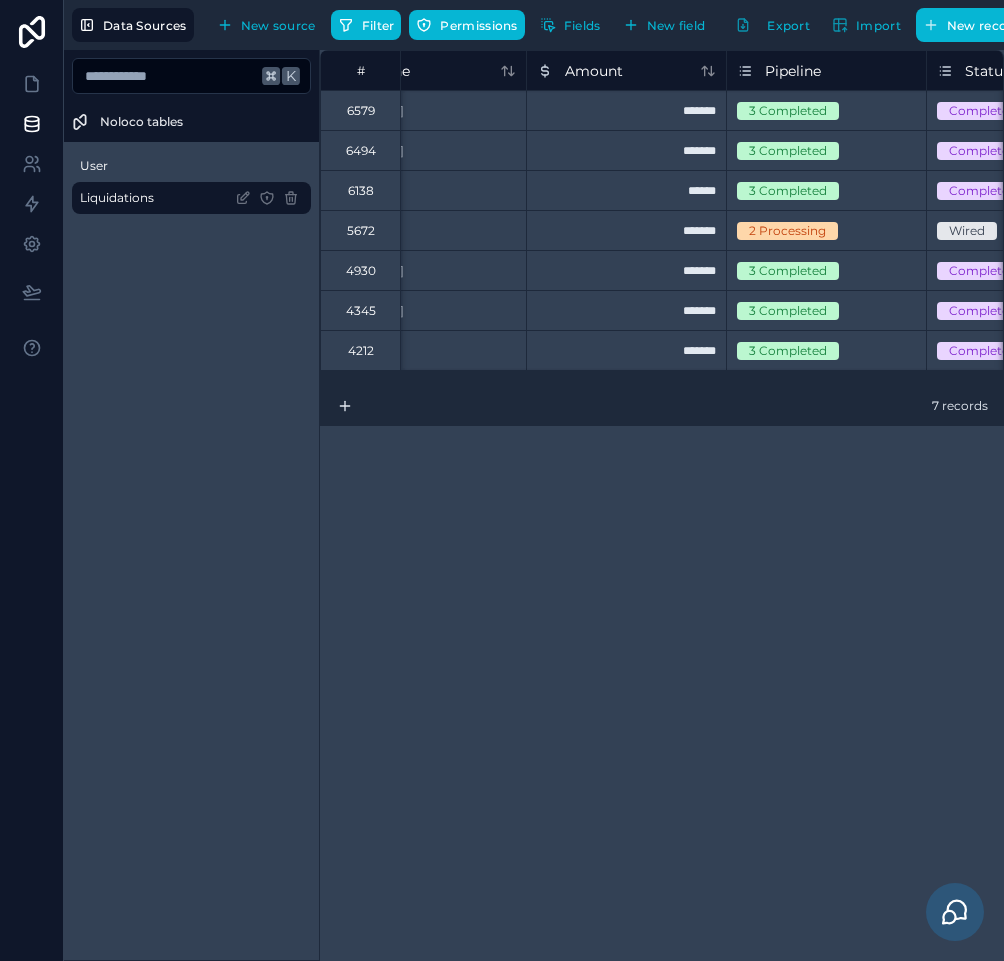 click on "5672" at bounding box center [360, 230] 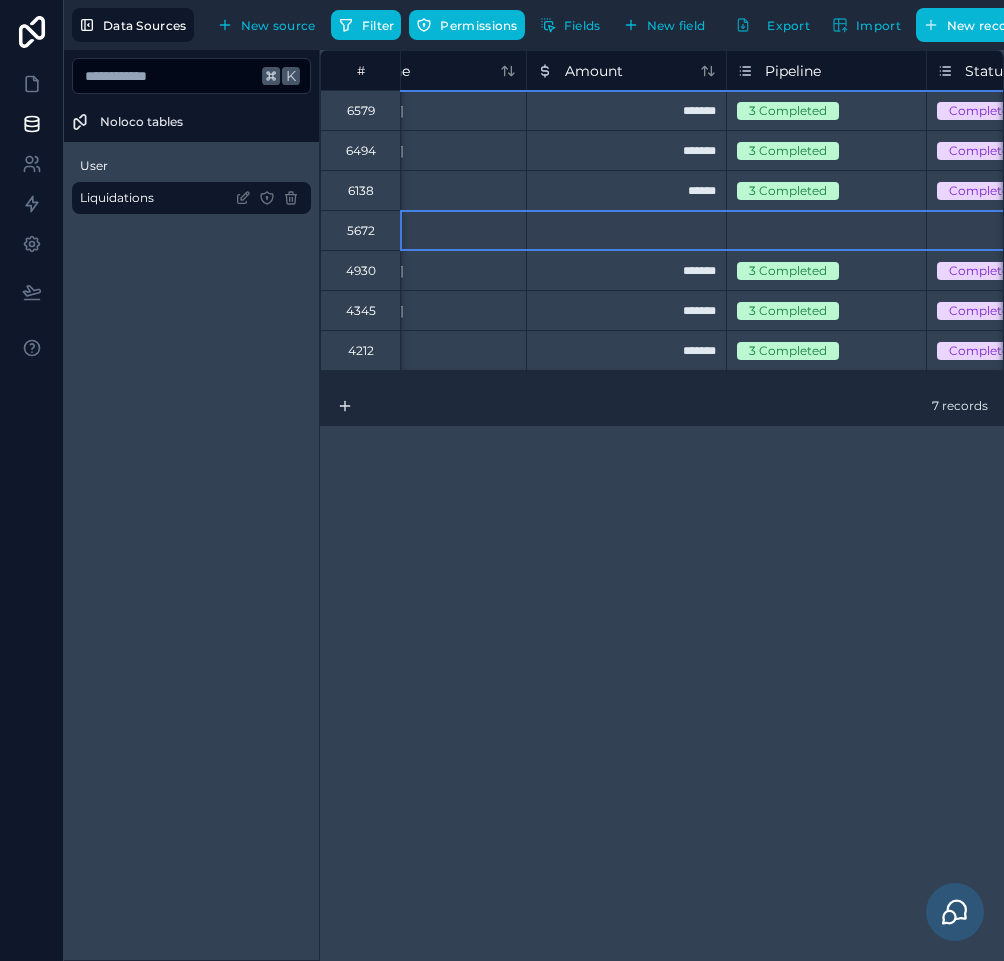 click on "**********" at bounding box center [662, 505] 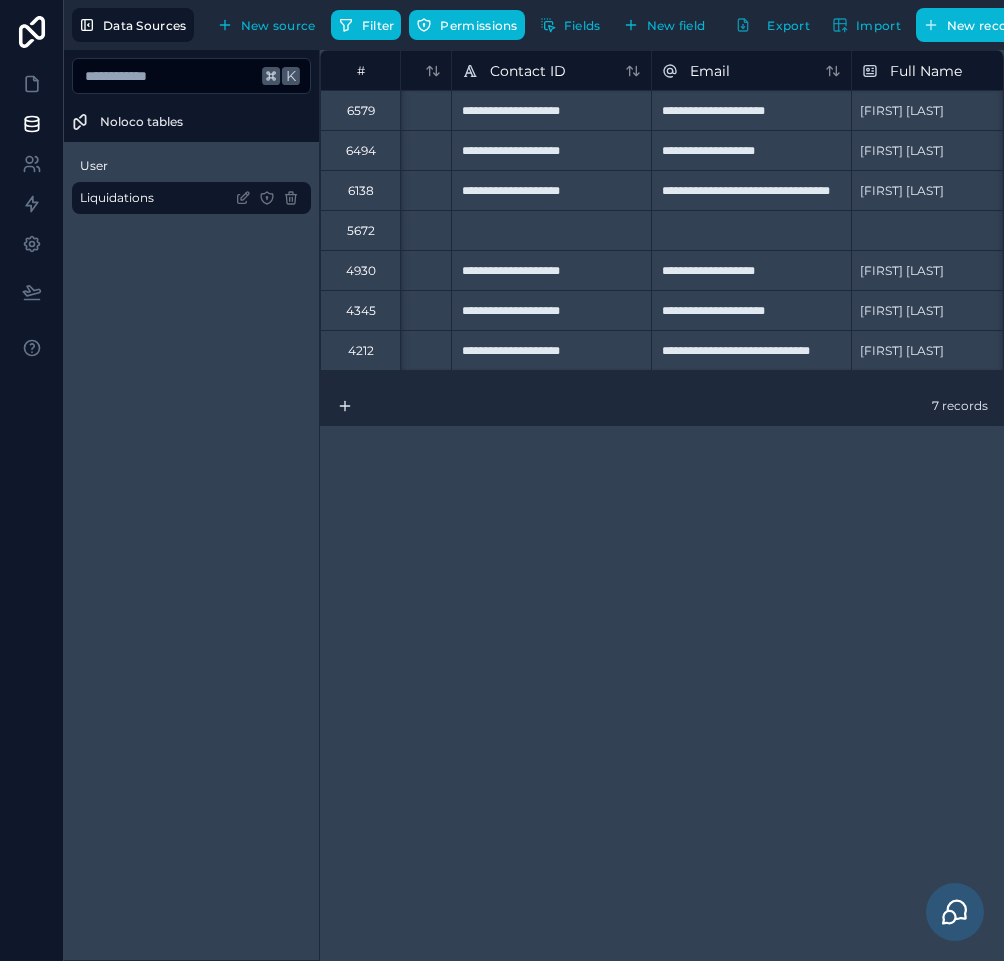 scroll, scrollTop: 0, scrollLeft: 0, axis: both 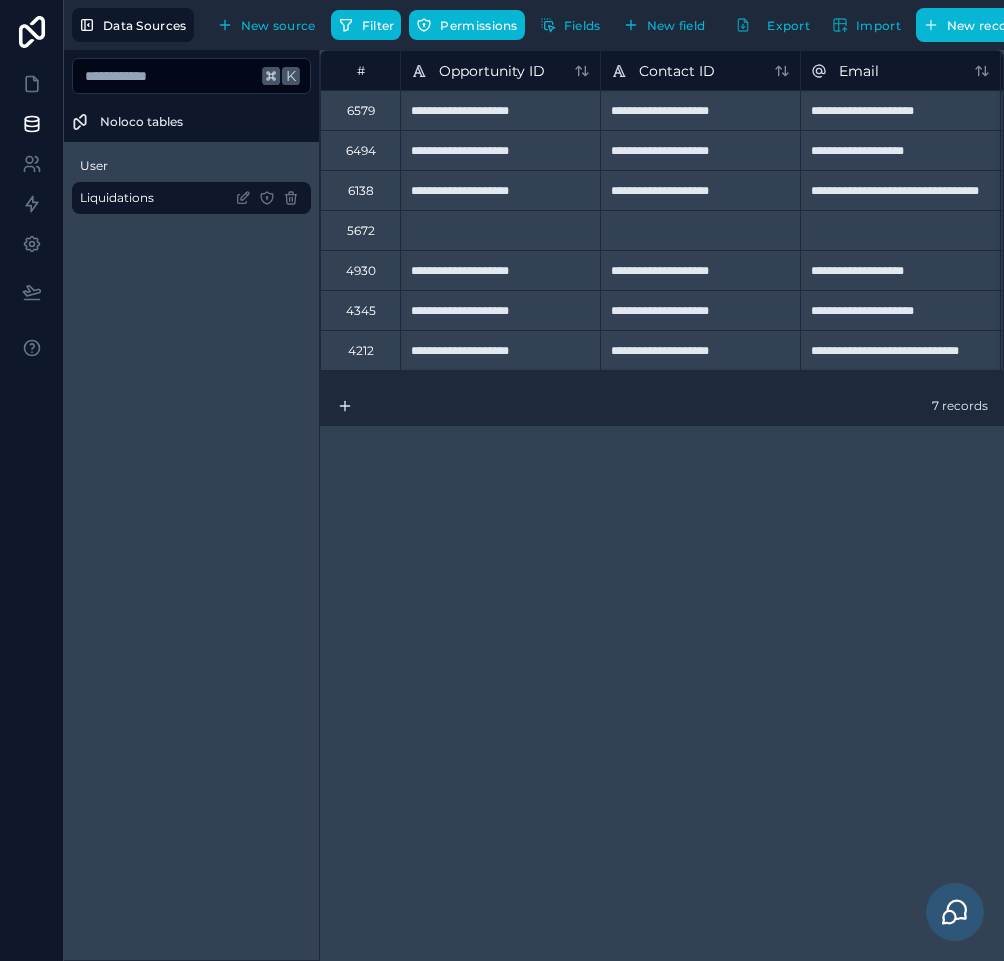 click on "**********" at bounding box center [662, 505] 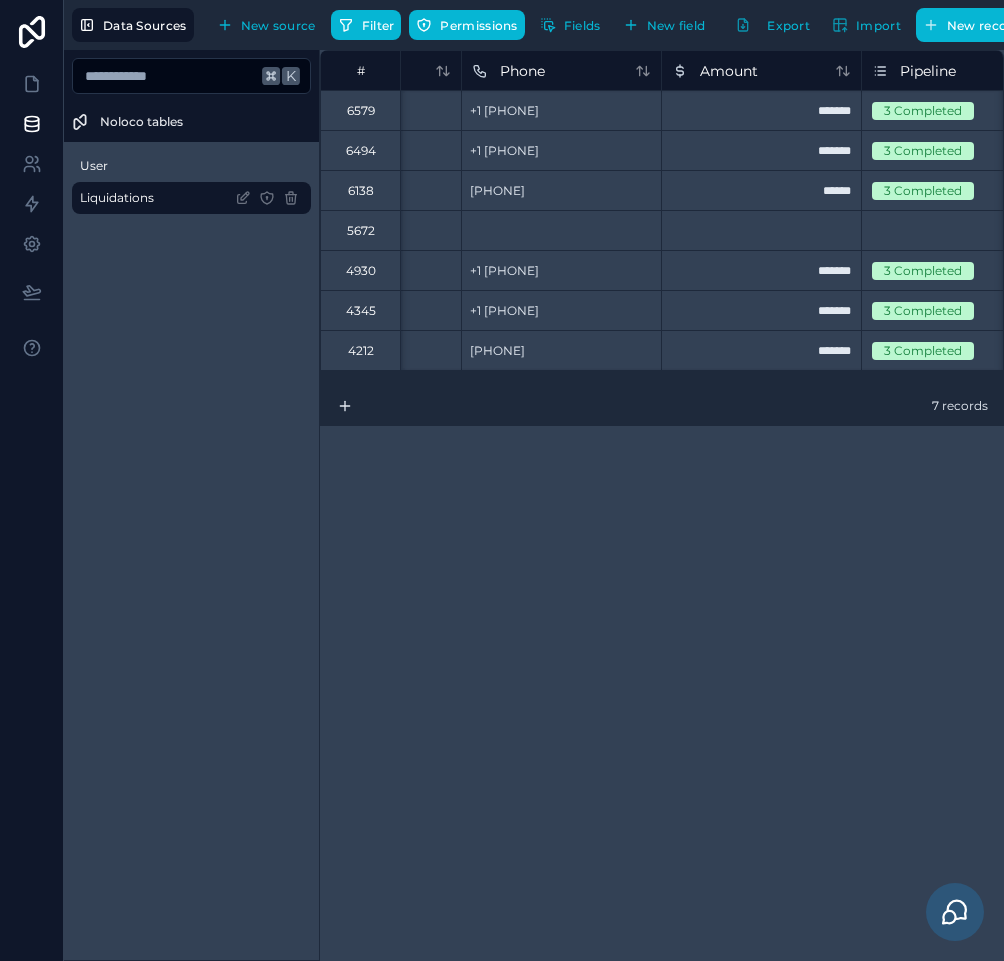 scroll, scrollTop: 0, scrollLeft: 730, axis: horizontal 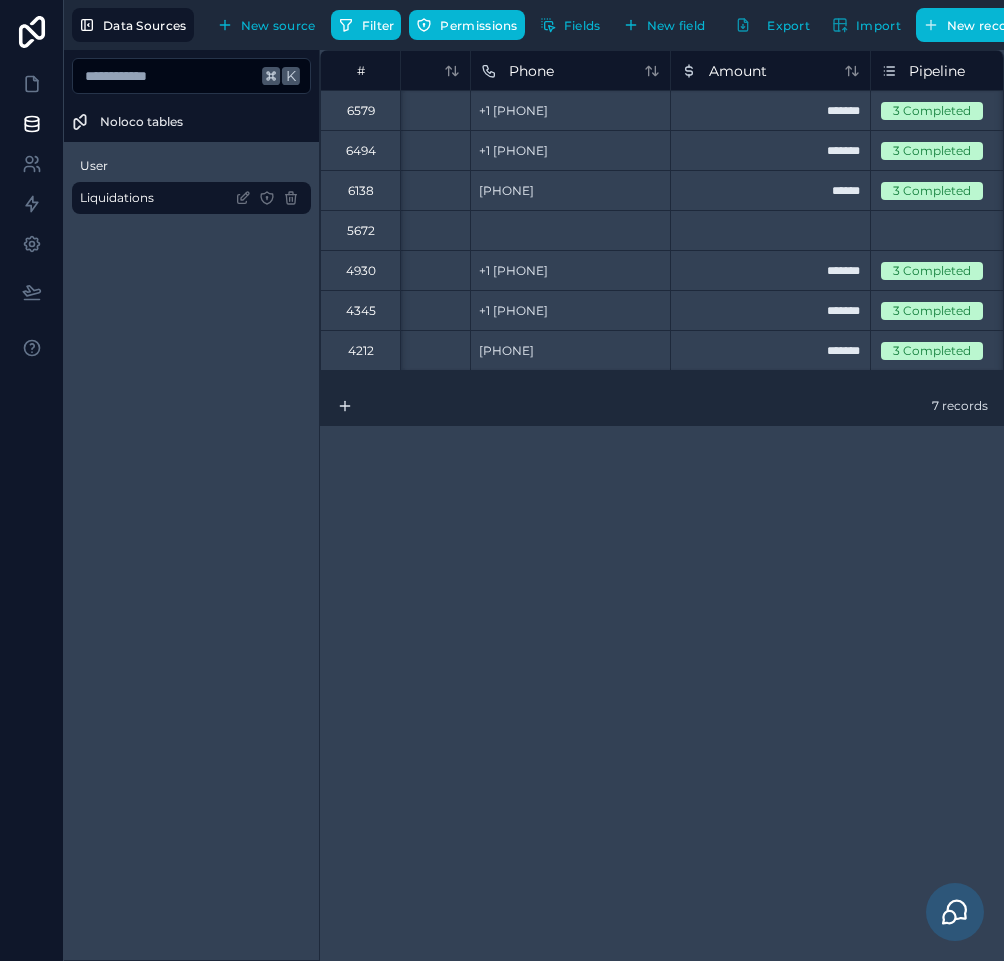 click on "4345" at bounding box center (360, 310) 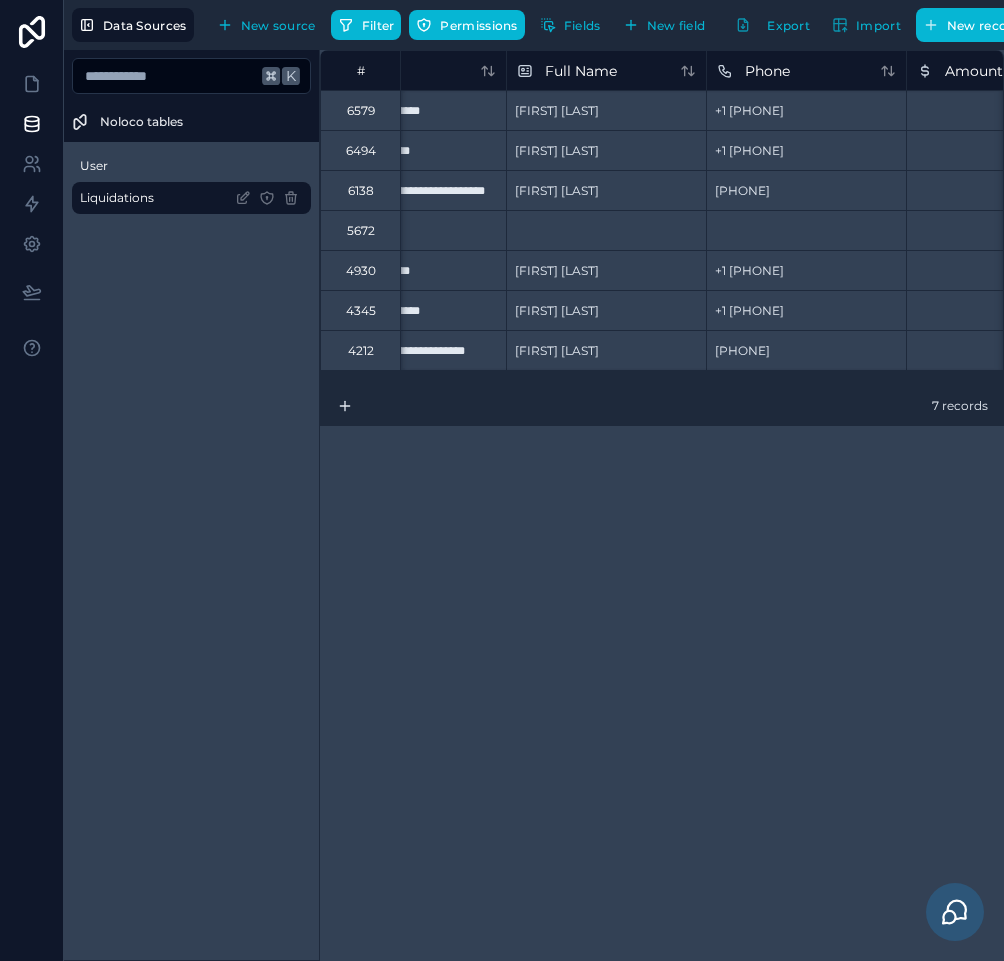 scroll, scrollTop: 0, scrollLeft: 504, axis: horizontal 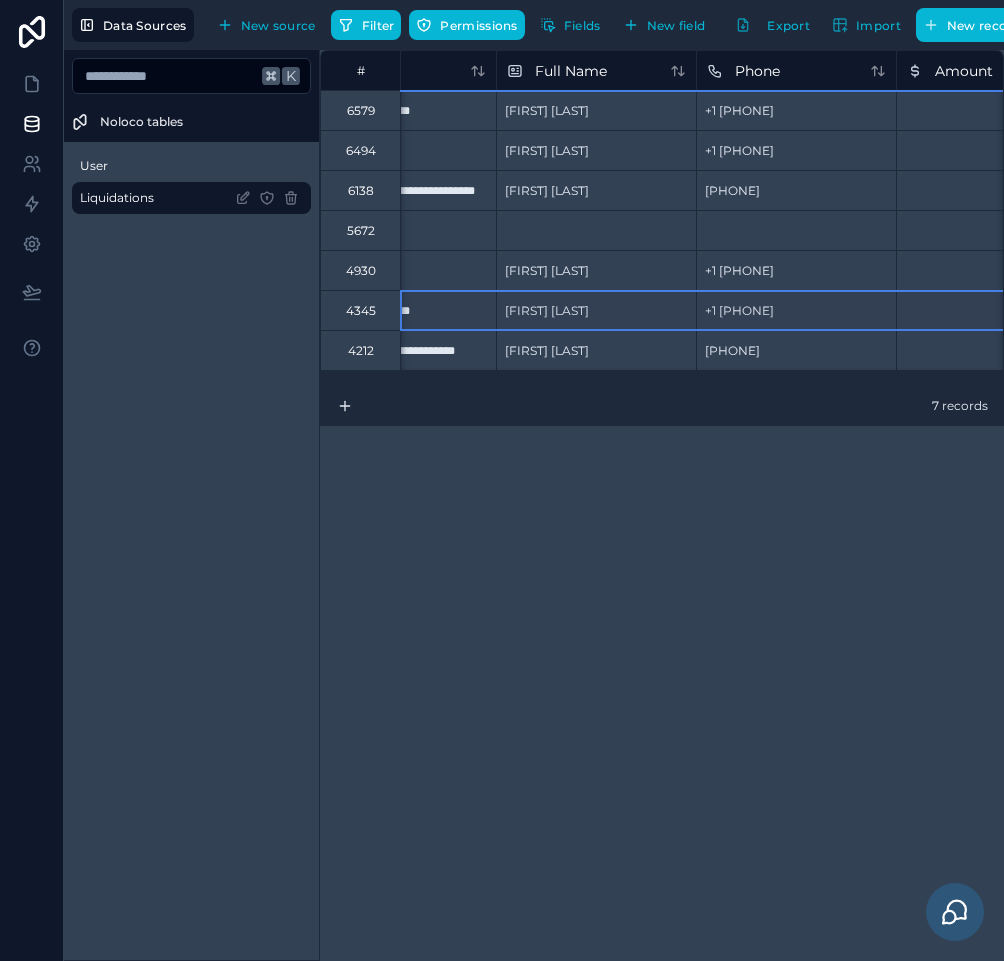 click on "4345" at bounding box center [361, 311] 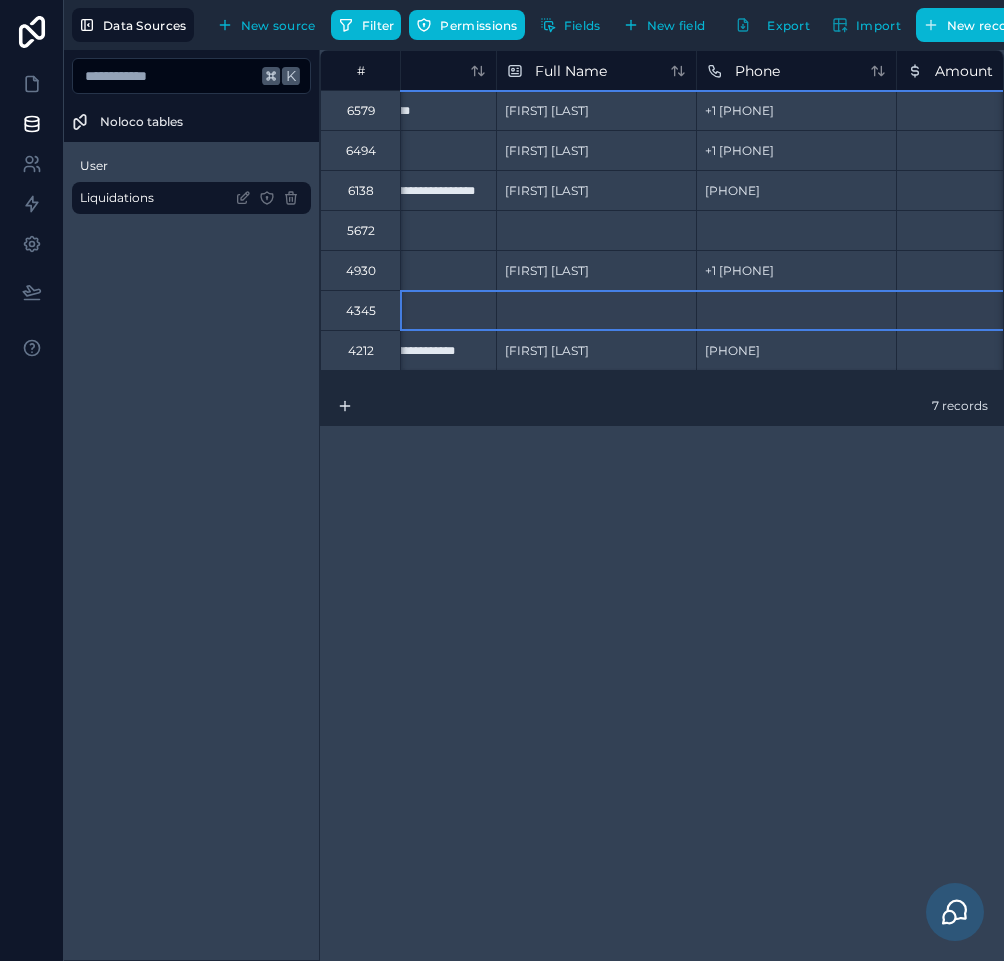 click on "**********" at bounding box center (662, 505) 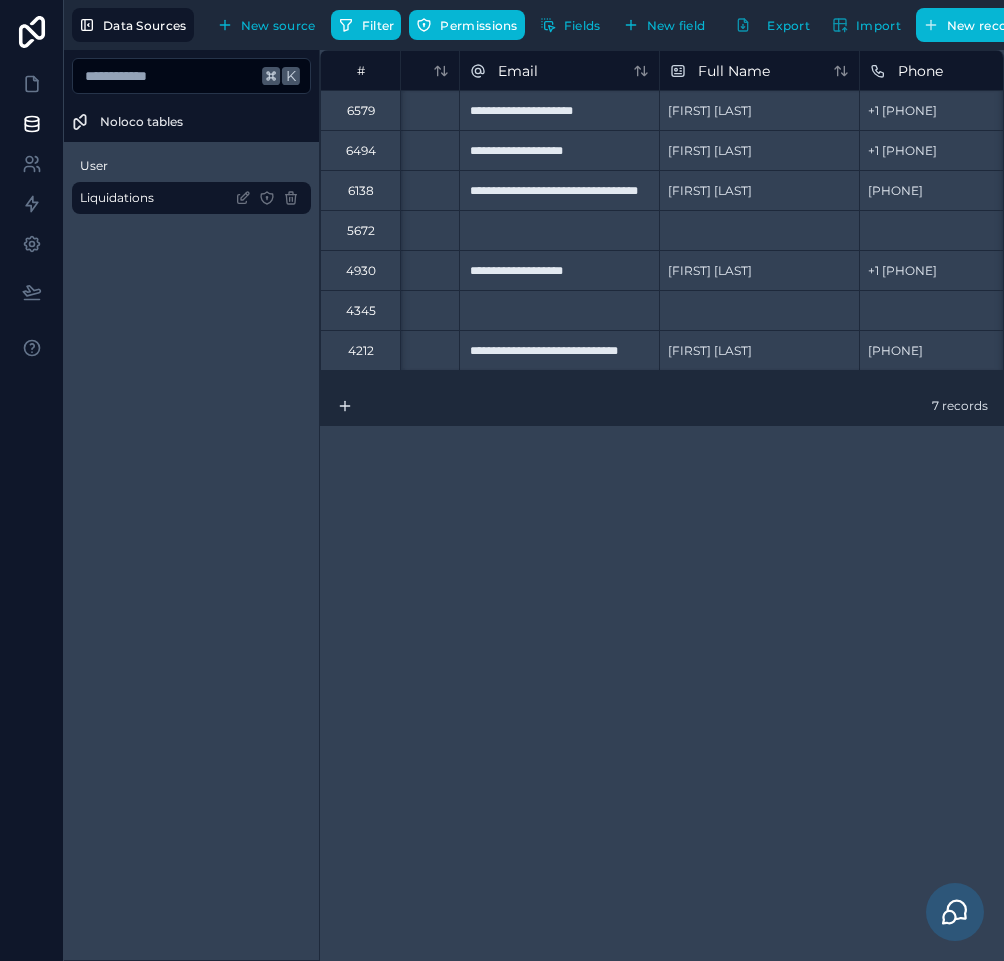 scroll, scrollTop: 0, scrollLeft: 360, axis: horizontal 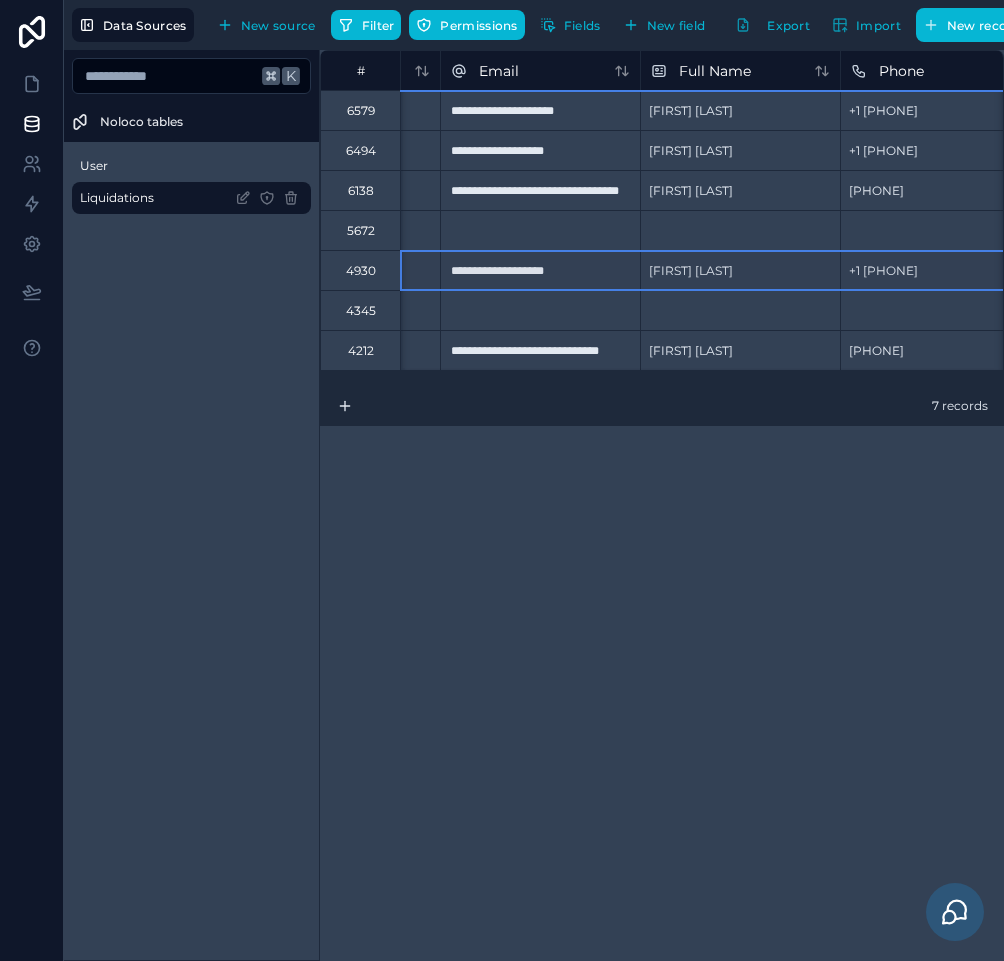 click on "4930" at bounding box center [360, 270] 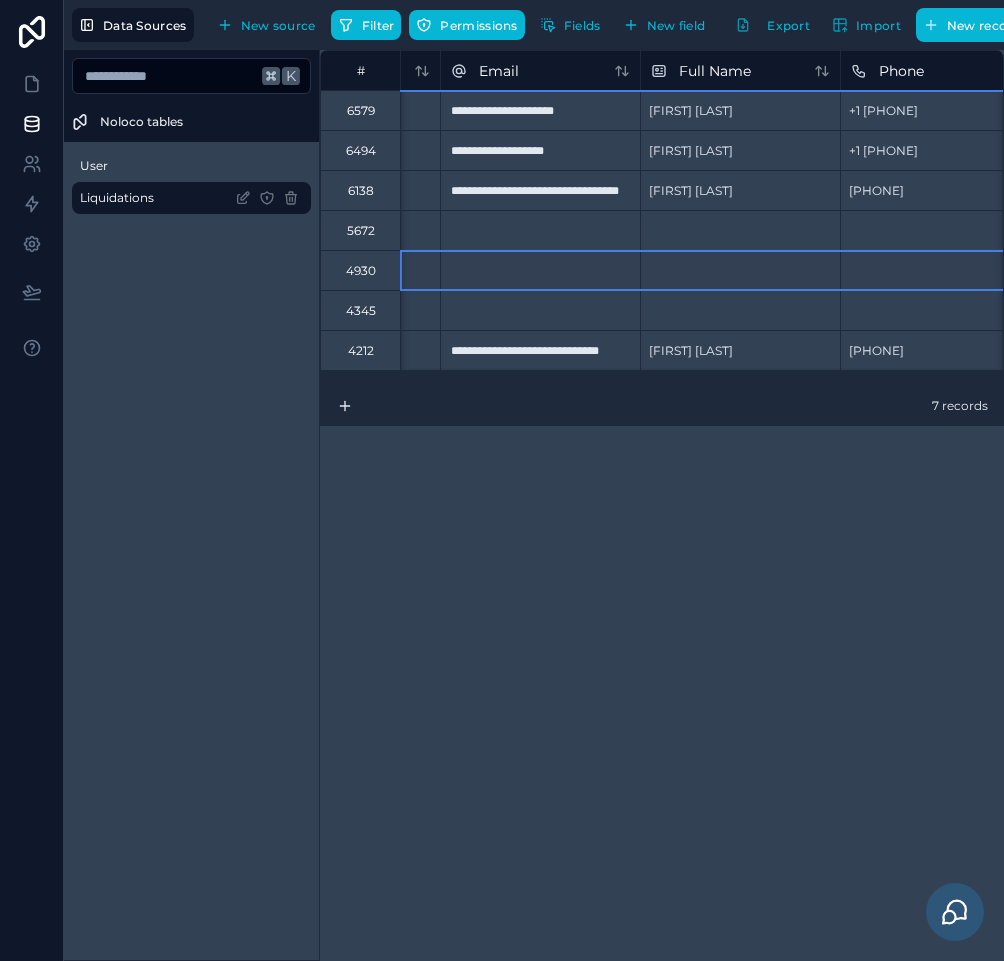 click on "**********" at bounding box center [662, 505] 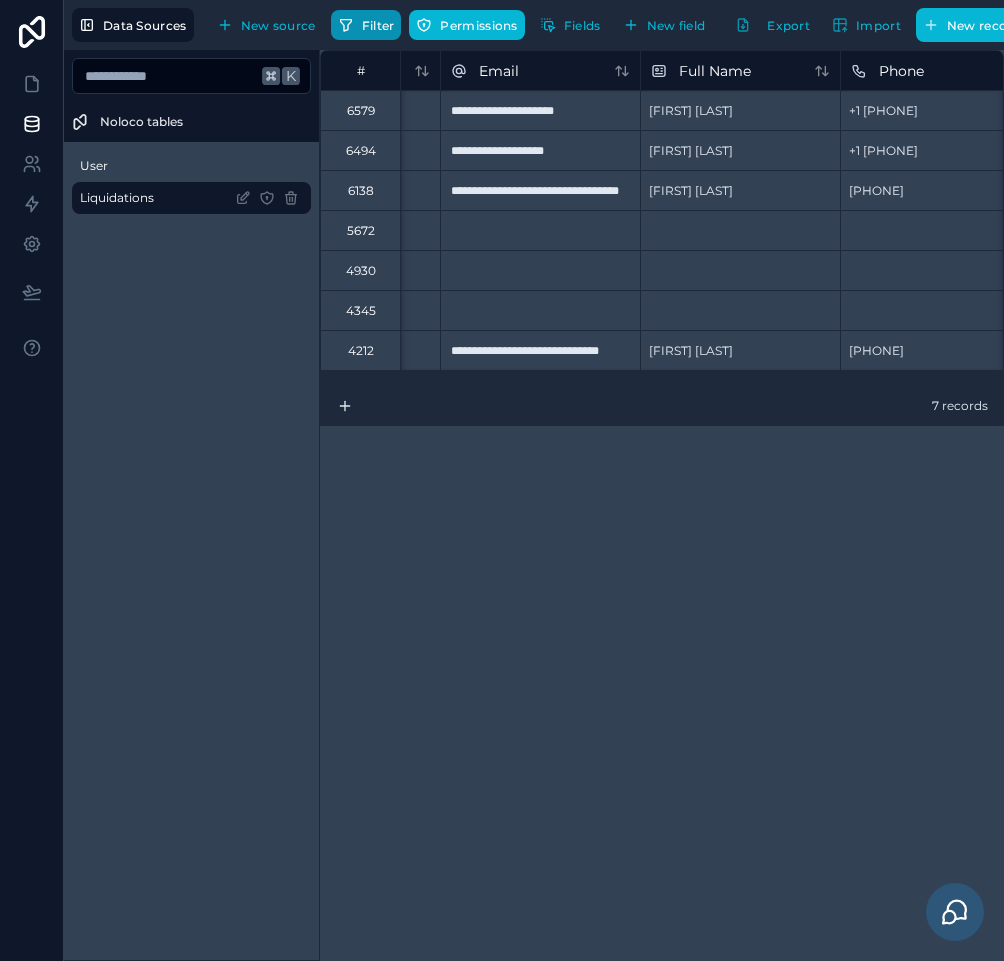 click on "Filter" at bounding box center [366, 25] 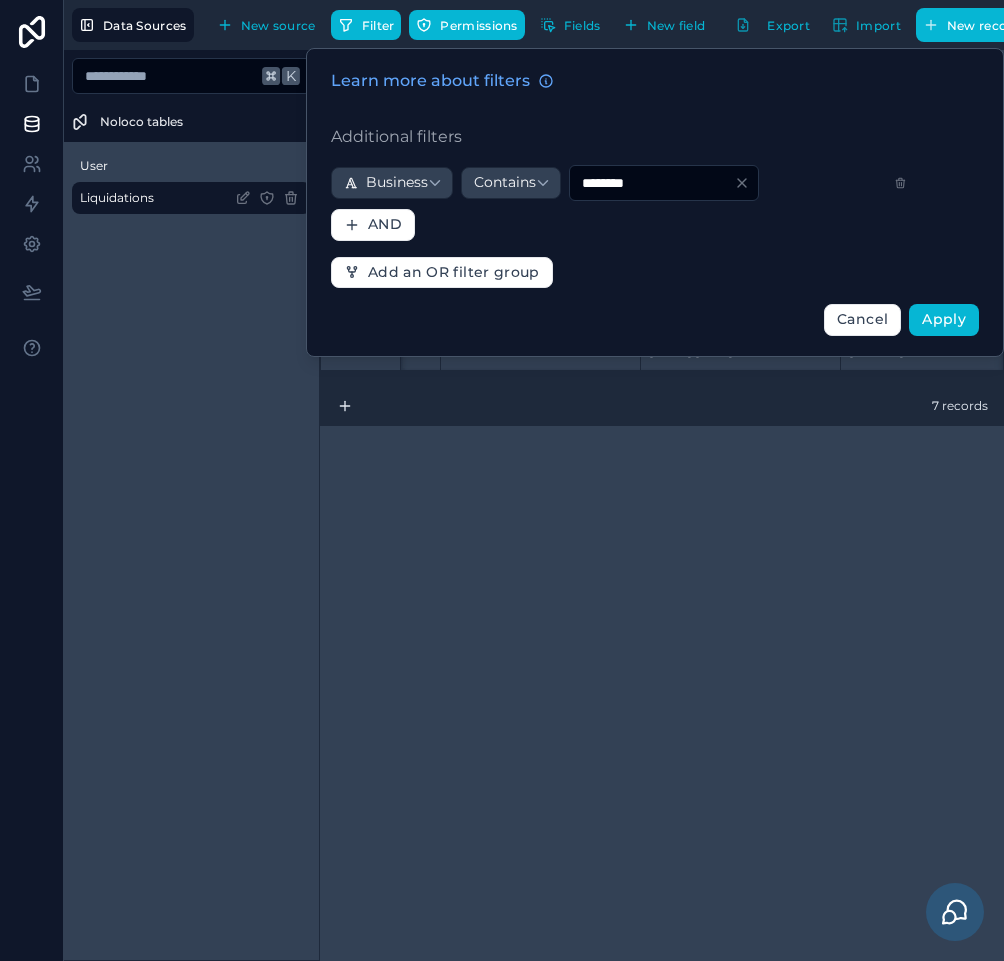 click on "********" at bounding box center (652, 183) 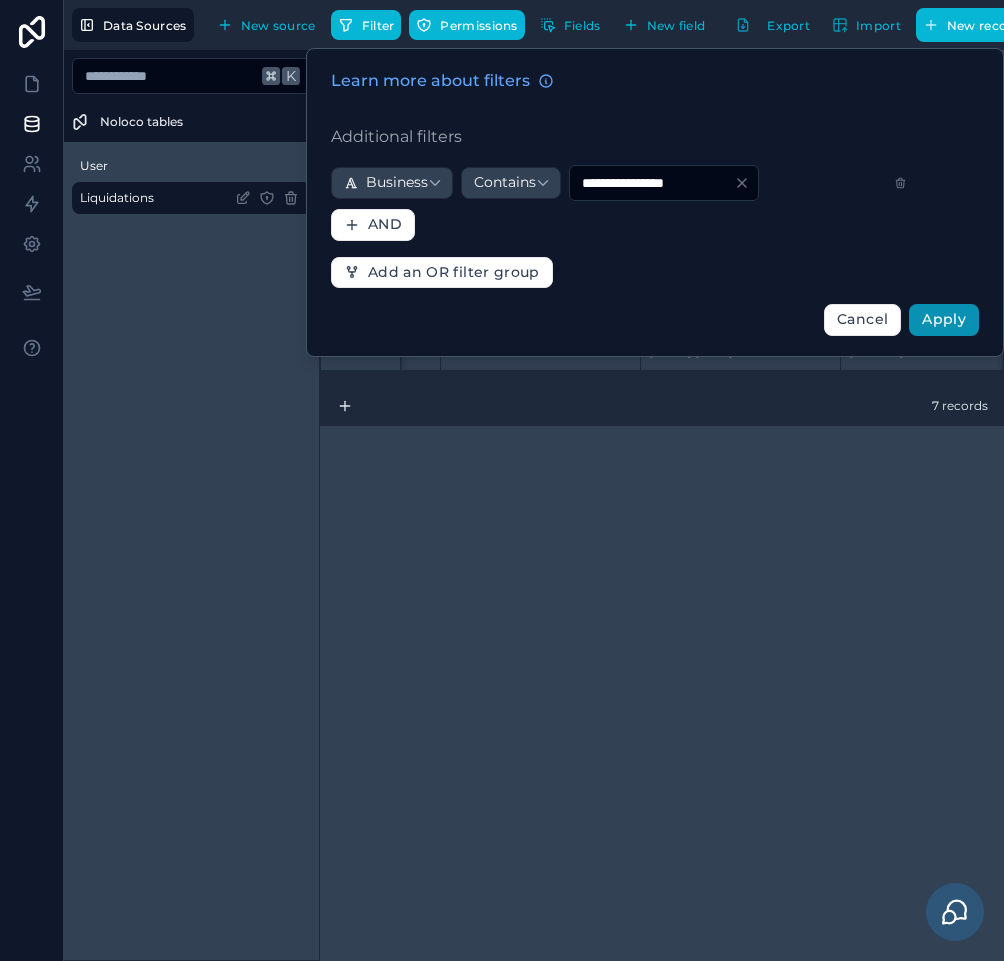 type on "**********" 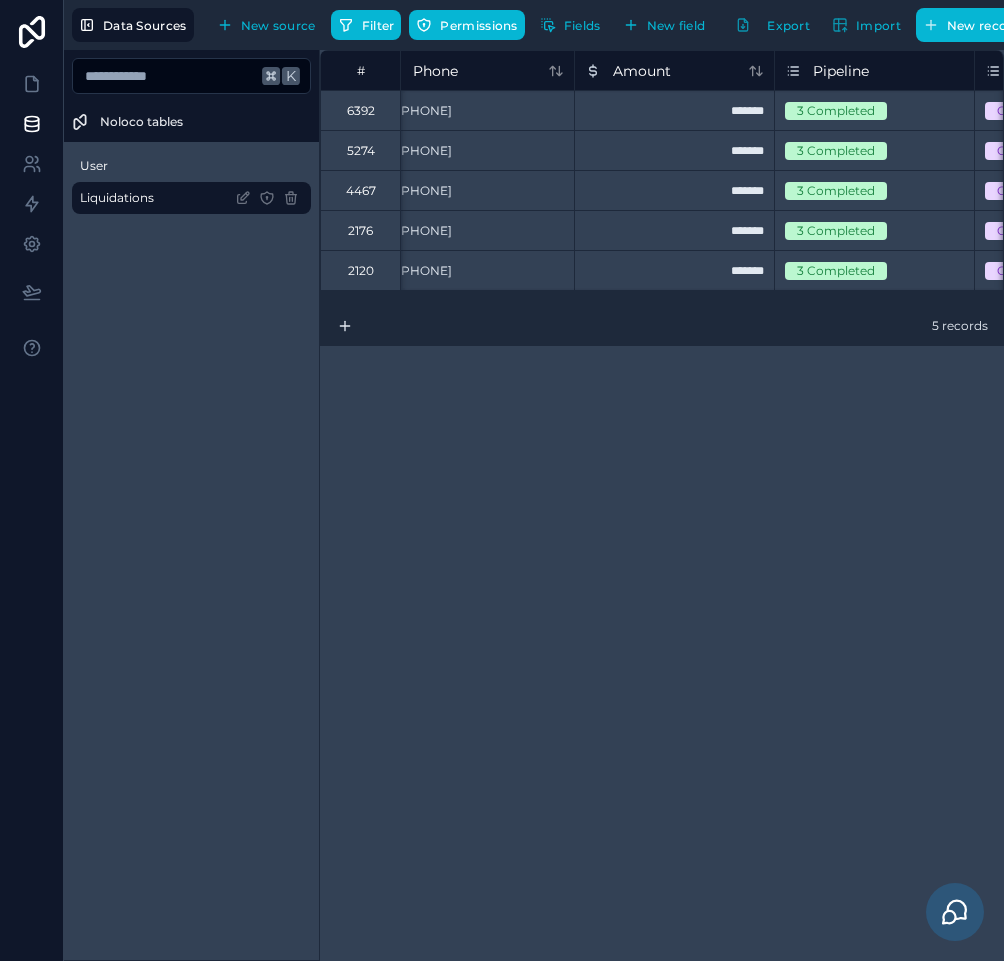 scroll, scrollTop: 0, scrollLeft: 811, axis: horizontal 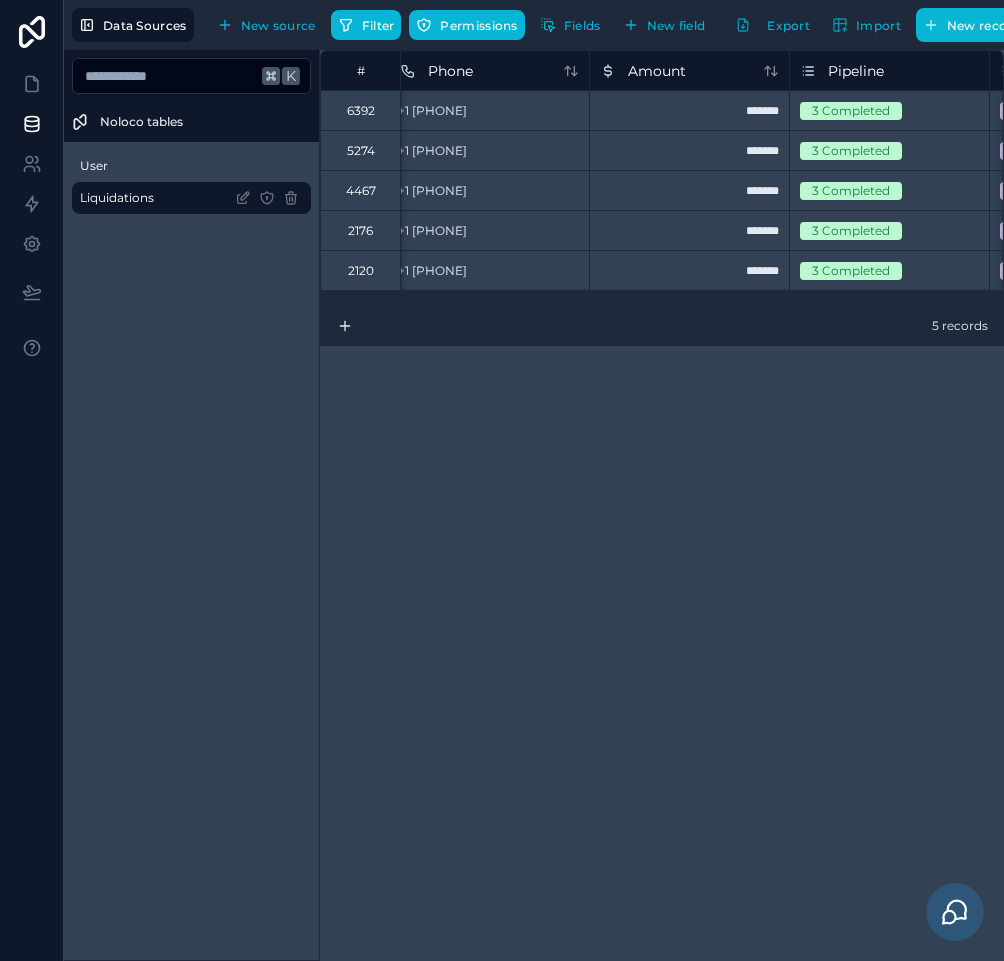 click on "4467" at bounding box center (360, 190) 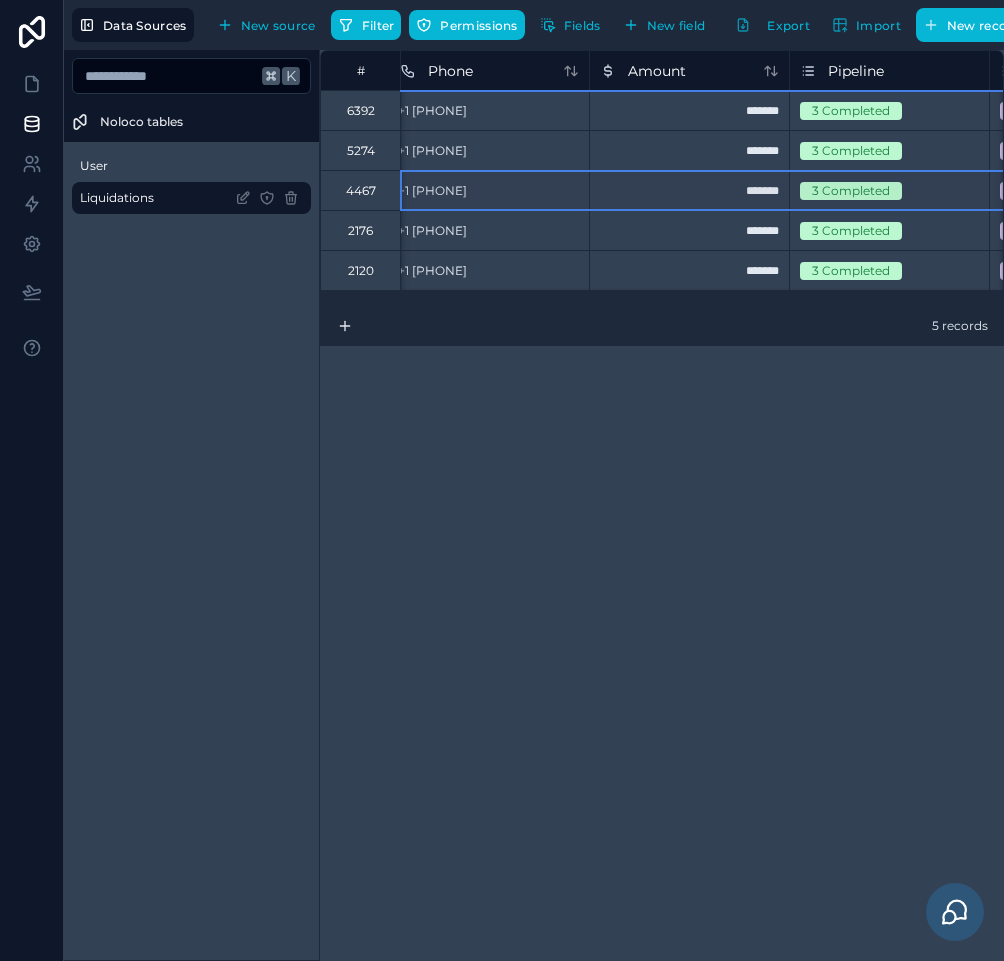 click on "5274" at bounding box center [361, 151] 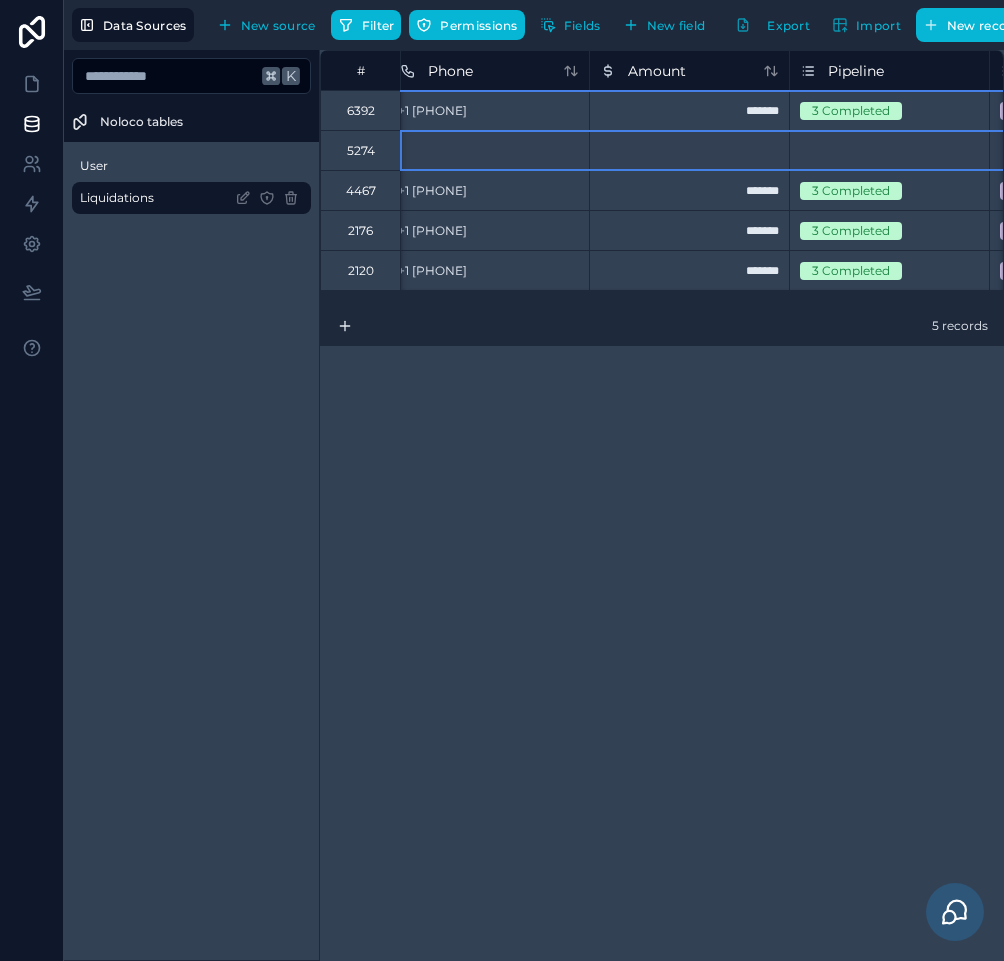 click on "**********" at bounding box center (662, 505) 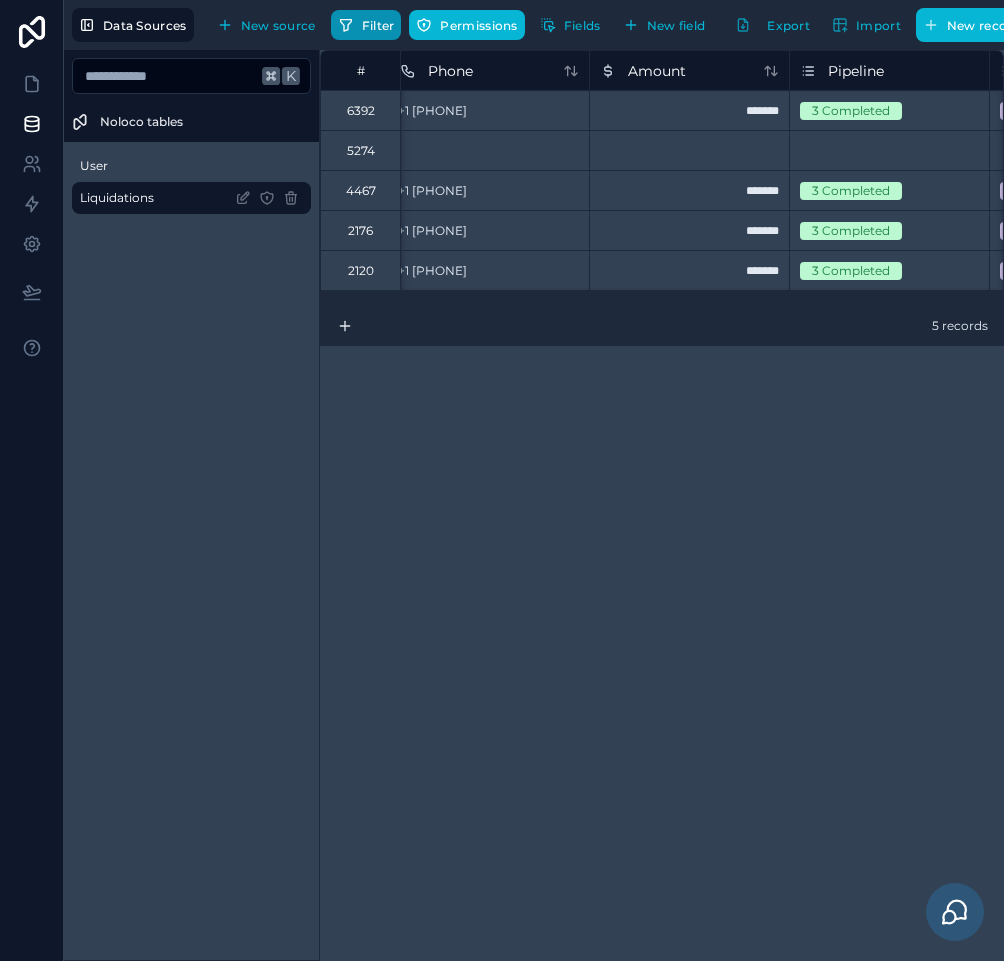 click on "Filter" at bounding box center [366, 25] 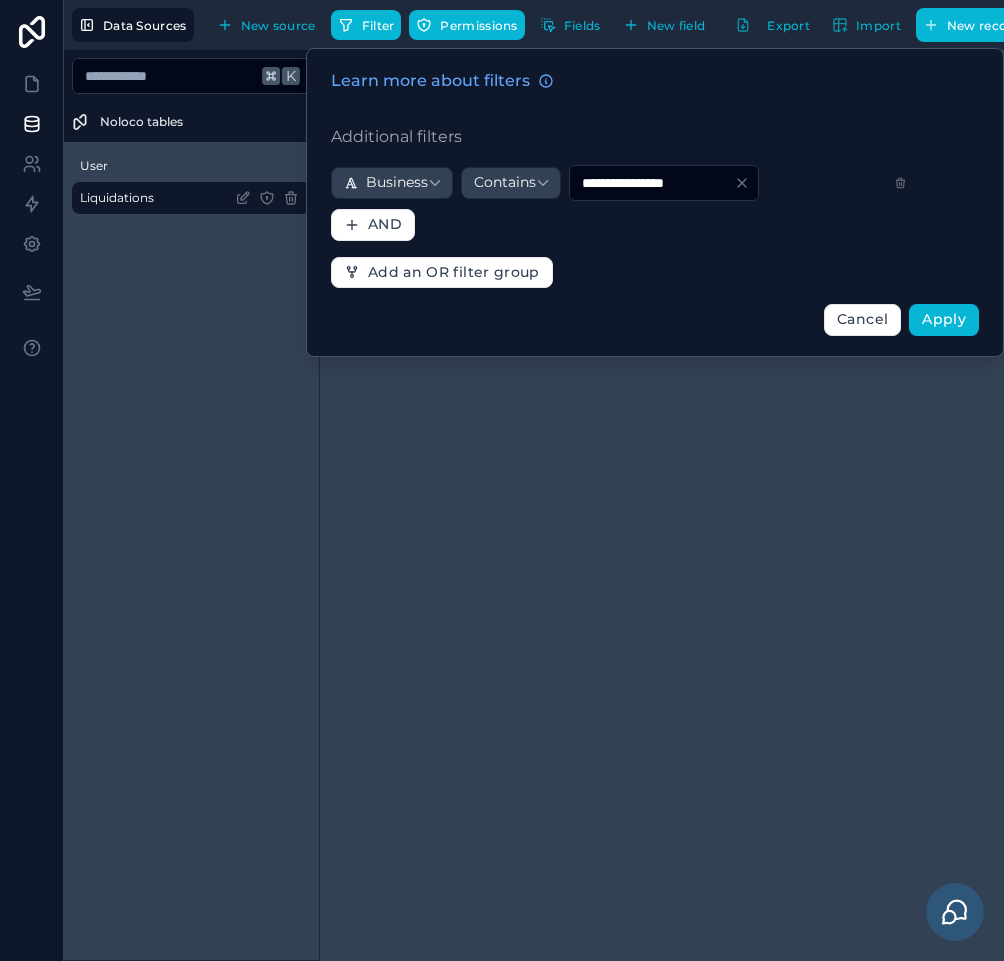 click on "**********" at bounding box center [652, 183] 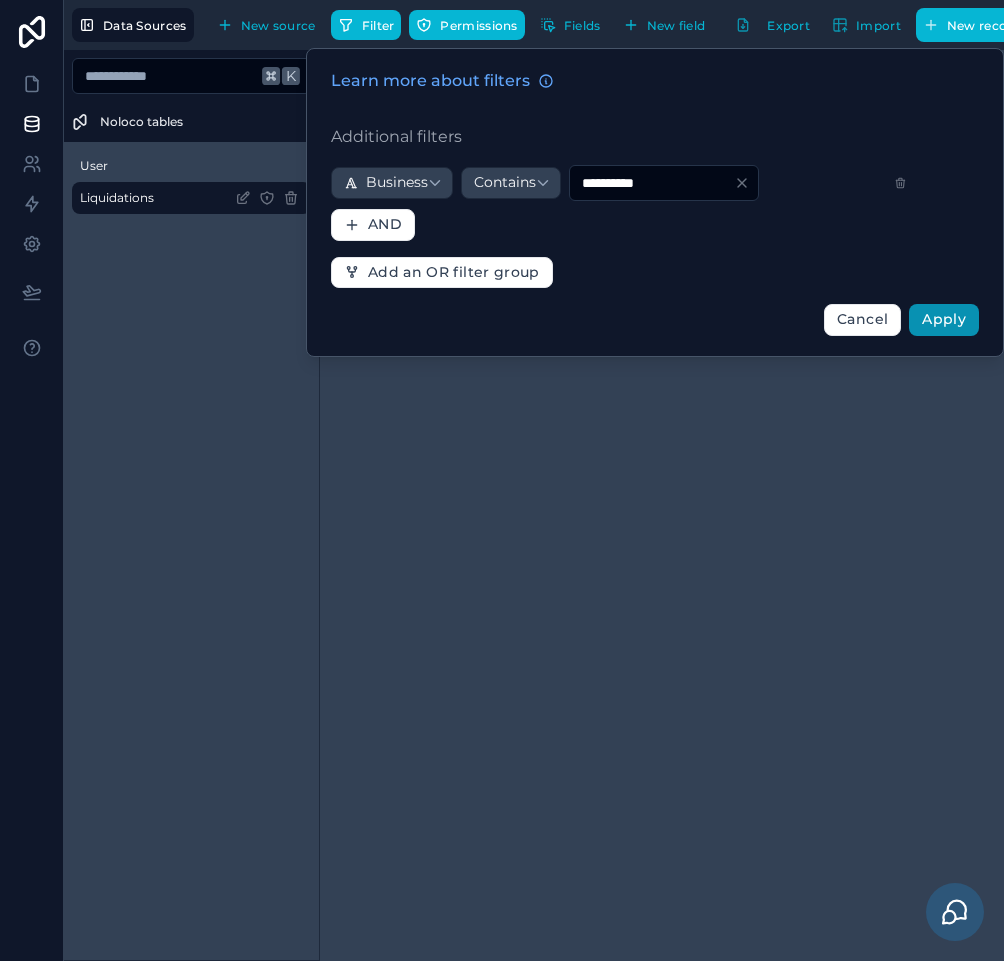 type on "**********" 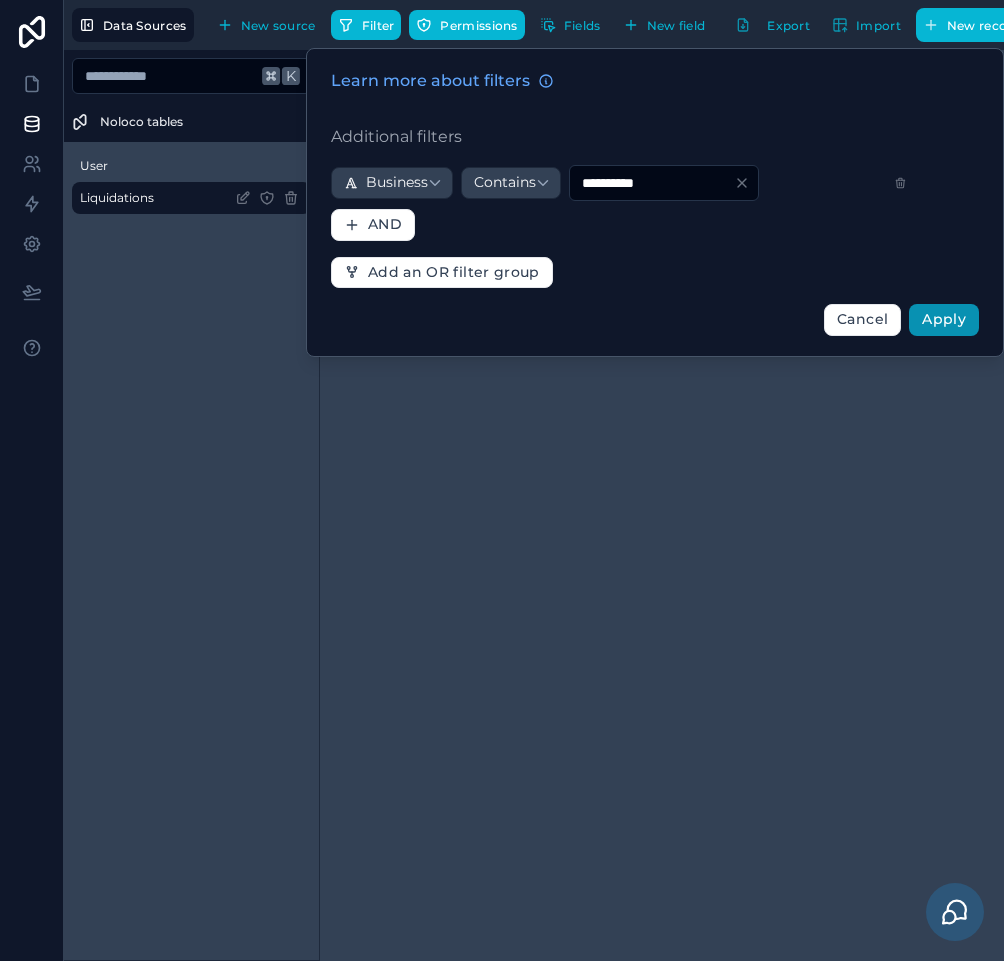 click on "Apply" at bounding box center [944, 320] 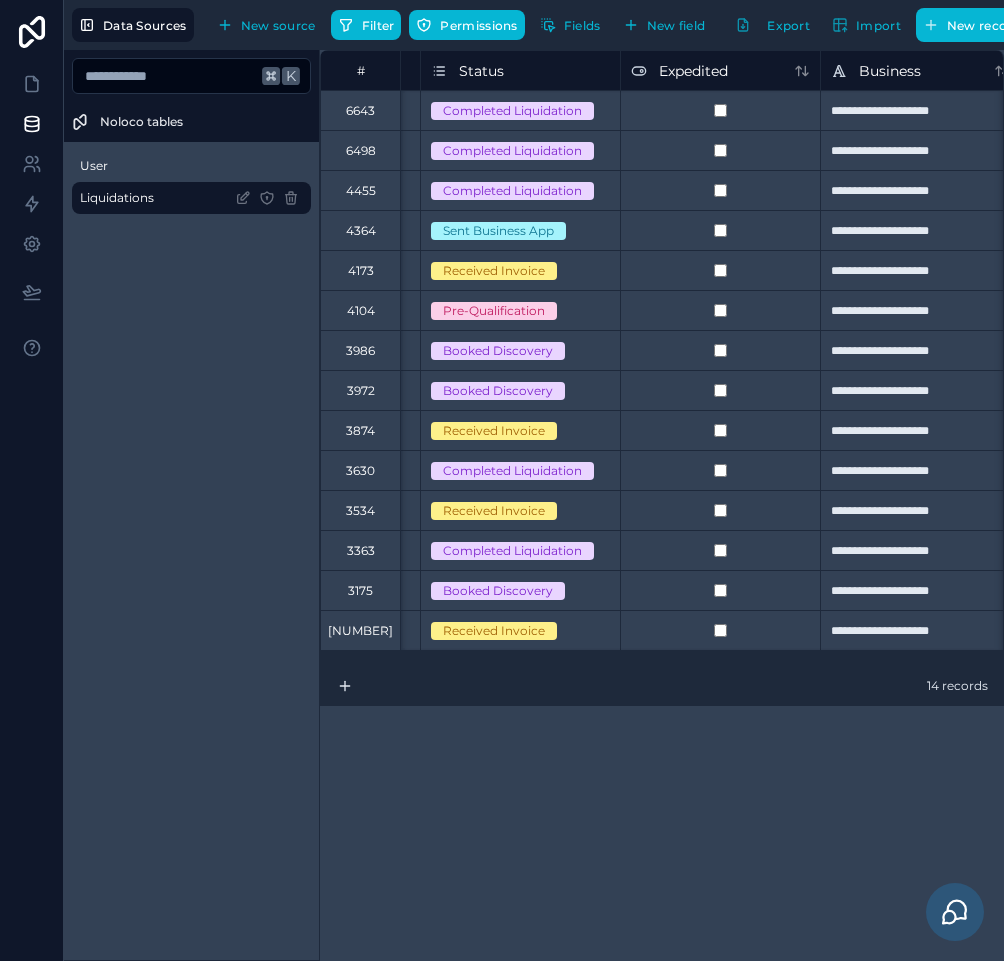 scroll, scrollTop: 0, scrollLeft: 1483, axis: horizontal 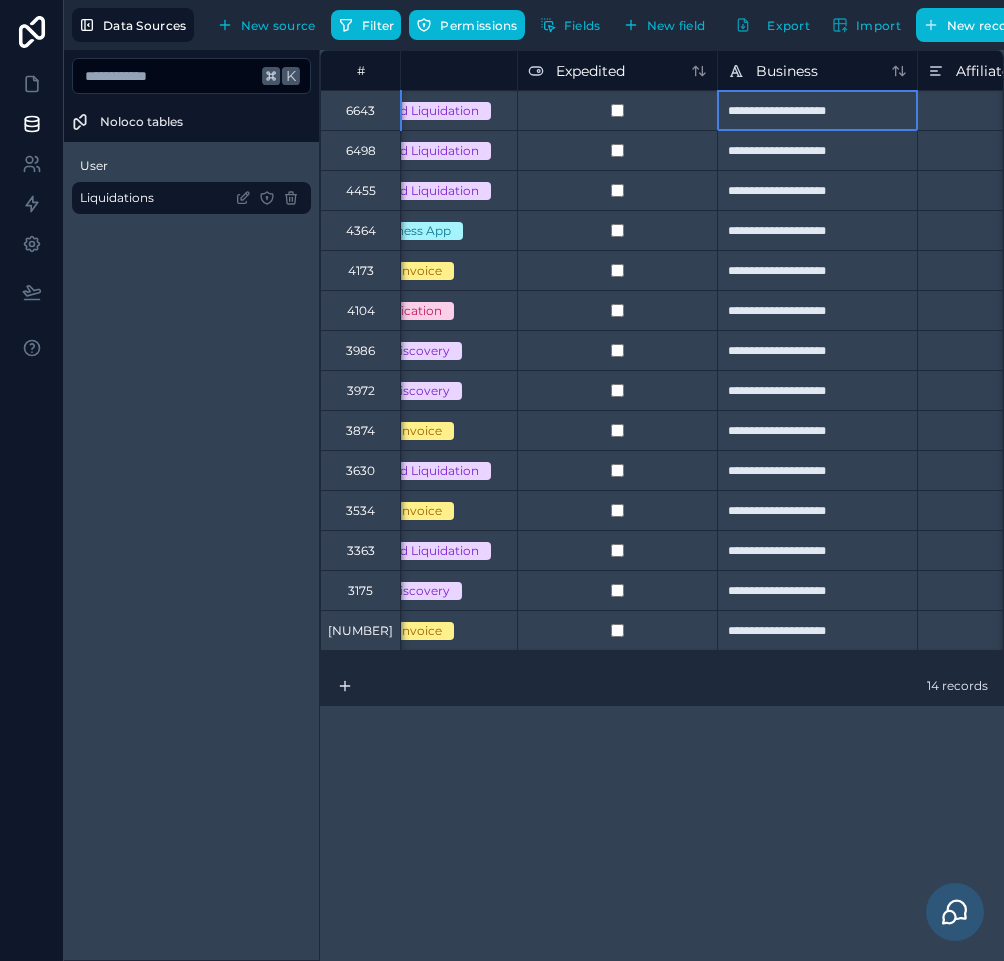 click on "**********" at bounding box center (817, 110) 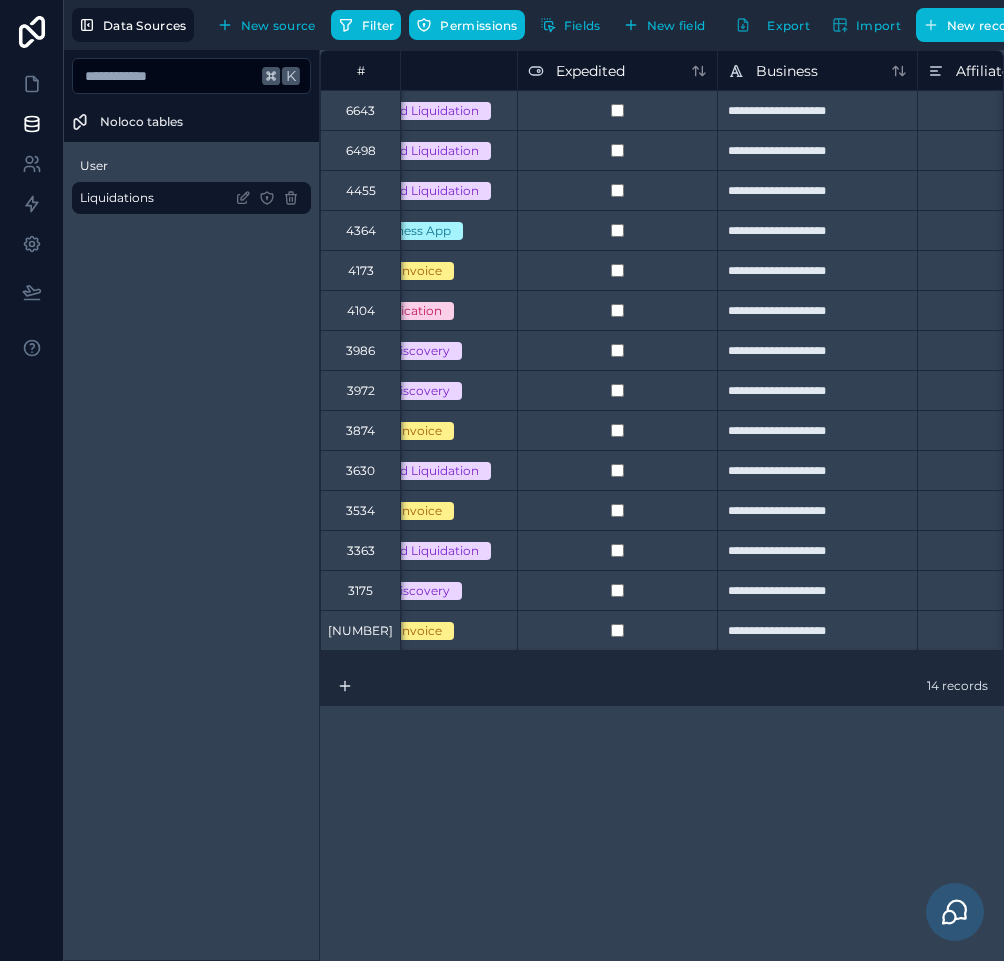 click on "**********" at bounding box center (662, 505) 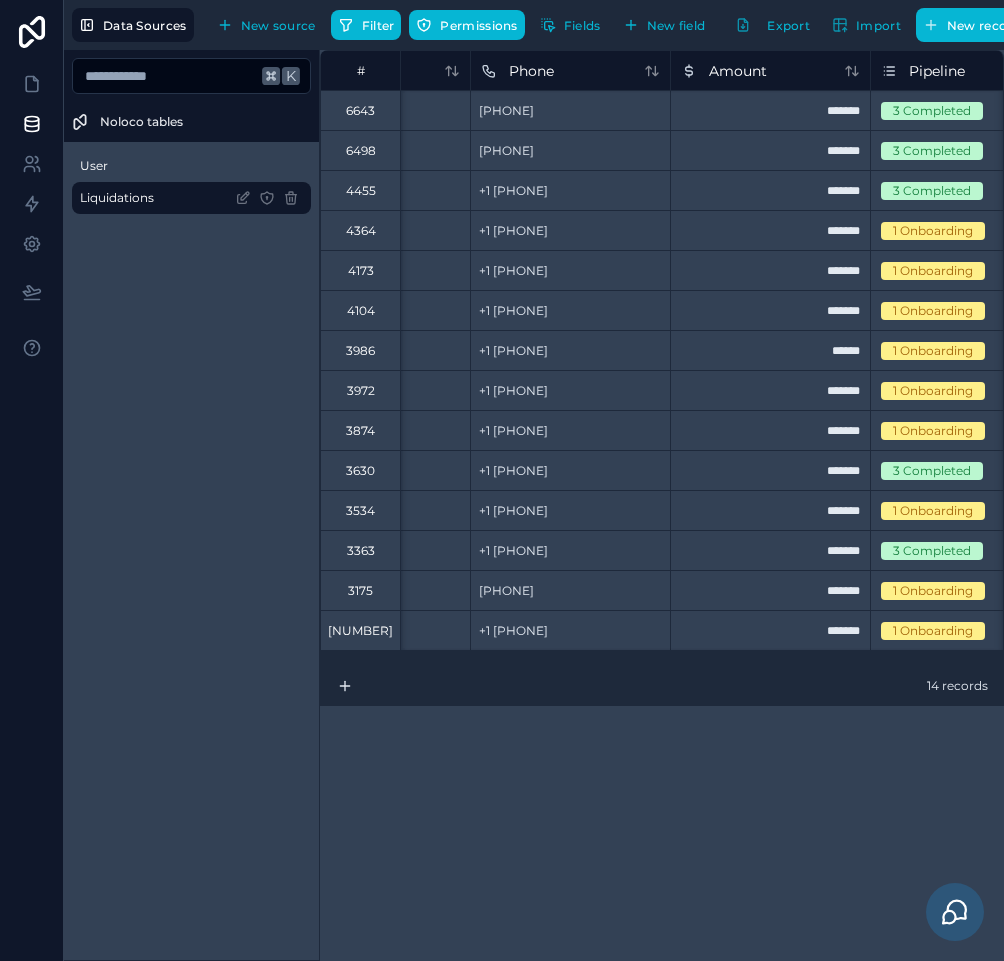 scroll, scrollTop: 0, scrollLeft: 744, axis: horizontal 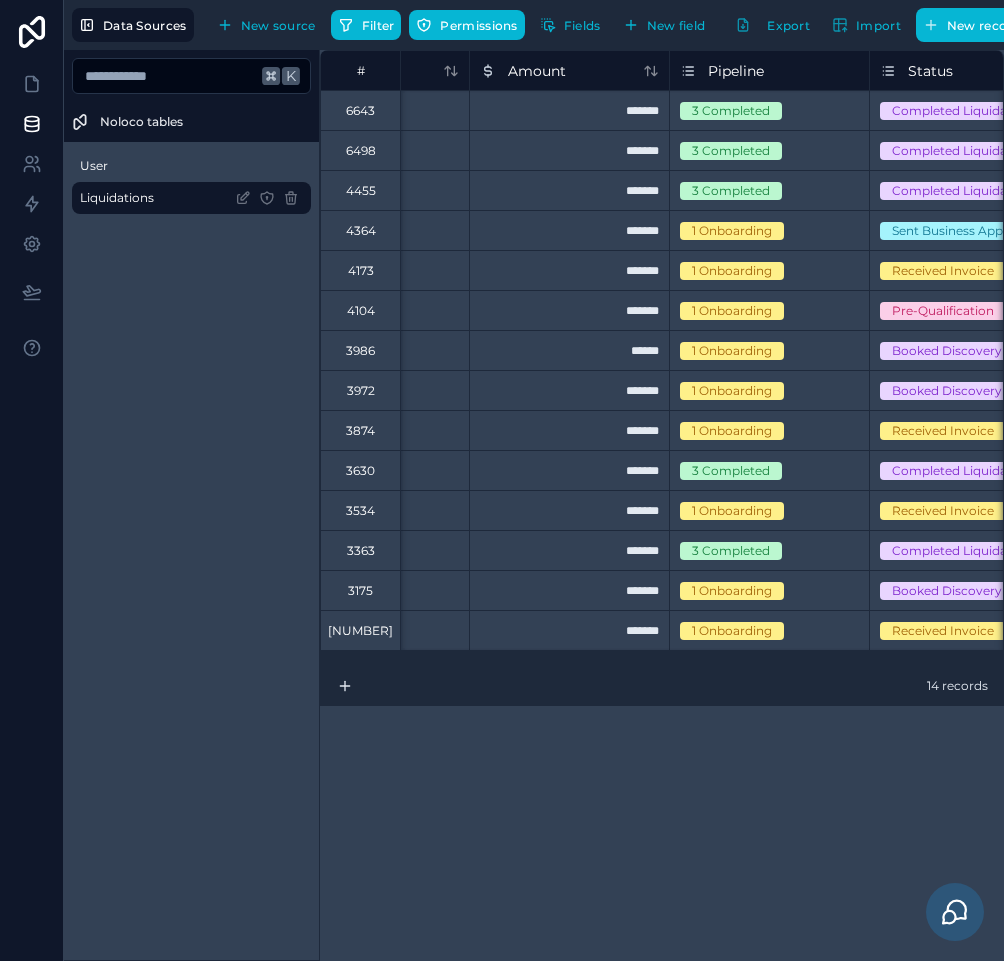 click at bounding box center (825, 431) 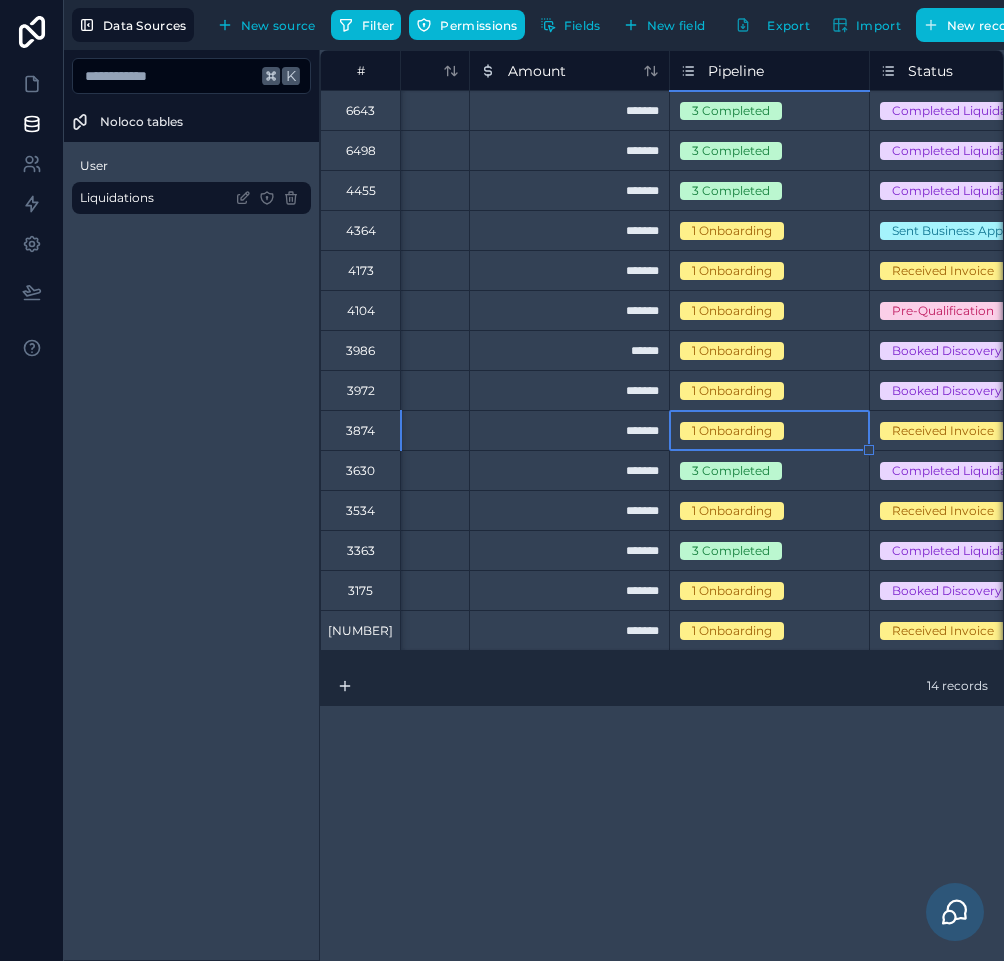 click at bounding box center [793, 431] 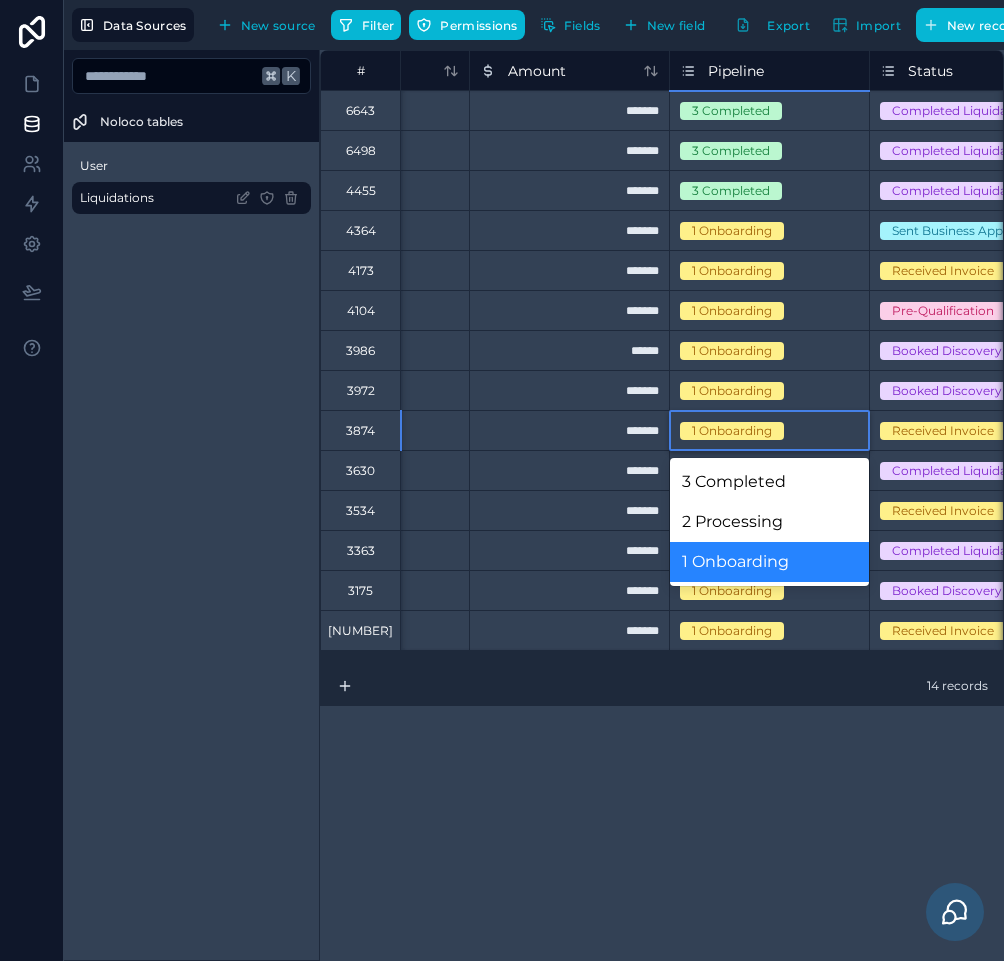 click on "1 Onboarding" at bounding box center [732, 431] 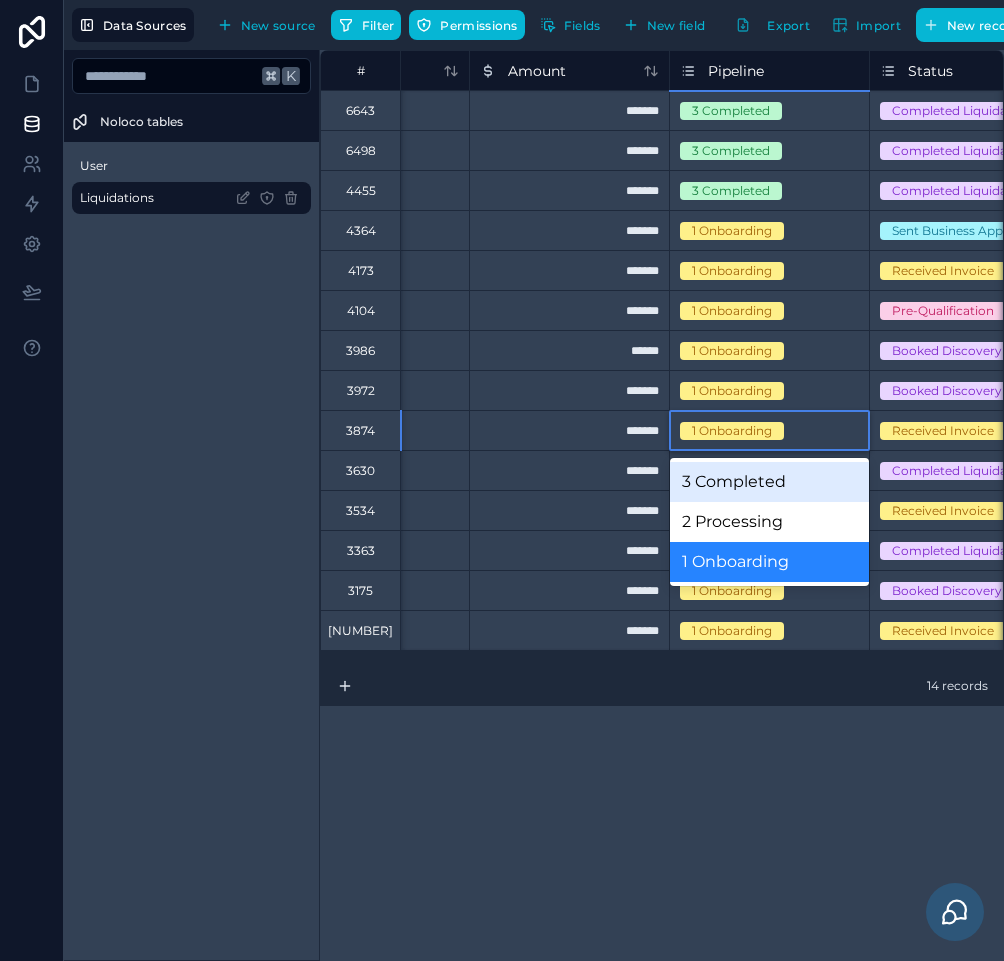 click on "3 Completed" at bounding box center (769, 482) 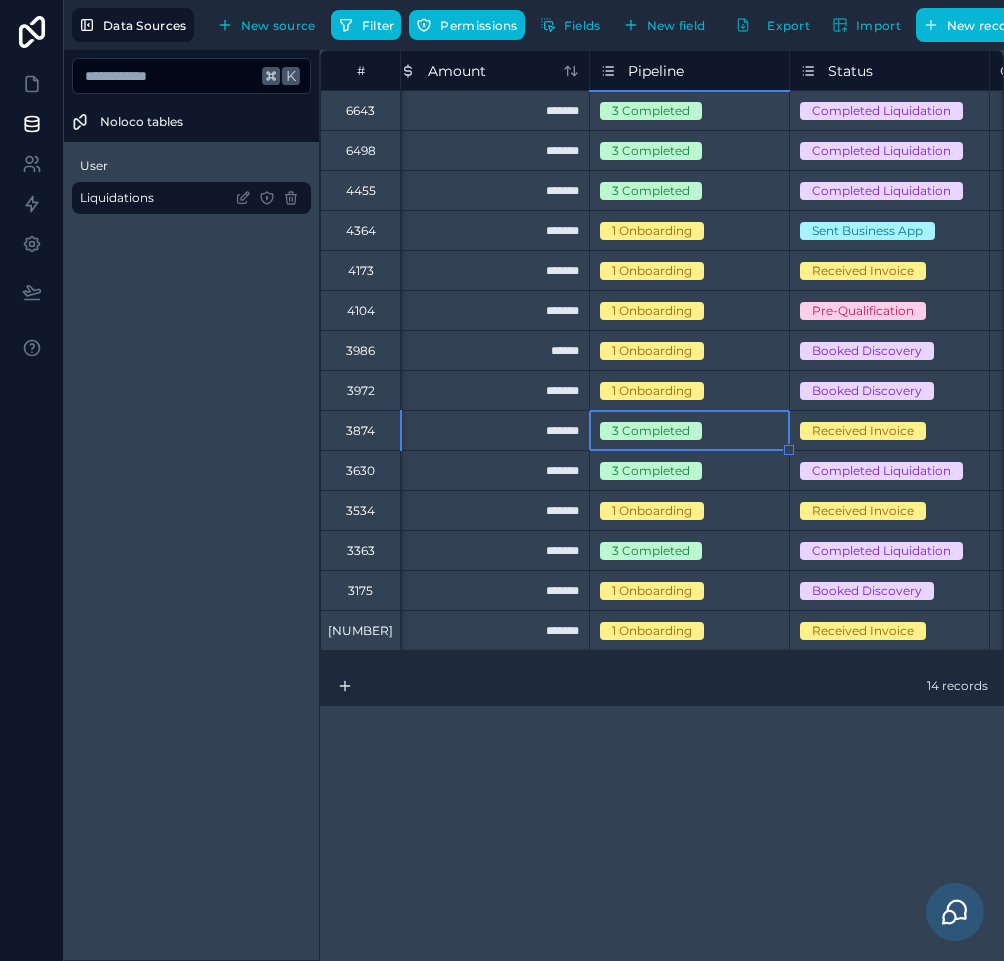 scroll, scrollTop: 0, scrollLeft: 1160, axis: horizontal 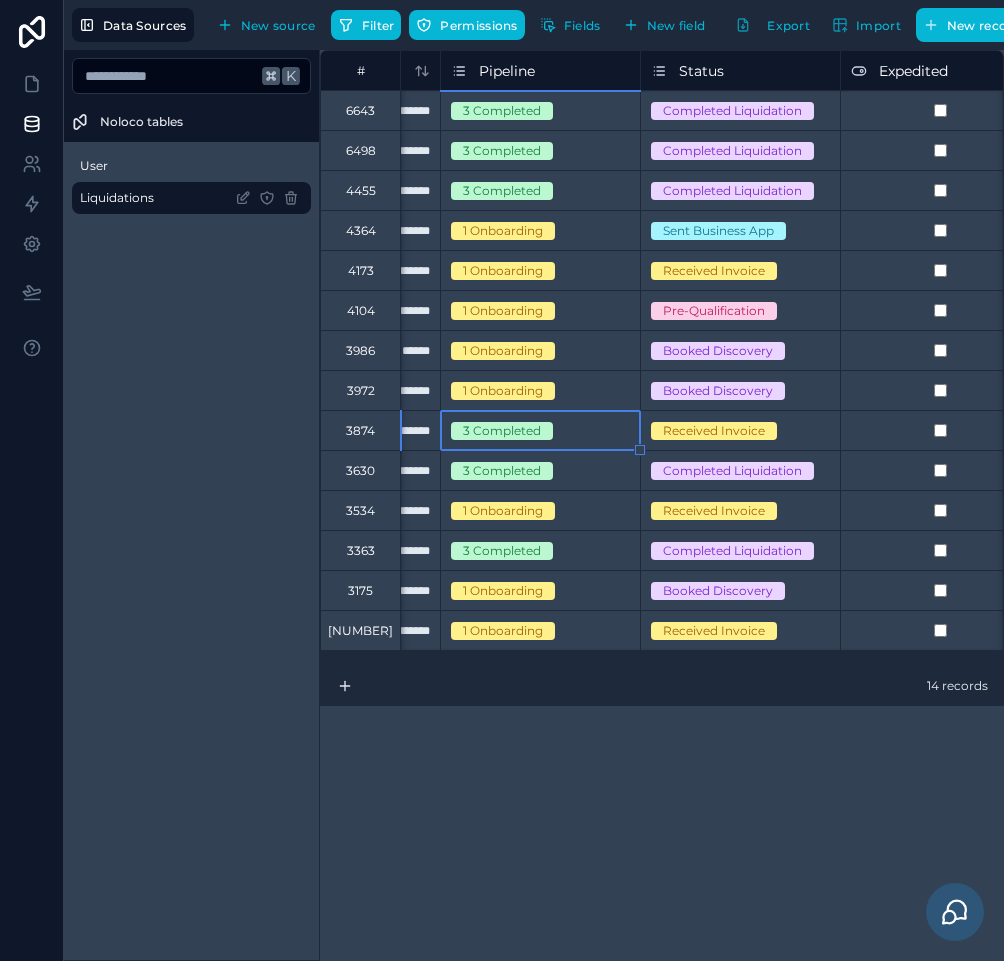click on "Received Invoice" at bounding box center (740, 430) 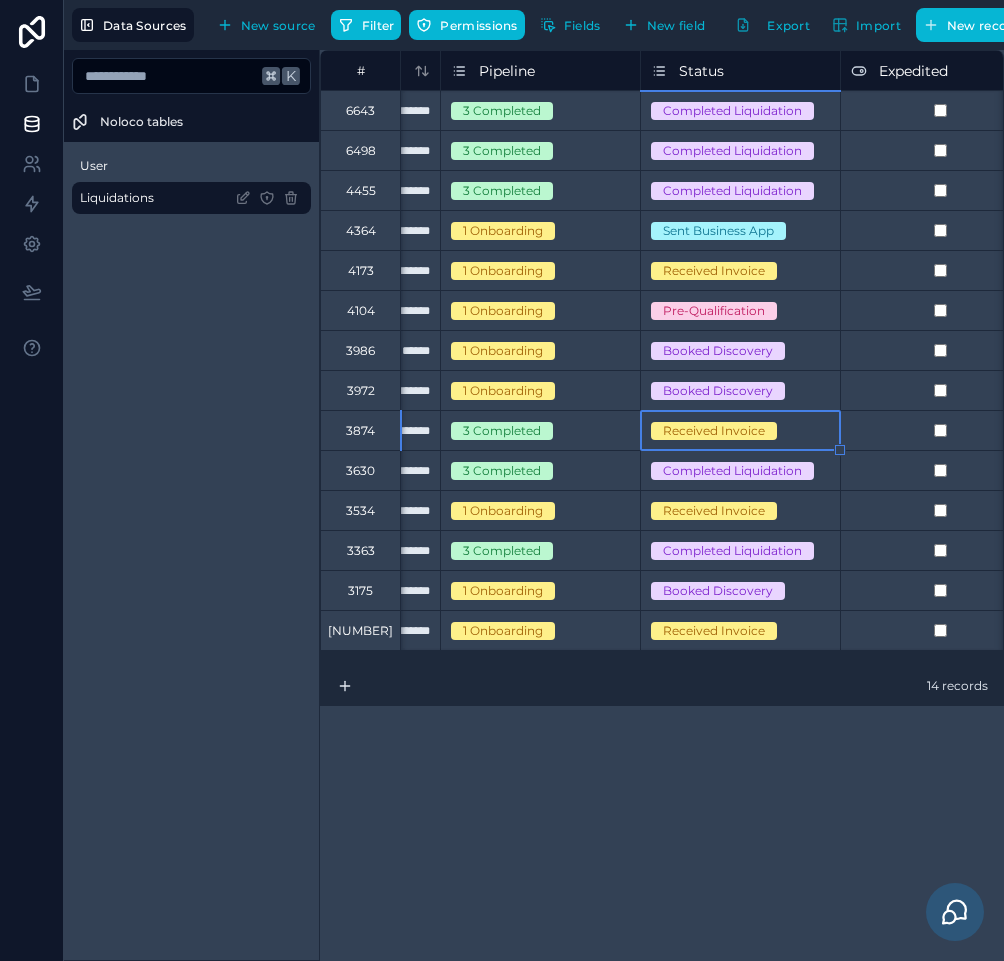click on "Received Invoice" at bounding box center [714, 431] 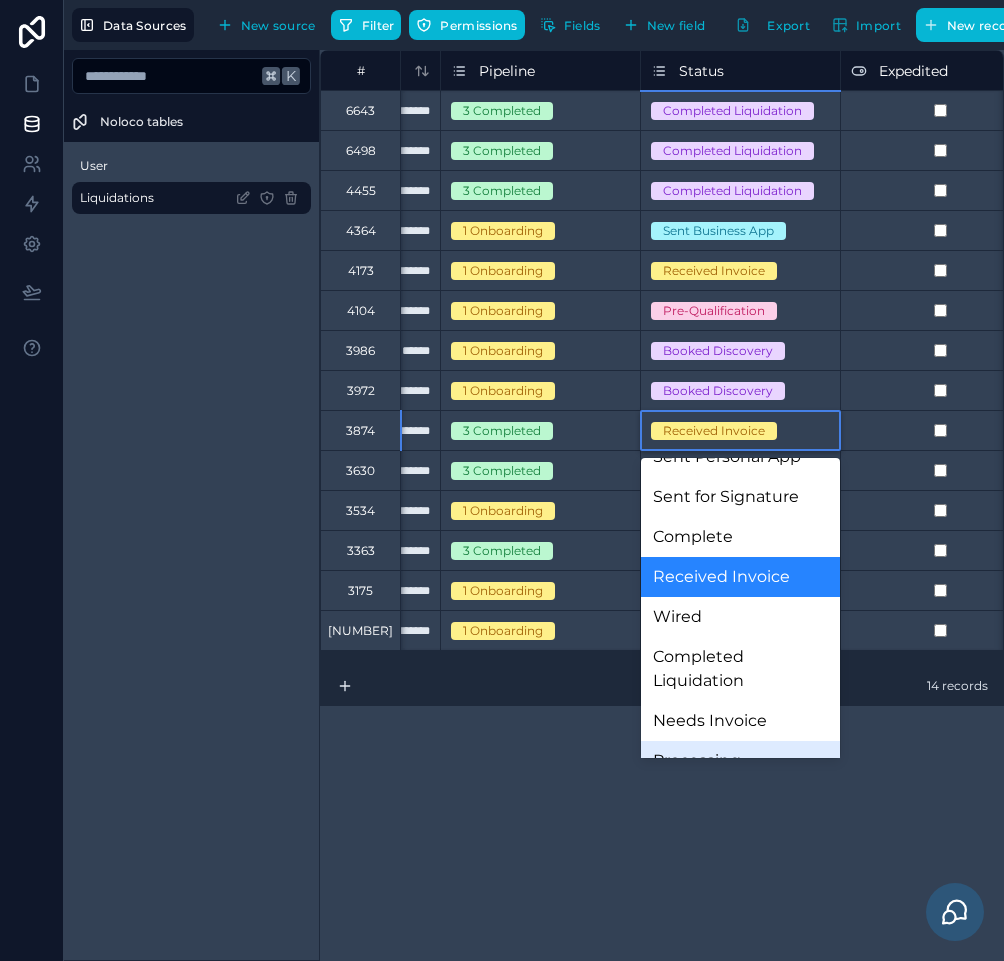 scroll, scrollTop: 246, scrollLeft: 0, axis: vertical 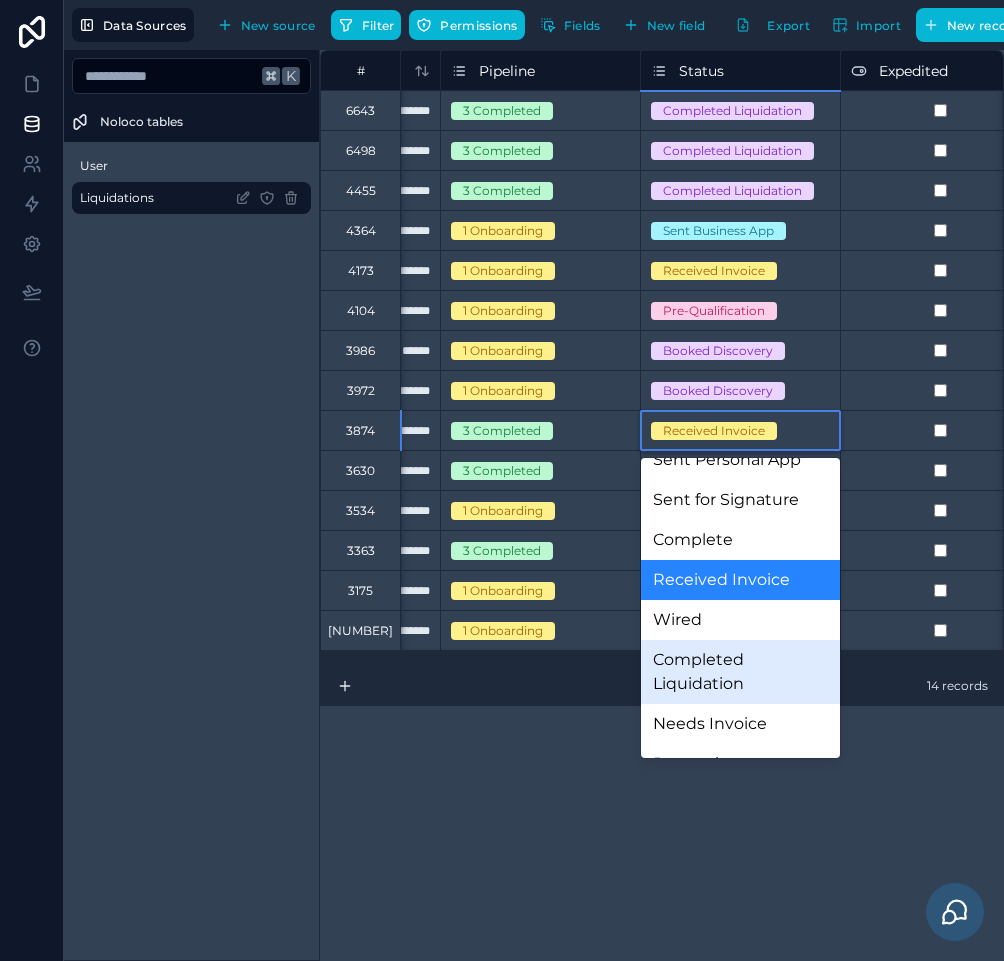 click on "Completed Liquidation" at bounding box center (740, 672) 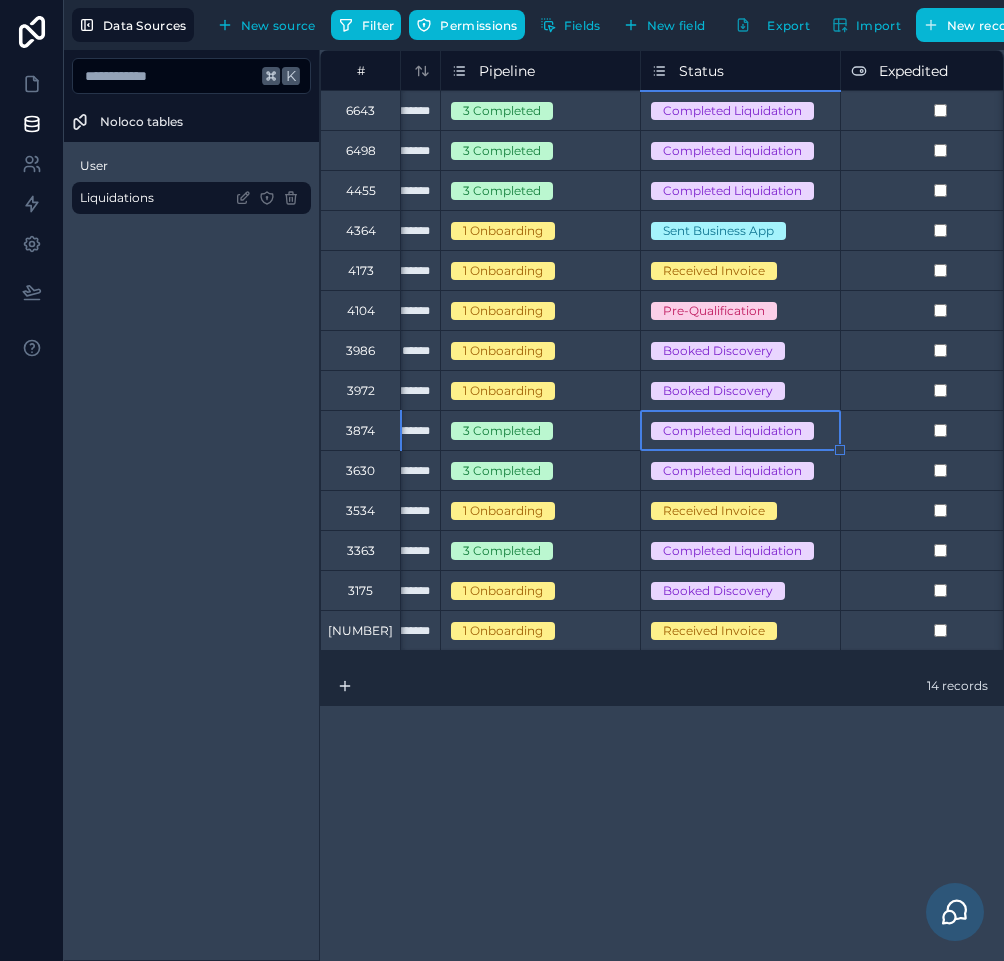 click on "14 records" at bounding box center (662, 686) 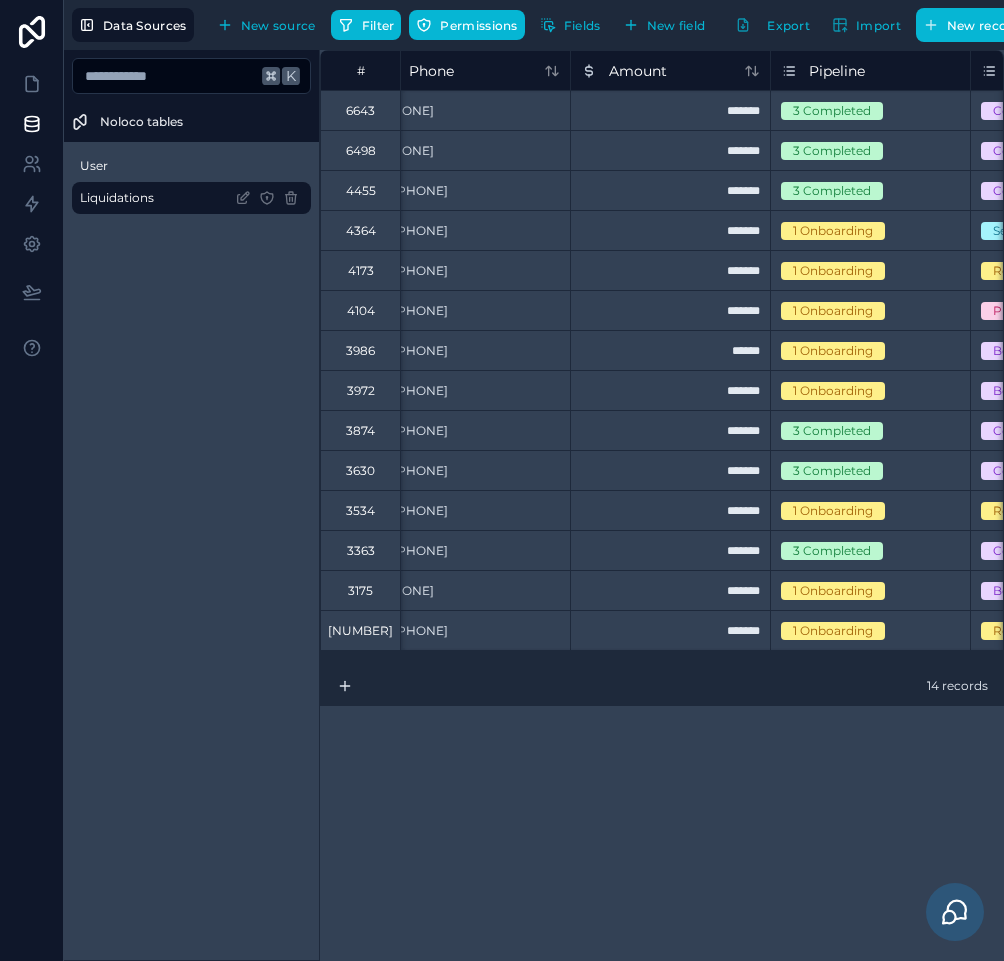 scroll, scrollTop: 0, scrollLeft: 792, axis: horizontal 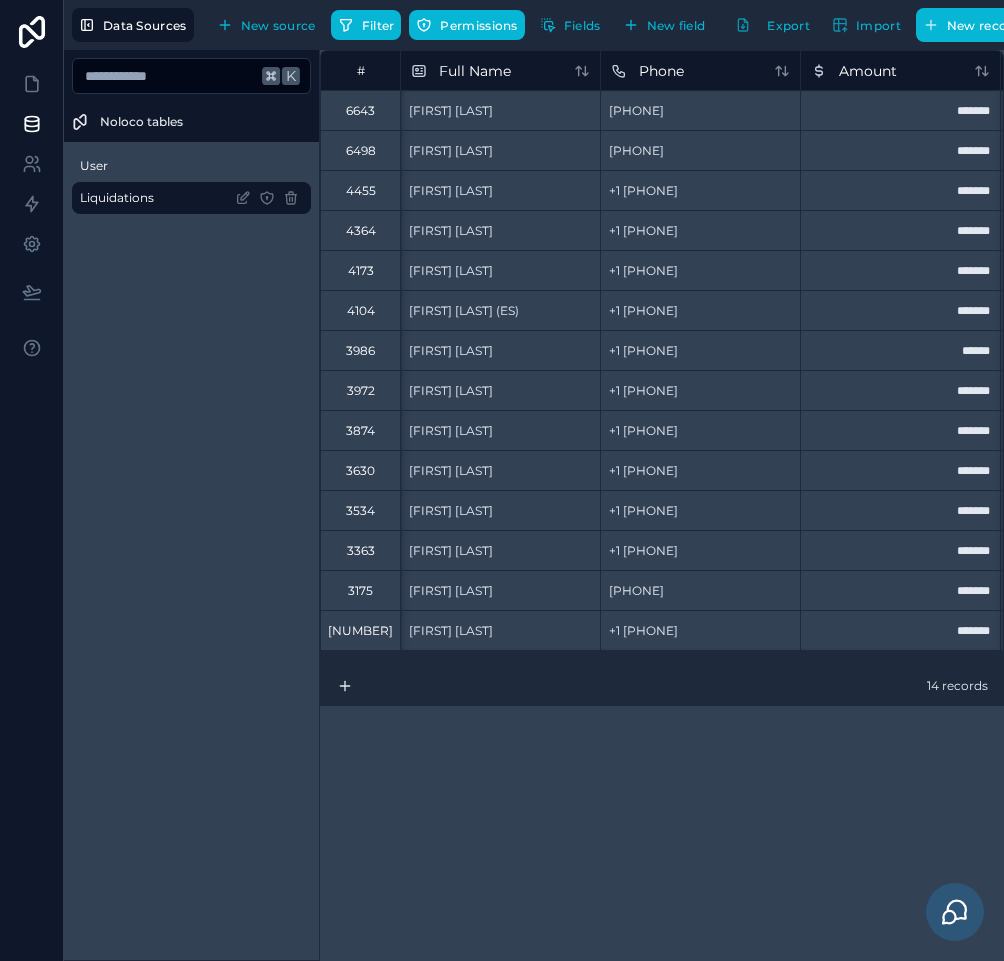 click on "4104" at bounding box center (360, 310) 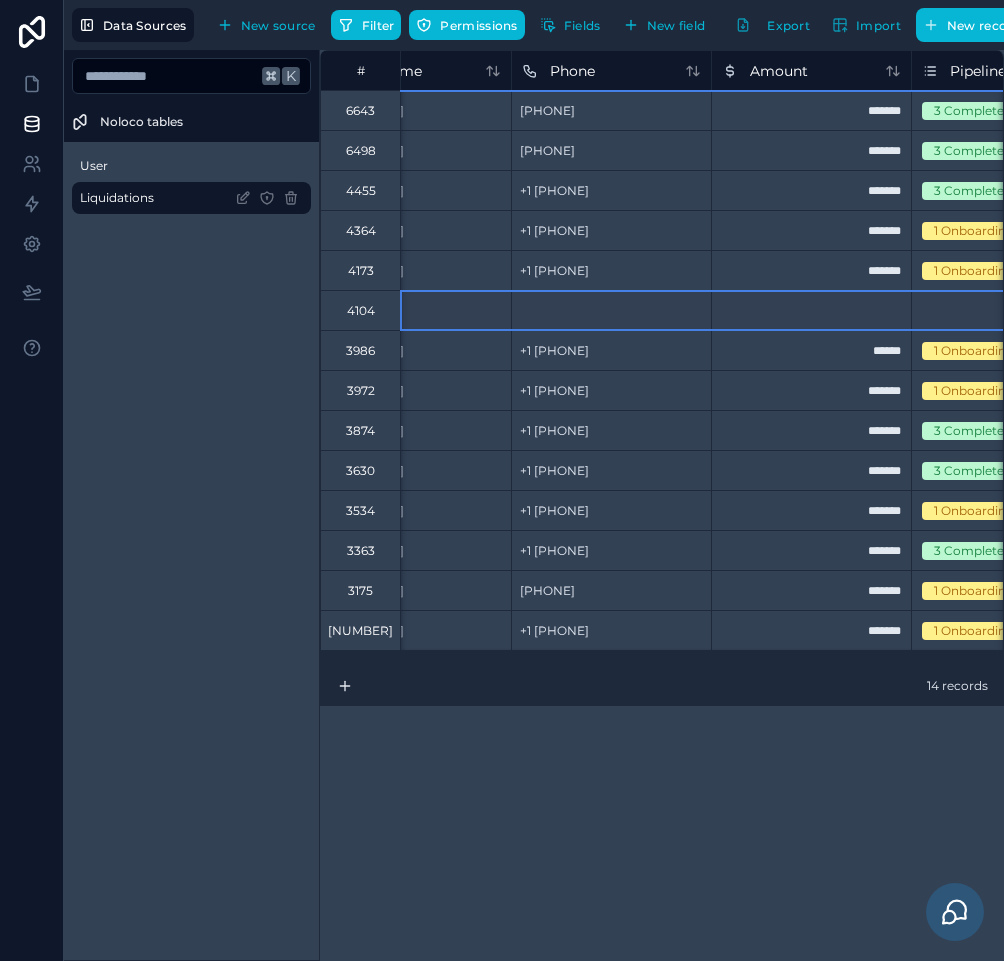 scroll, scrollTop: 0, scrollLeft: 565, axis: horizontal 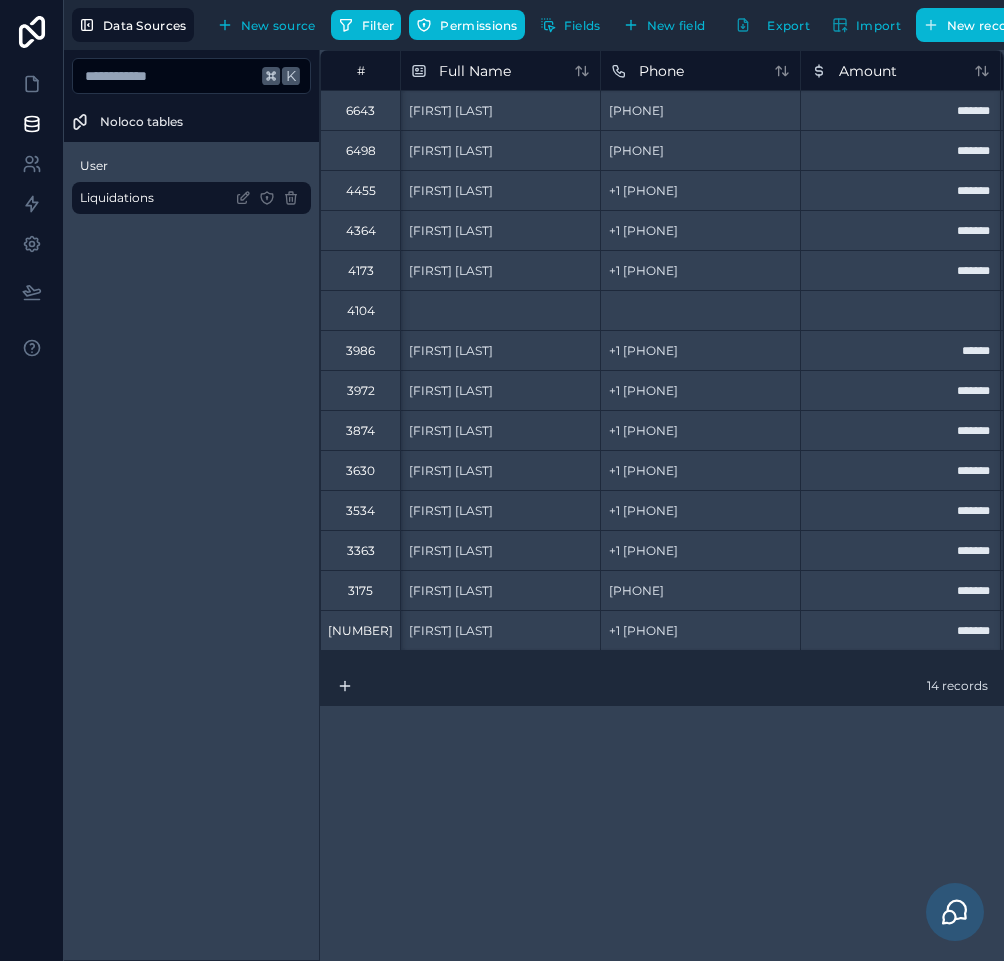 click on "2928" at bounding box center [360, 631] 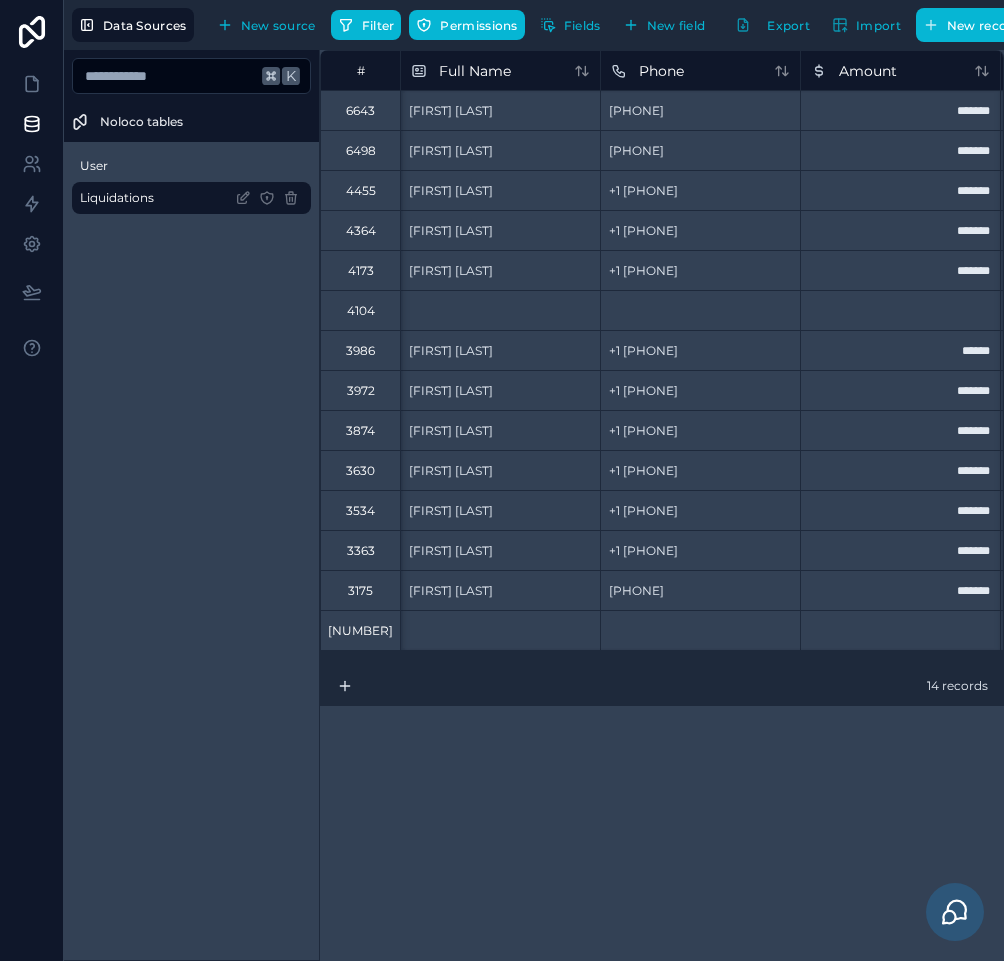 scroll, scrollTop: 0, scrollLeft: 591, axis: horizontal 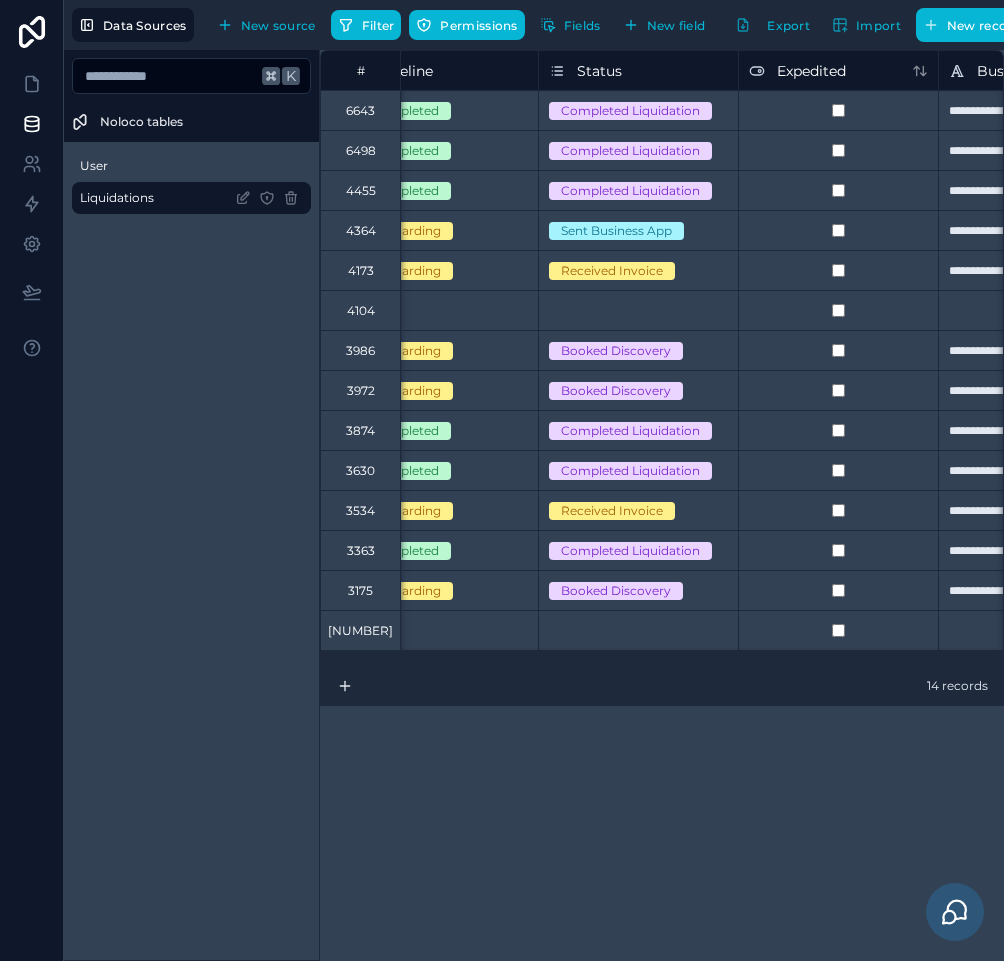 click on "1 Onboarding" at bounding box center [438, 271] 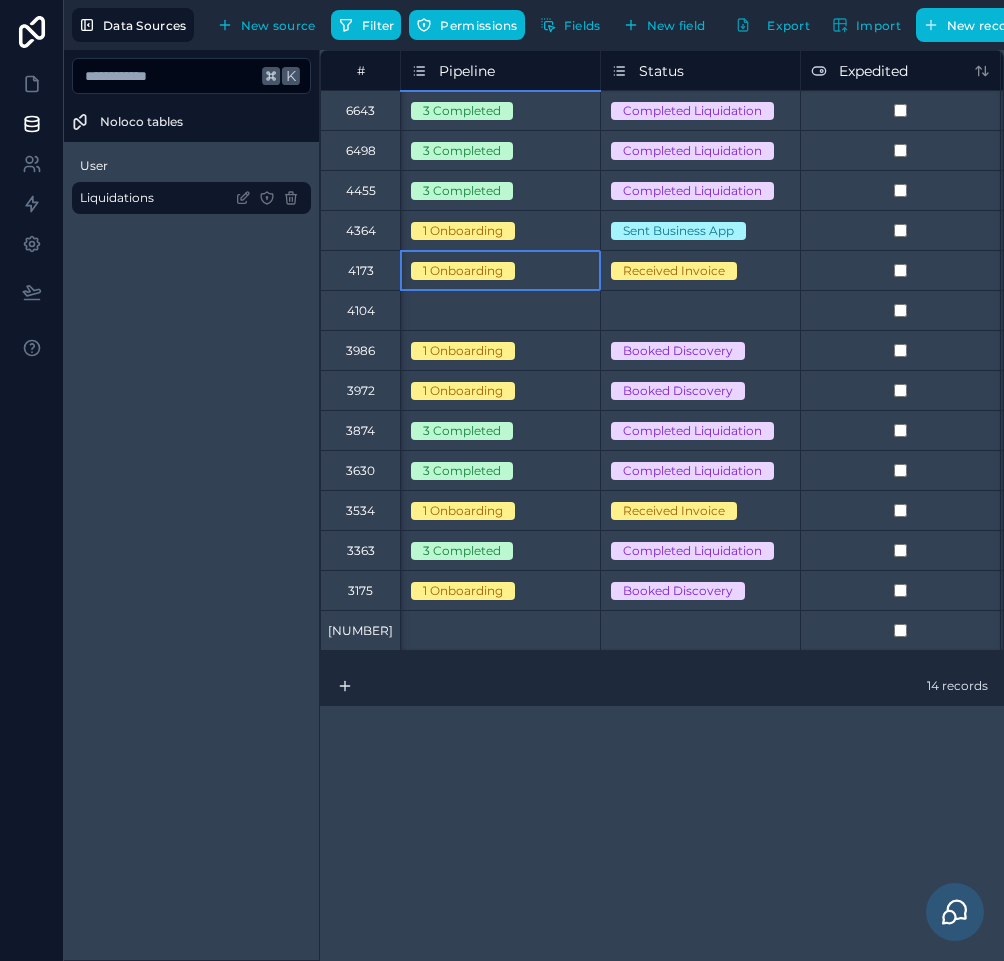 click on "1 Onboarding" at bounding box center [463, 271] 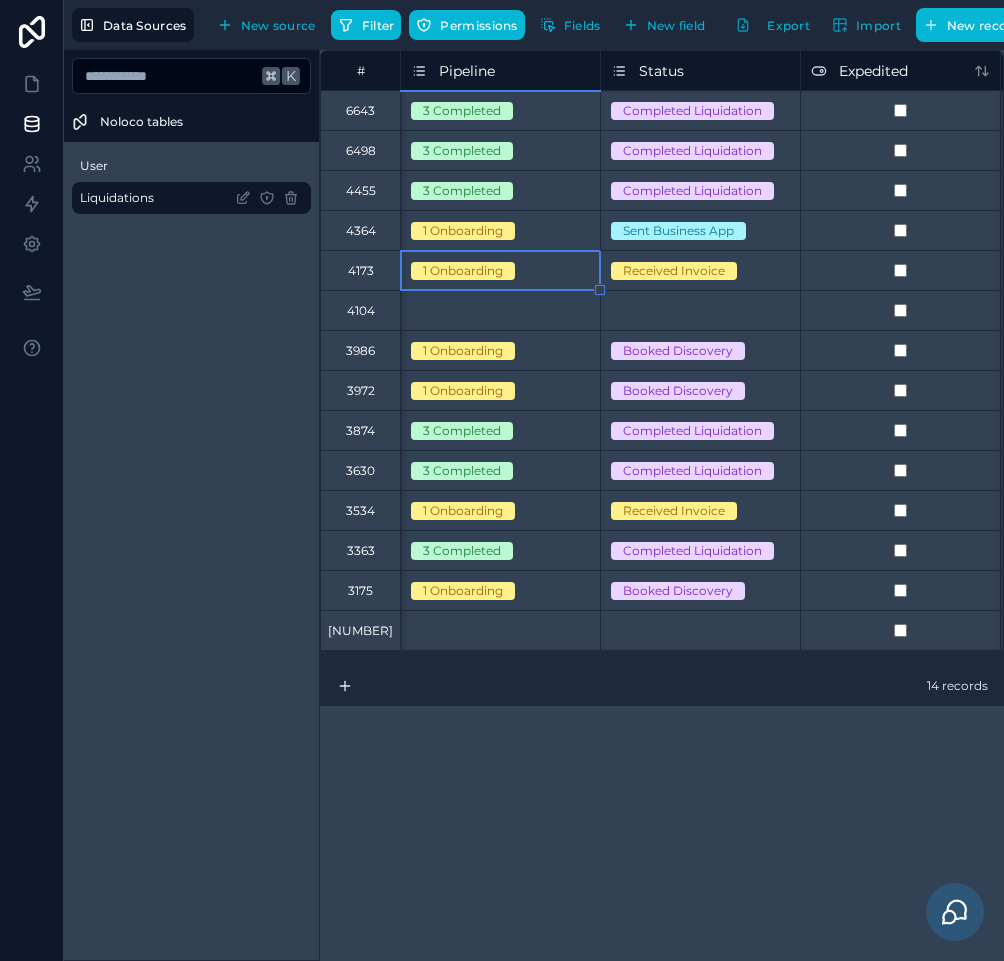 click at bounding box center [556, 271] 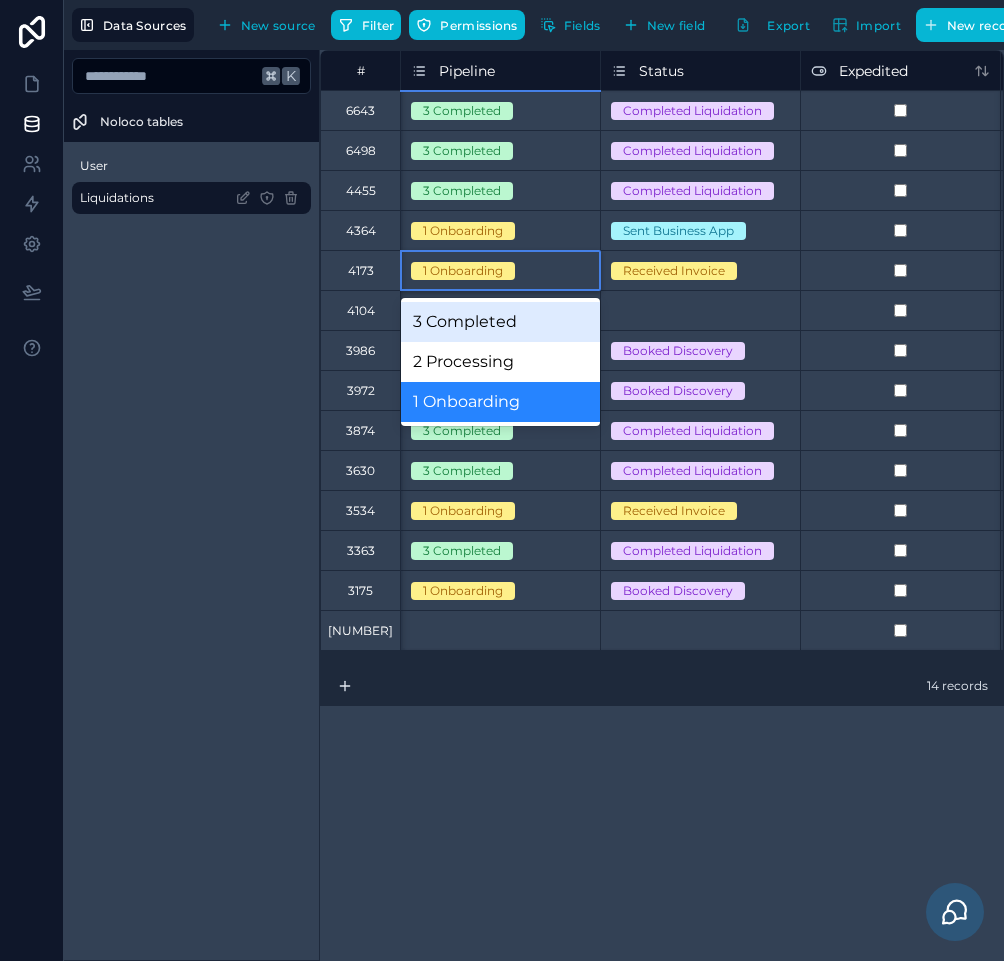 click on "3 Completed" at bounding box center [500, 322] 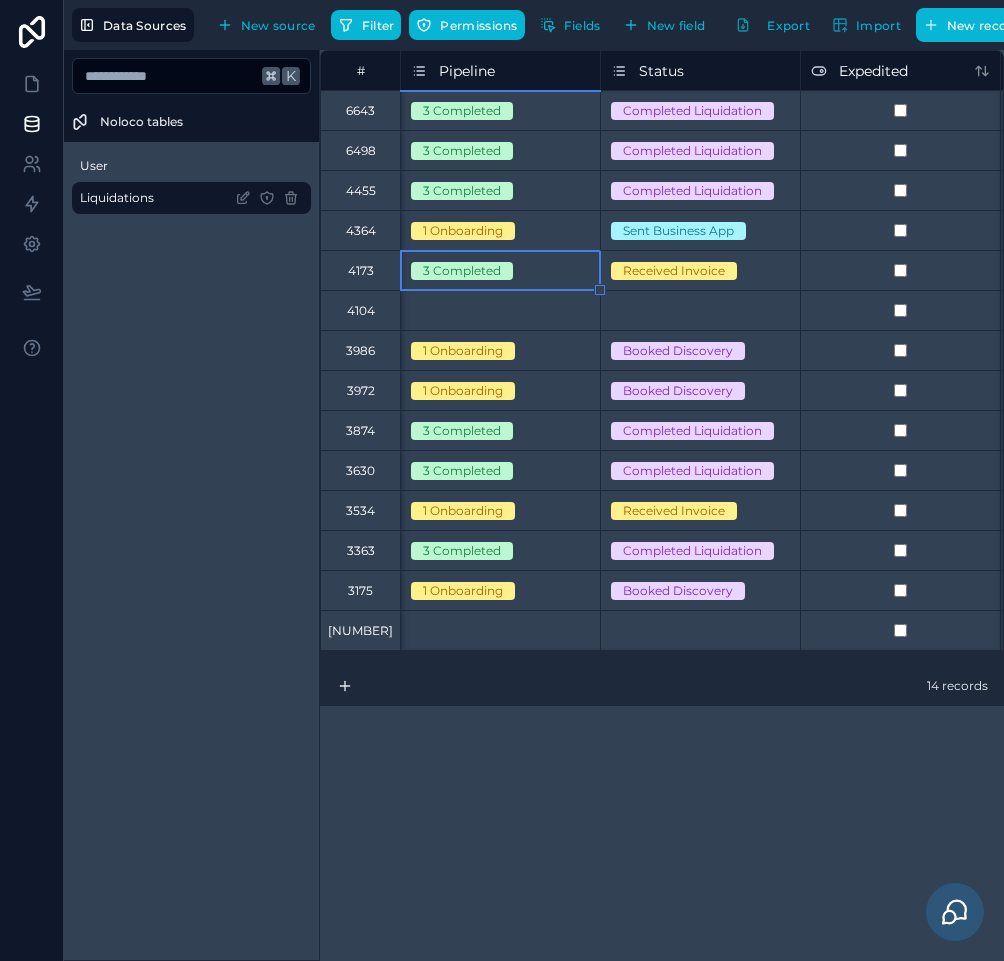 click on "Received Invoice" at bounding box center (700, 271) 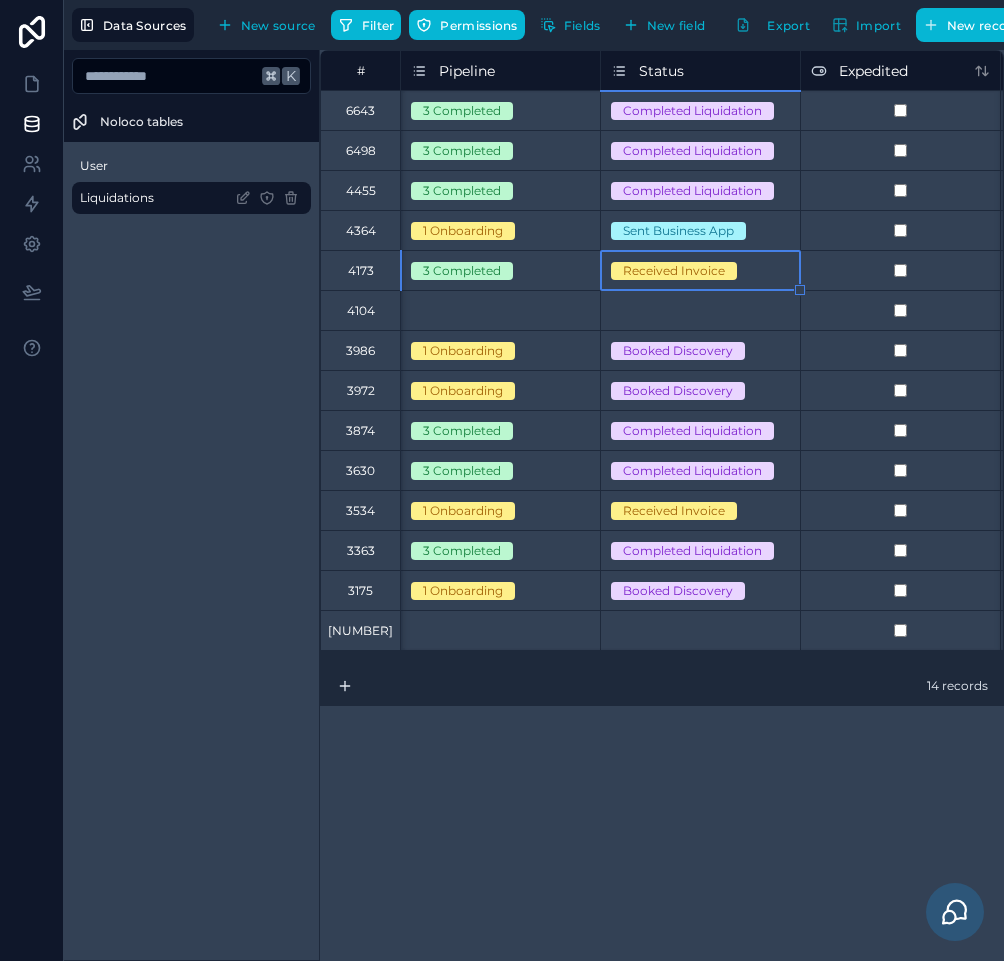 click on "Received Invoice" at bounding box center [674, 271] 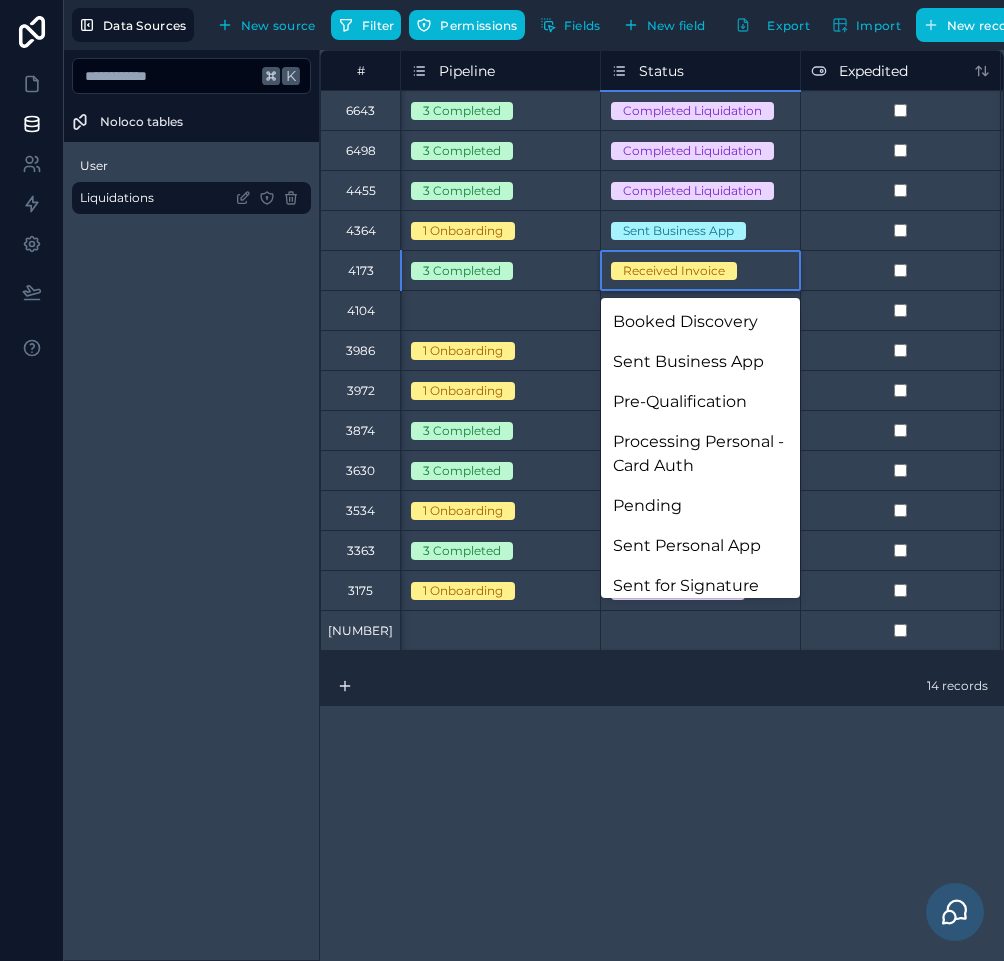 scroll, scrollTop: 340, scrollLeft: 0, axis: vertical 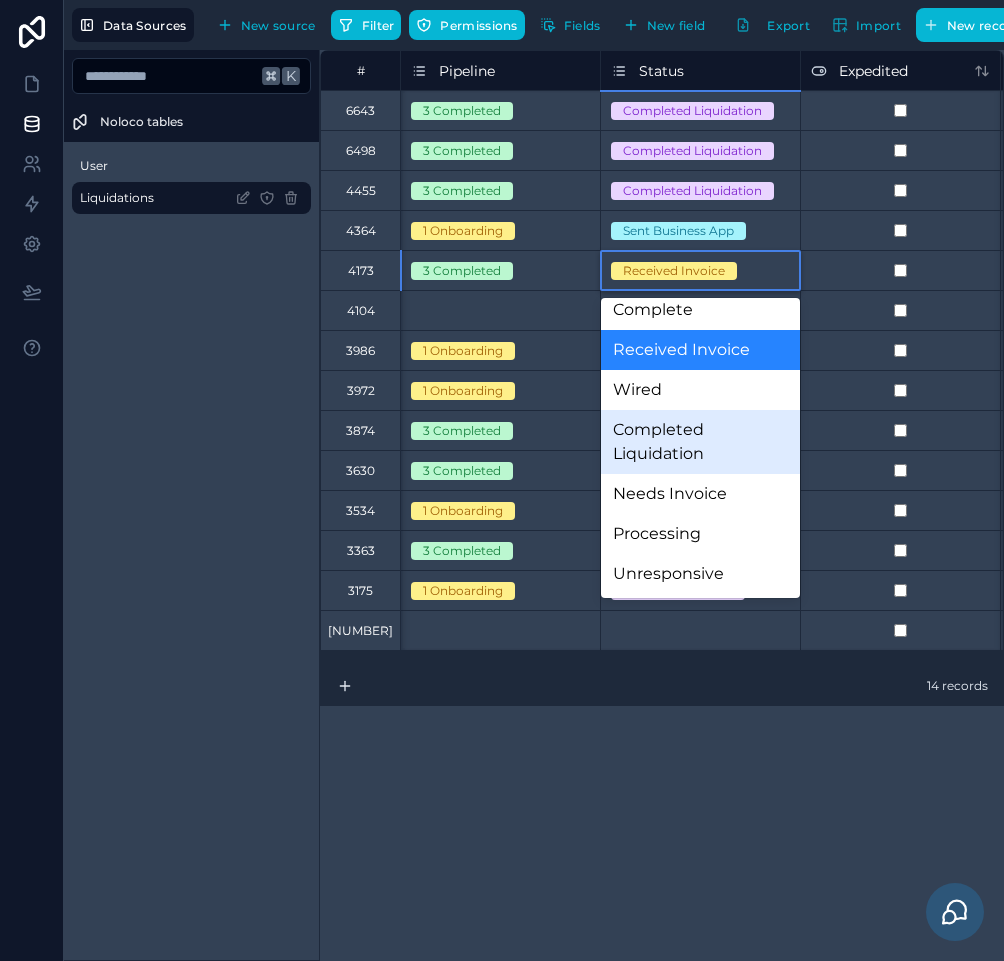 click on "Completed Liquidation" at bounding box center [700, 442] 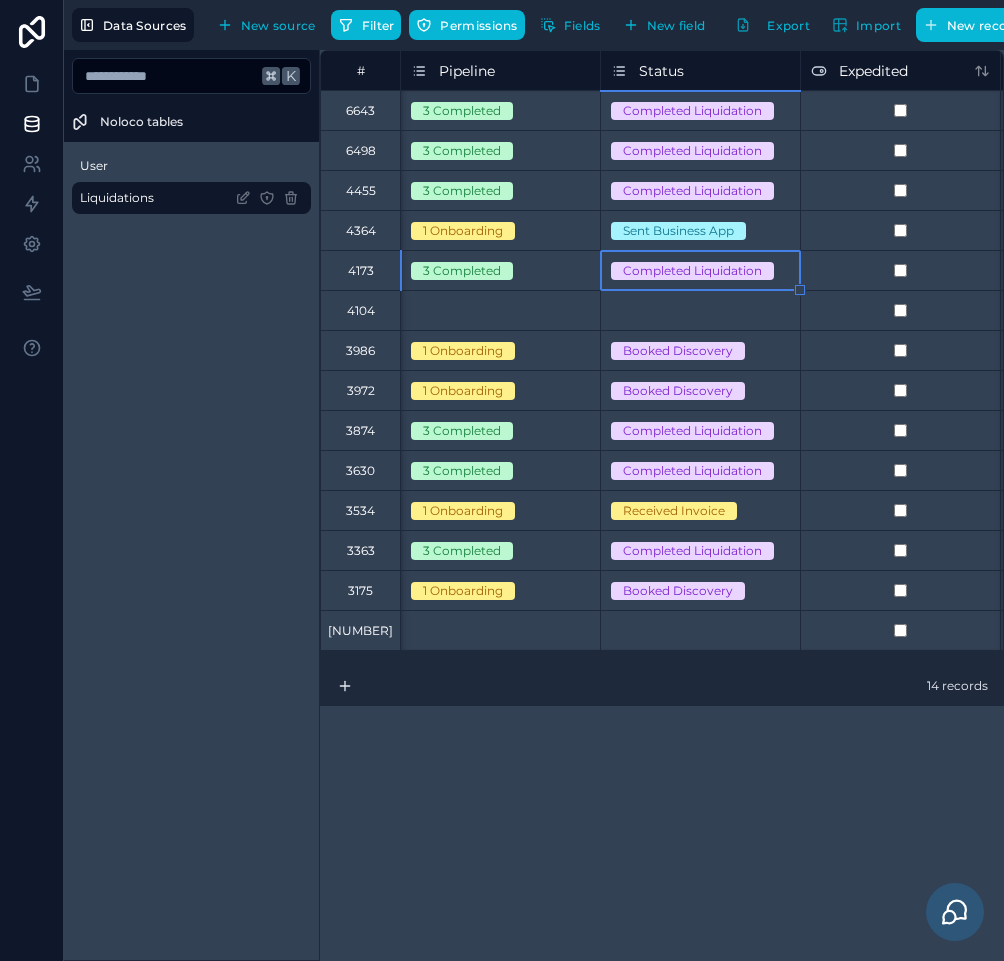 click on "**********" at bounding box center [662, 505] 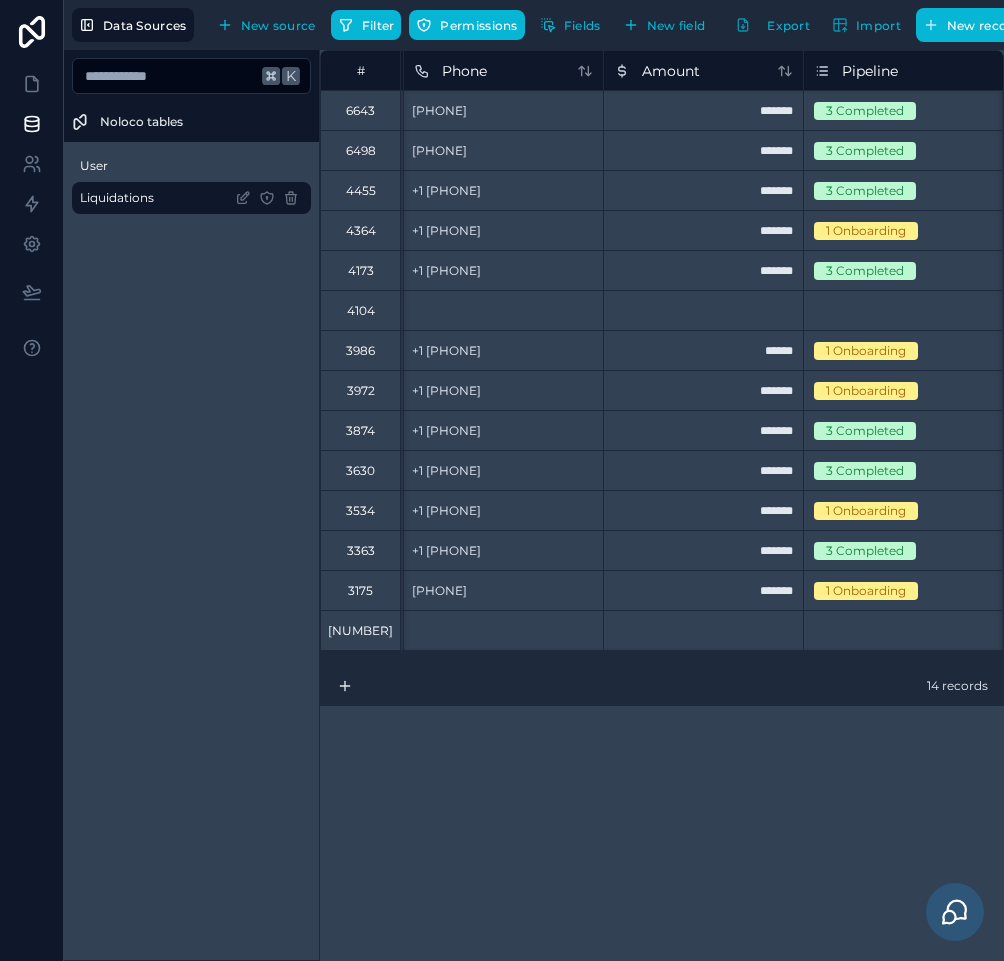 scroll, scrollTop: 0, scrollLeft: 772, axis: horizontal 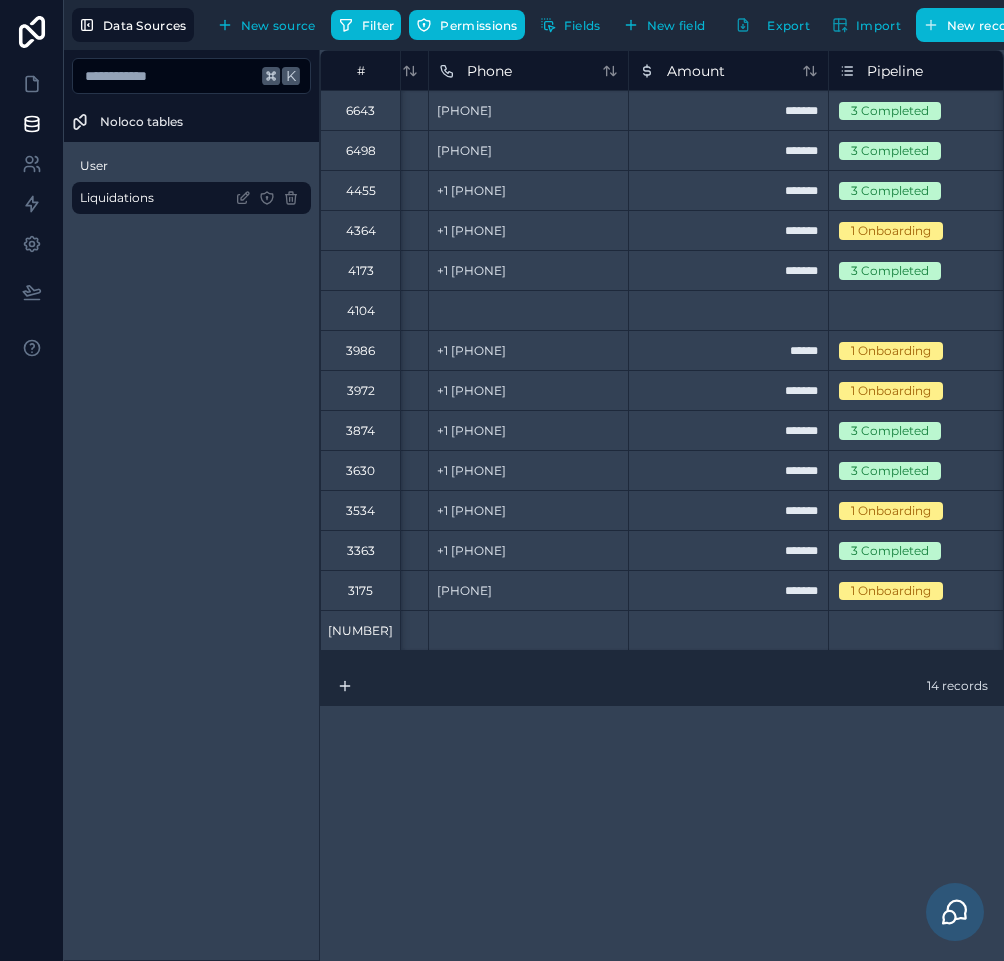 click on "3534" at bounding box center [360, 511] 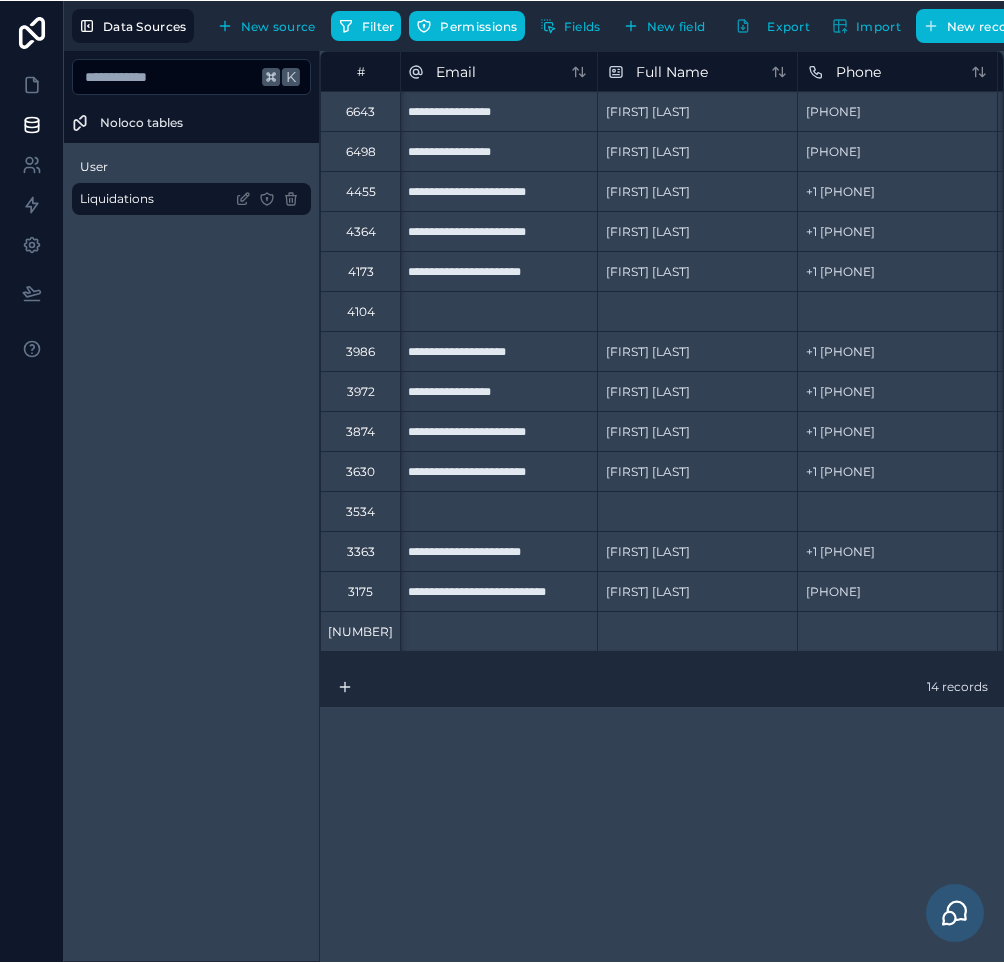 scroll, scrollTop: 0, scrollLeft: 447, axis: horizontal 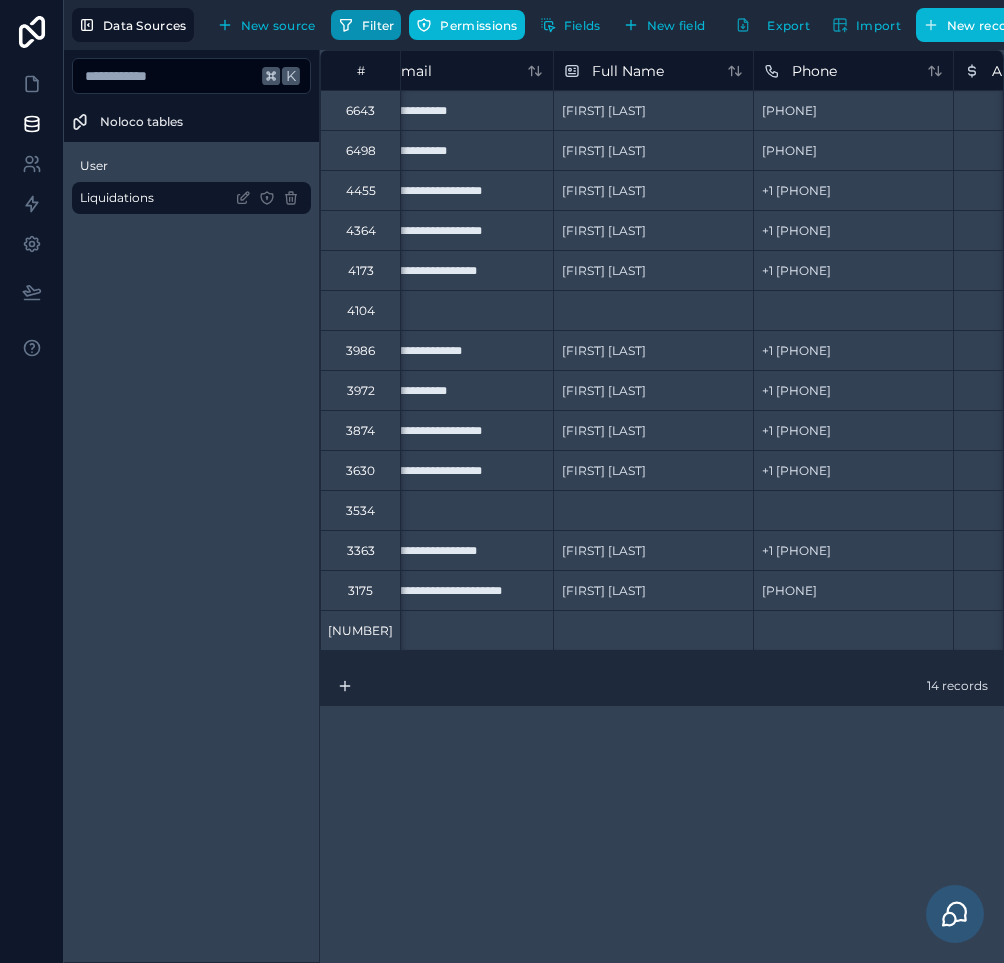 click on "Filter" at bounding box center [366, 25] 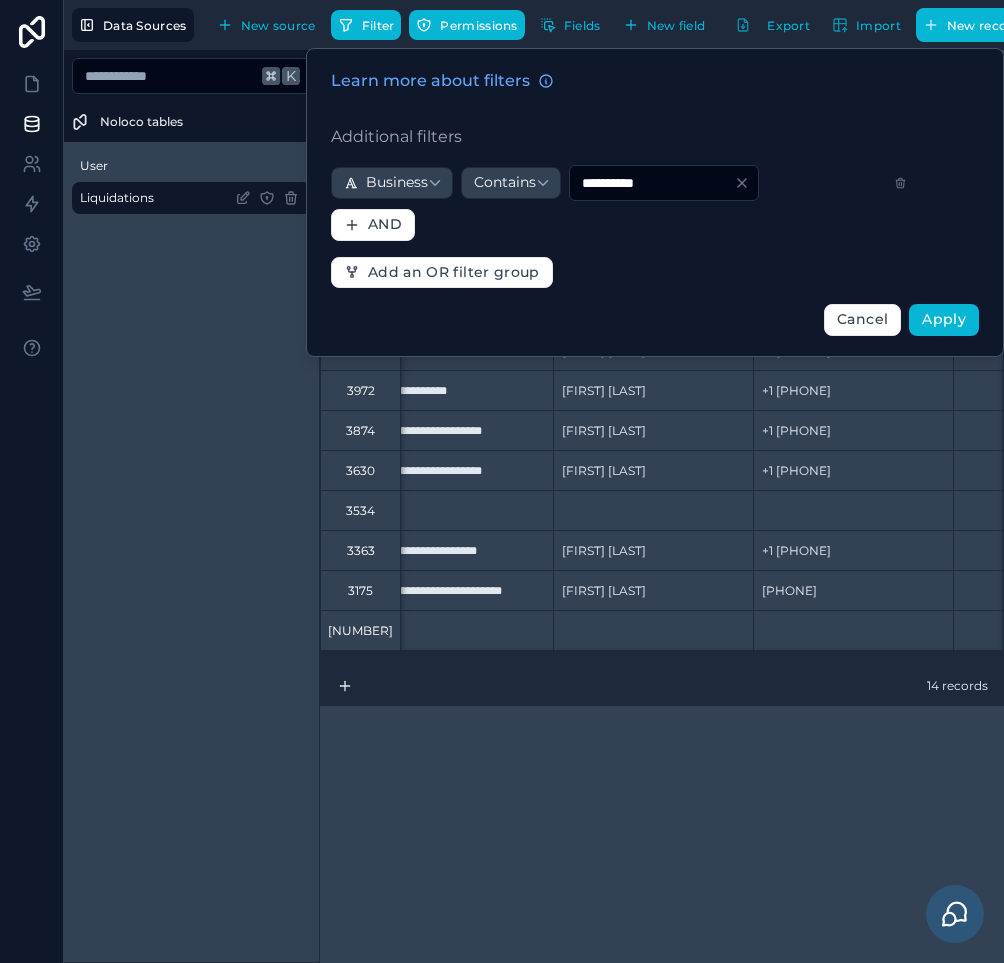 click on "**********" at bounding box center [652, 183] 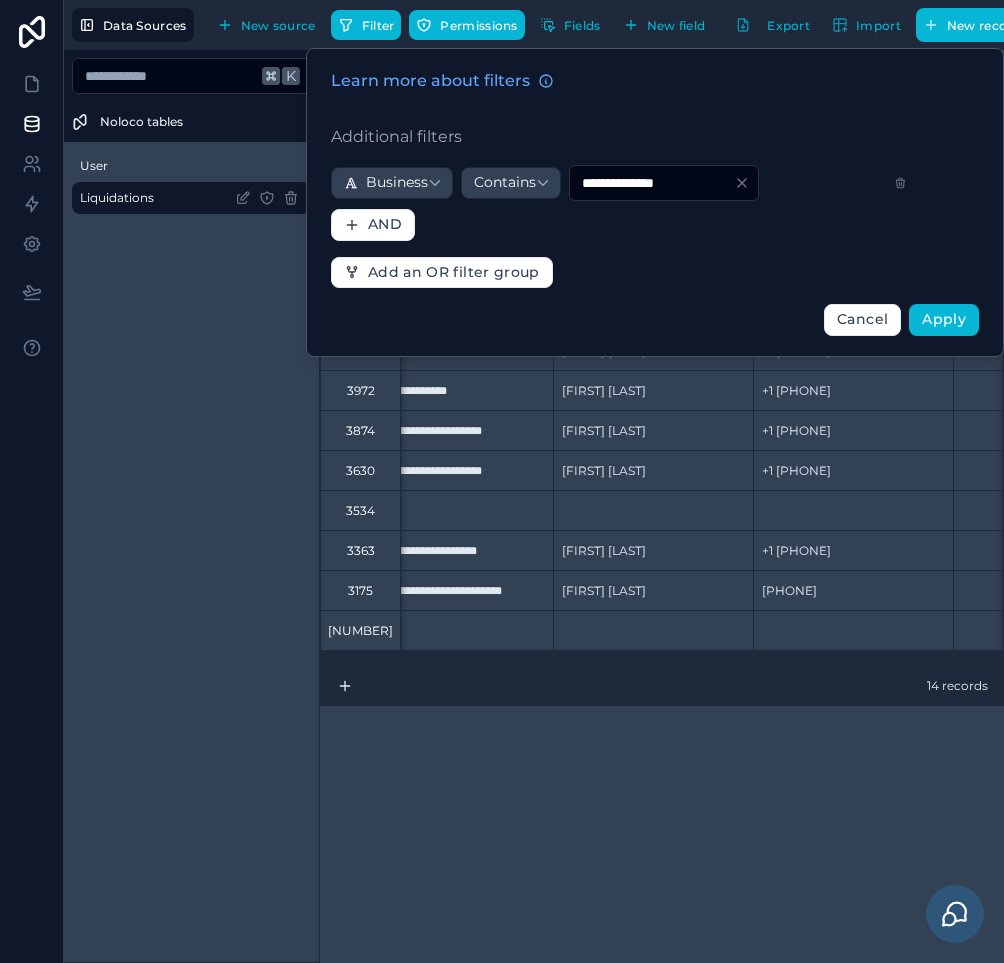 type on "**********" 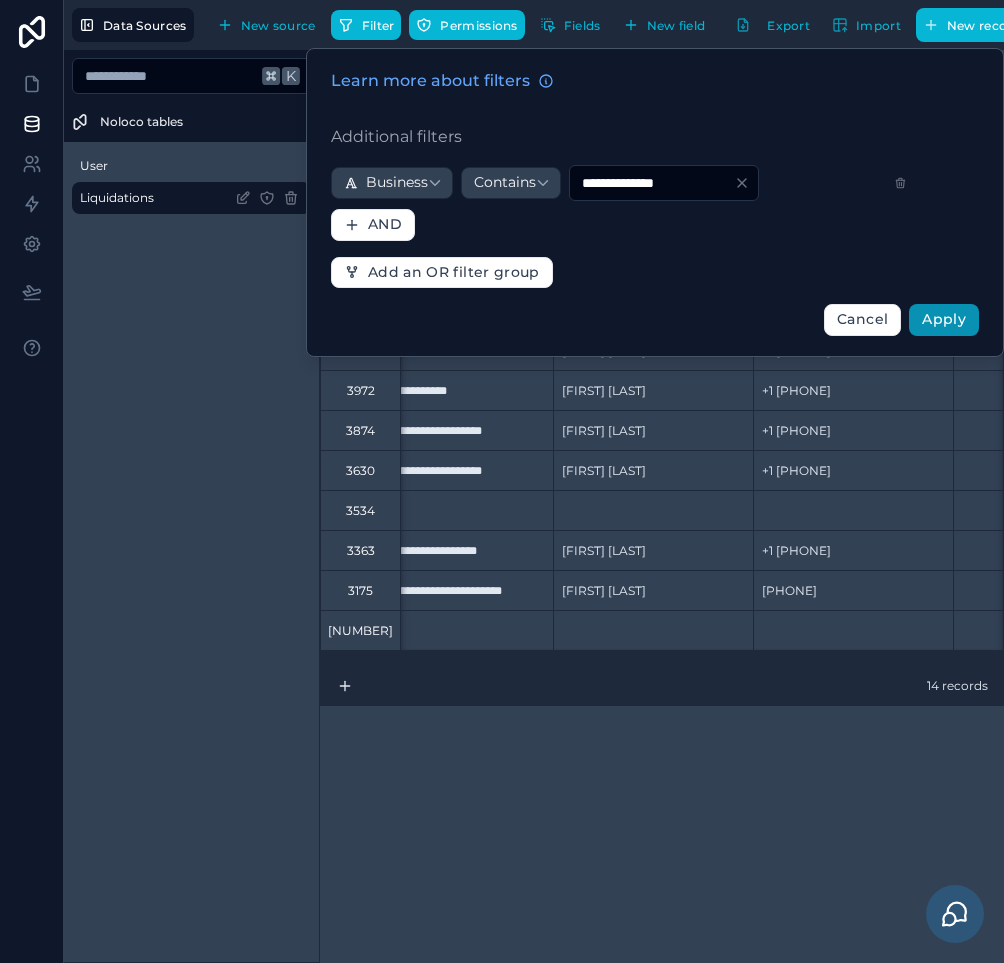 click on "Apply" at bounding box center [944, 319] 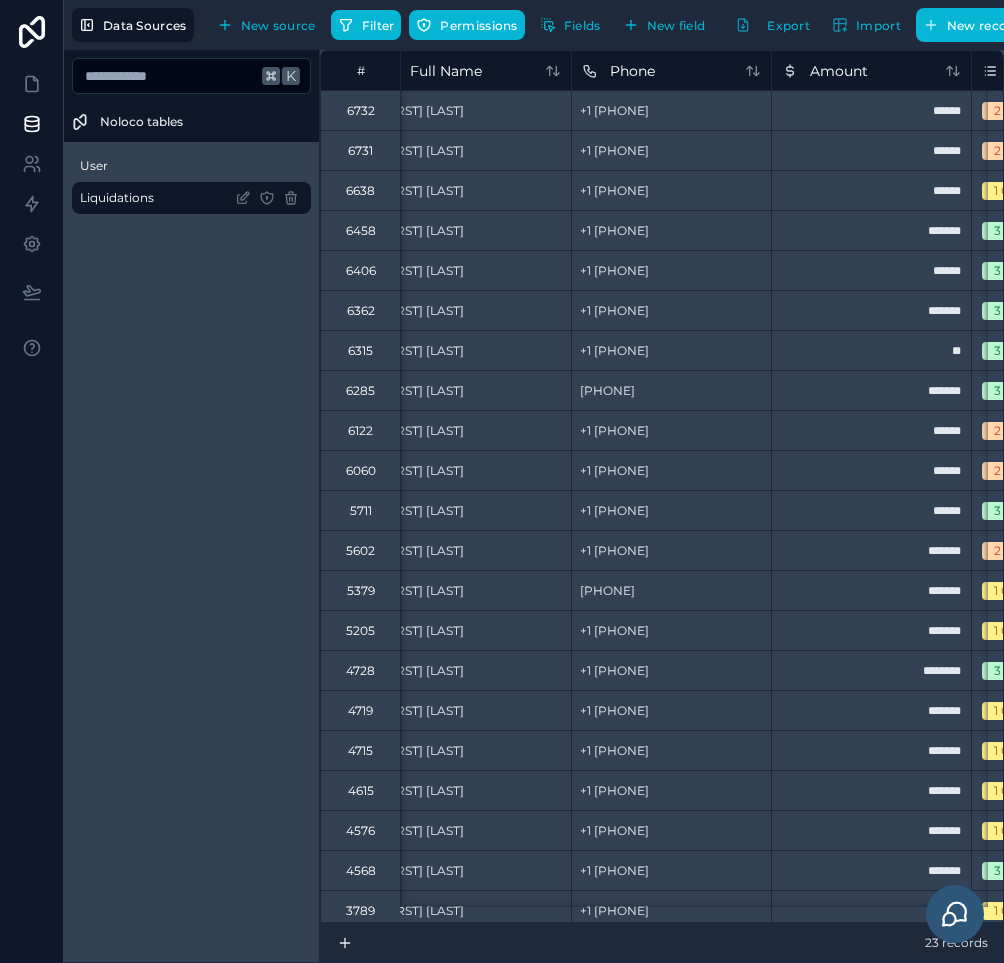 scroll, scrollTop: 0, scrollLeft: 624, axis: horizontal 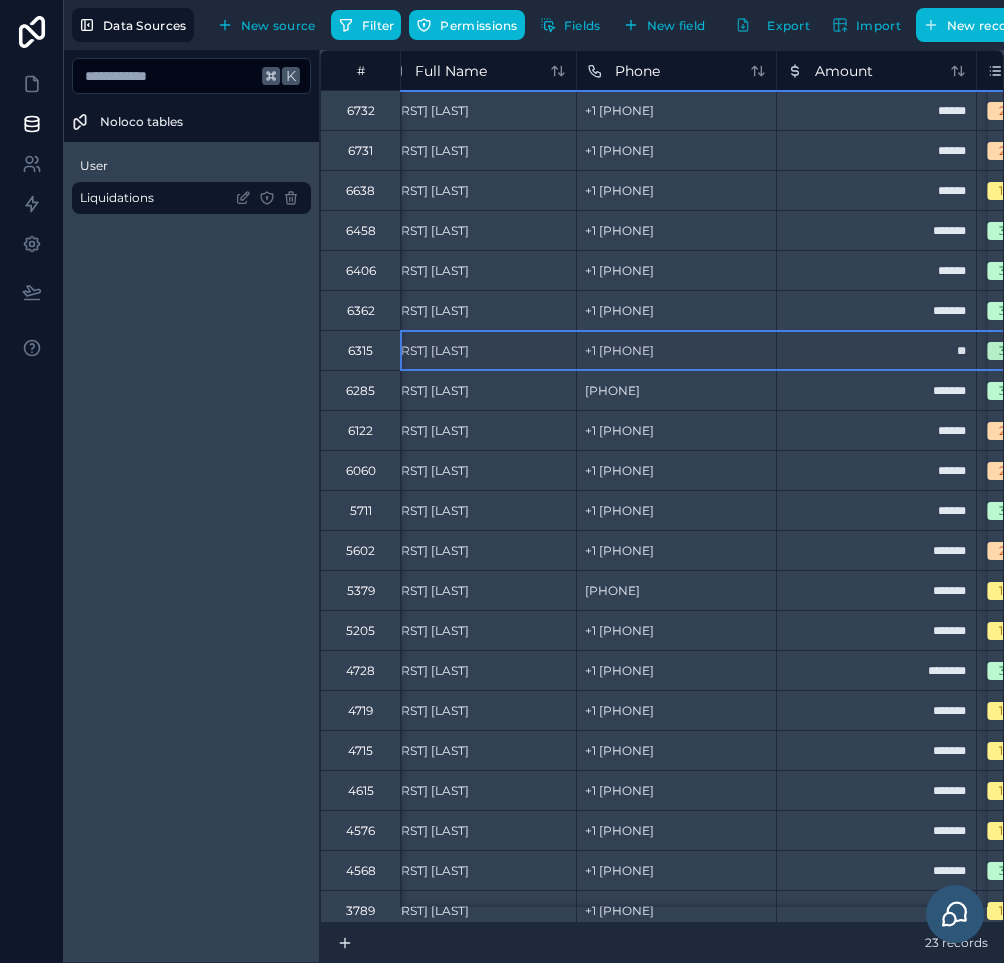 click on "6315" at bounding box center (360, 351) 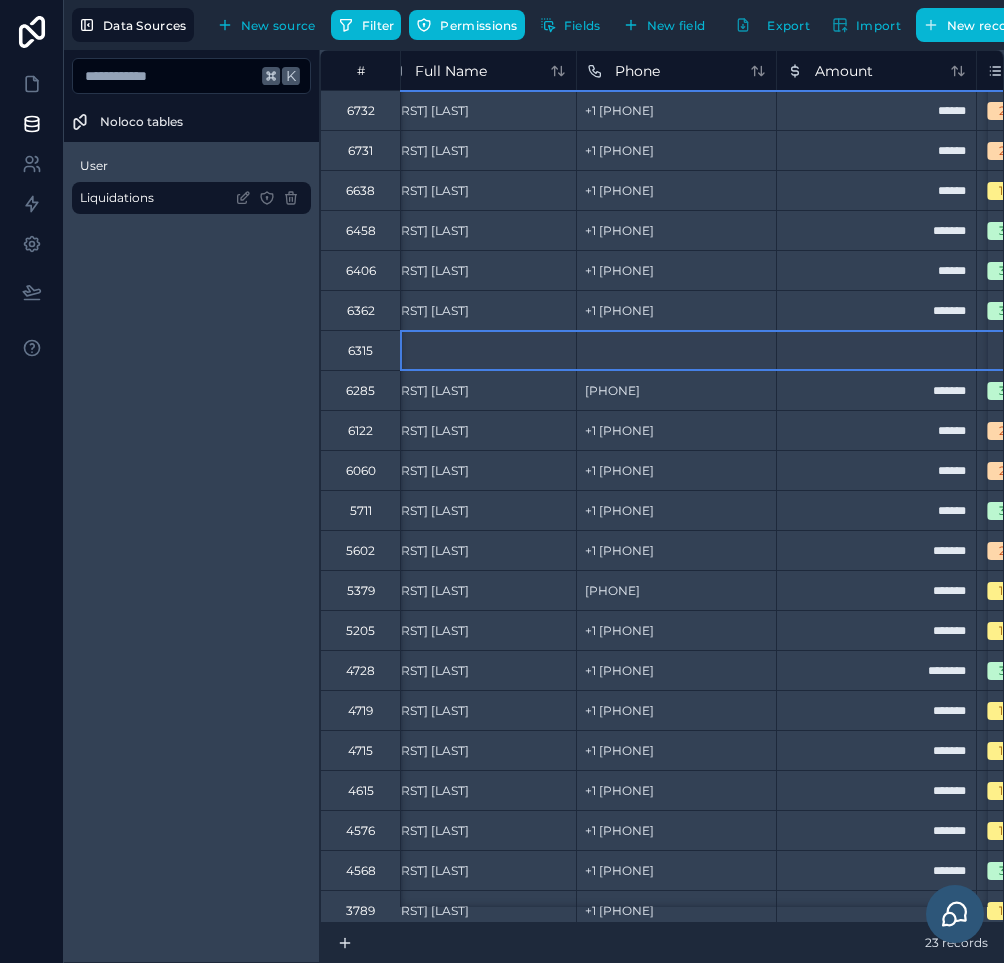 click on "6122" at bounding box center [360, 430] 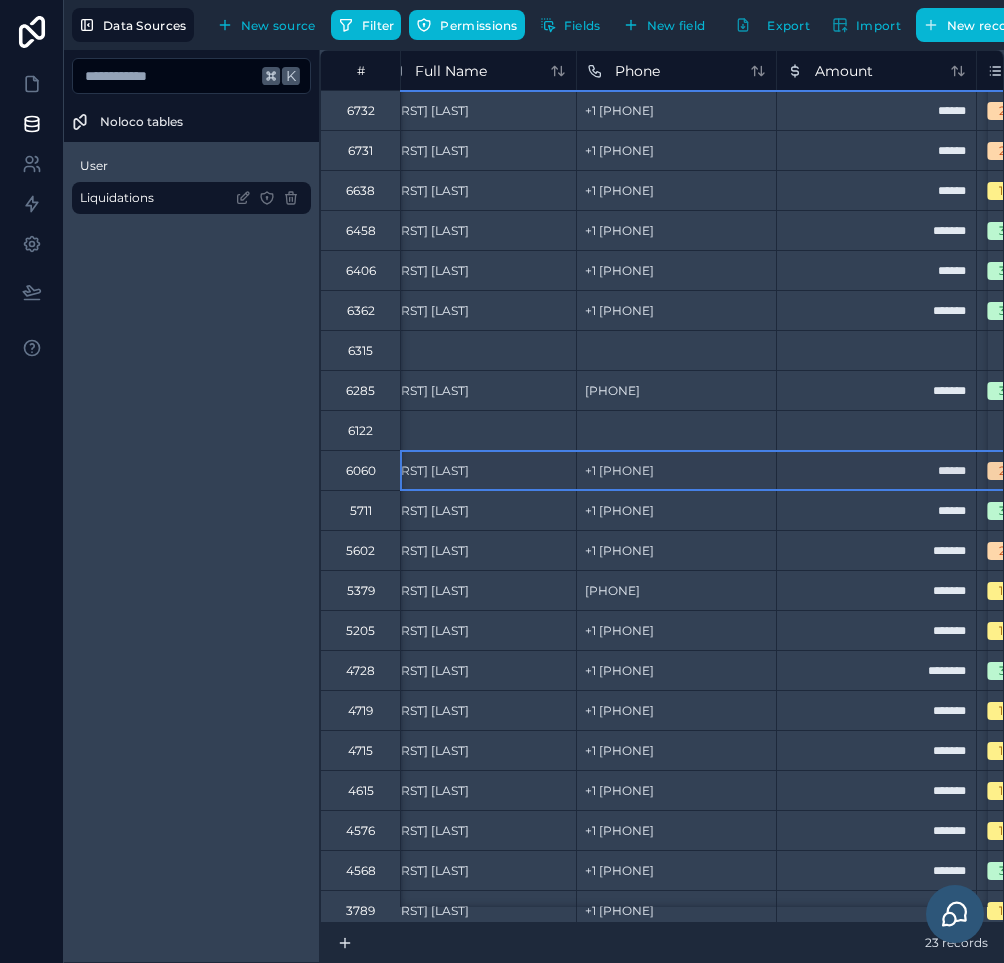 click on "6060" at bounding box center (360, 470) 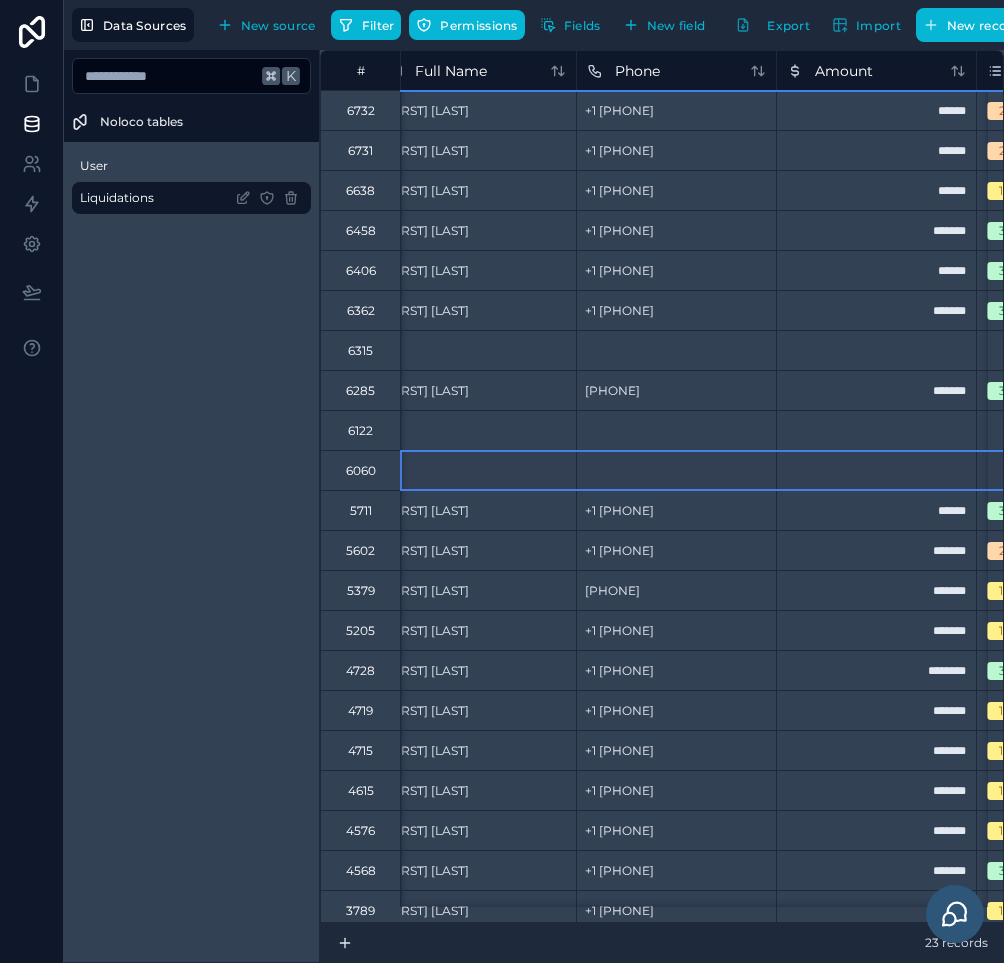 click on "5711" at bounding box center [360, 510] 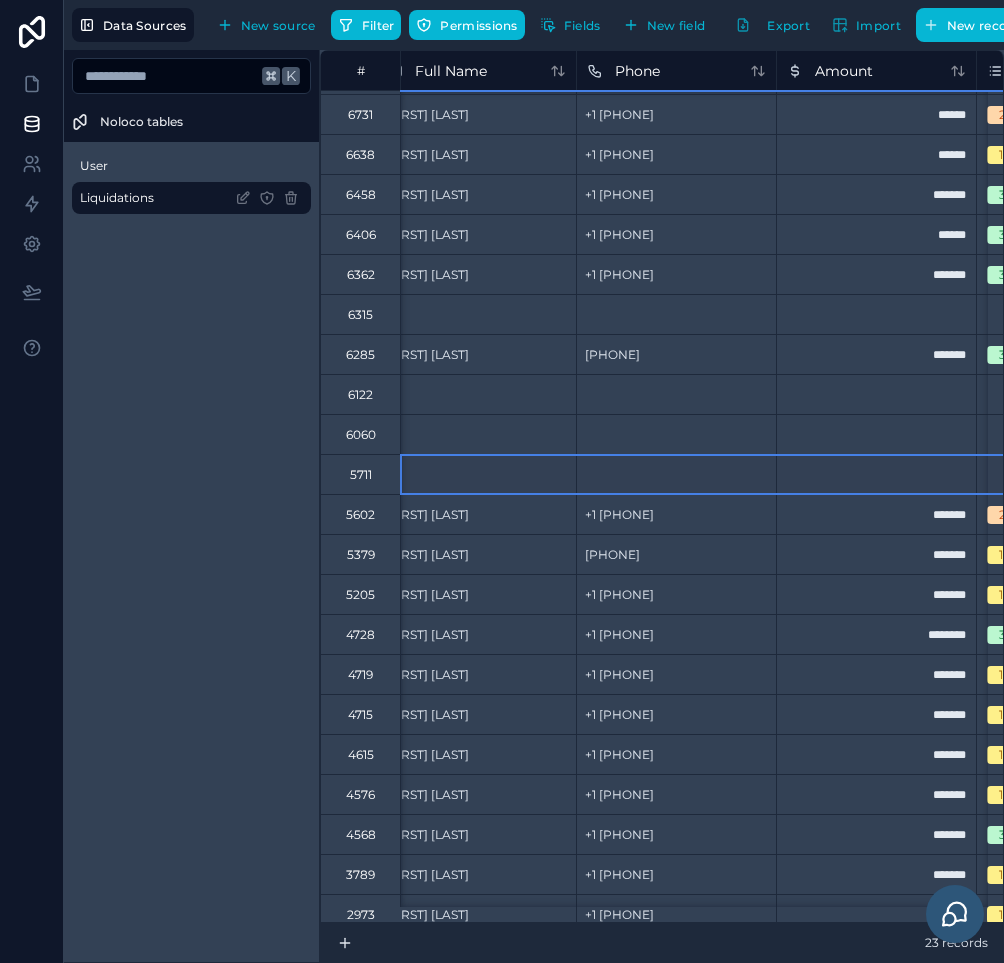 scroll, scrollTop: 103, scrollLeft: 624, axis: both 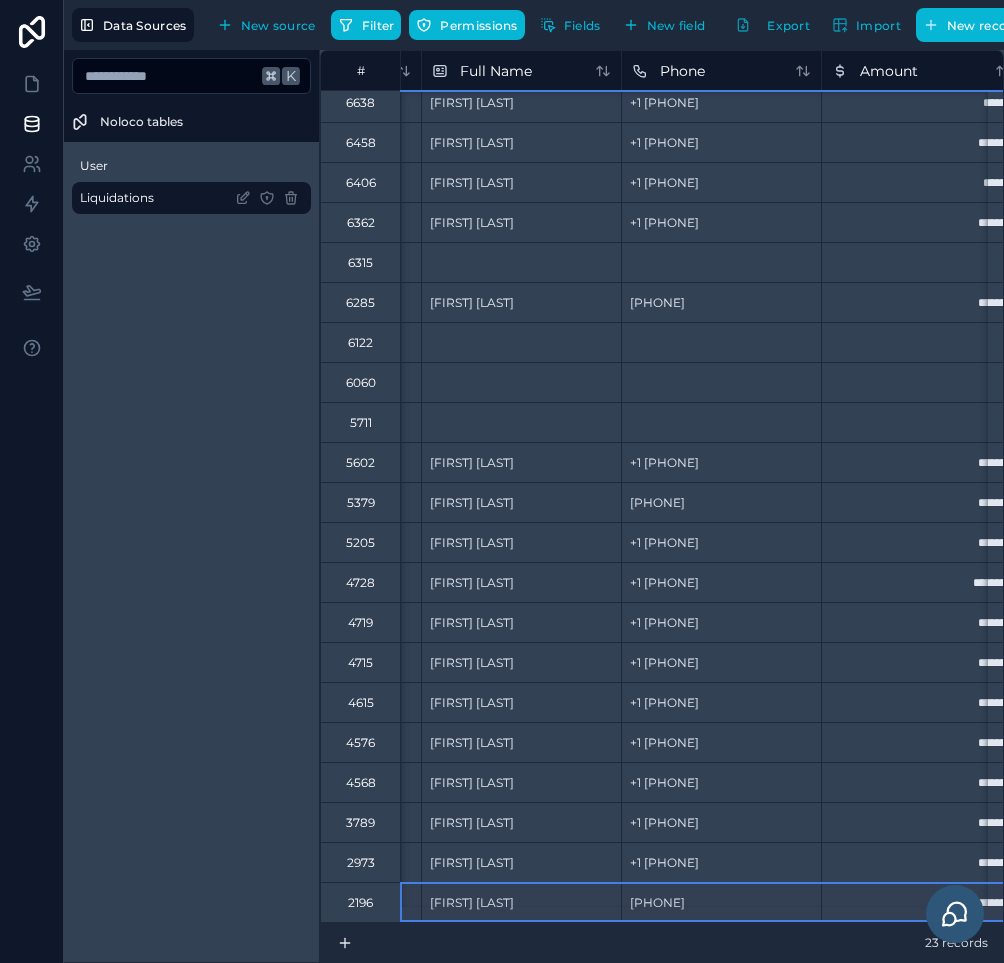 click on "2196" at bounding box center (360, 903) 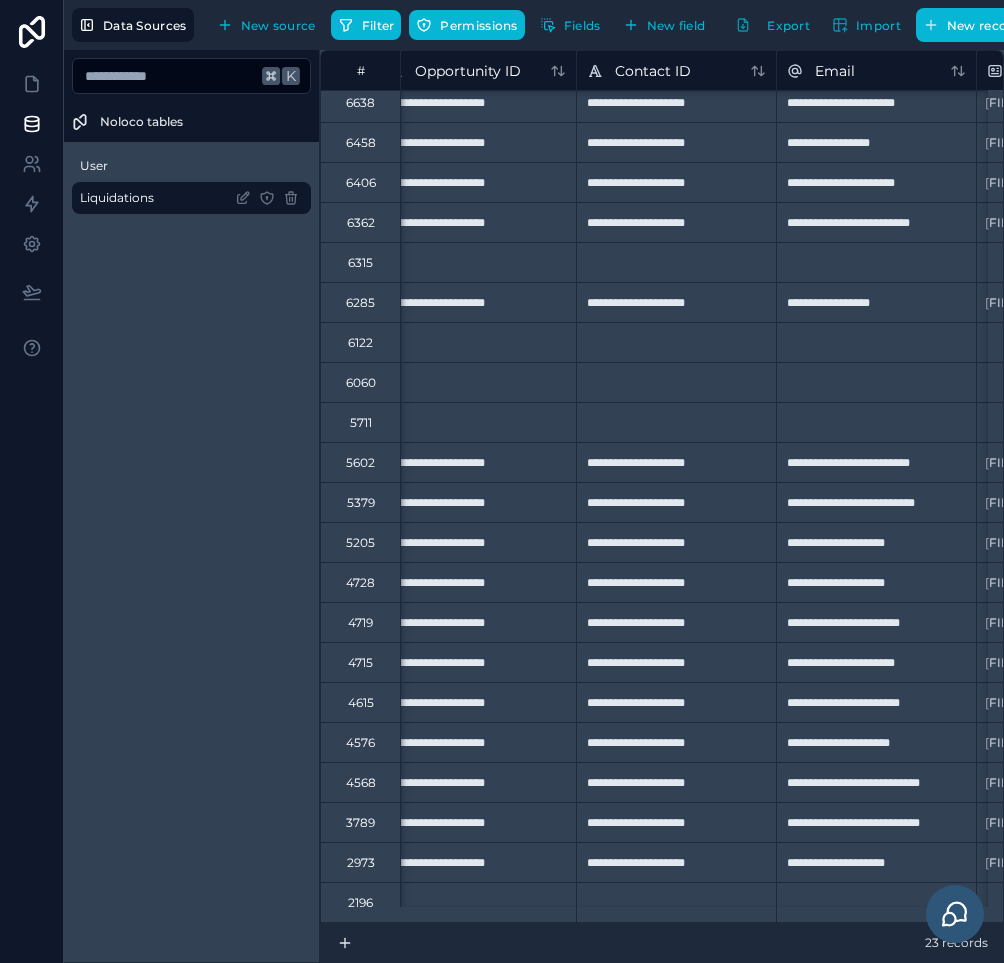 scroll, scrollTop: 103, scrollLeft: 0, axis: vertical 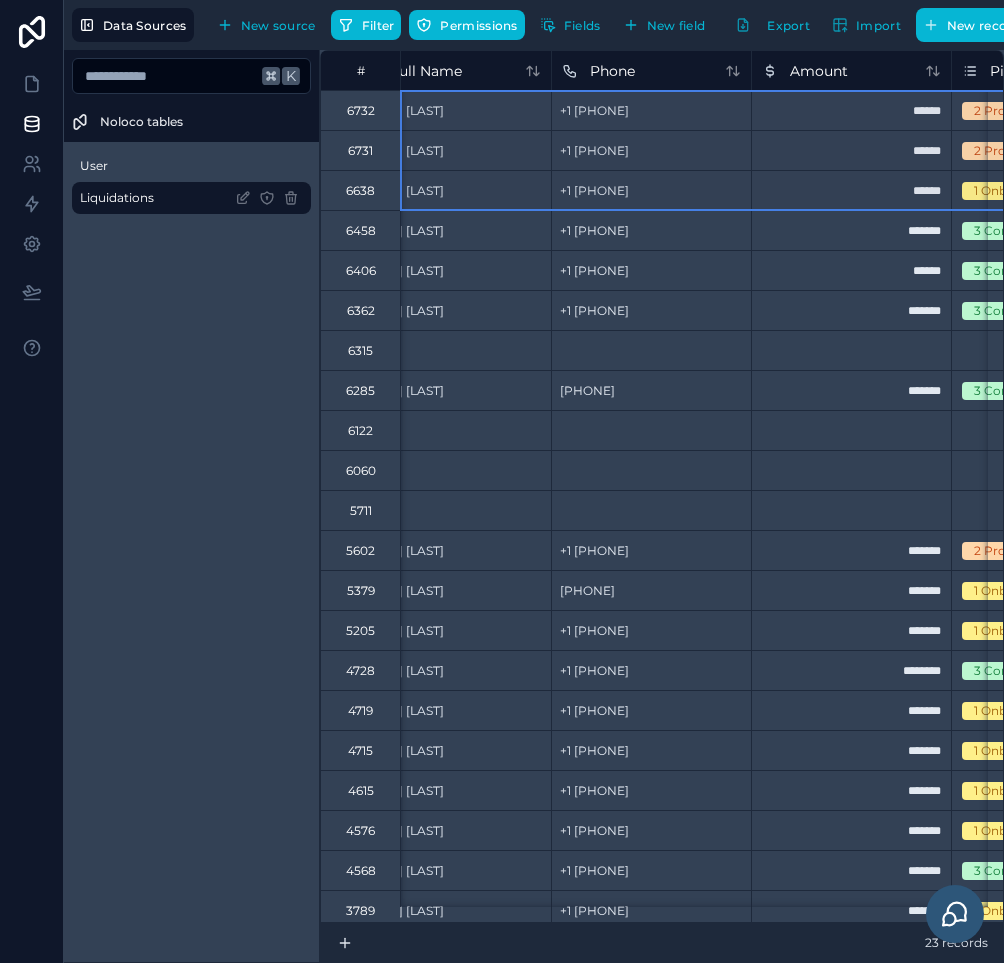 drag, startPoint x: 371, startPoint y: 106, endPoint x: 364, endPoint y: 188, distance: 82.29824 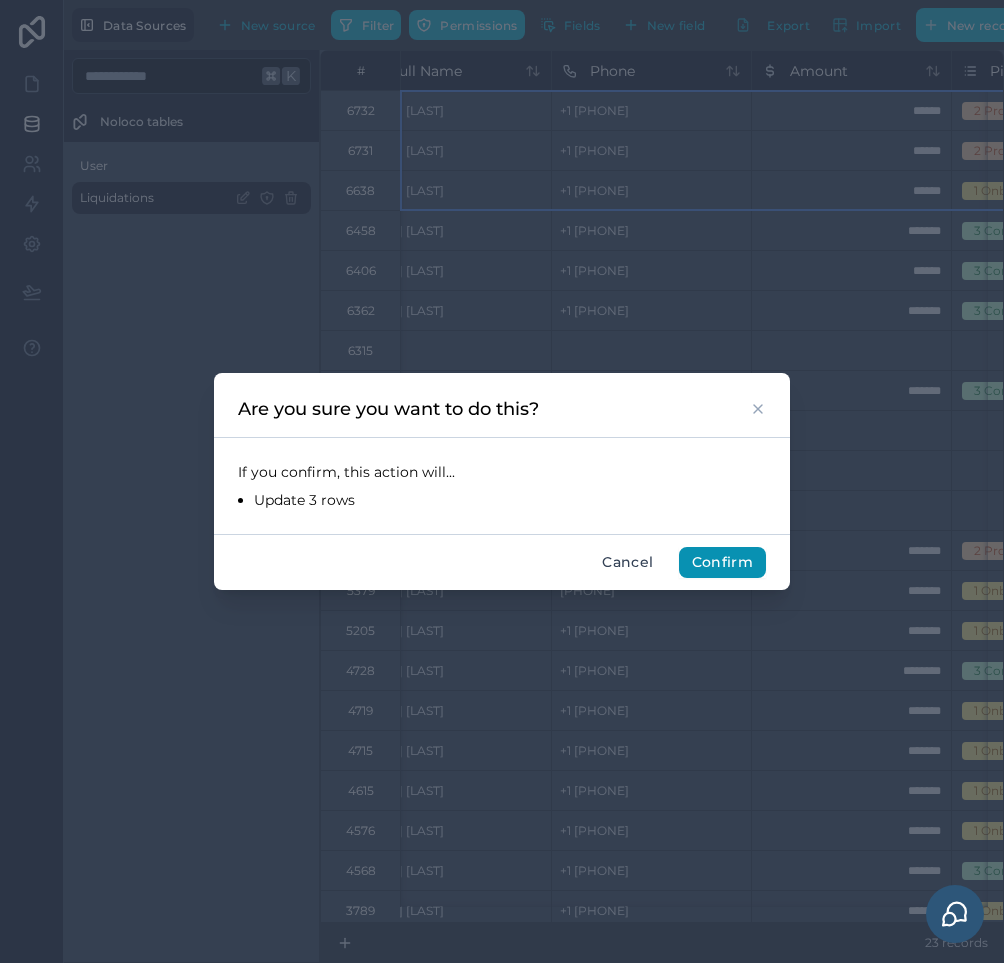 click on "Confirm" at bounding box center [722, 563] 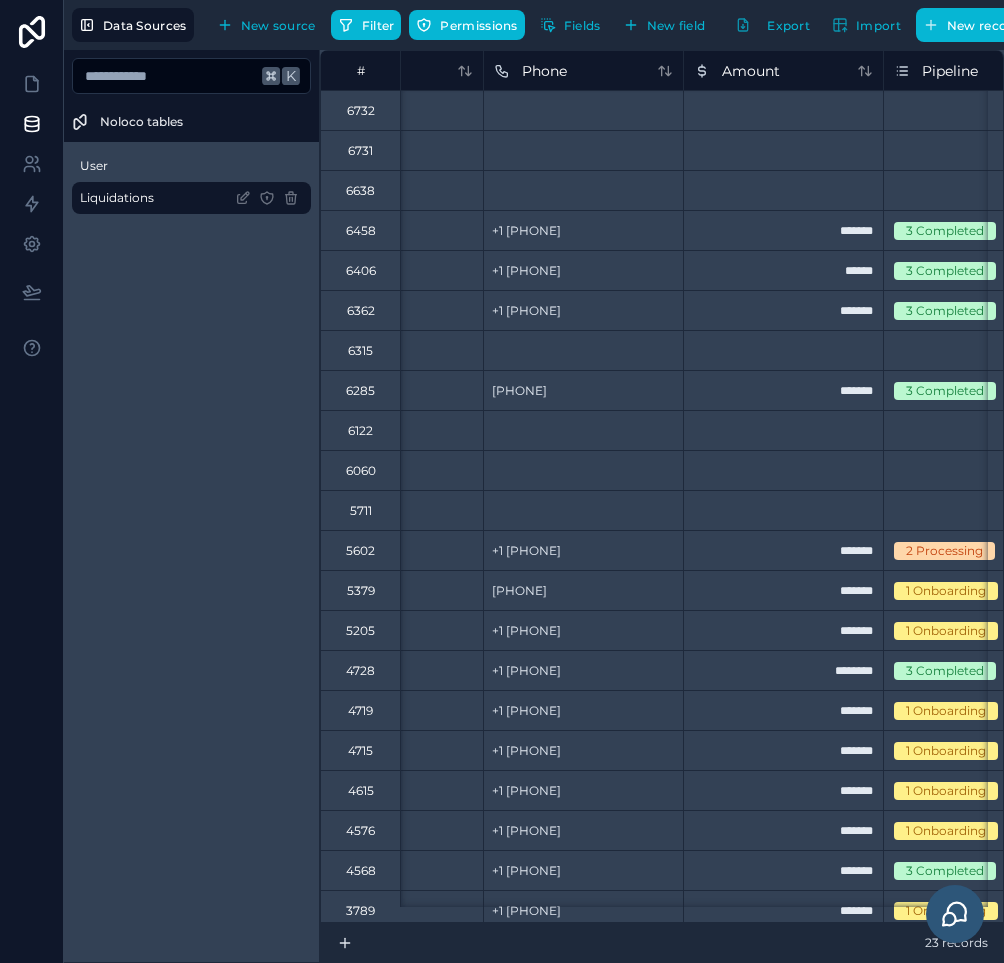 scroll, scrollTop: 0, scrollLeft: 712, axis: horizontal 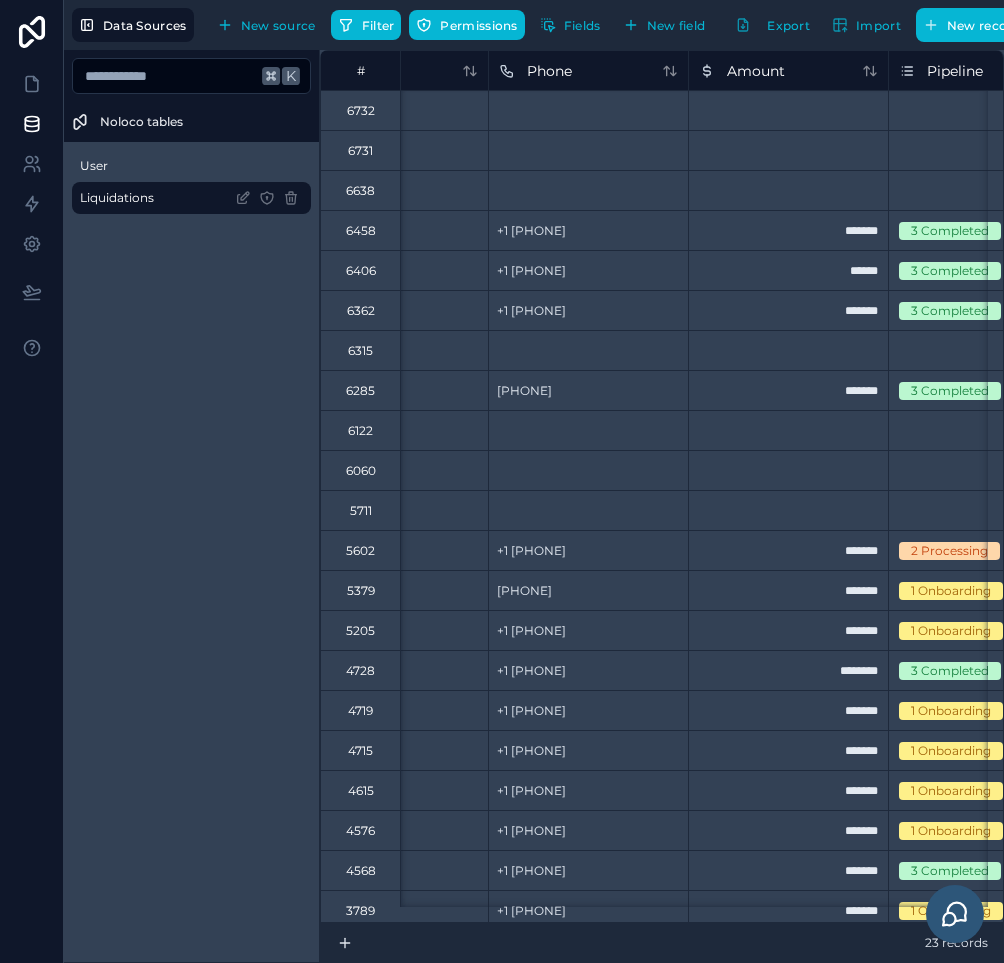 click on "5602" at bounding box center [360, 551] 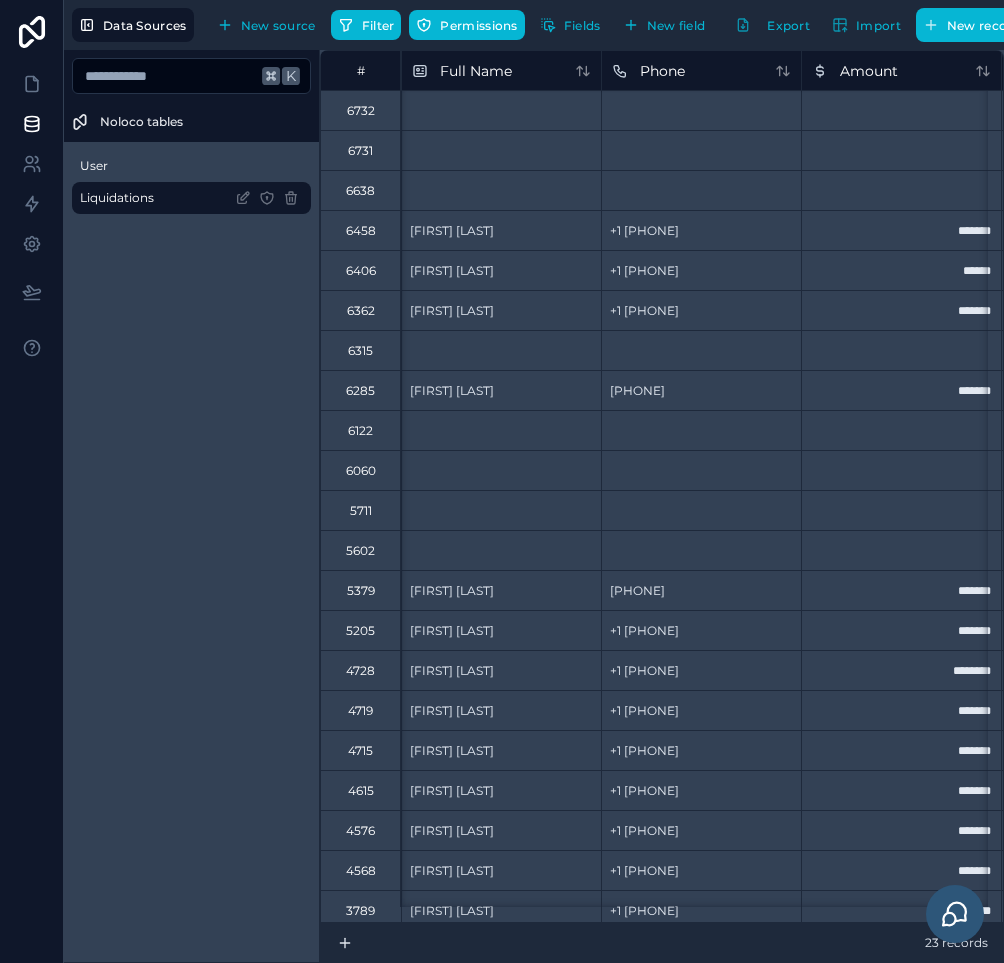 scroll, scrollTop: 0, scrollLeft: 609, axis: horizontal 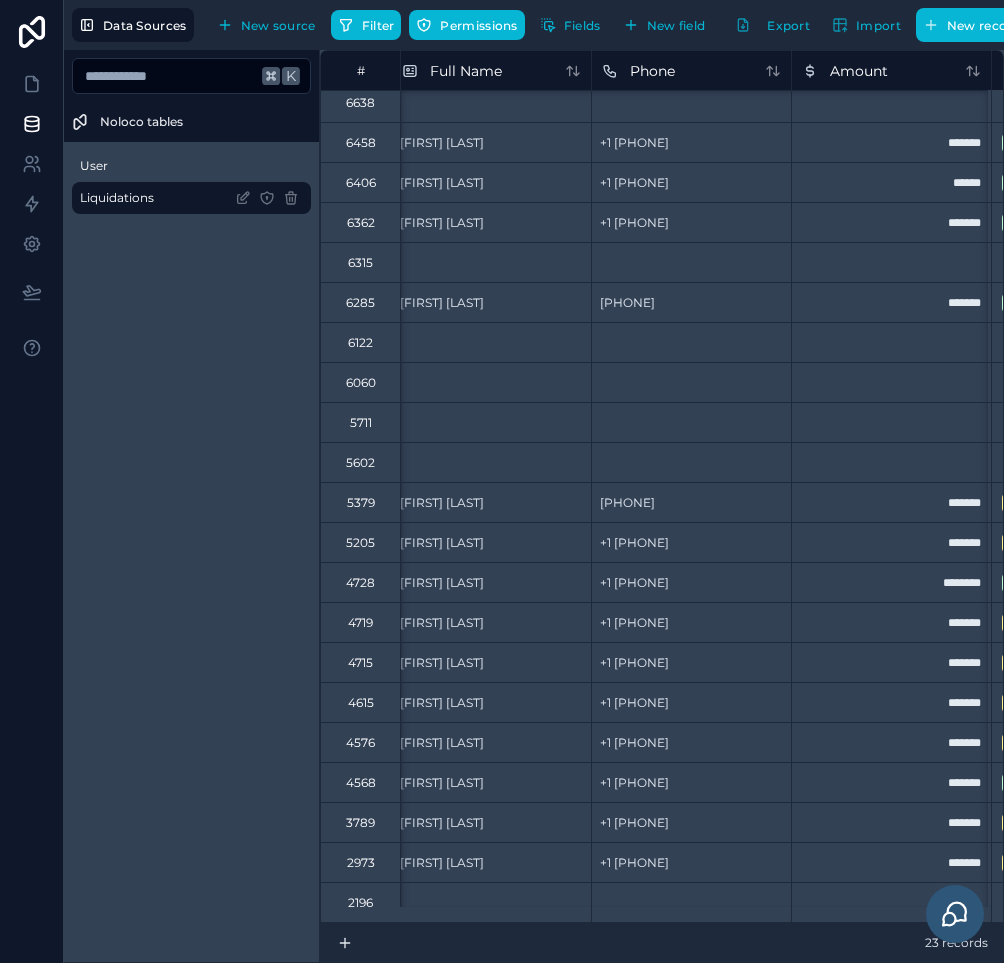 drag, startPoint x: 536, startPoint y: 924, endPoint x: 559, endPoint y: 923, distance: 23.021729 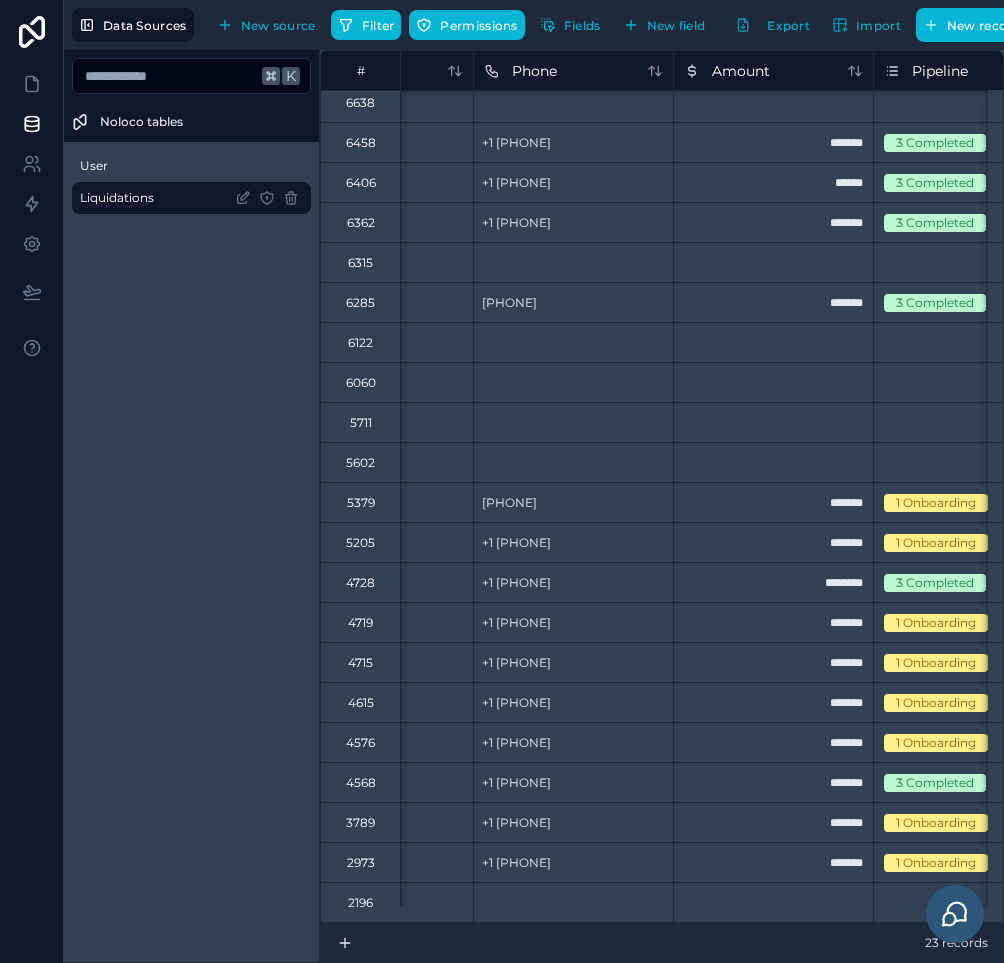 scroll, scrollTop: 103, scrollLeft: 732, axis: both 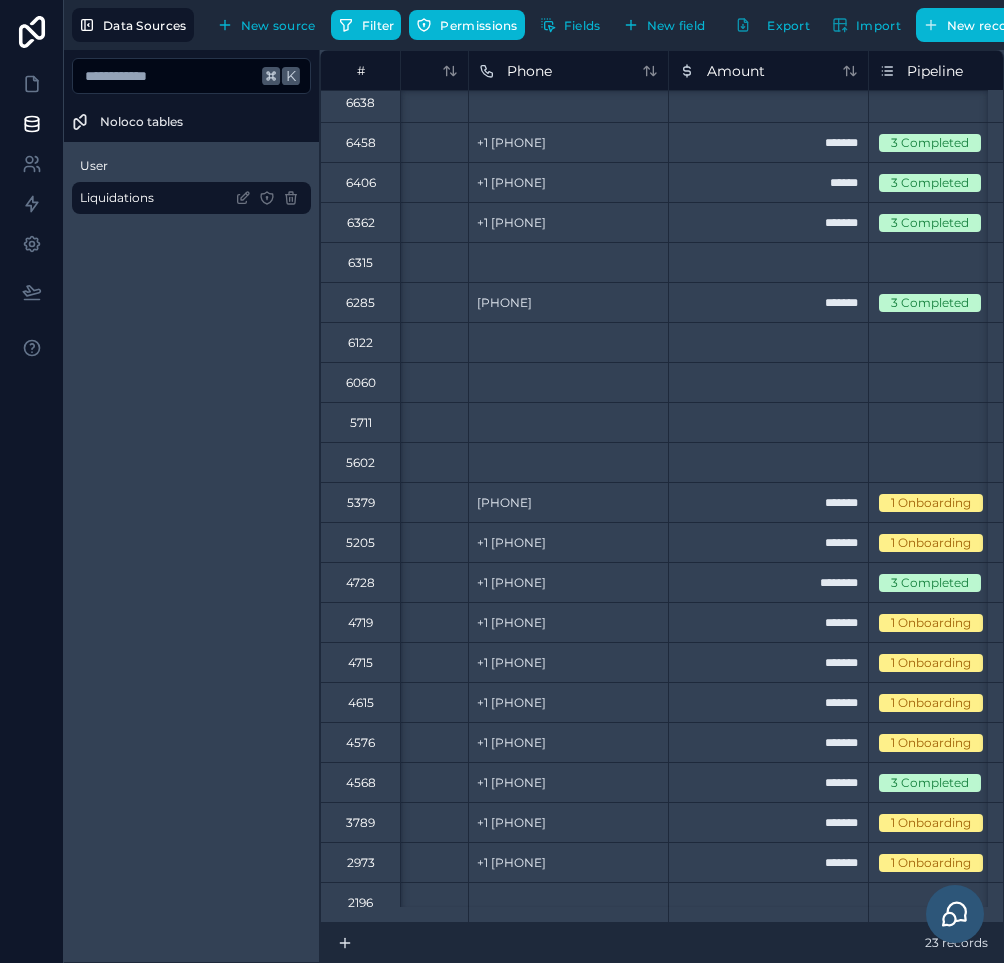 click on "3789" at bounding box center [360, 822] 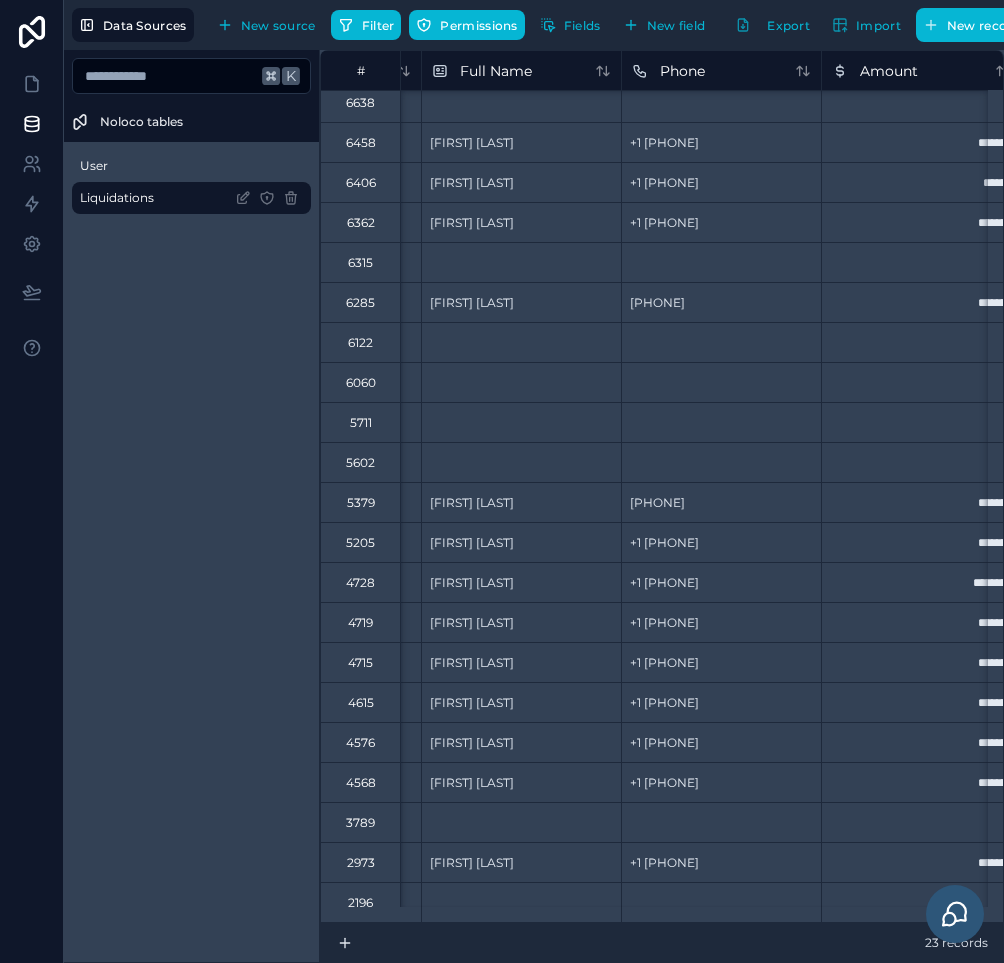 scroll, scrollTop: 103, scrollLeft: 663, axis: both 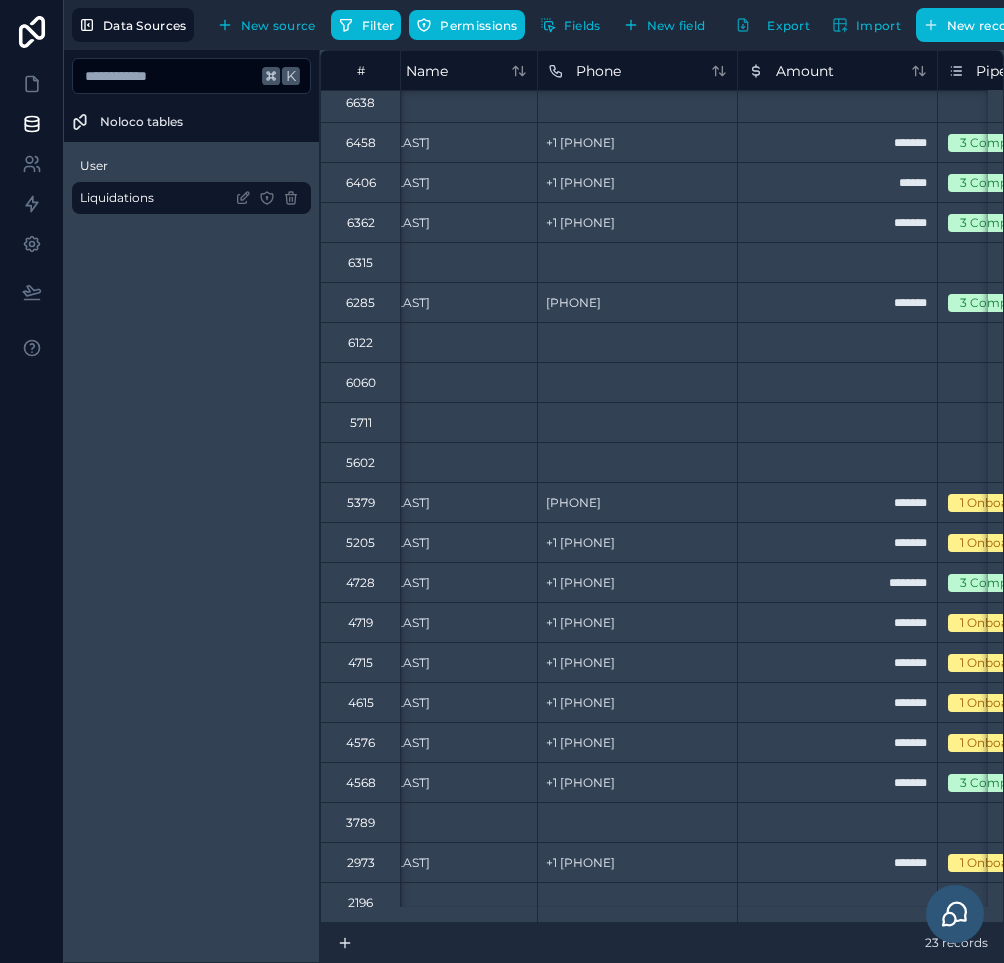 click on "4615" at bounding box center [360, 702] 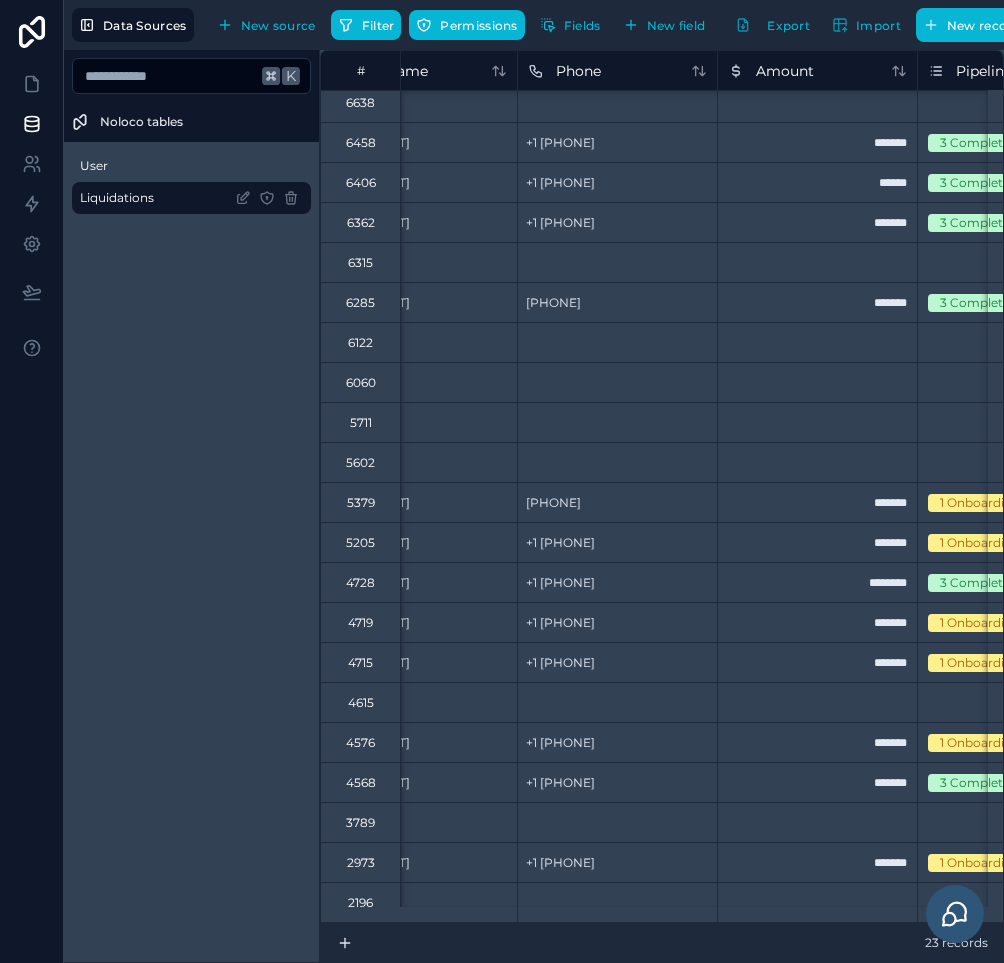 scroll, scrollTop: 103, scrollLeft: 589, axis: both 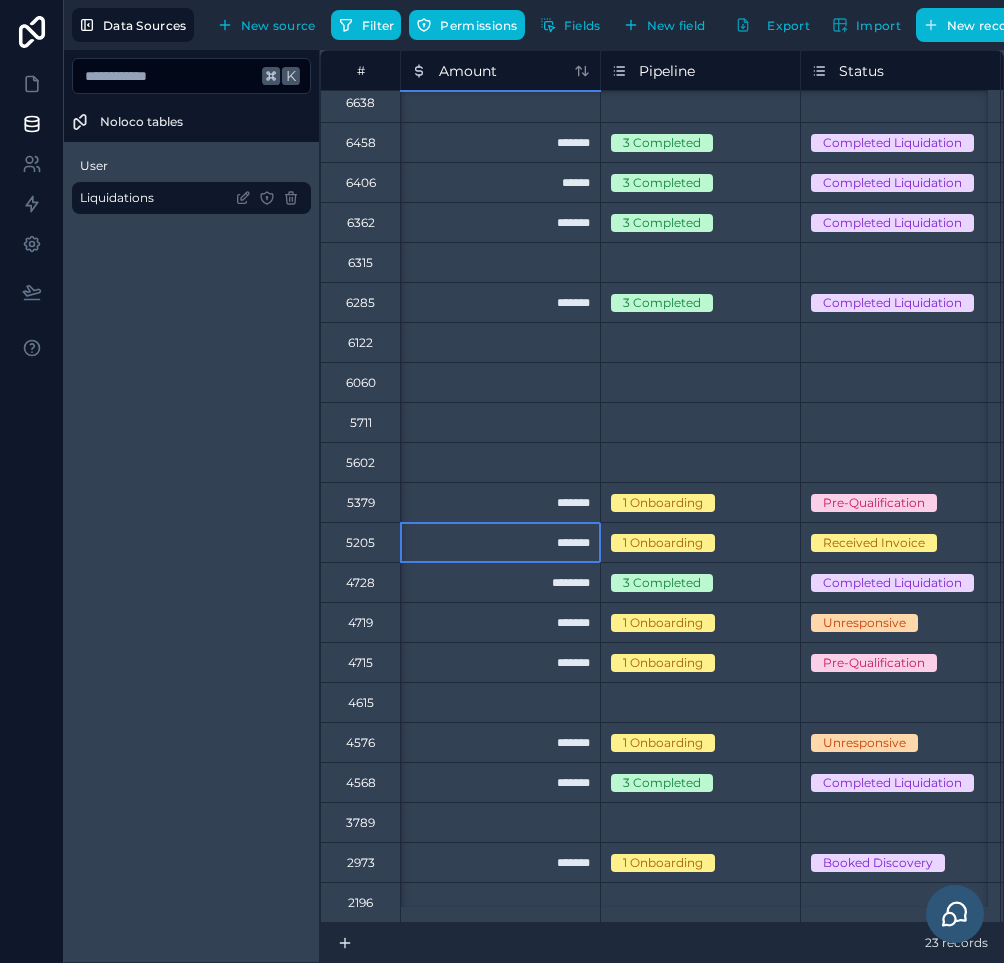 click on "*******" at bounding box center (500, 542) 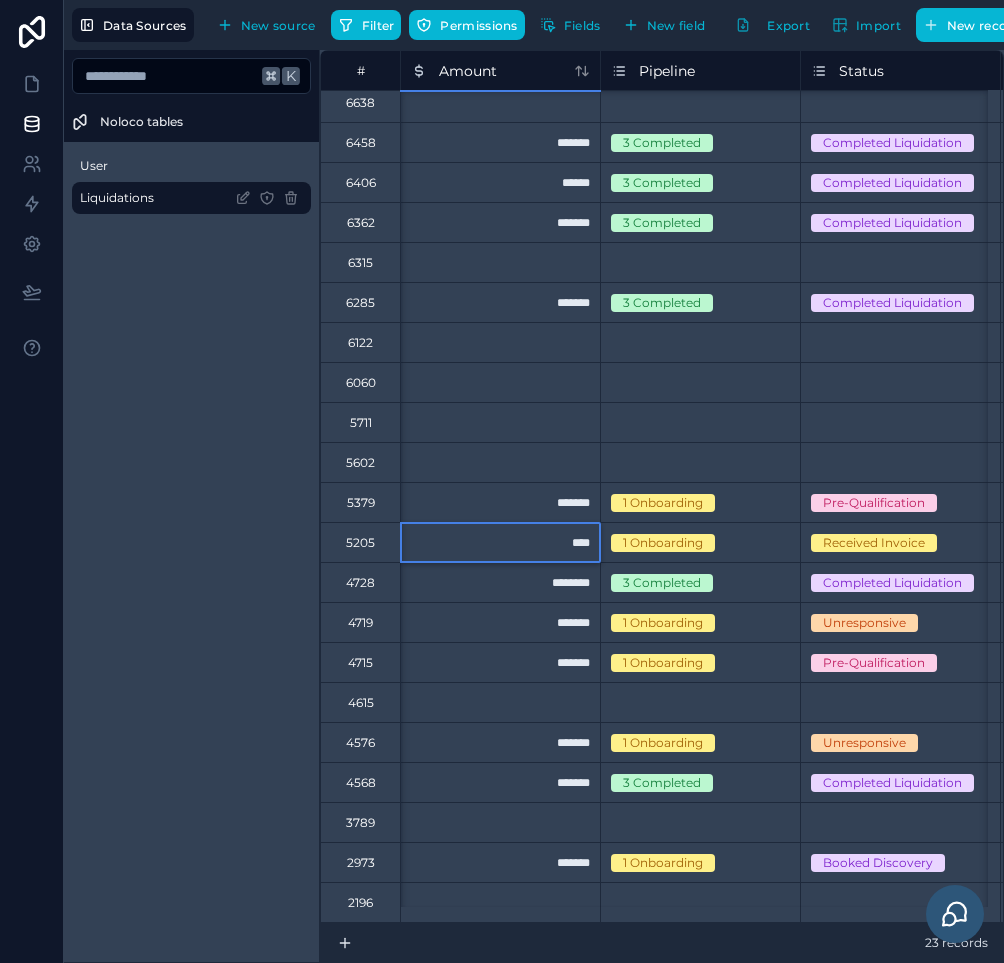 type on "*****" 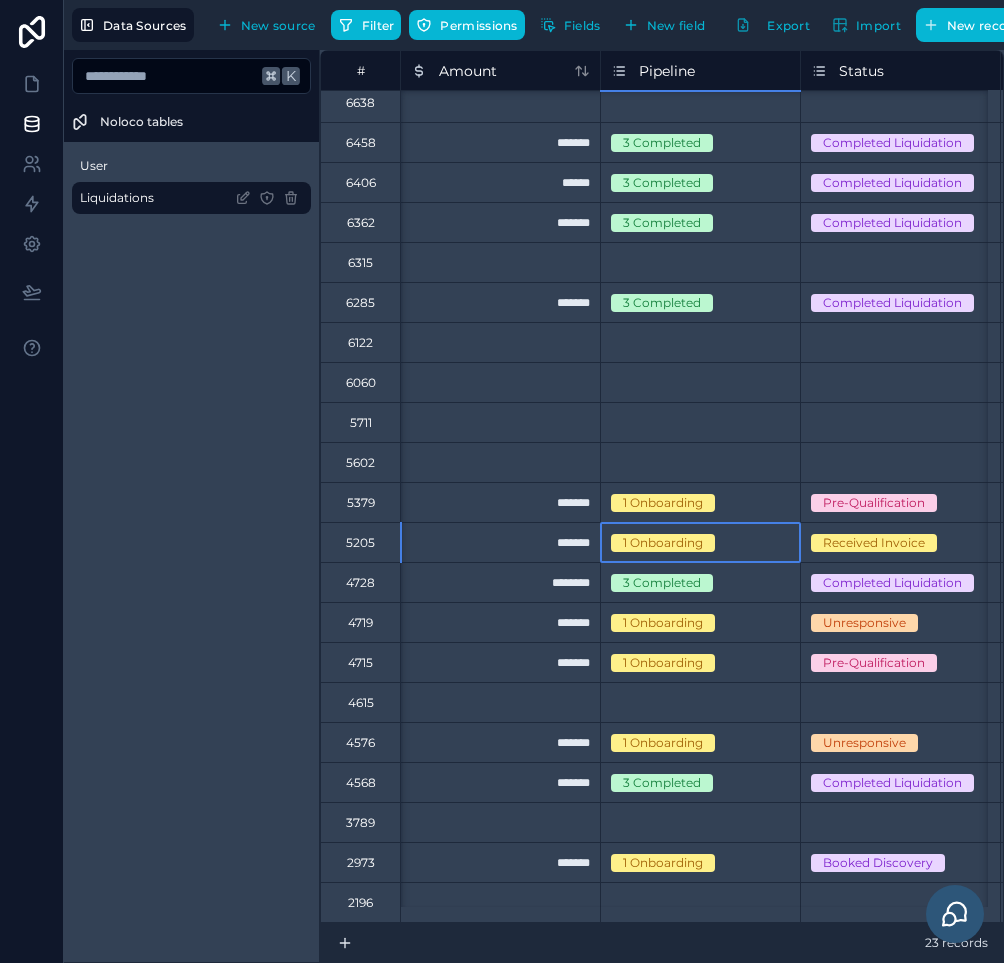 click on "1 Onboarding" at bounding box center [663, 543] 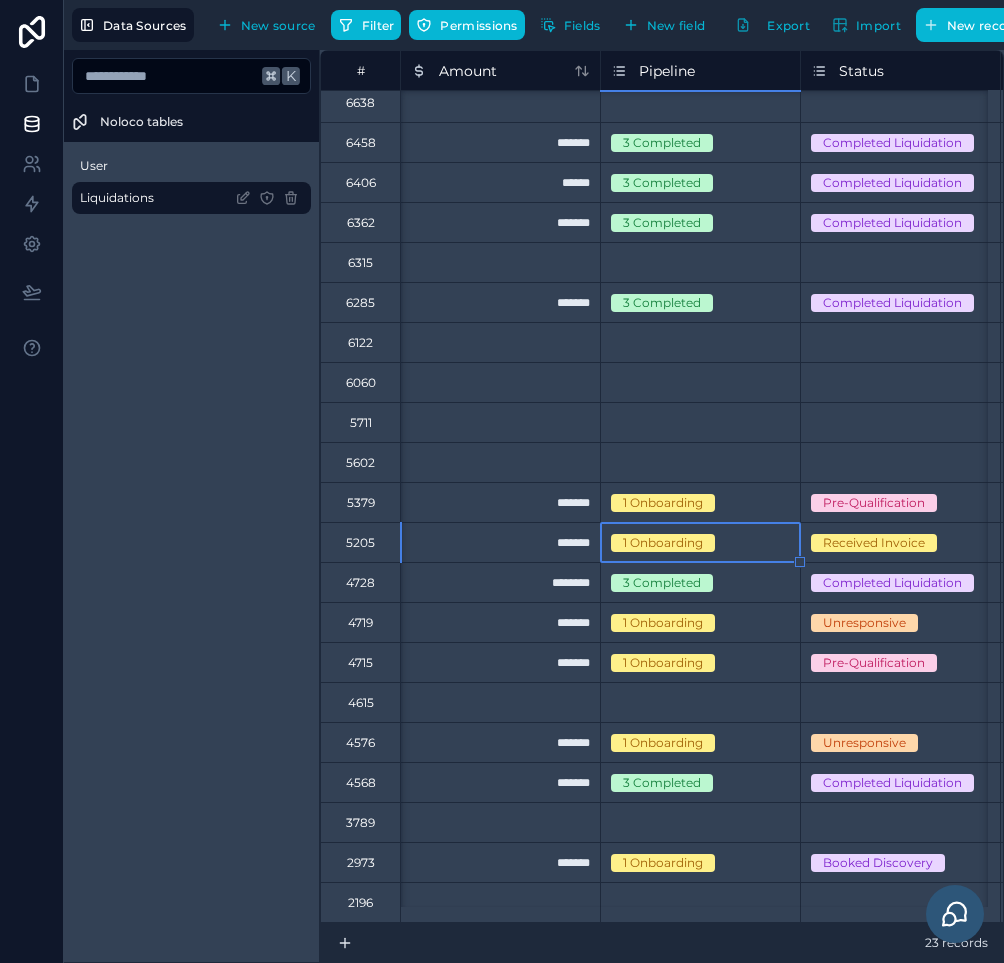 click on "1 Onboarding" at bounding box center [663, 543] 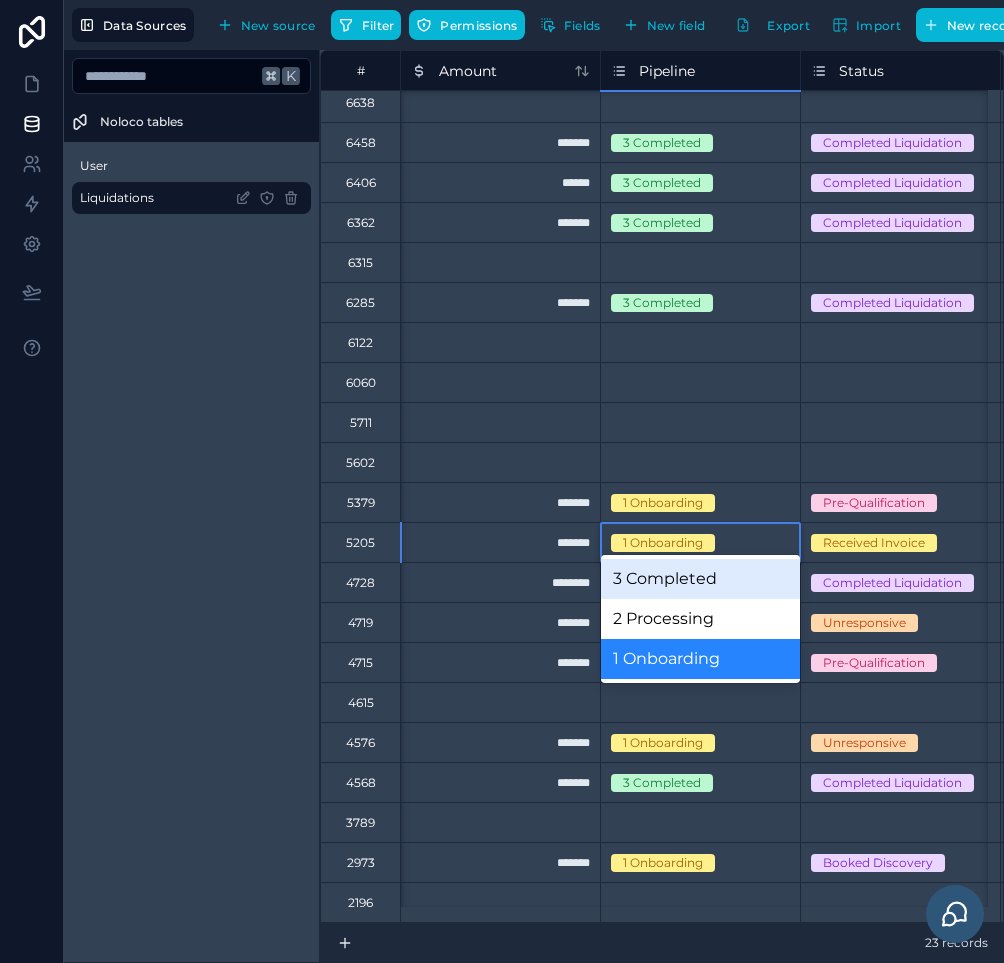 click on "3 Completed" at bounding box center [700, 579] 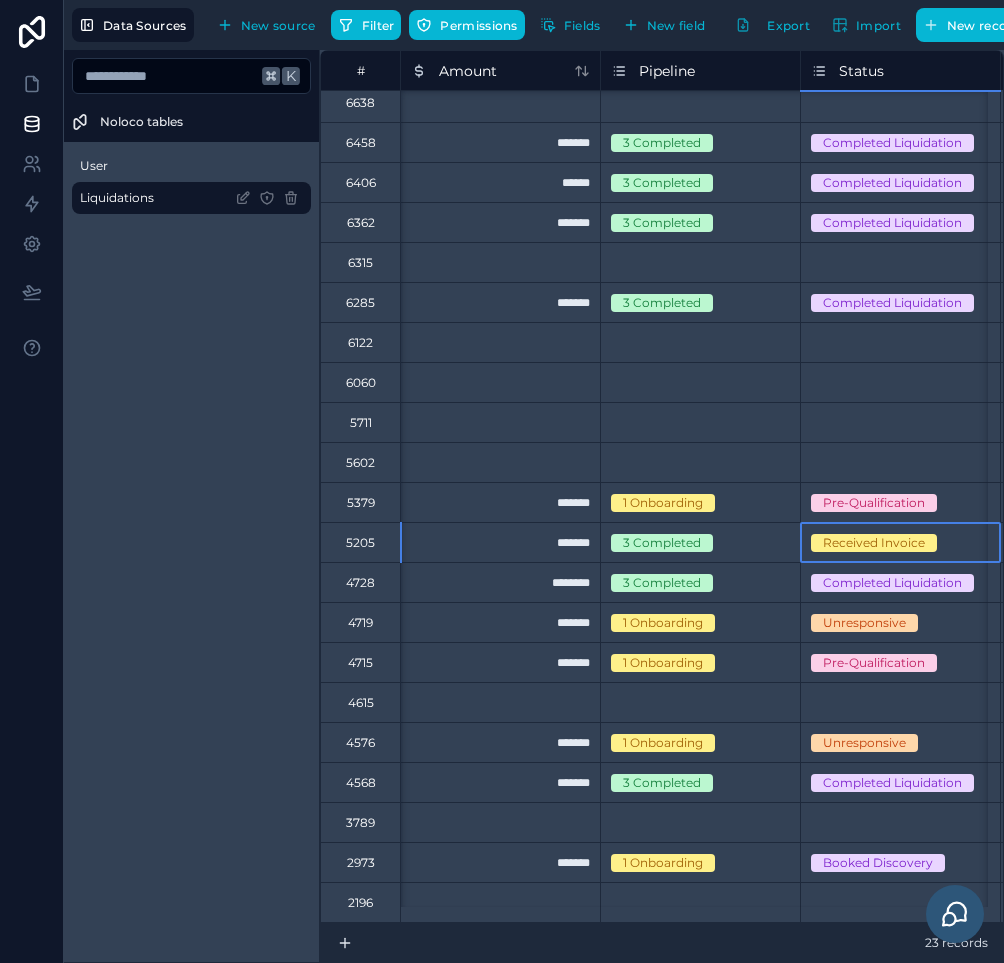click on "Received Invoice" at bounding box center [900, 542] 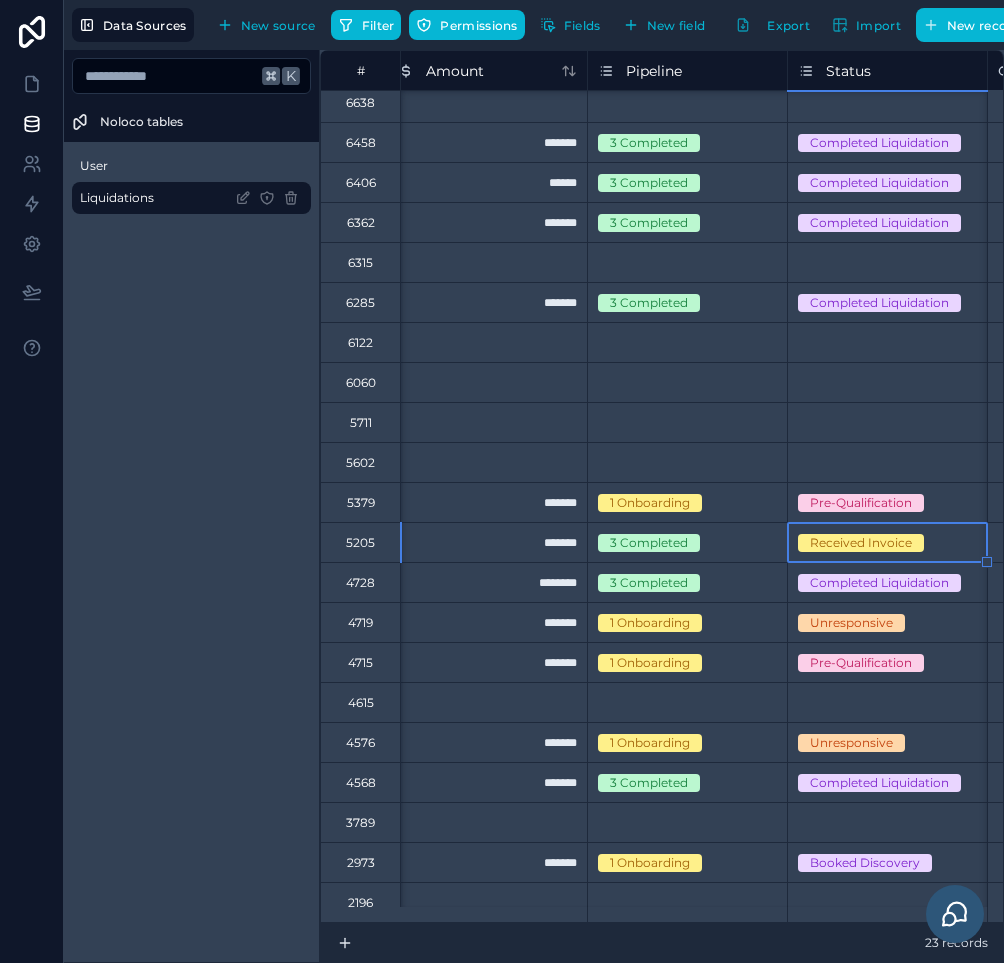 click on "Received Invoice" at bounding box center [861, 543] 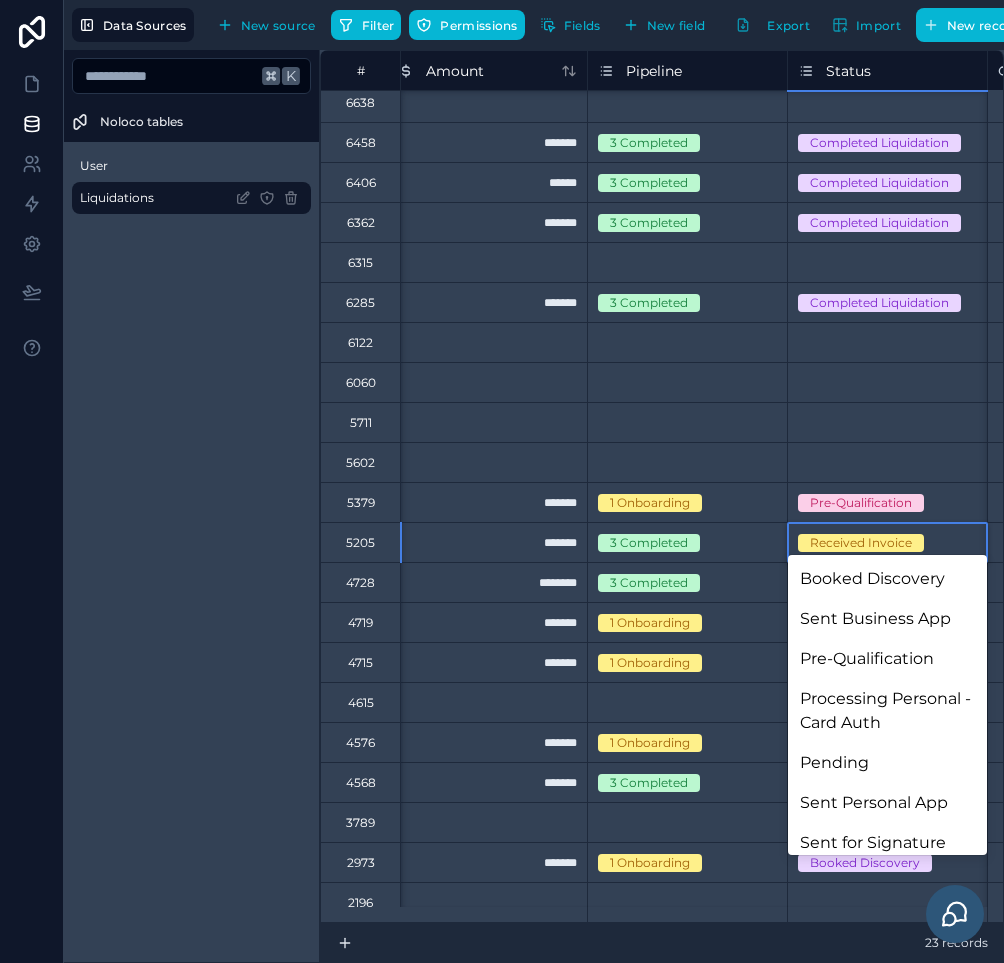 click on "Received Invoice" at bounding box center (861, 543) 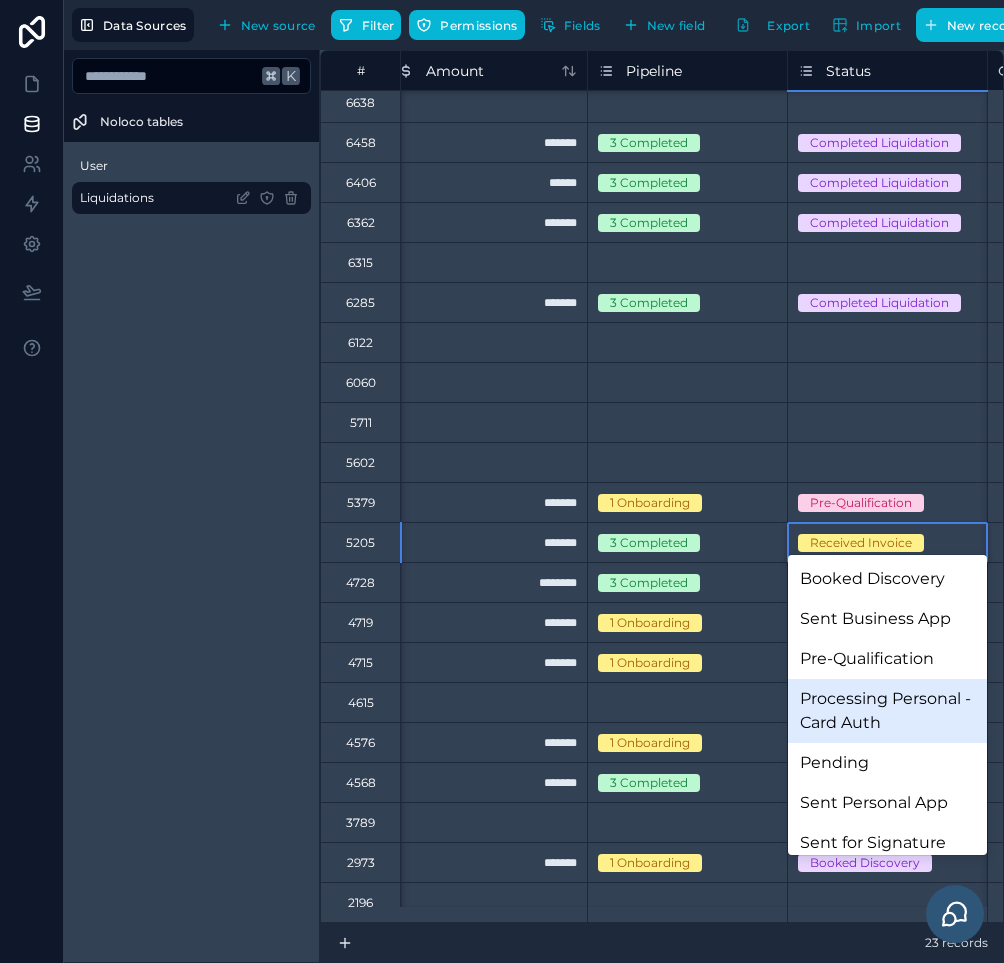scroll, scrollTop: 340, scrollLeft: 0, axis: vertical 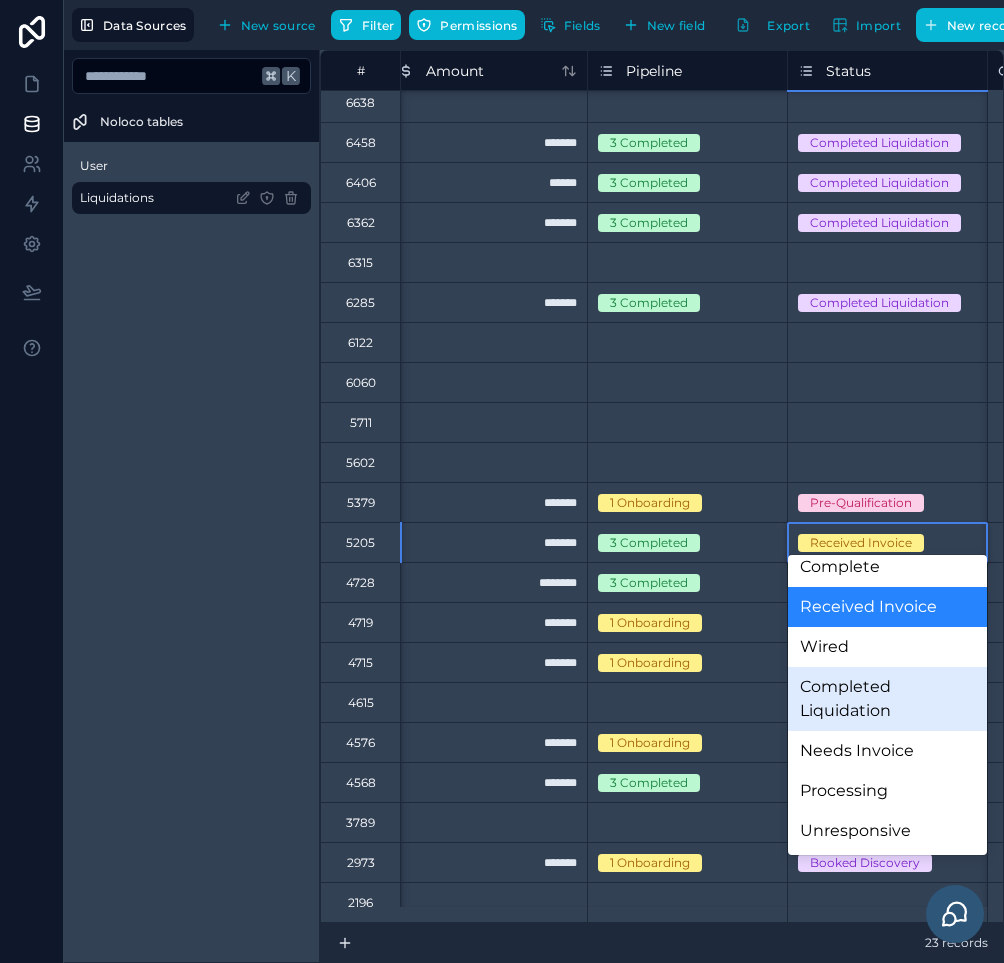 click on "Completed Liquidation" at bounding box center (887, 699) 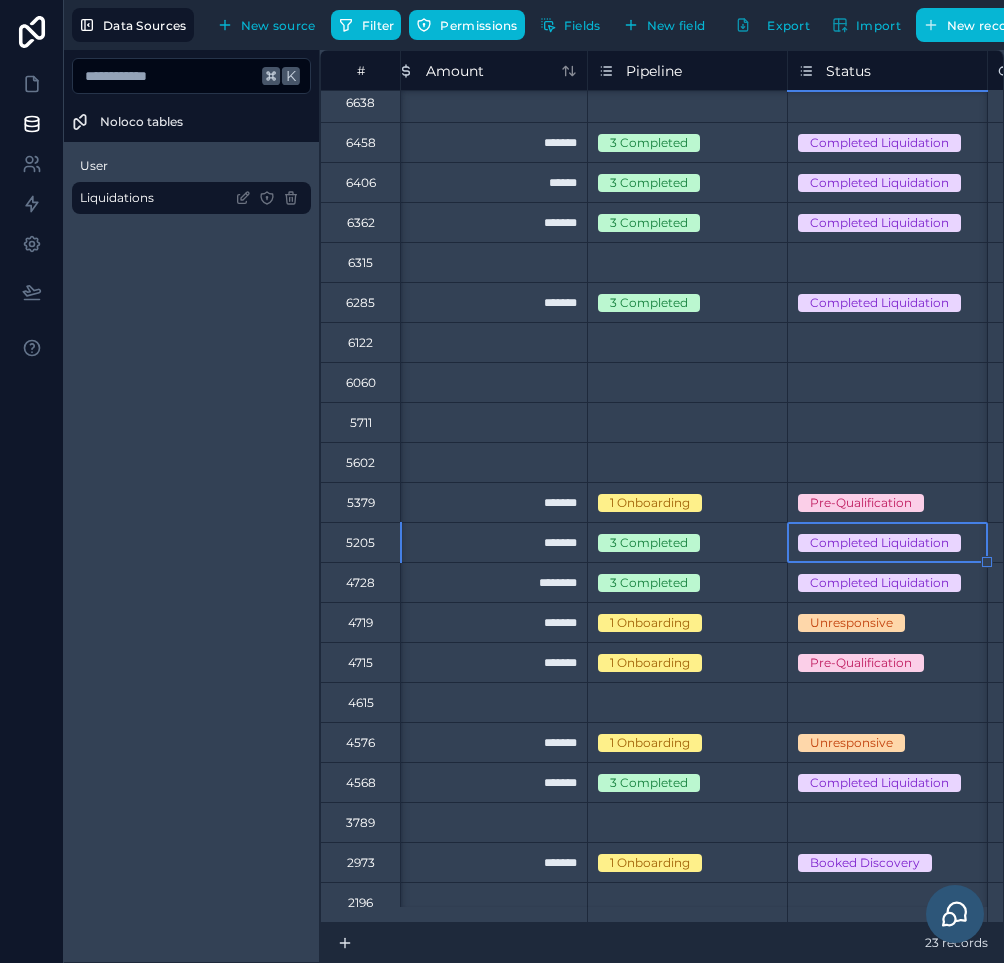 click on "23 records" at bounding box center (662, 943) 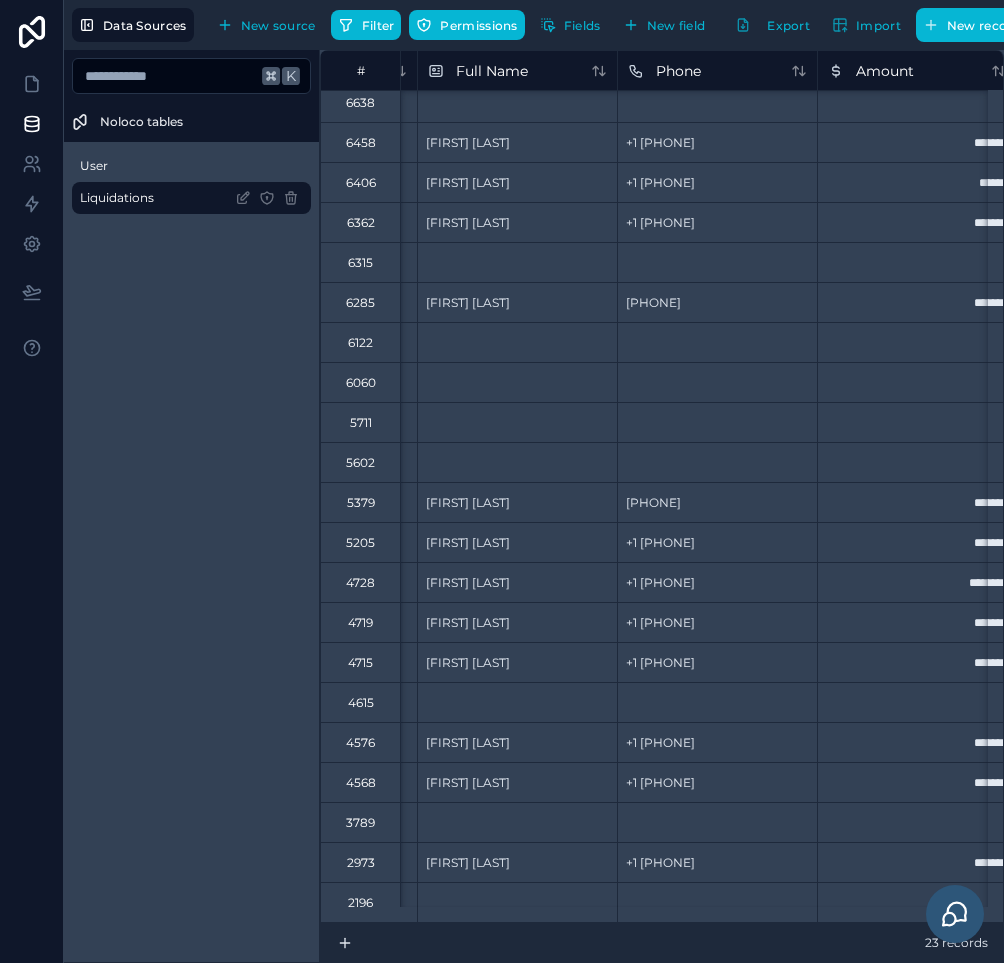 scroll, scrollTop: 103, scrollLeft: 560, axis: both 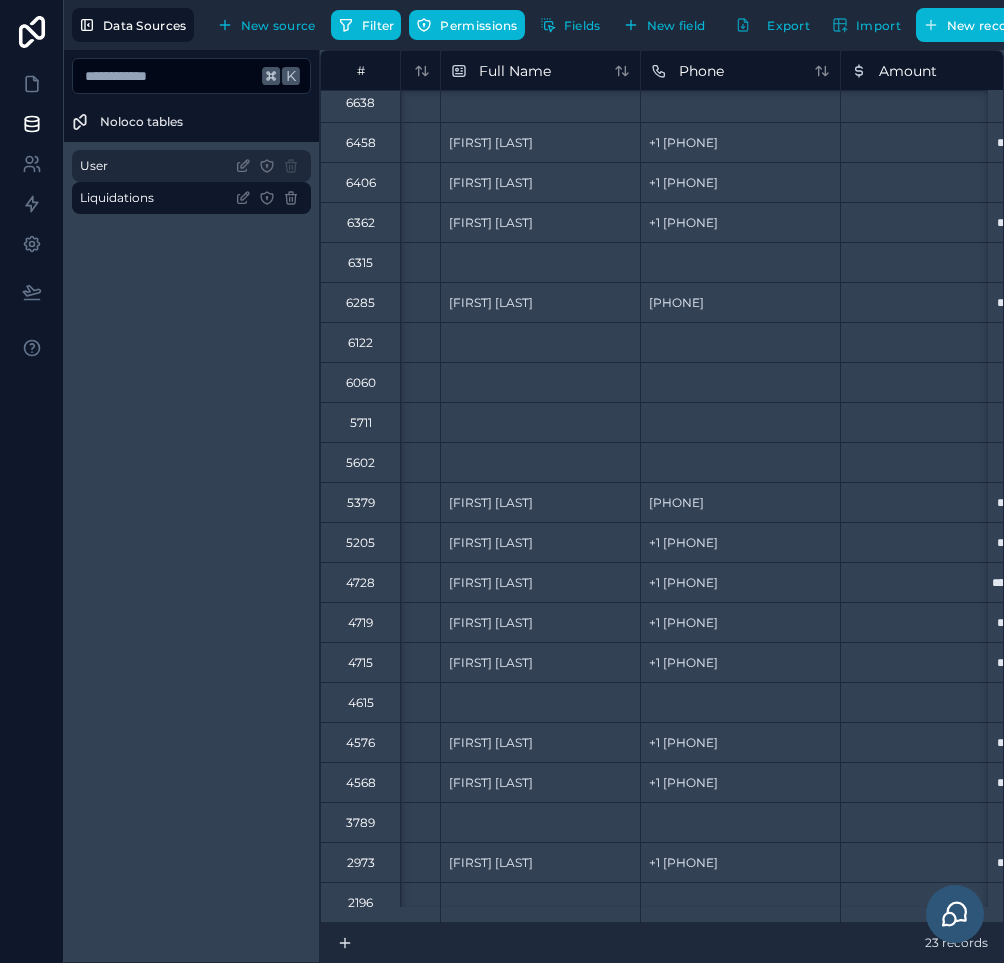 click on "User" at bounding box center [191, 166] 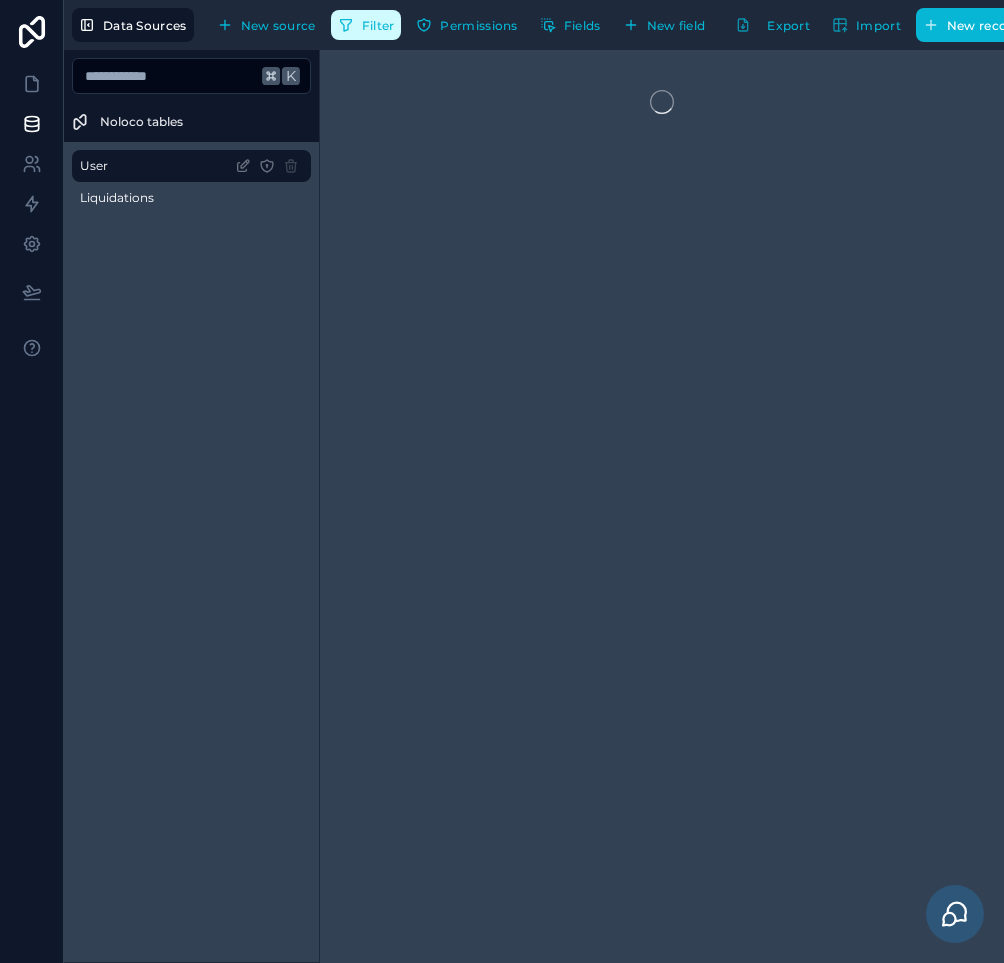 click on "Filter" at bounding box center (378, 25) 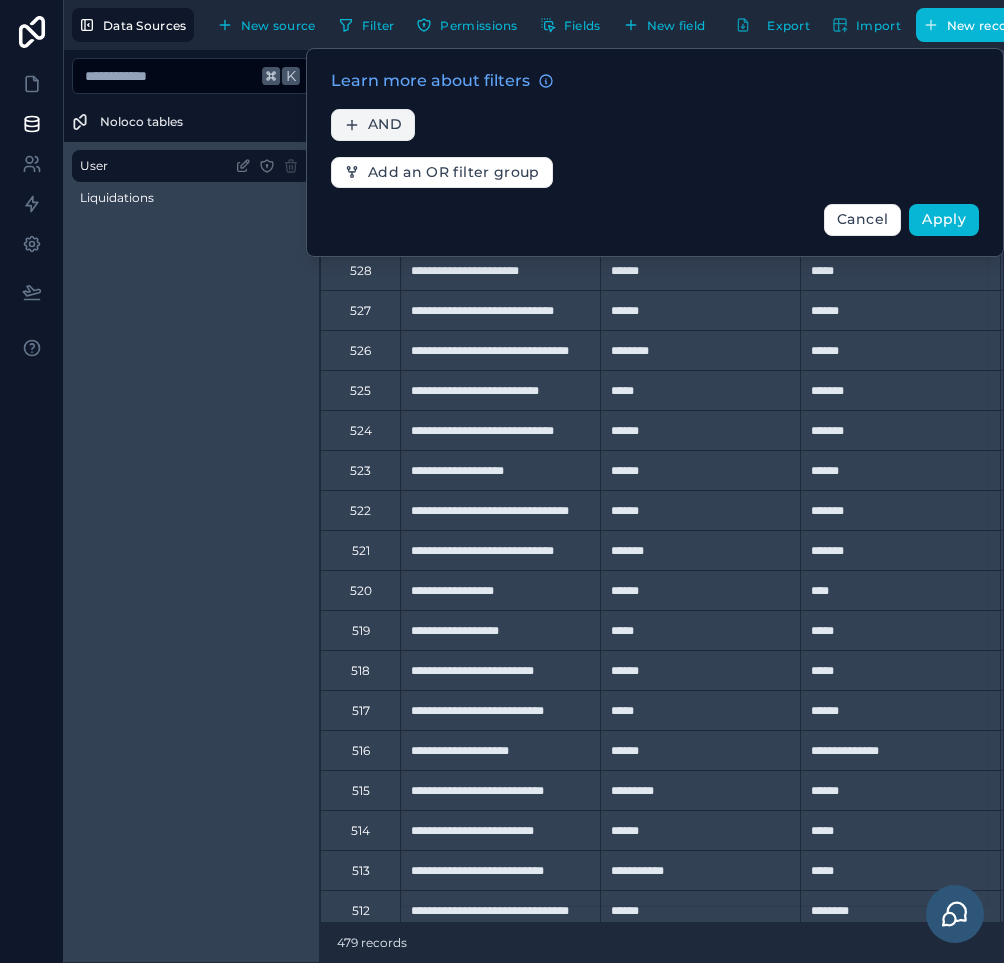 click on "AND" at bounding box center (385, 125) 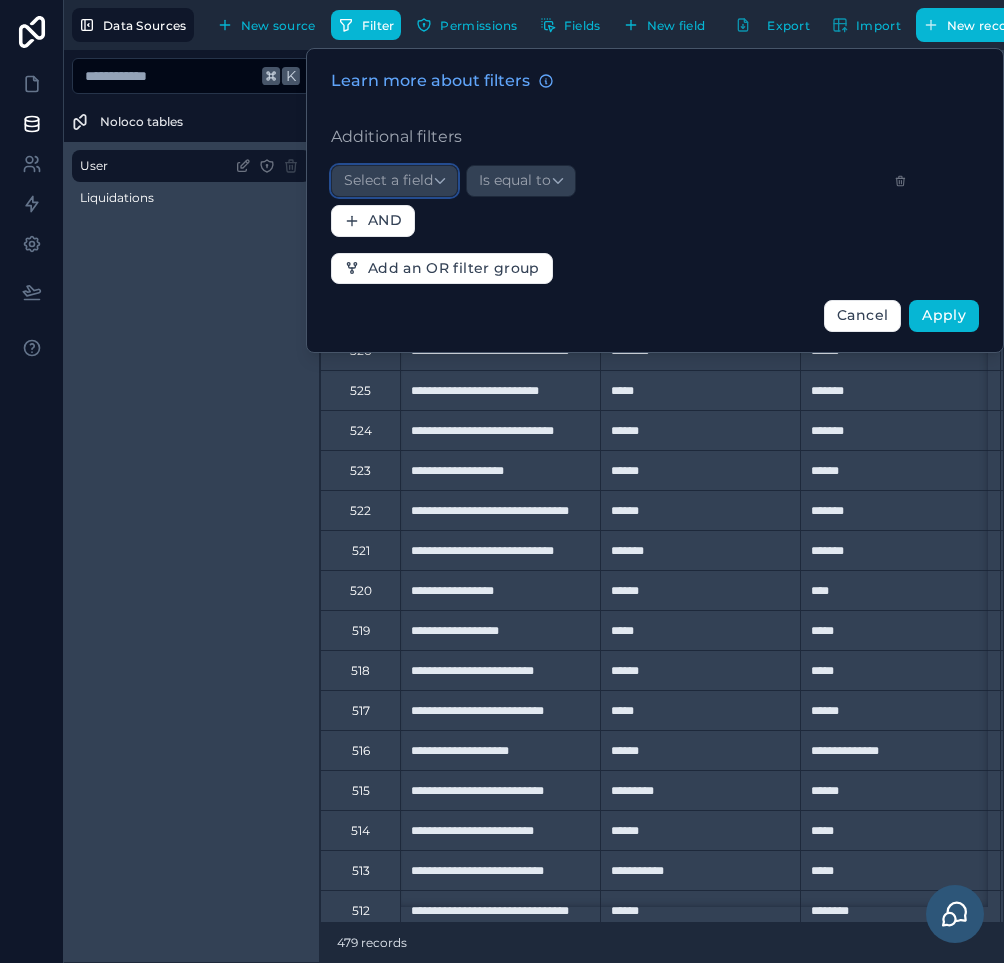 click on "Select a field" at bounding box center [388, 180] 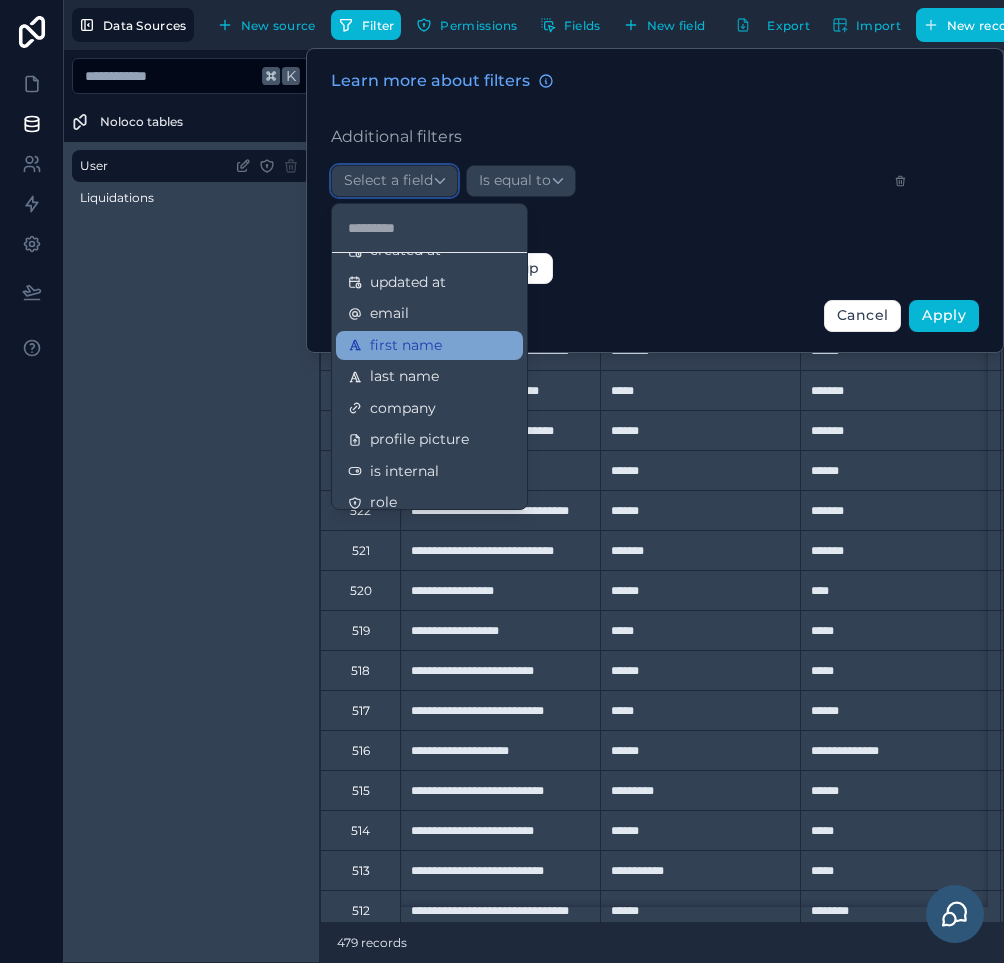 scroll, scrollTop: 81, scrollLeft: 0, axis: vertical 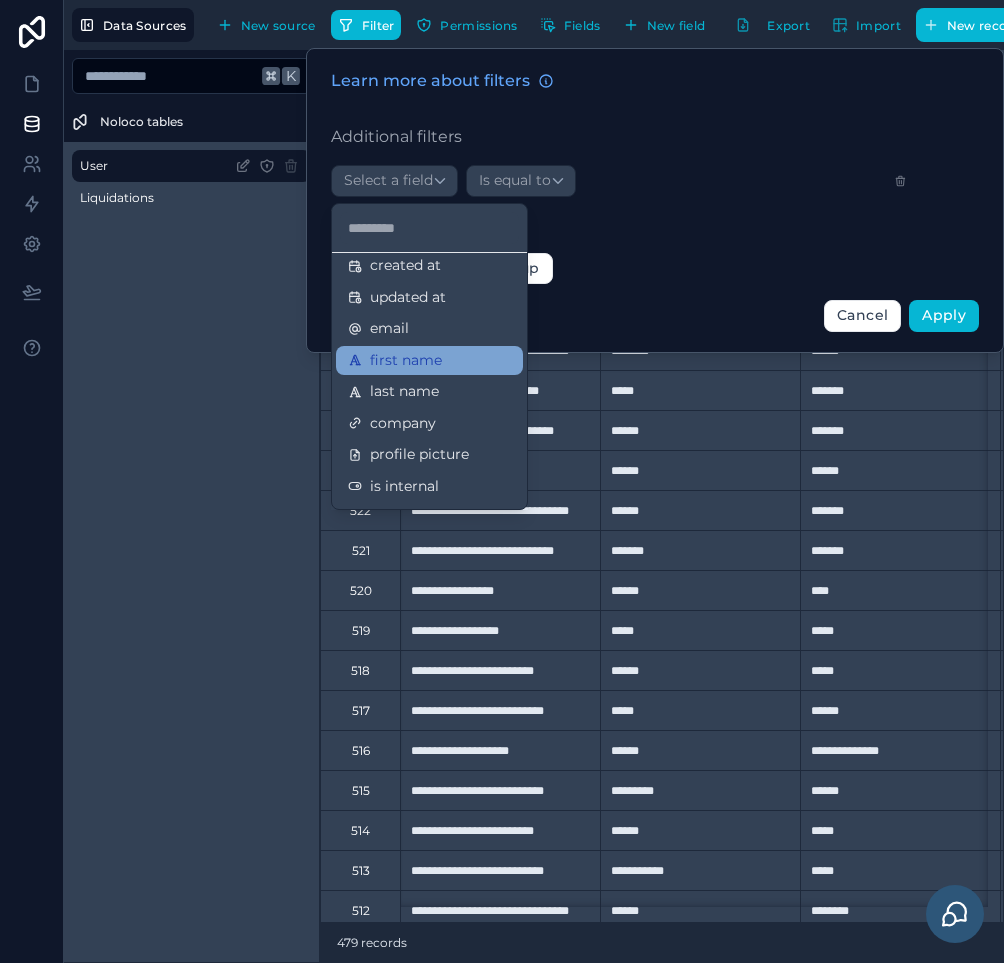 click on "first name" at bounding box center (406, 361) 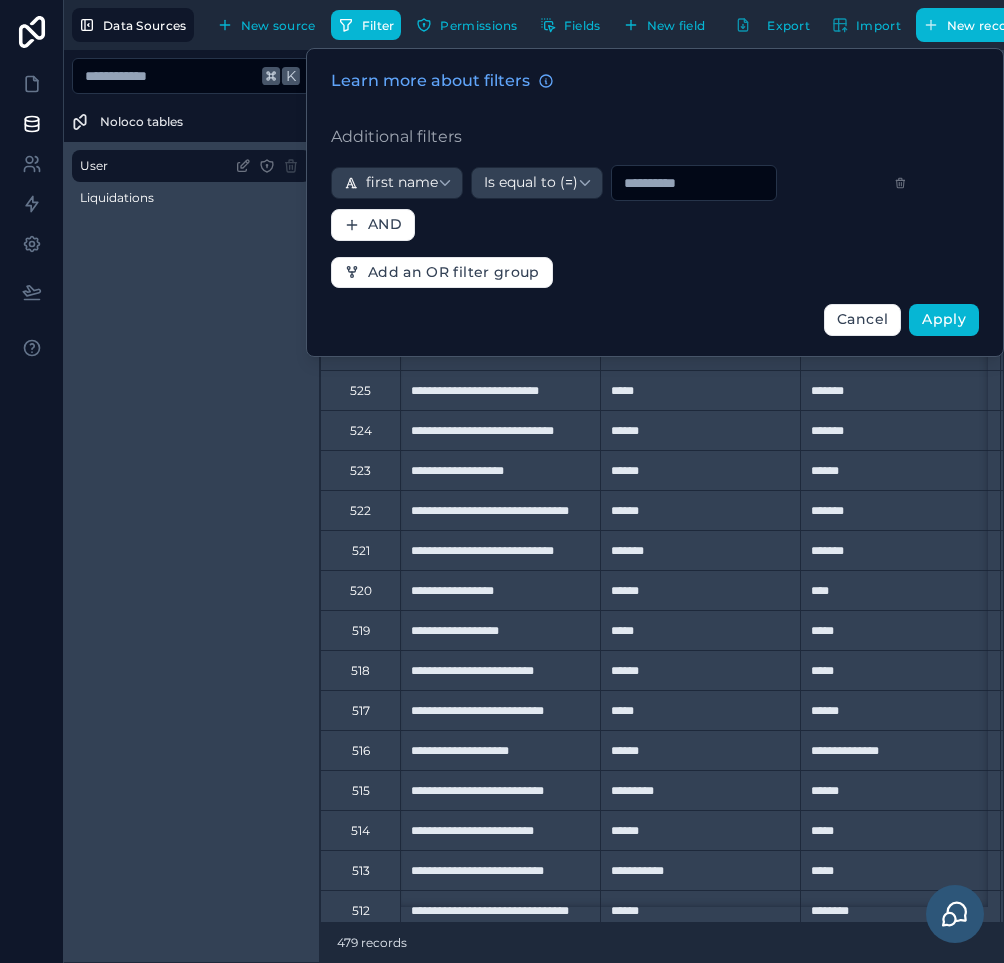 click on "Learn more about filters Additional filters first name Is equal to (=) AND Add an OR filter group Cancel Apply" at bounding box center (655, 202) 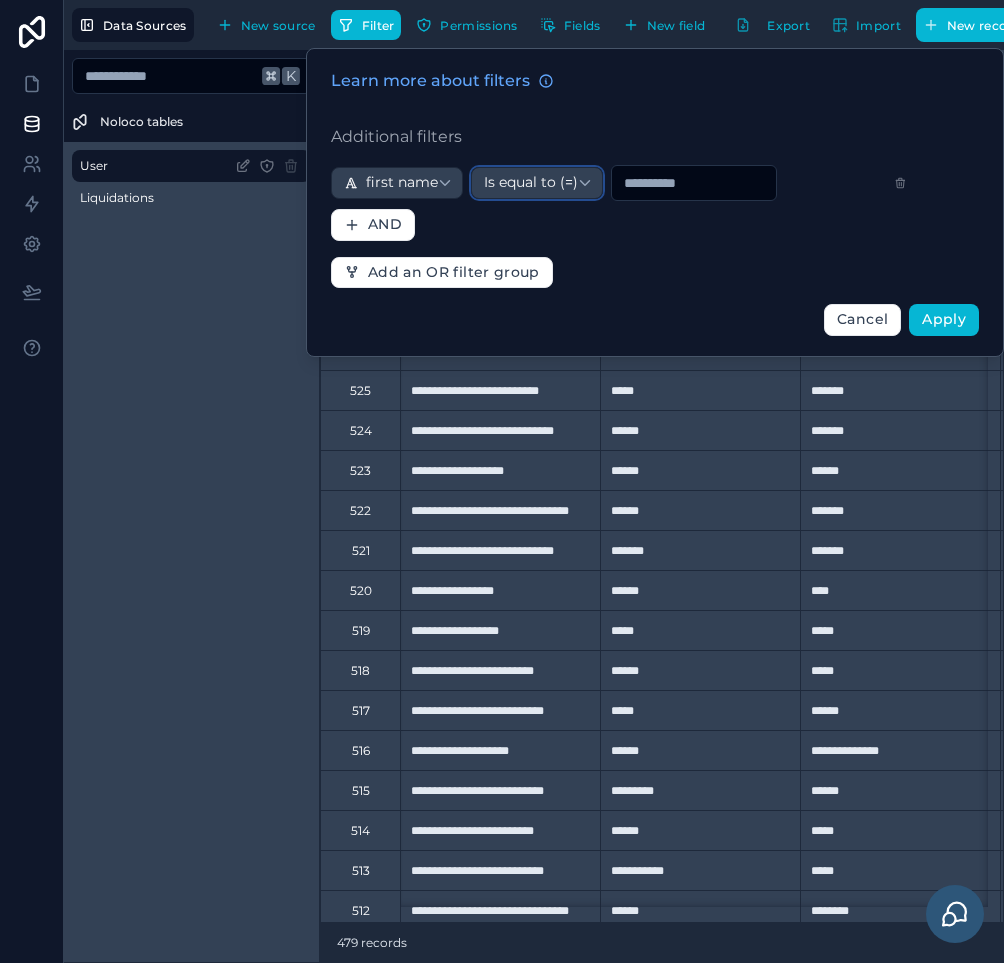 click on "Is equal to (=)" at bounding box center (537, 183) 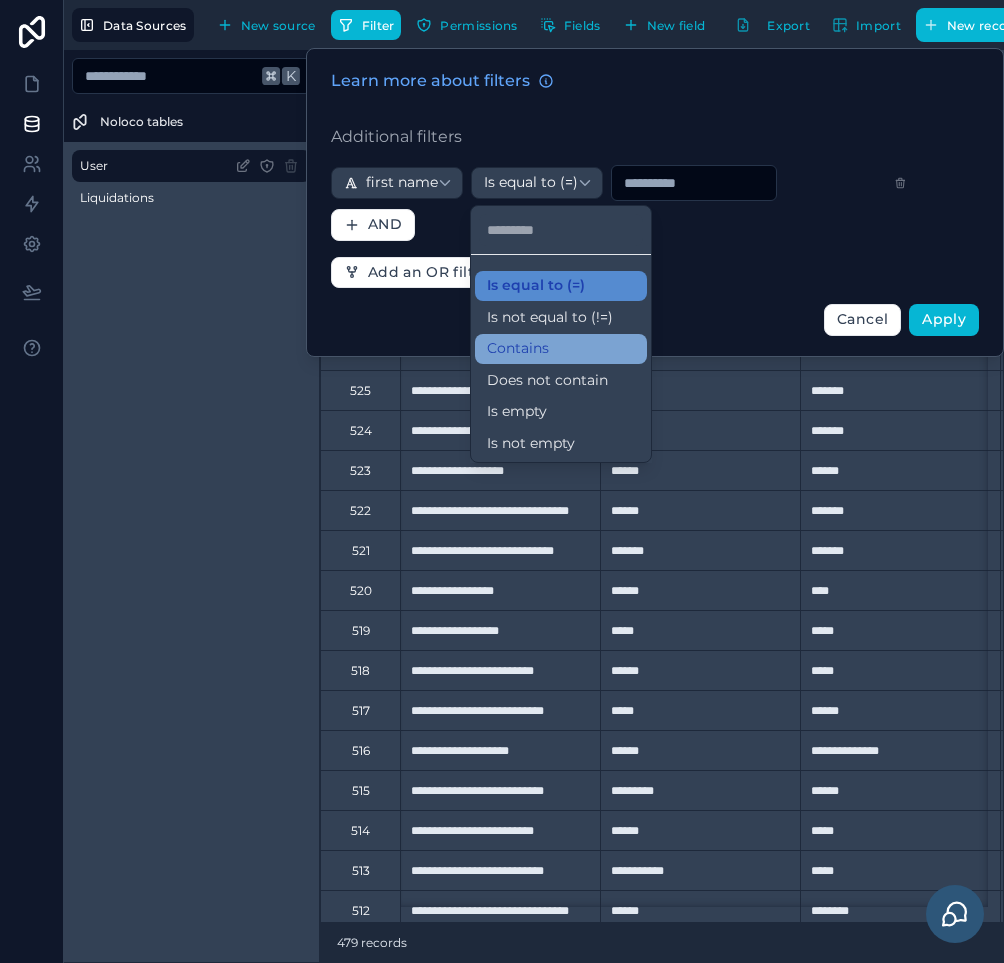 click on "Contains" at bounding box center (518, 349) 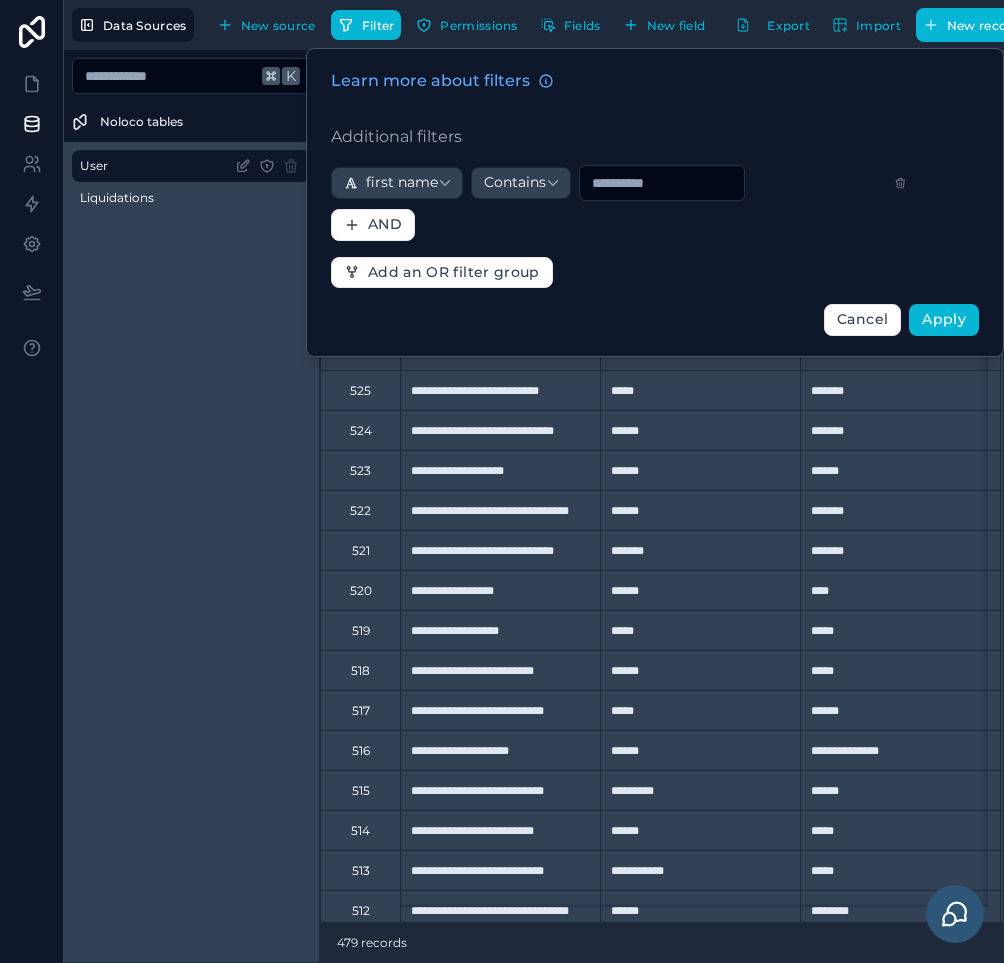 click on "Learn more about filters Additional filters first name Contains AND Add an OR filter group Cancel Apply" at bounding box center (655, 202) 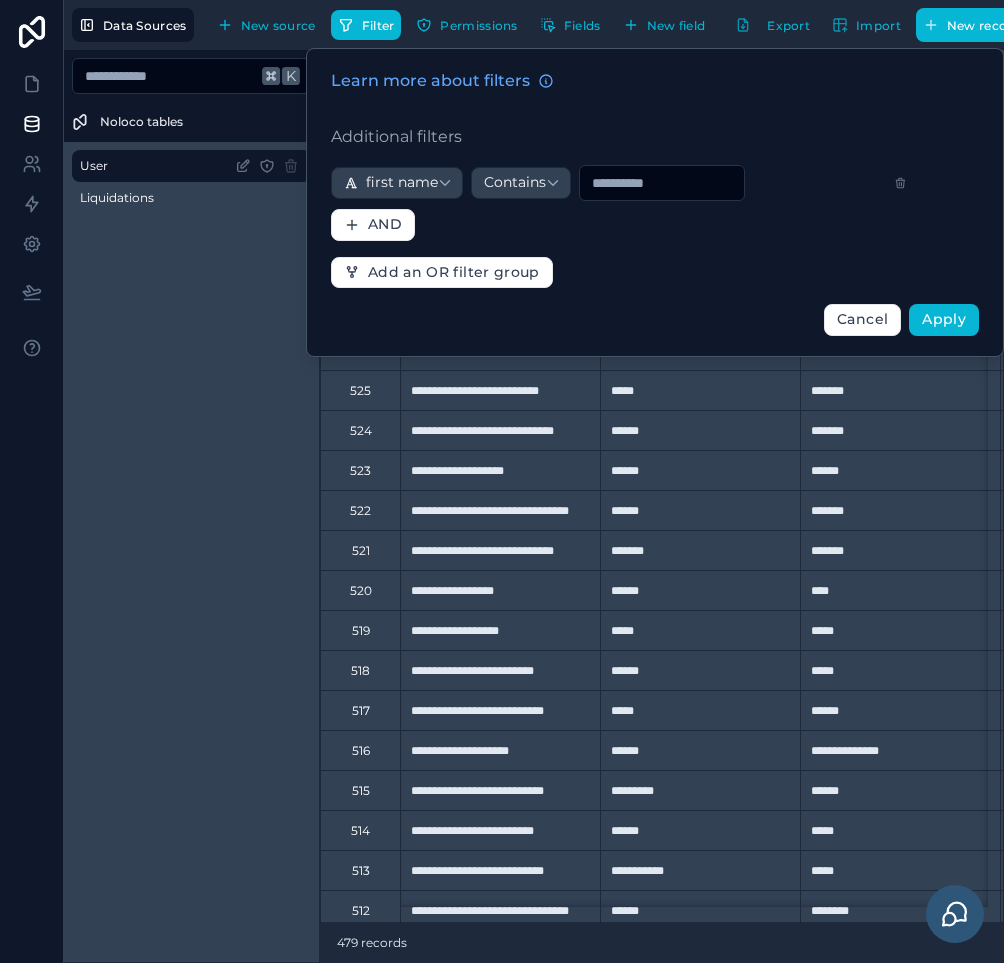 click at bounding box center (662, 183) 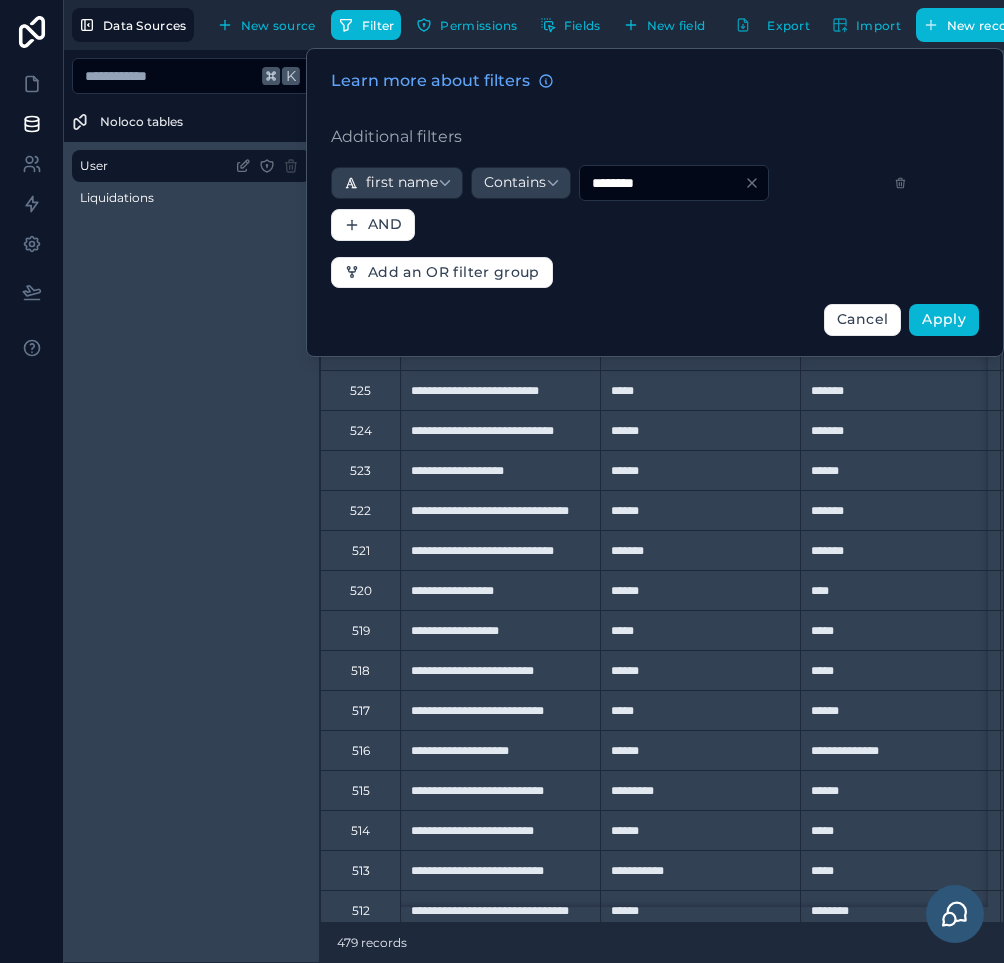type on "********" 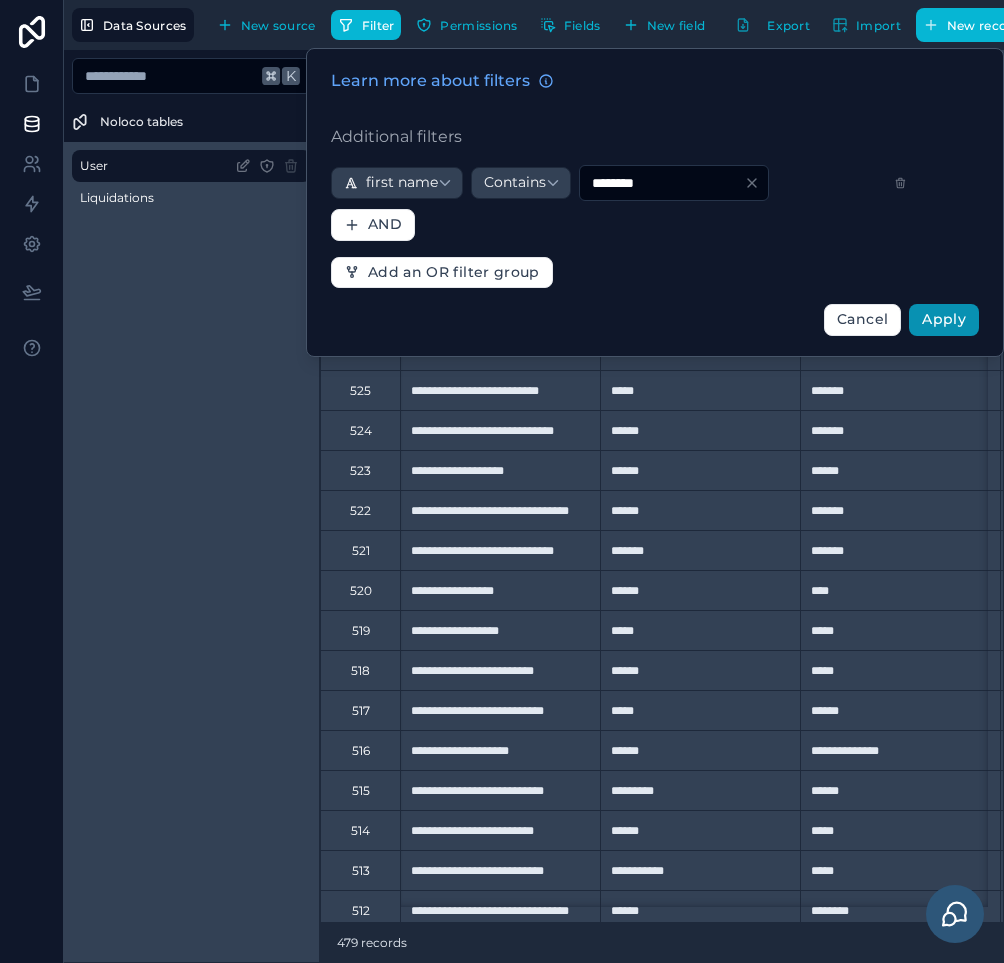 click on "Apply" at bounding box center [944, 320] 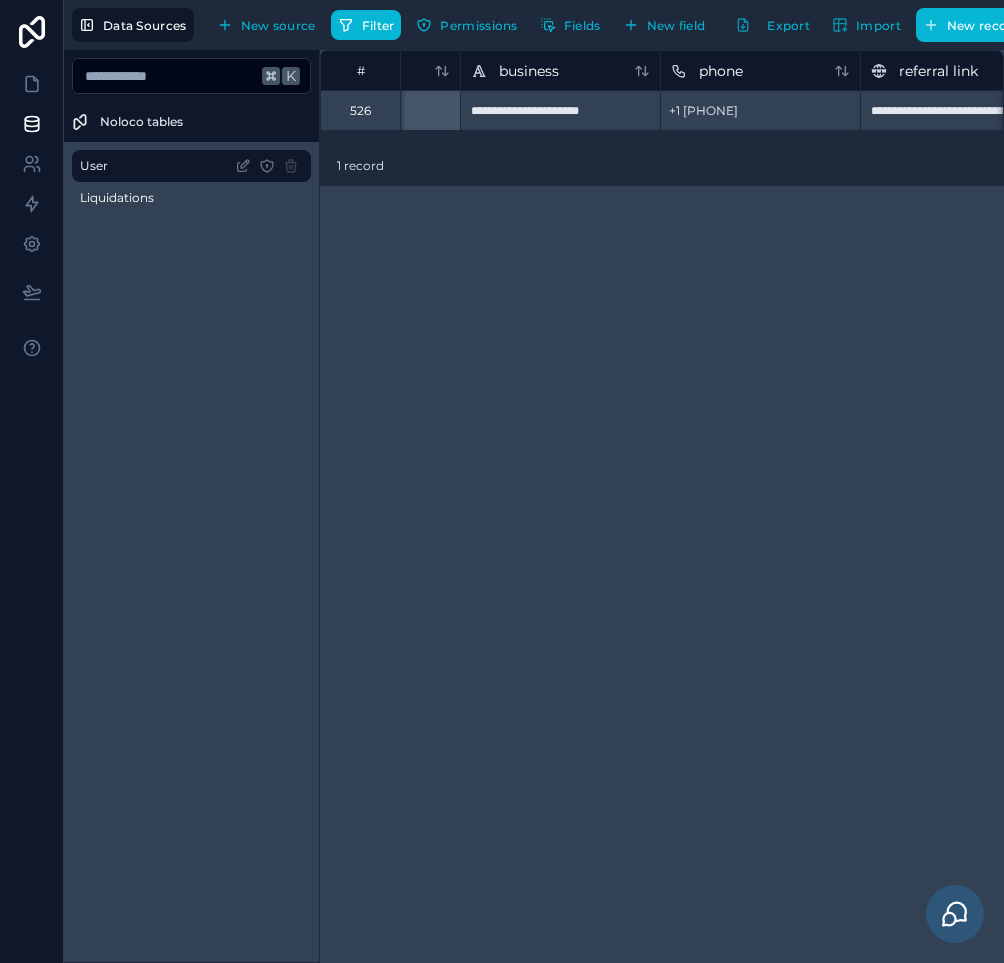 scroll, scrollTop: 0, scrollLeft: 1920, axis: horizontal 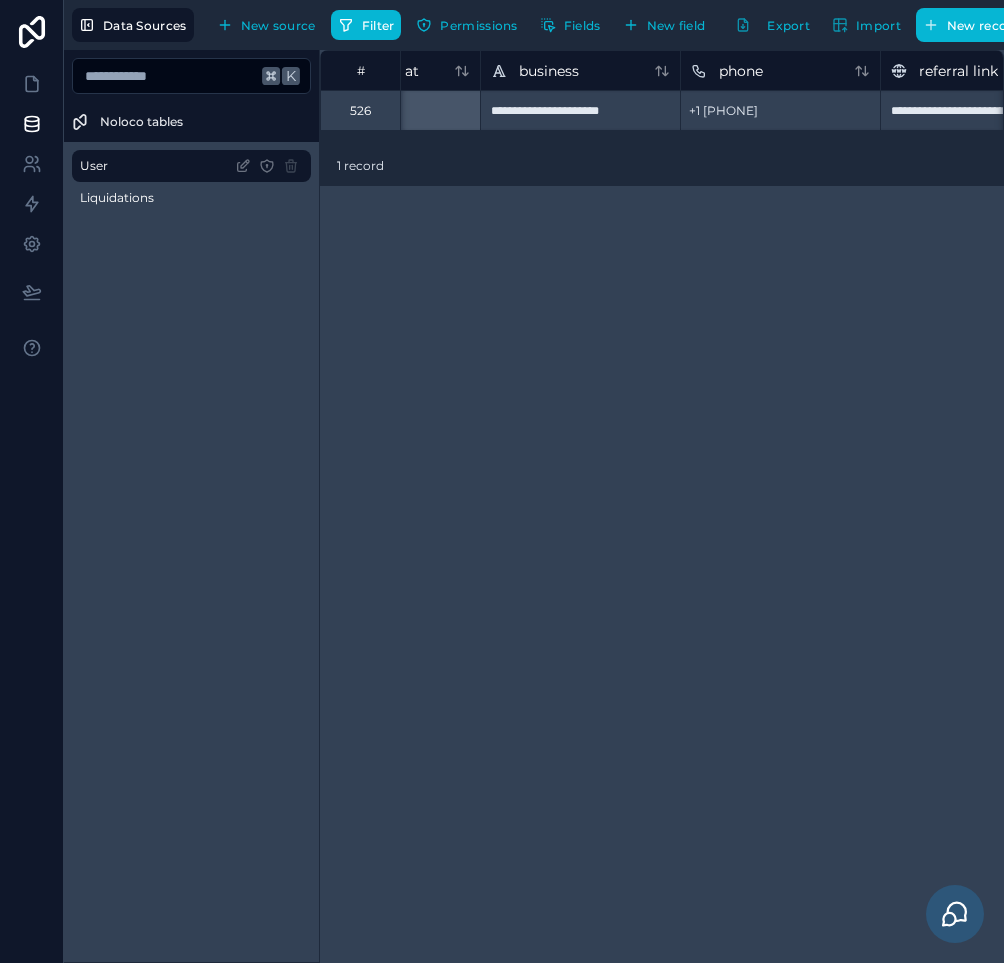 click on "**********" at bounding box center (580, 110) 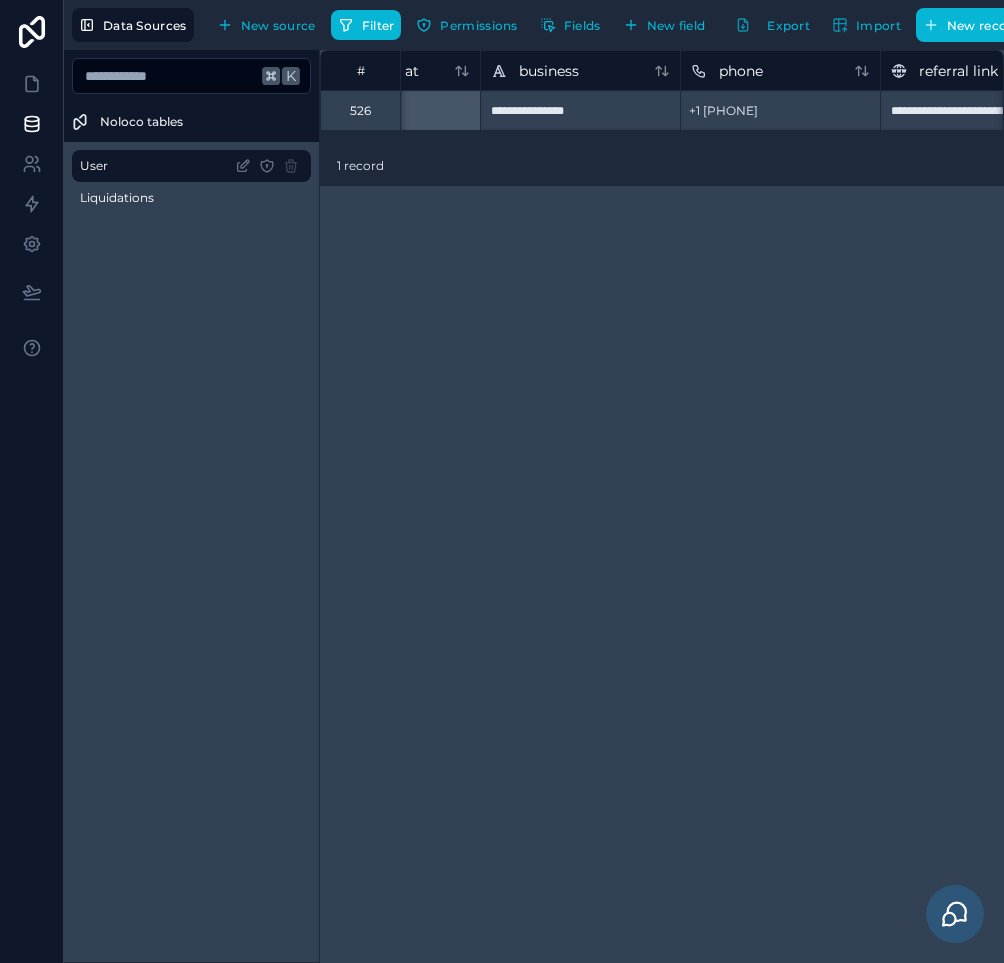 click on "**********" at bounding box center [662, 506] 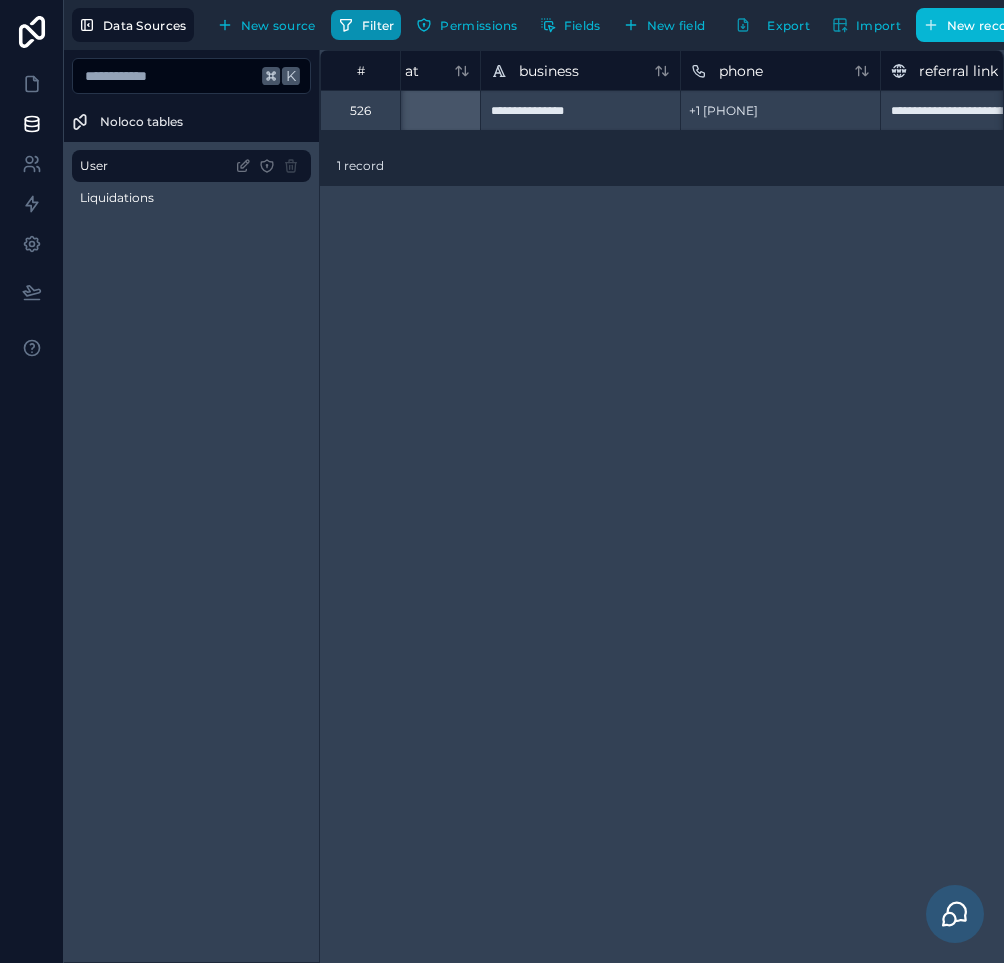 click on "Filter" at bounding box center (366, 25) 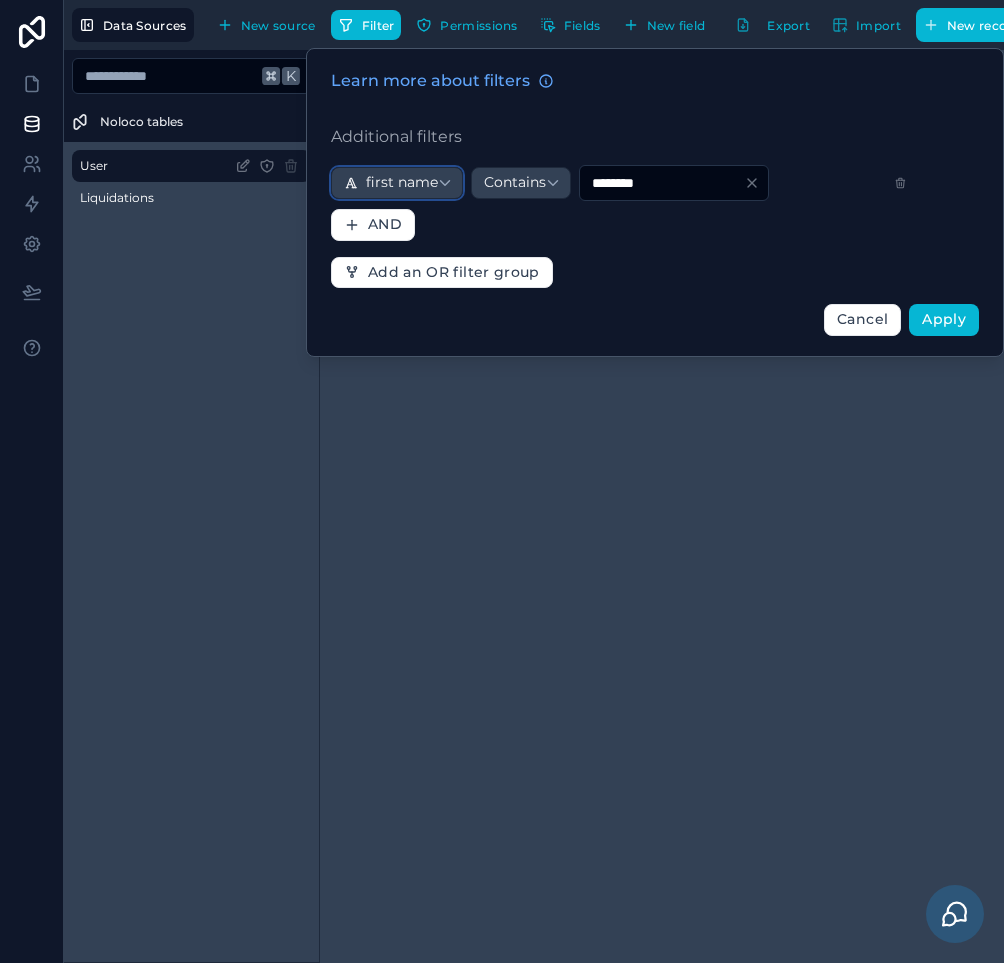 click on "first name" at bounding box center [402, 183] 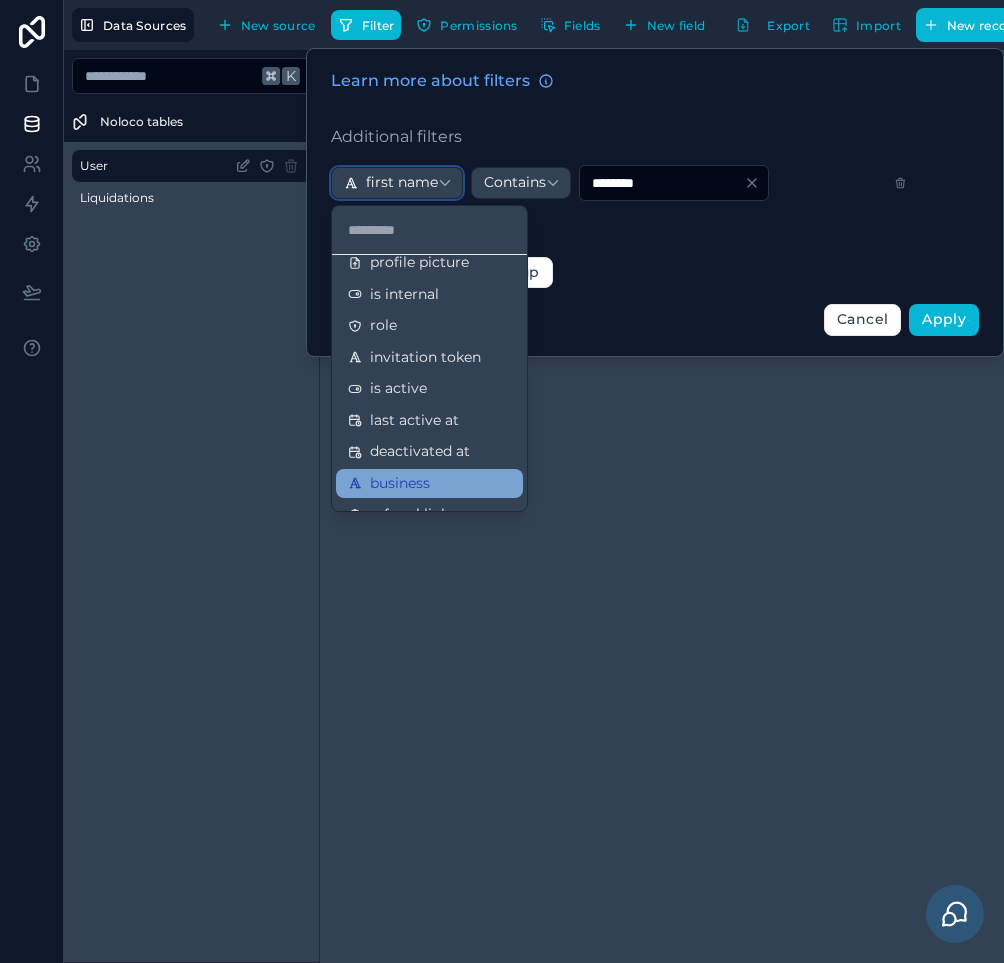 scroll, scrollTop: 279, scrollLeft: 0, axis: vertical 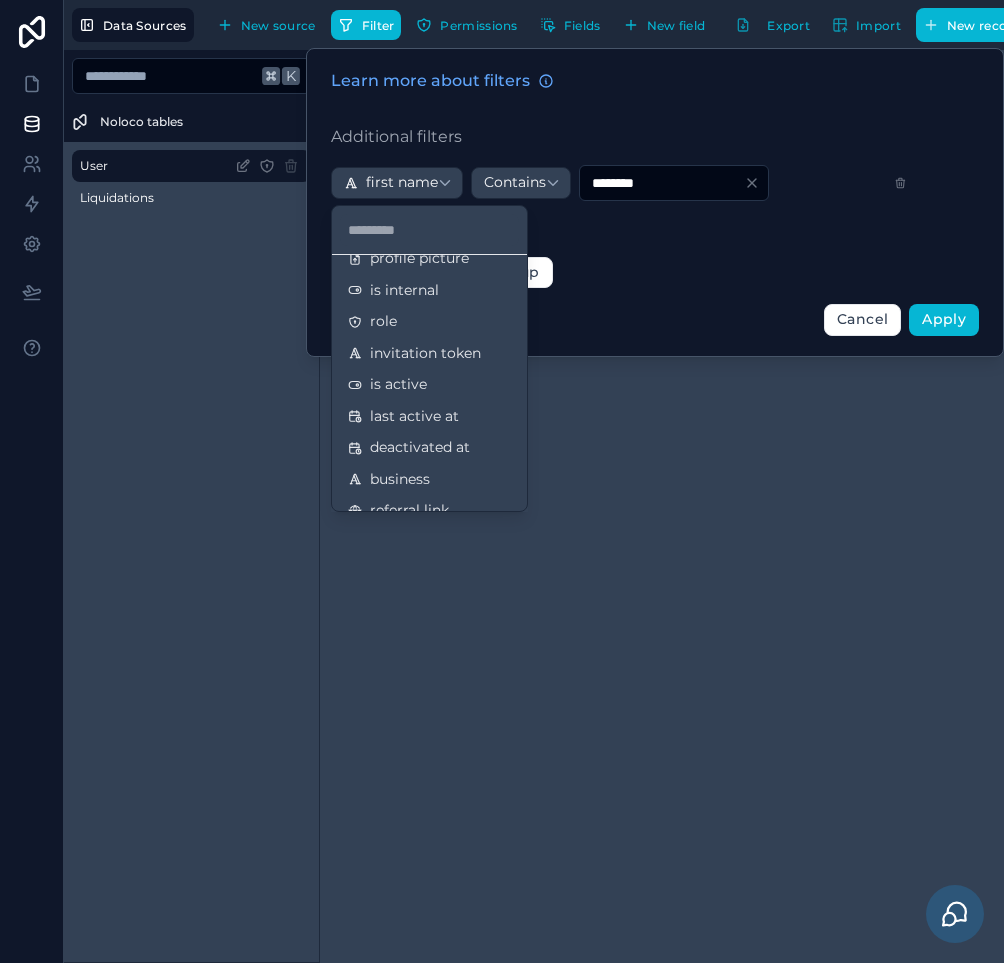 click on "business" at bounding box center [400, 480] 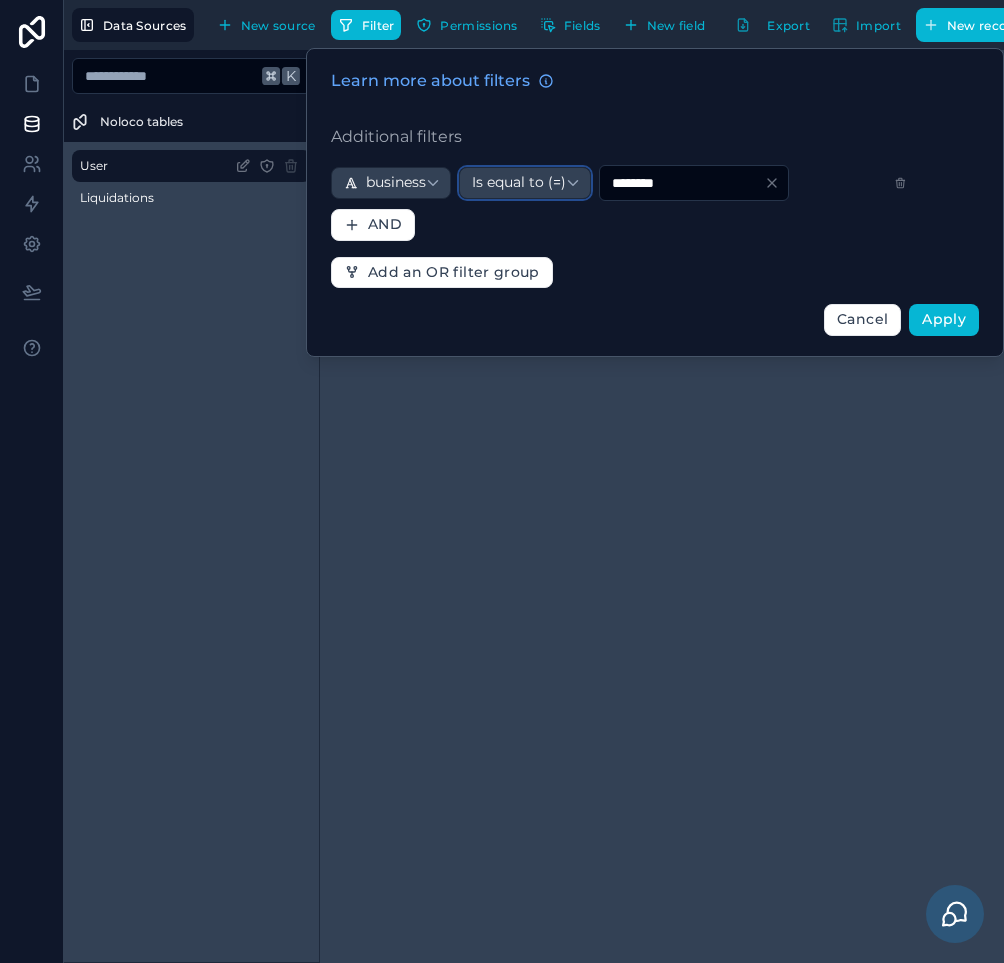 click on "Is equal to (=)" at bounding box center (519, 183) 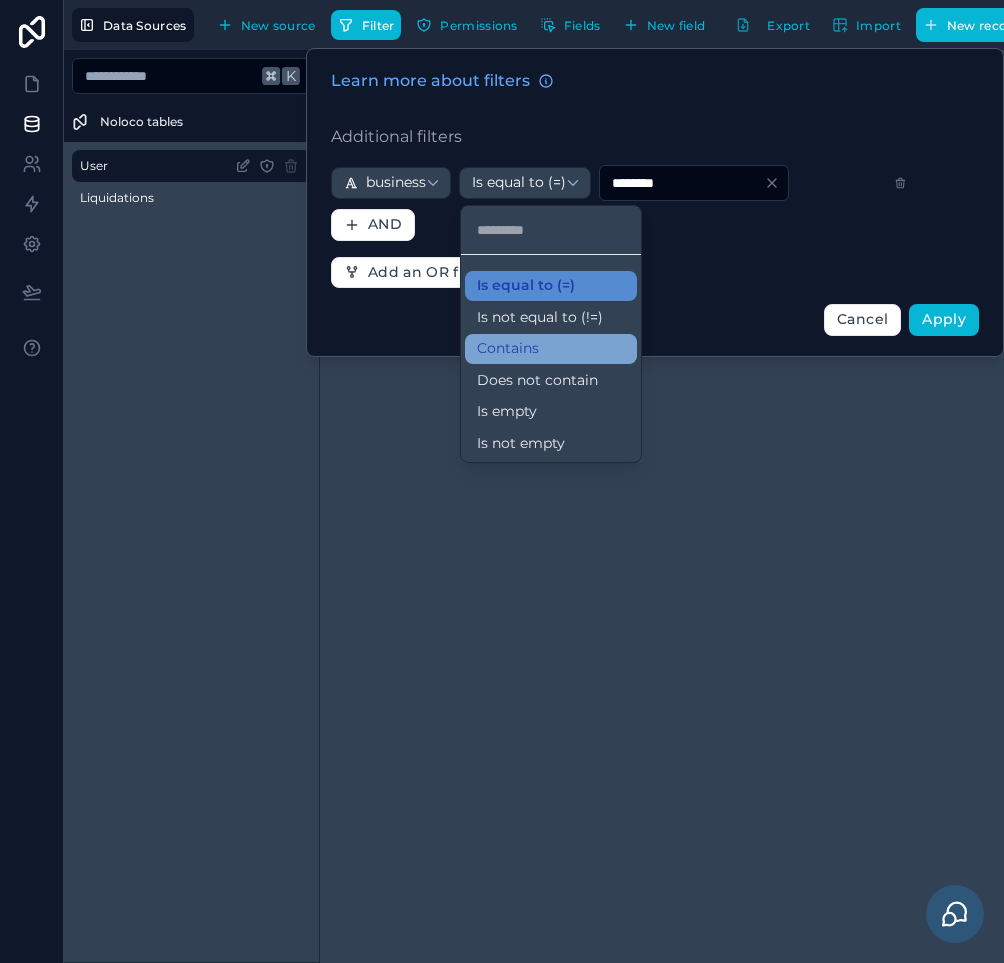 click on "Contains" at bounding box center [551, 349] 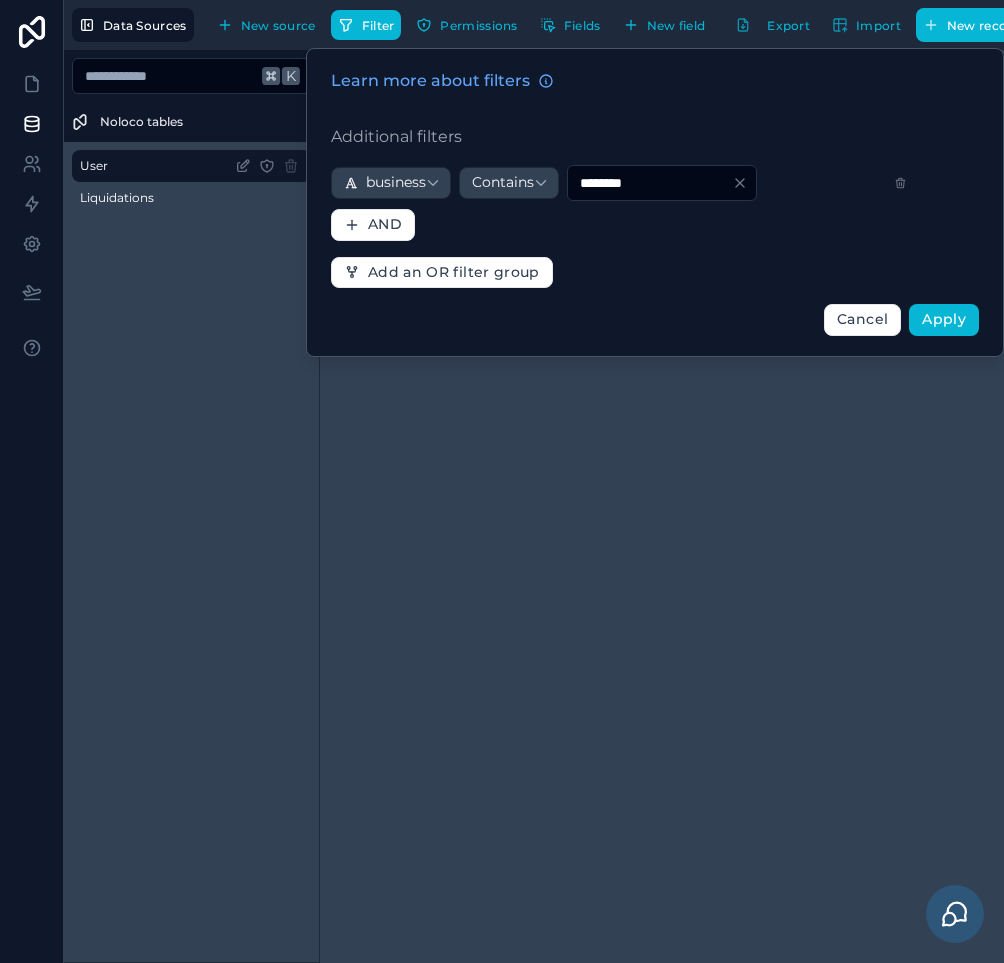 click on "********" at bounding box center [650, 183] 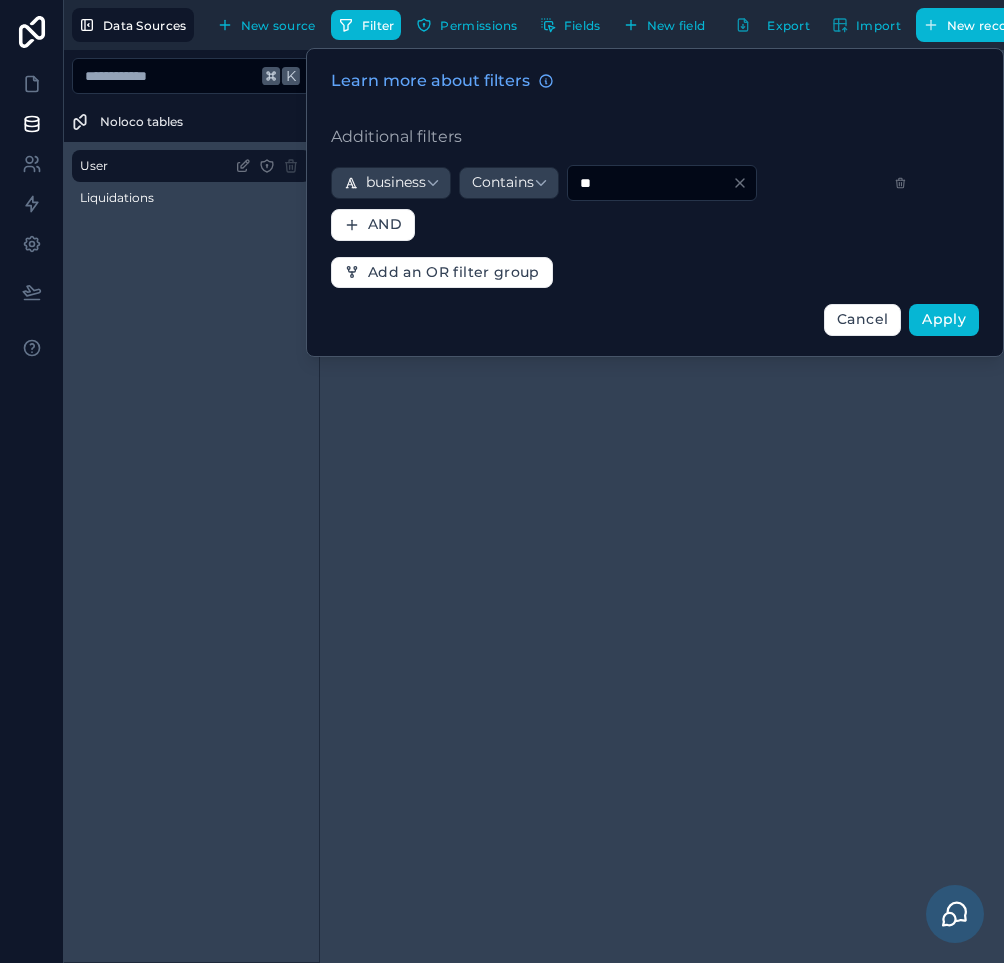 type on "*" 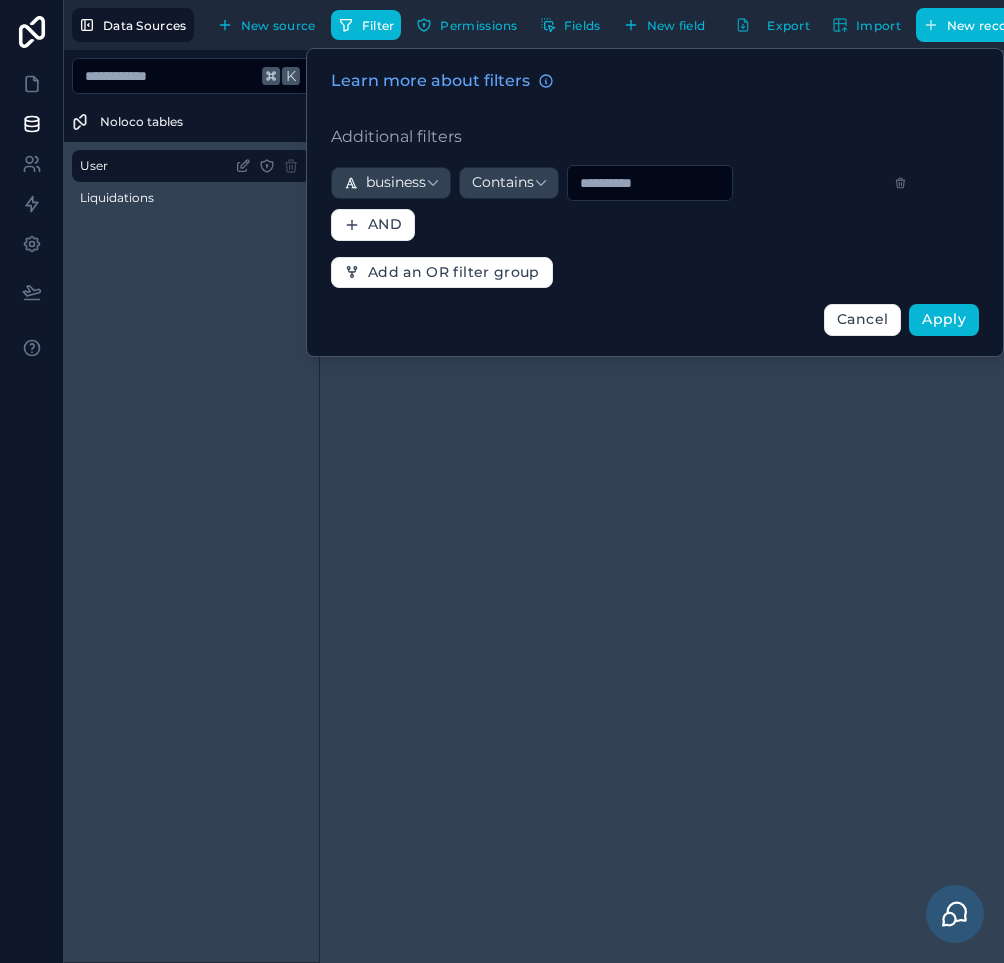 paste on "**********" 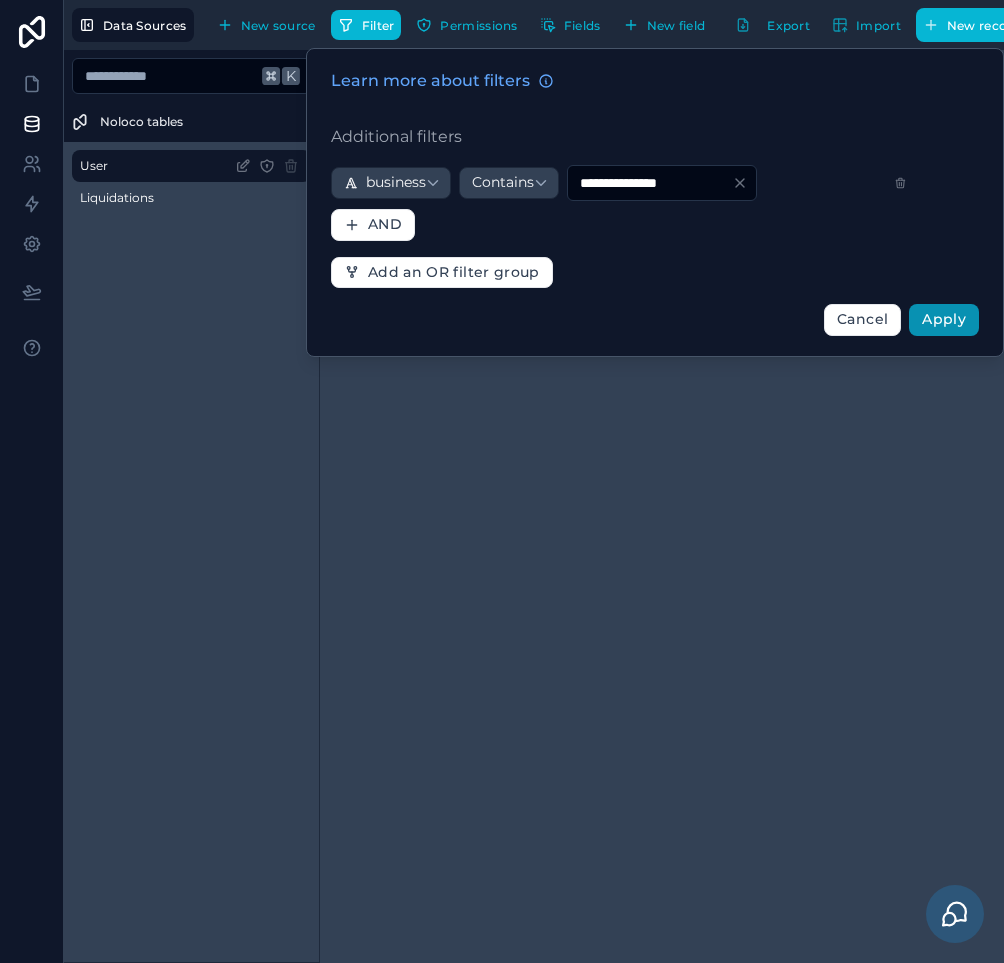 type on "**********" 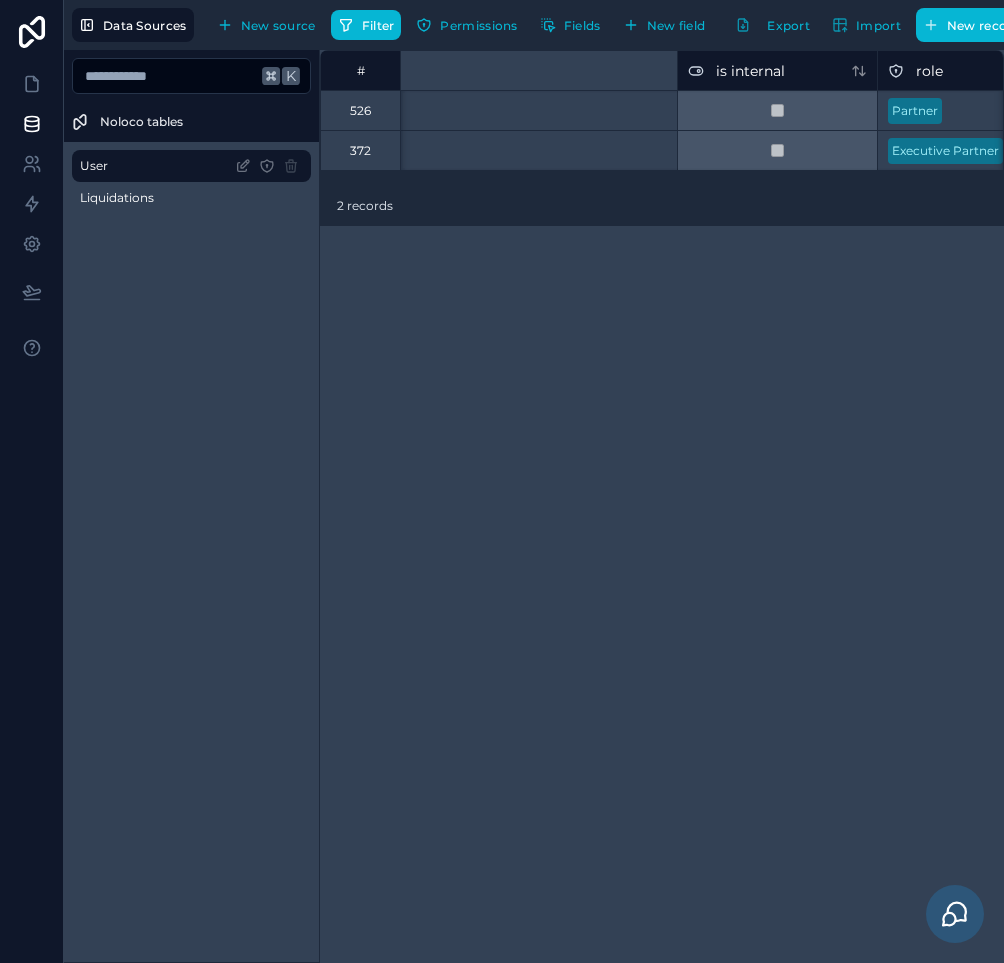 scroll, scrollTop: 0, scrollLeft: 0, axis: both 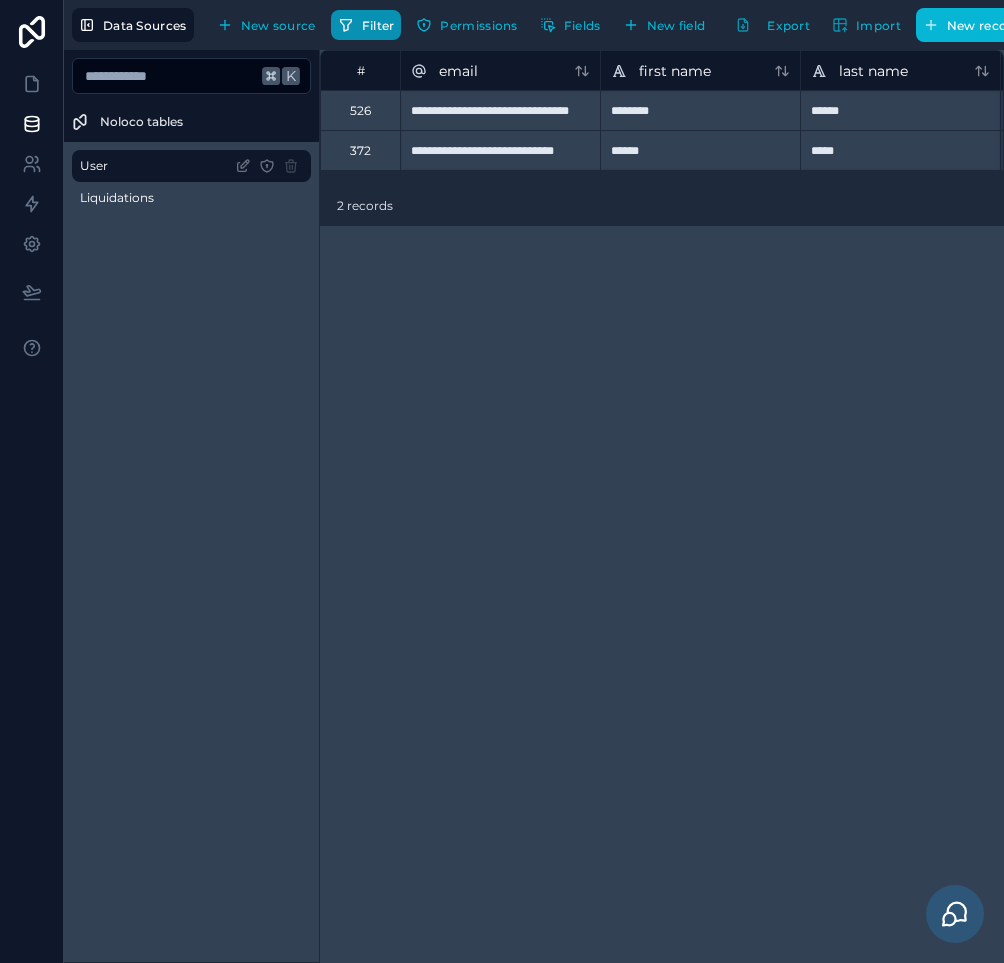 click 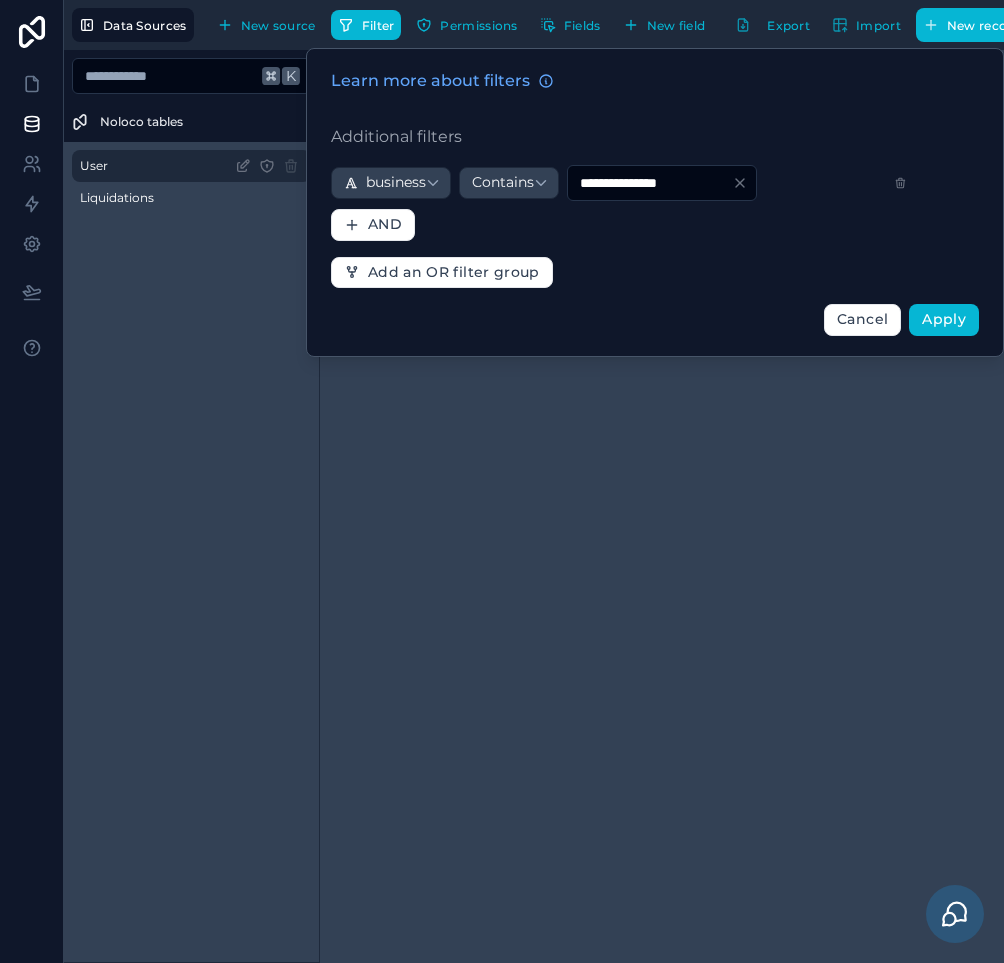 click on "User" at bounding box center [191, 166] 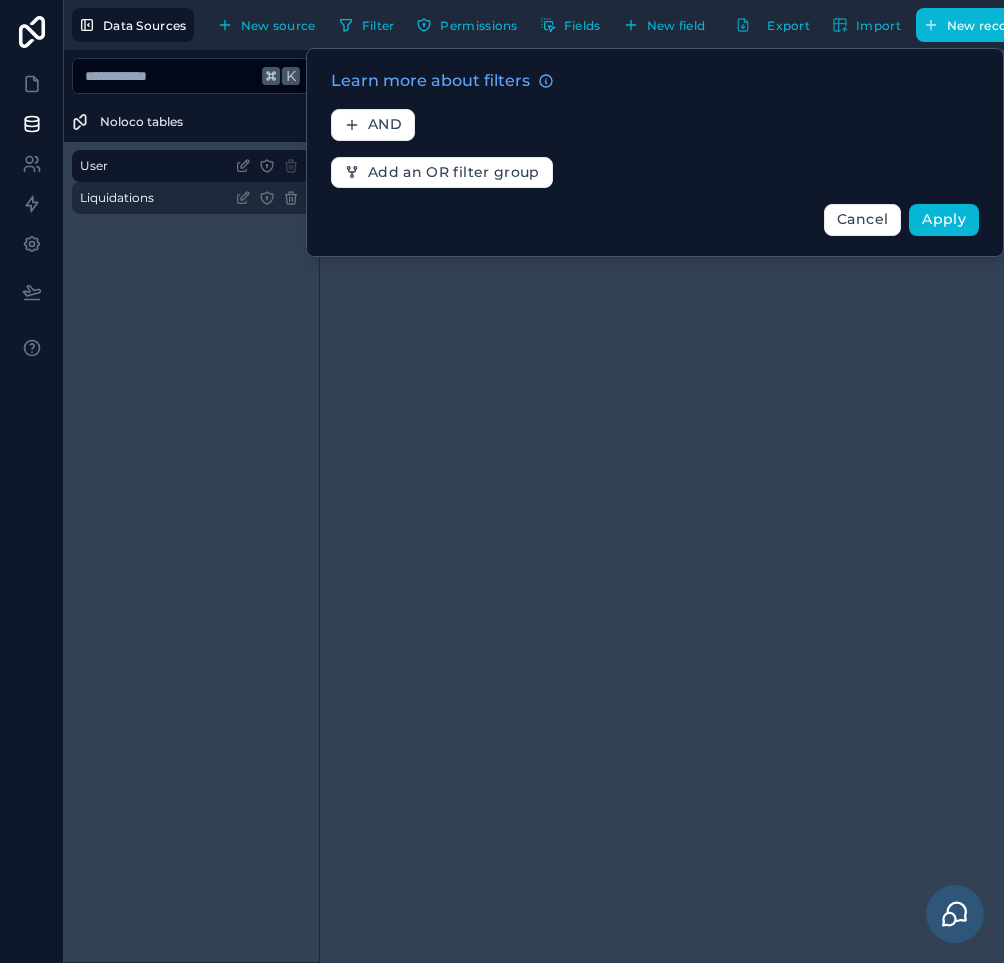 click on "Liquidations" at bounding box center [117, 198] 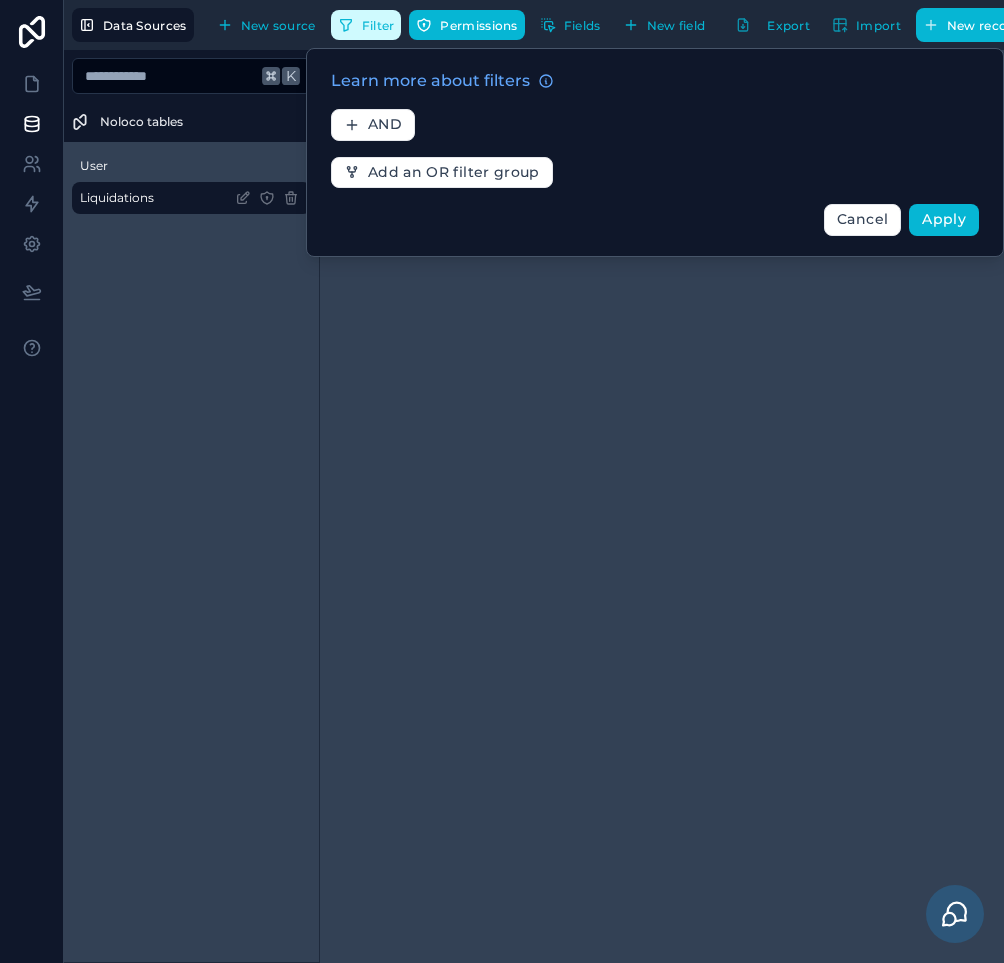 click on "Filter" at bounding box center [378, 25] 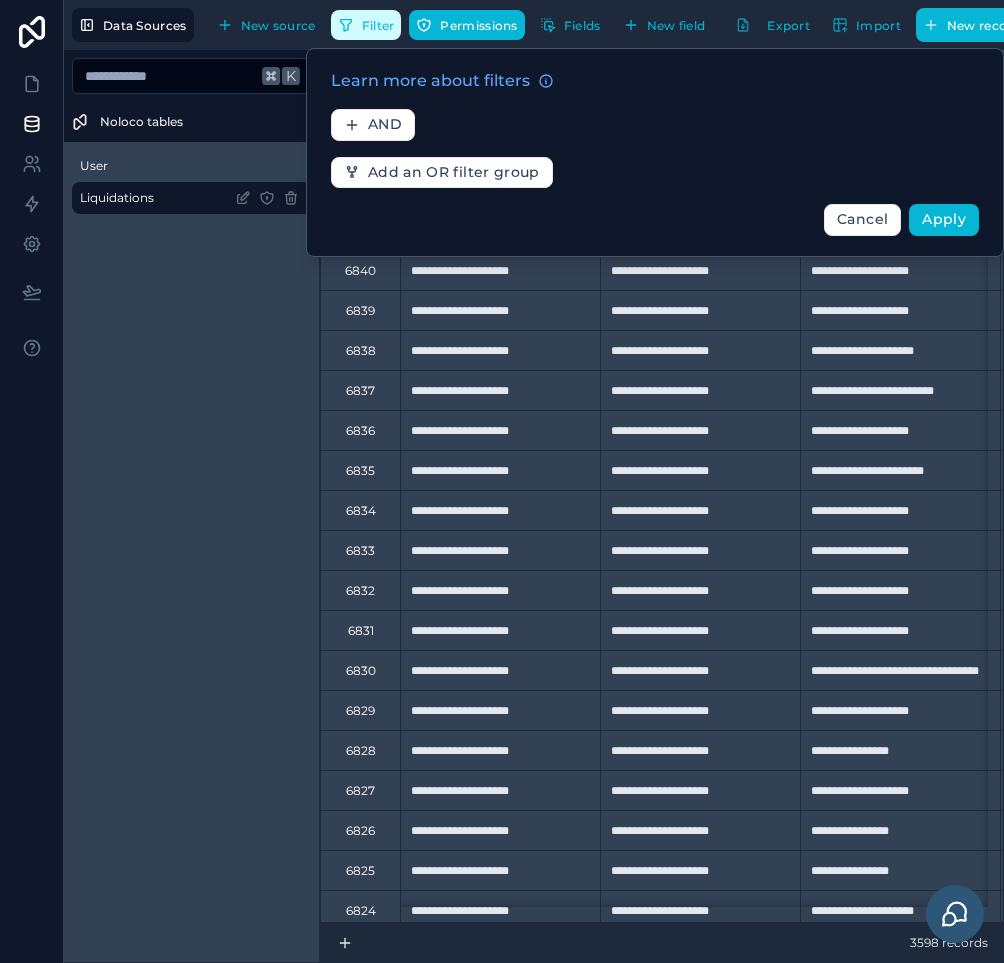 click on "Filter" at bounding box center [378, 25] 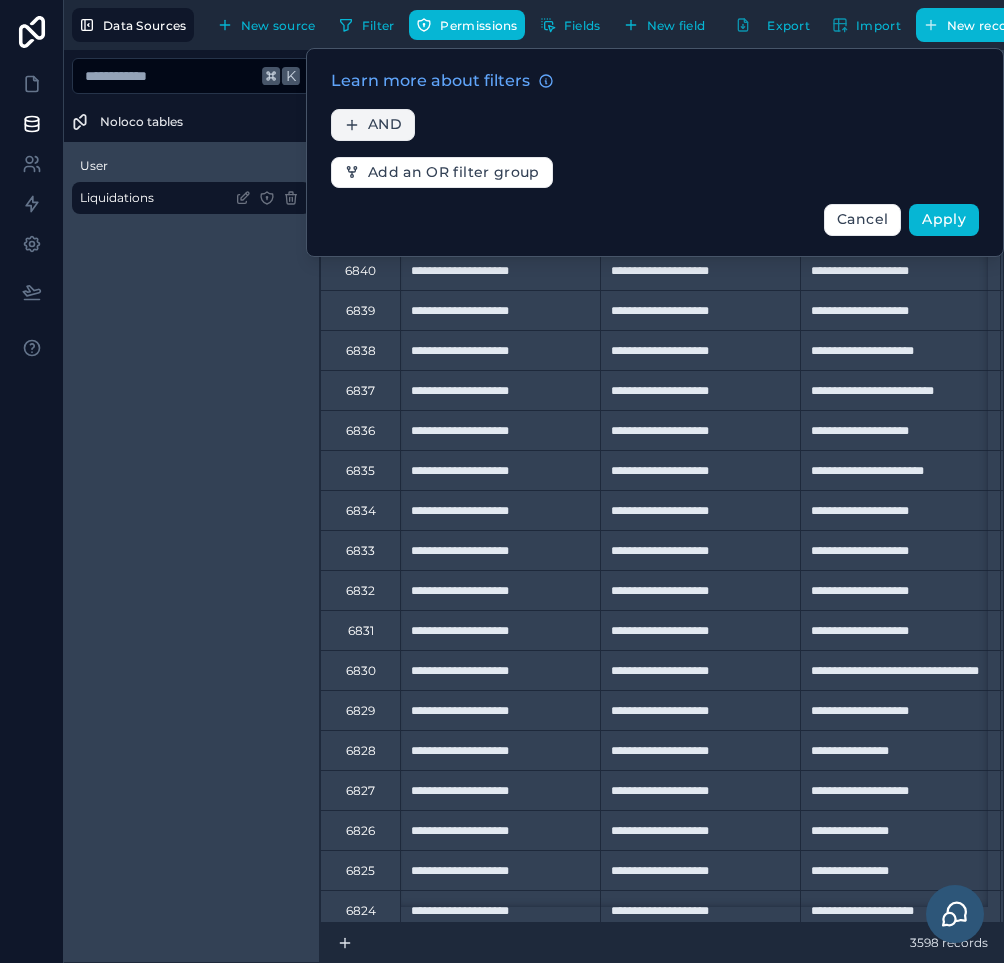 click on "AND" at bounding box center (373, 125) 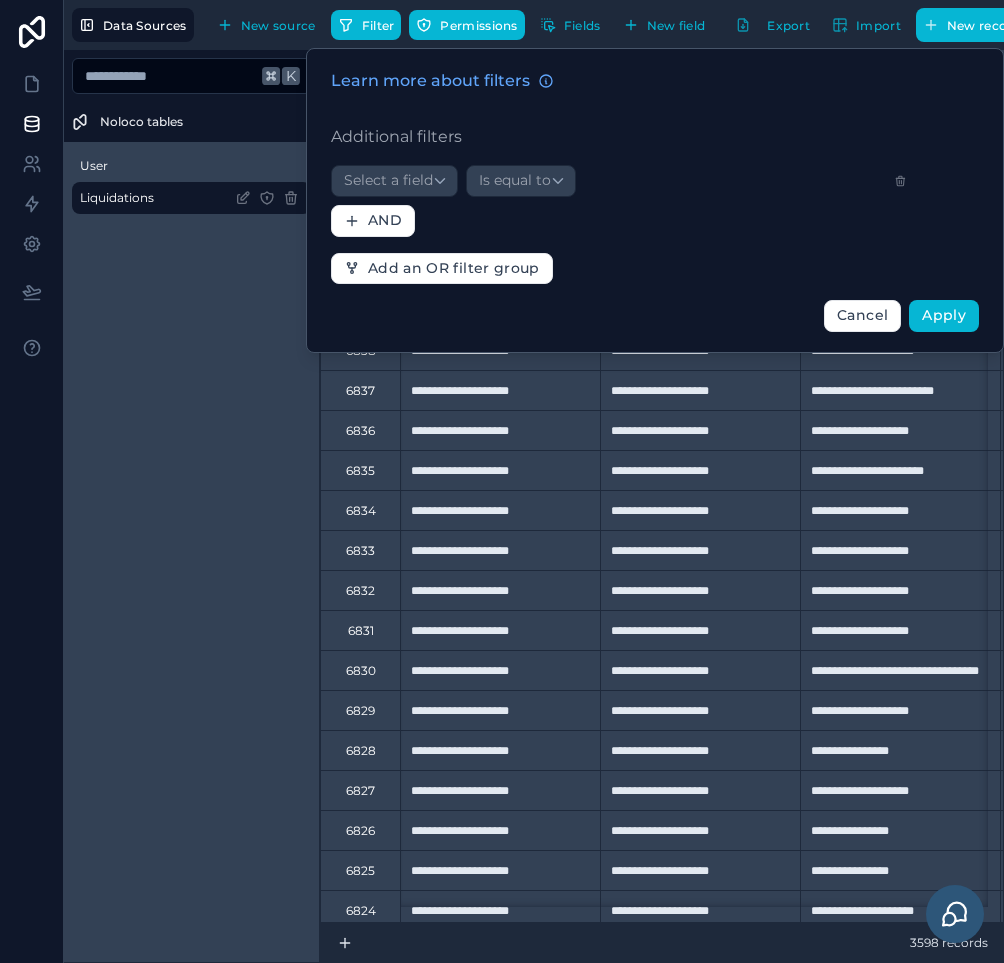 click on "Learn more about filters Additional filters Select a field Is equal to AND Add an OR filter group Cancel Apply" at bounding box center (655, 200) 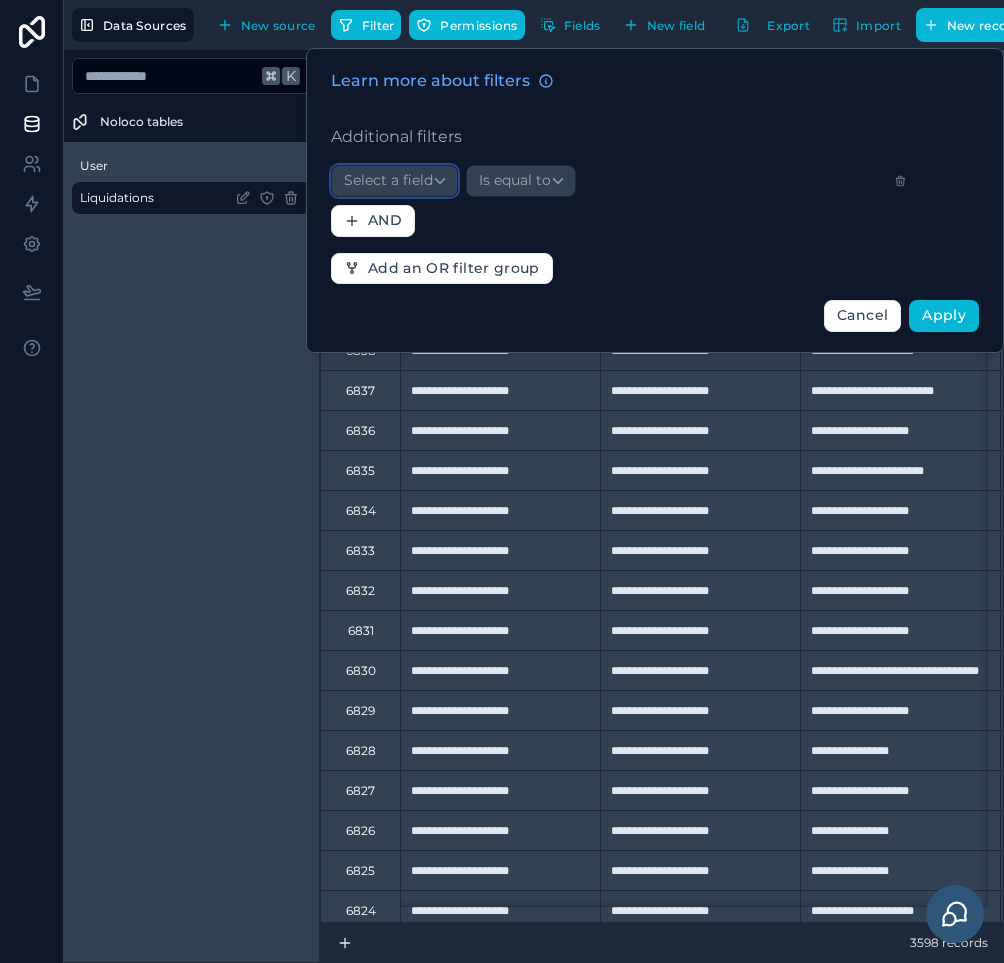 click on "Select a field" at bounding box center [394, 181] 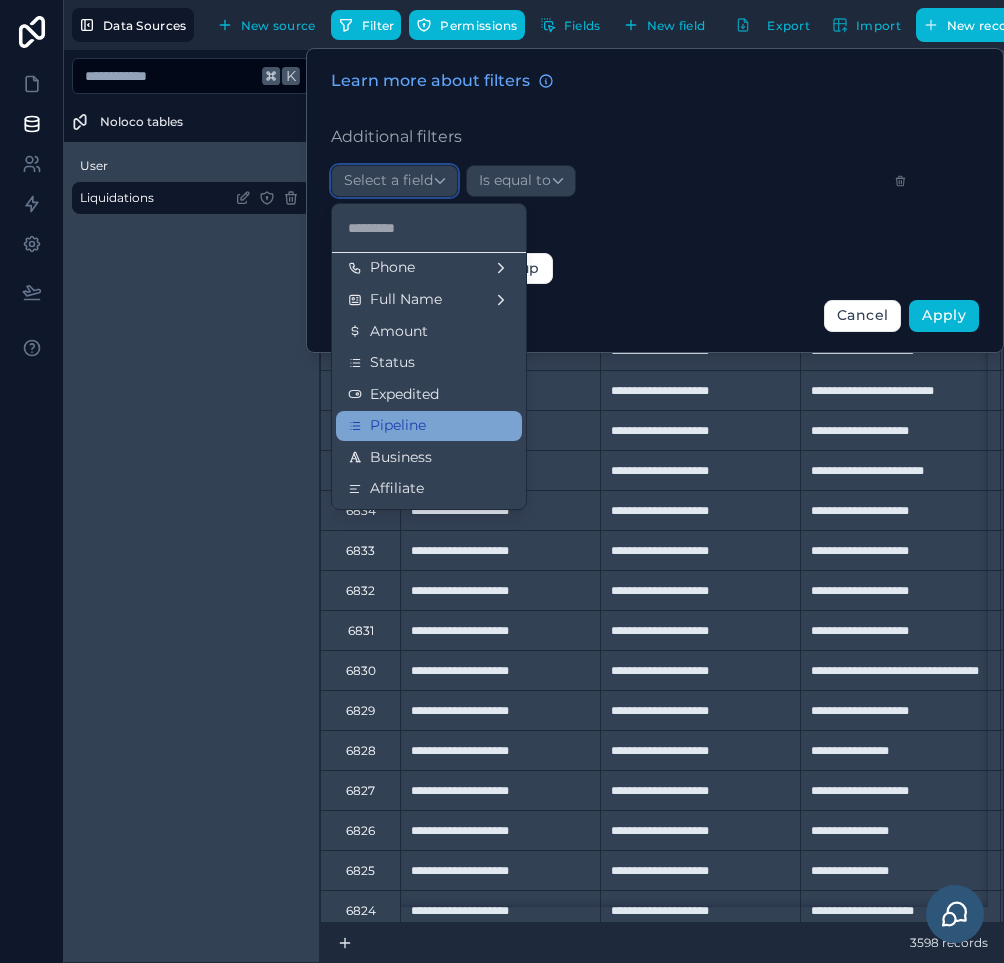 scroll, scrollTop: 242, scrollLeft: 0, axis: vertical 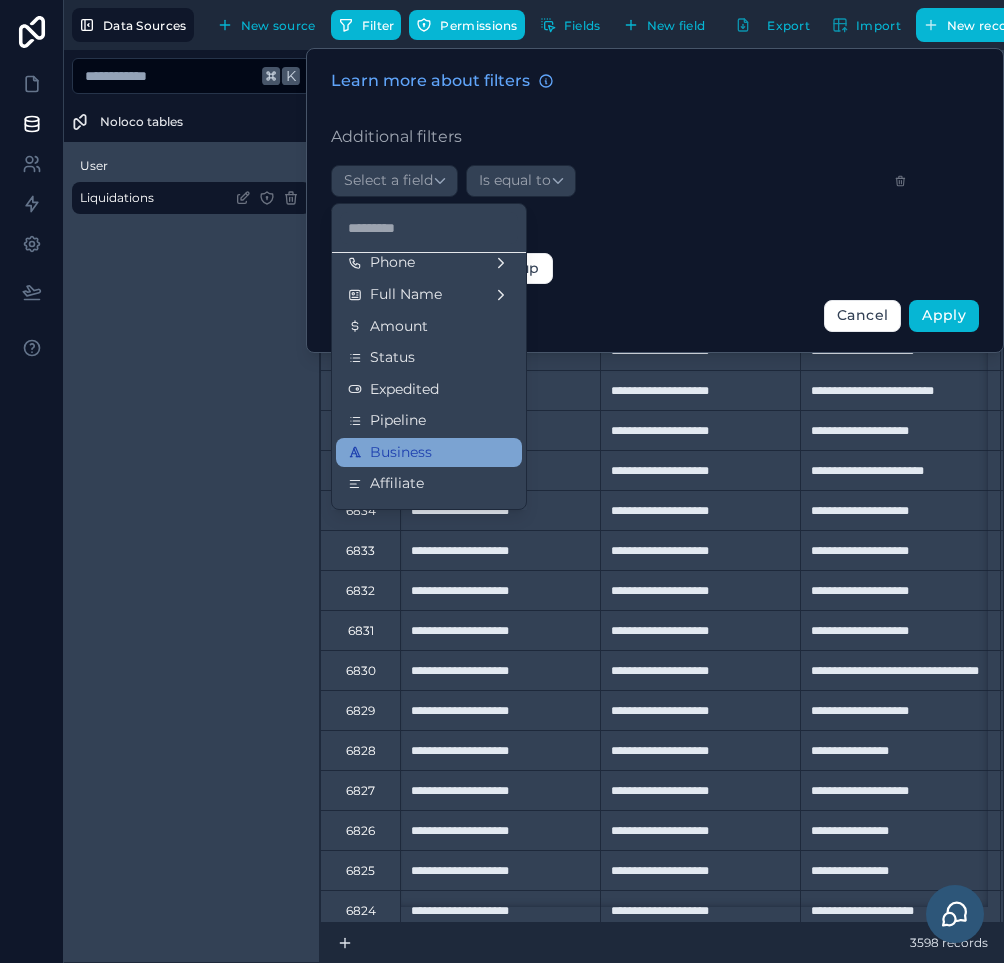 click on "Business" at bounding box center [429, 453] 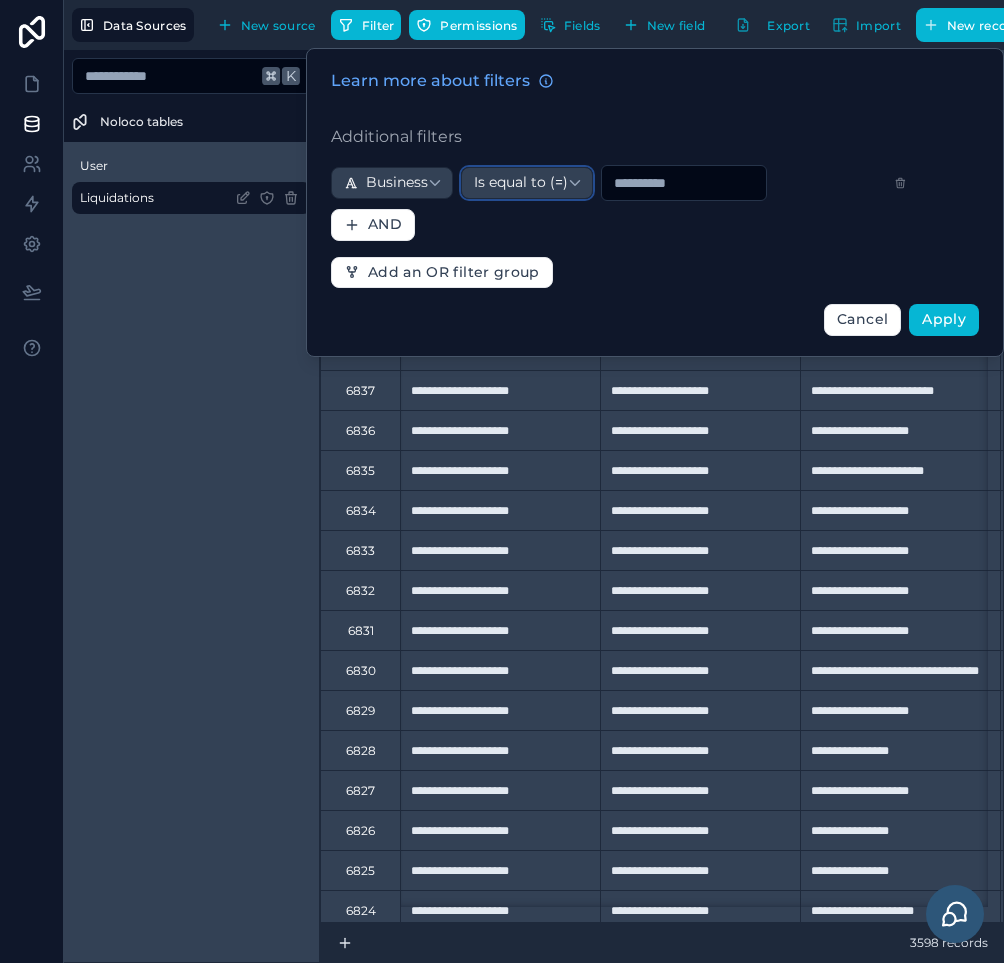 click on "Is equal to (=)" at bounding box center (527, 183) 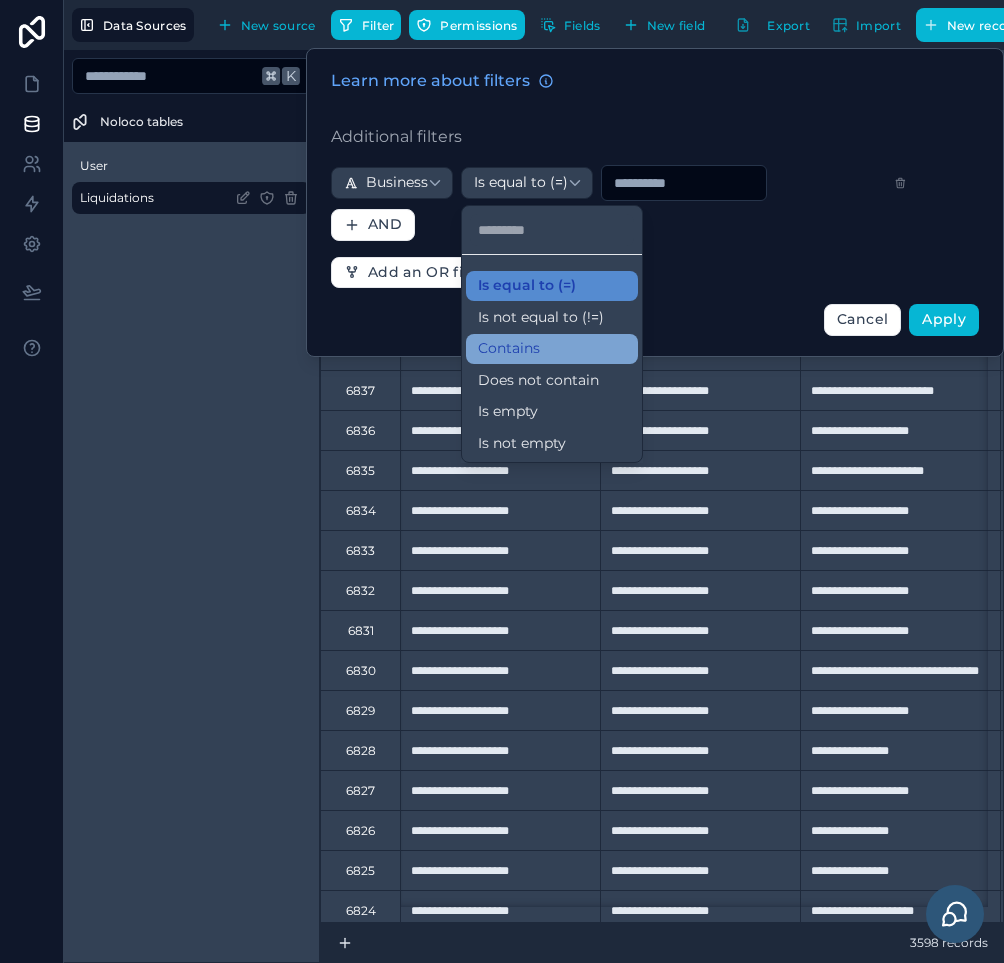 click on "Contains" at bounding box center [552, 349] 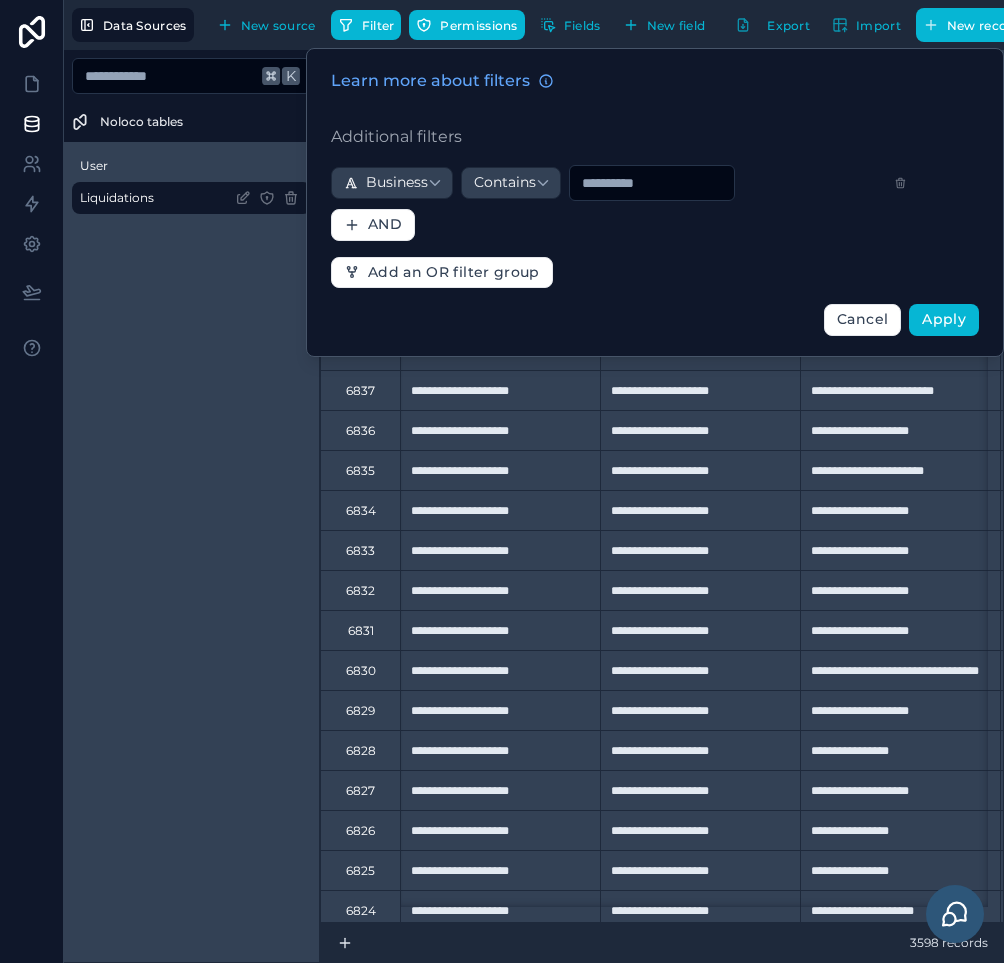 click at bounding box center [652, 183] 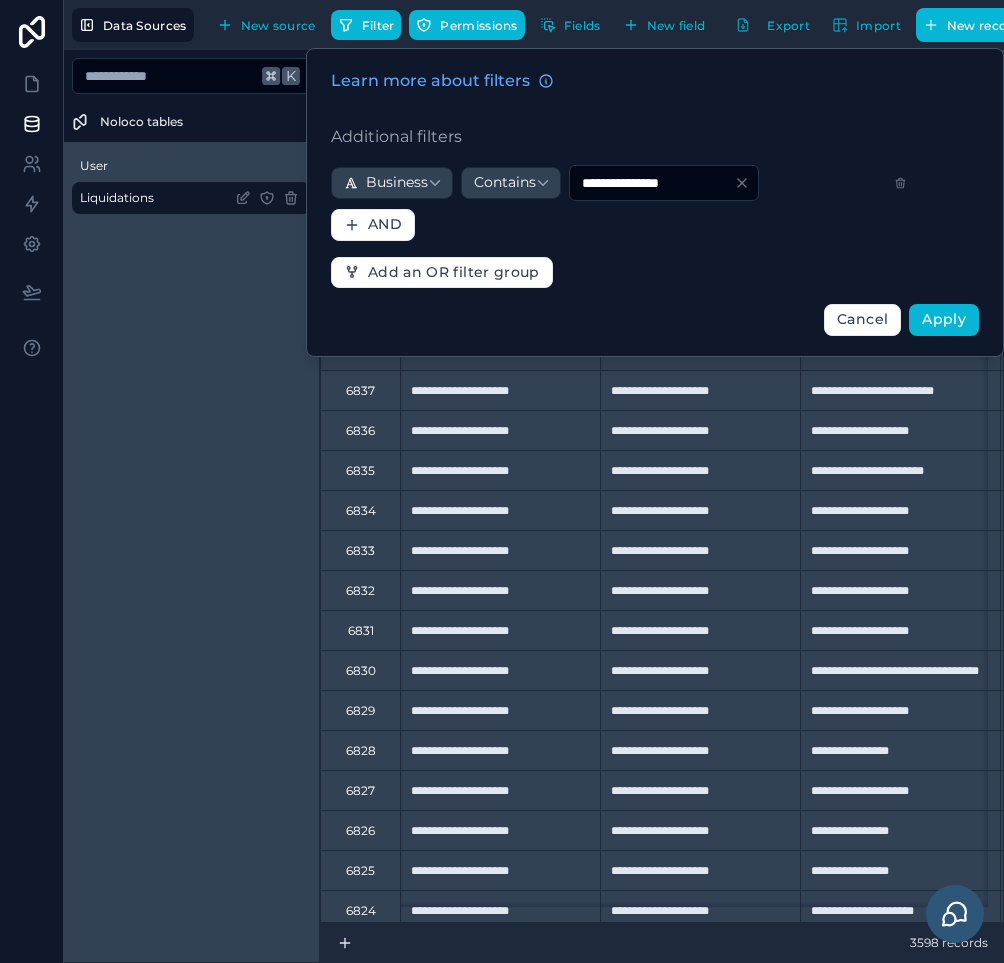 type on "**********" 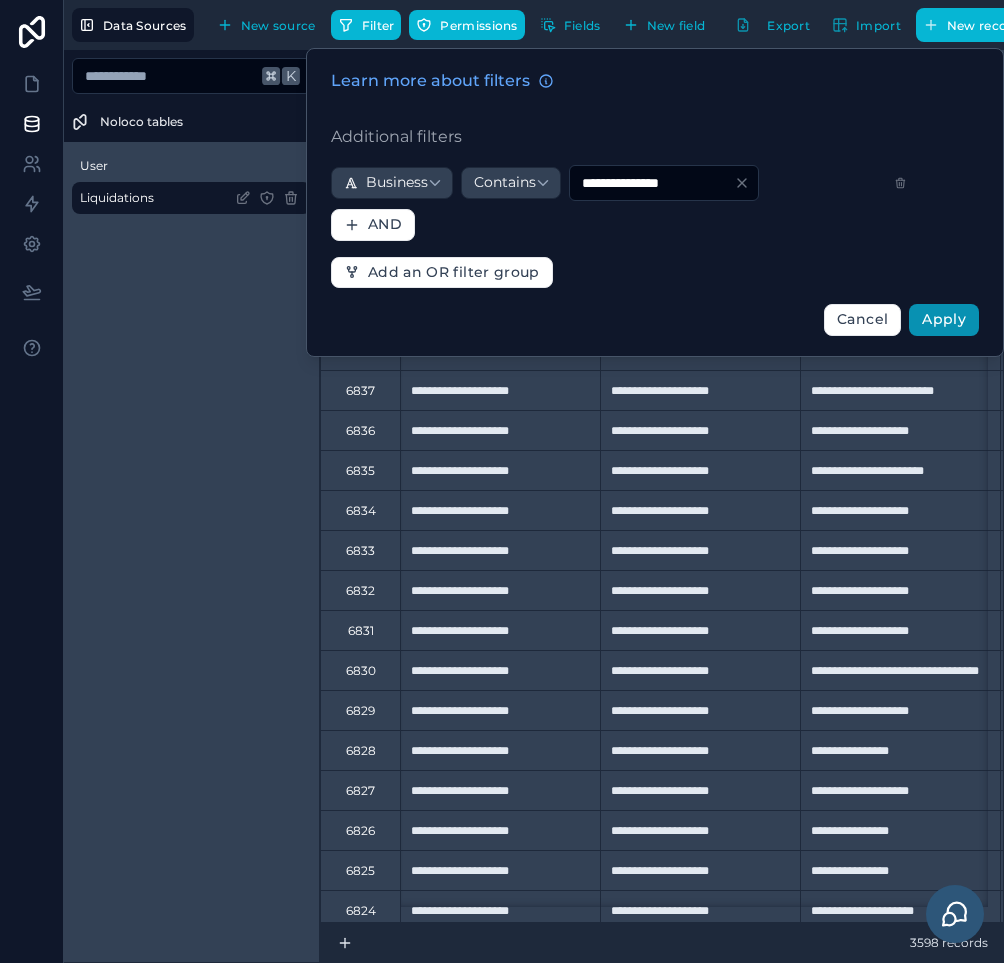 click on "Apply" at bounding box center [944, 320] 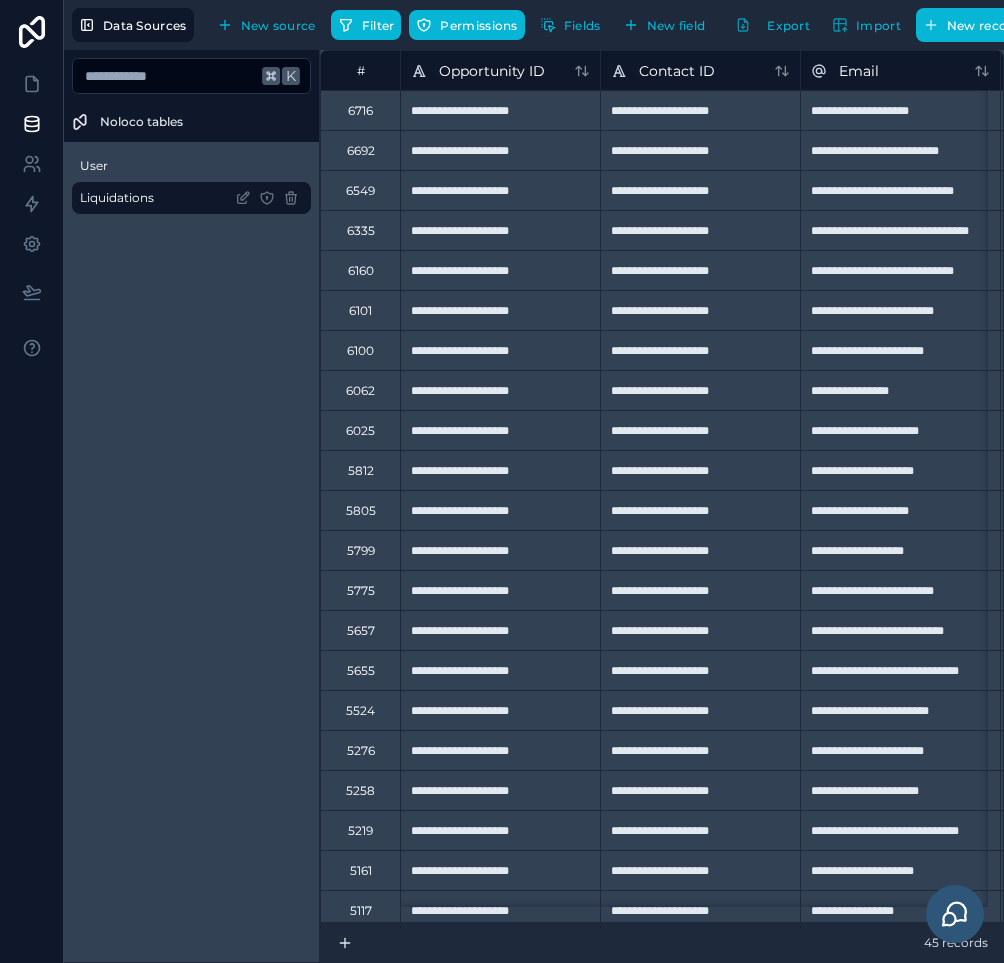 click on "45 records" at bounding box center (662, 943) 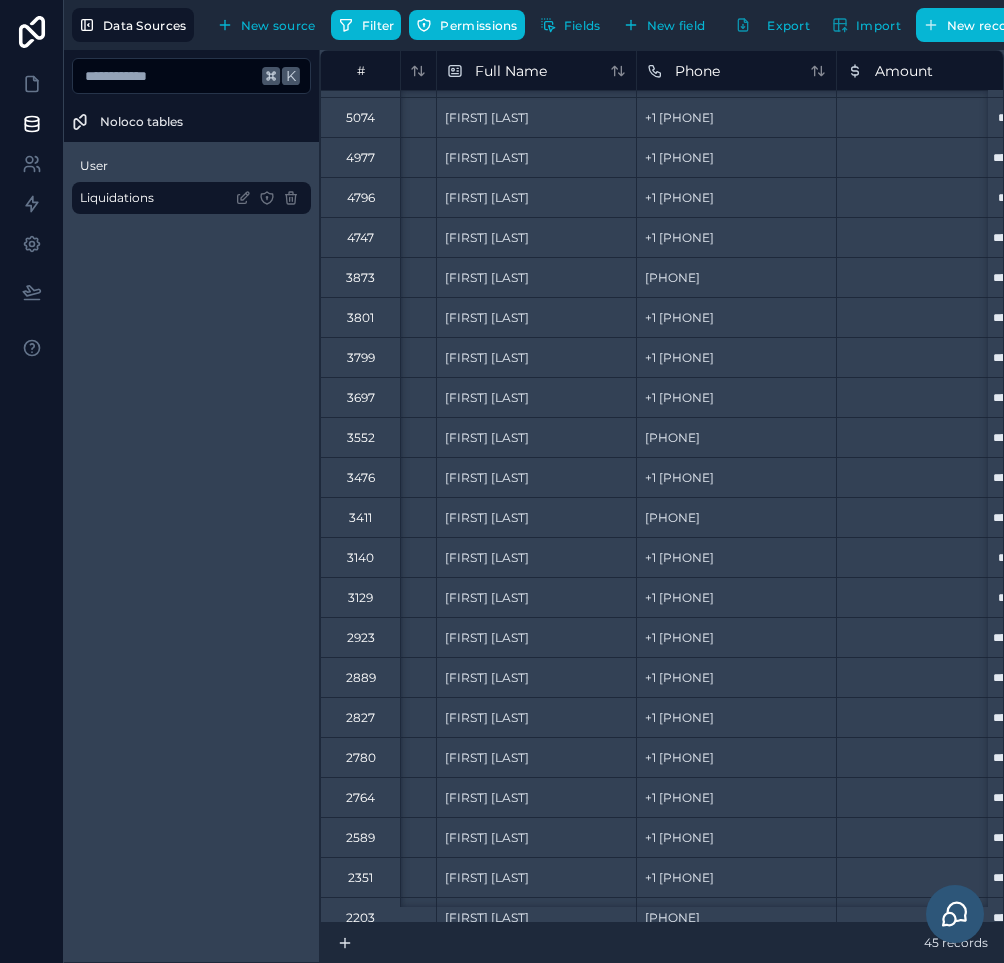 scroll, scrollTop: 983, scrollLeft: 564, axis: both 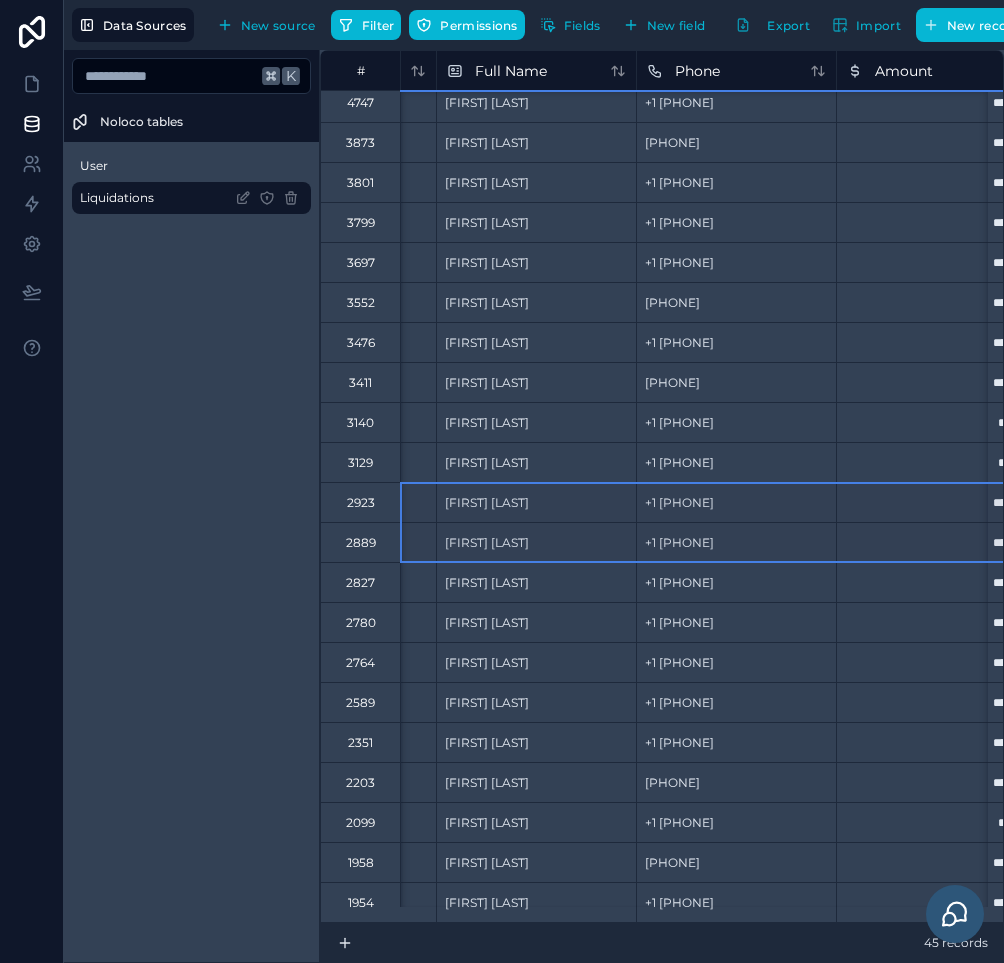 drag, startPoint x: 372, startPoint y: 485, endPoint x: 363, endPoint y: 519, distance: 35.17101 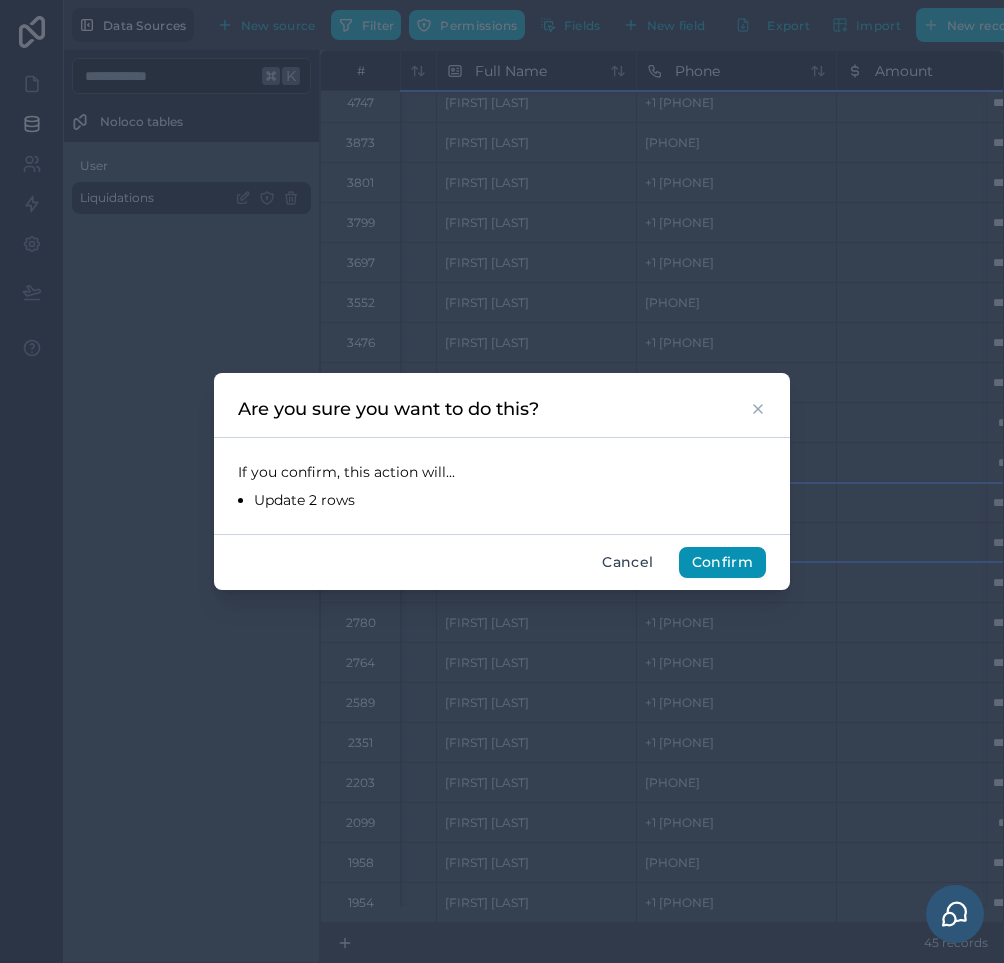 click on "Confirm" at bounding box center [722, 563] 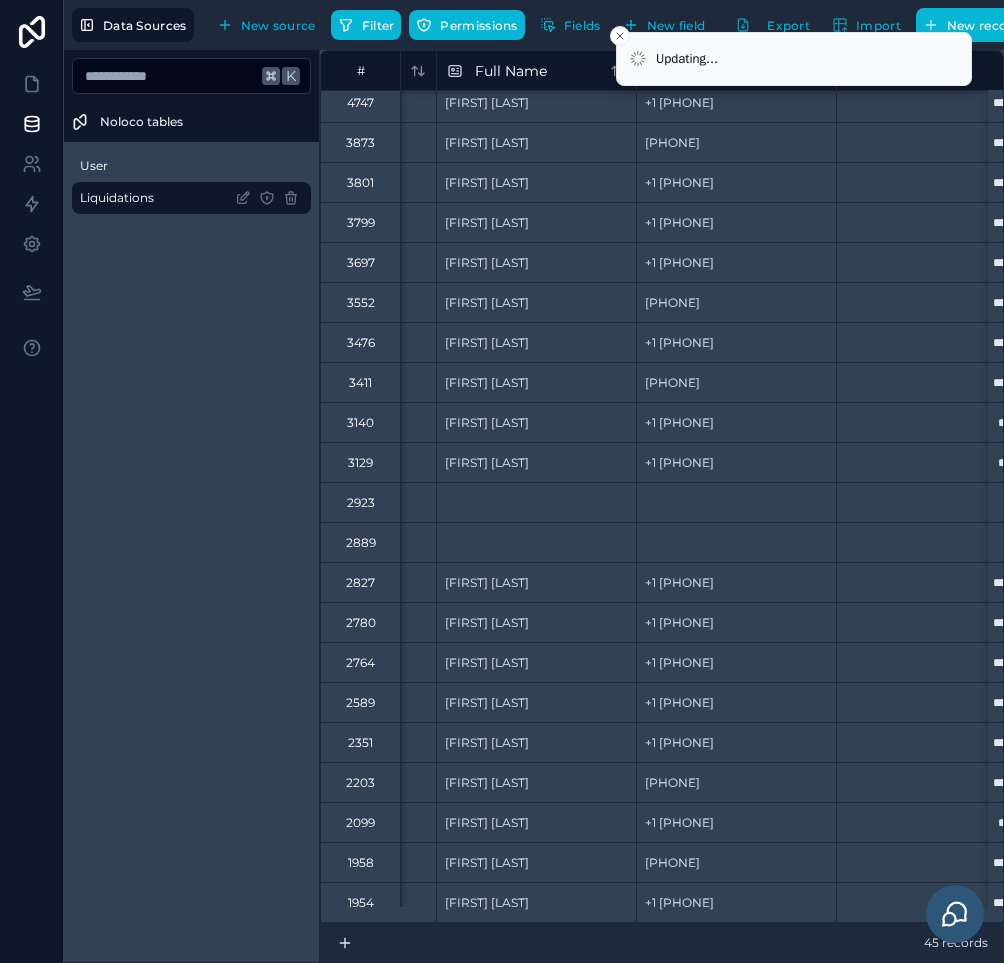 click on "3476" at bounding box center [360, 342] 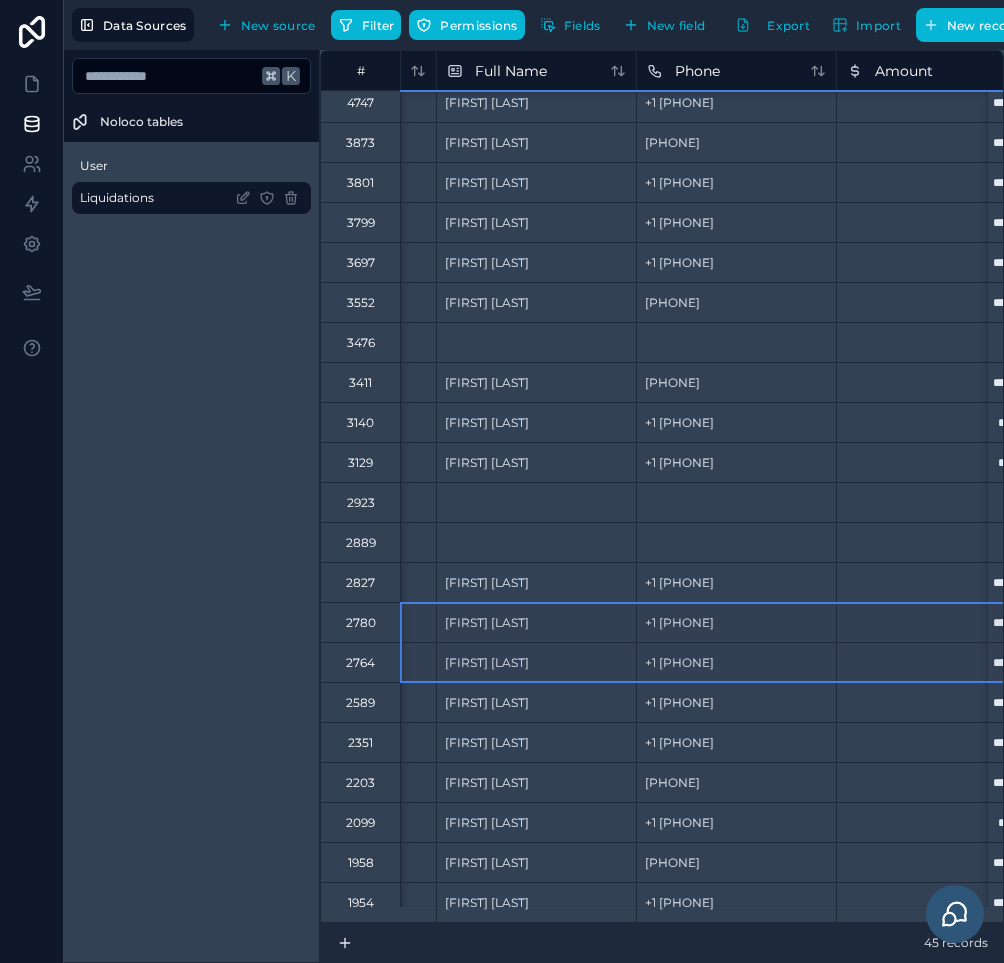 drag, startPoint x: 369, startPoint y: 617, endPoint x: 375, endPoint y: 638, distance: 21.84033 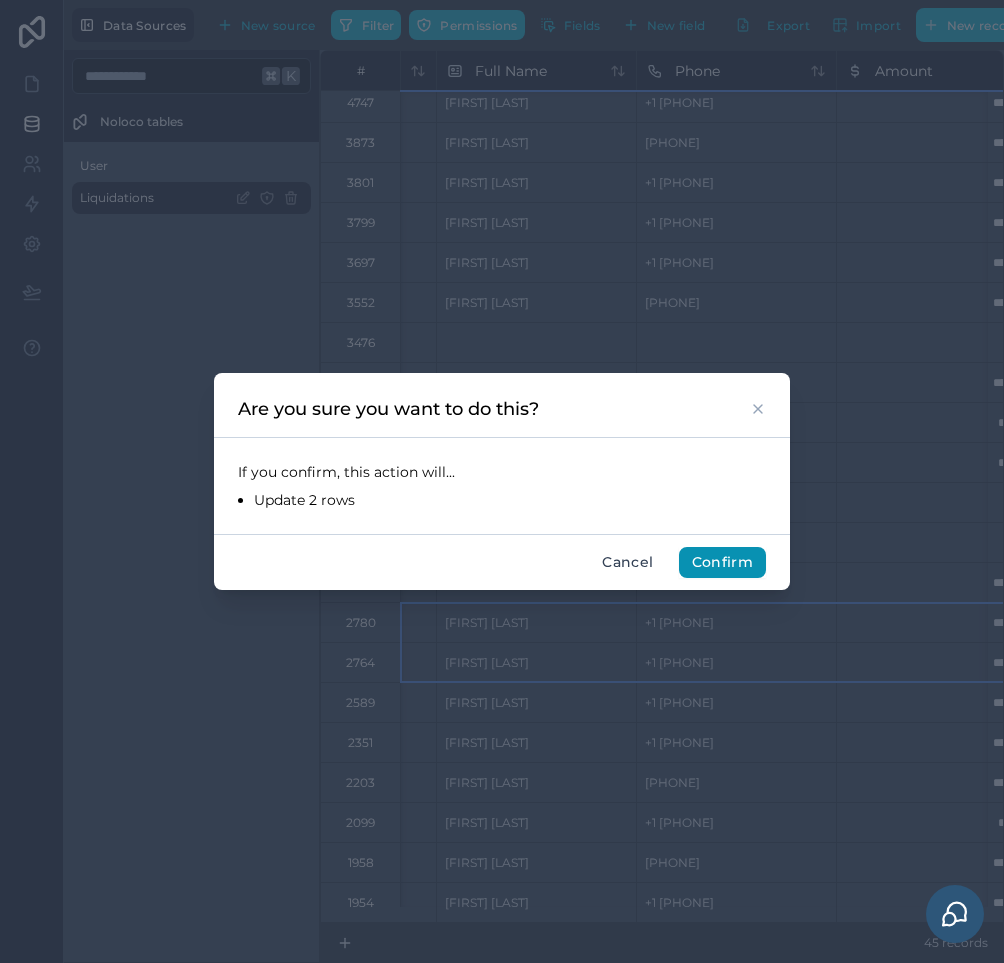 click on "Confirm" at bounding box center (722, 563) 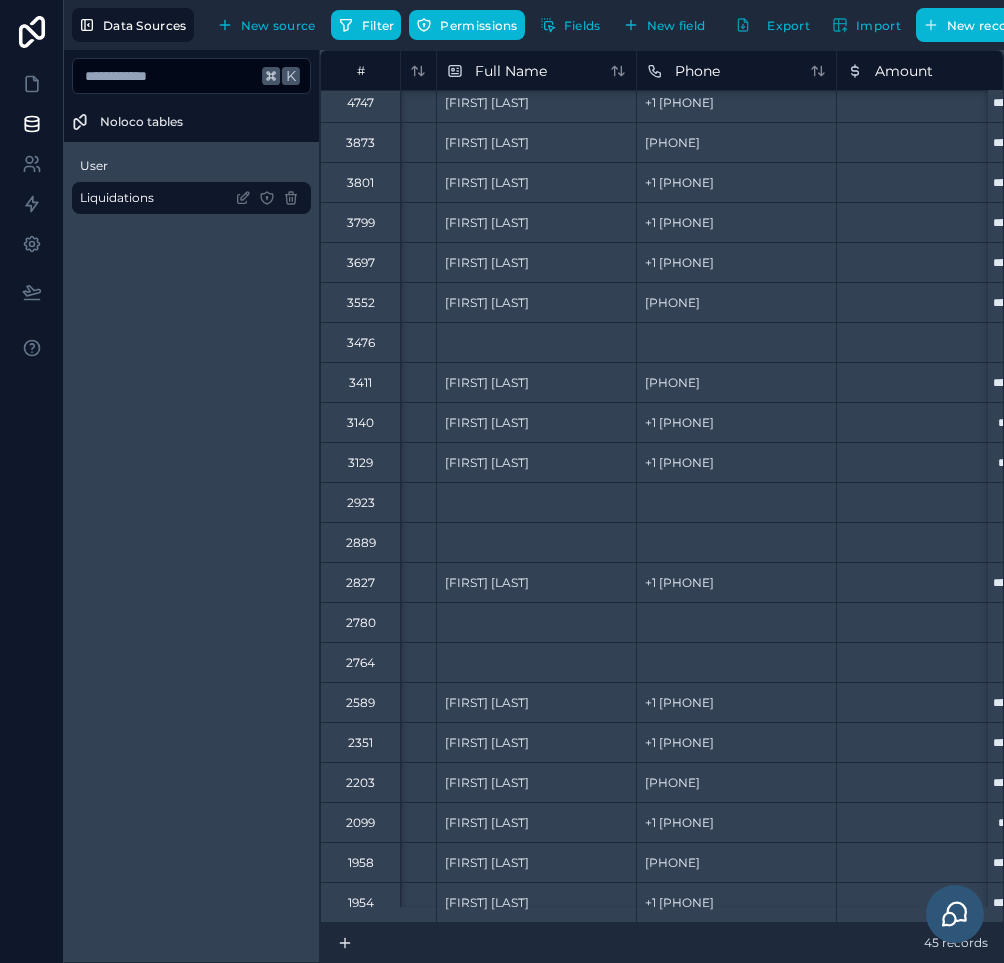 click on "2351" at bounding box center [360, 742] 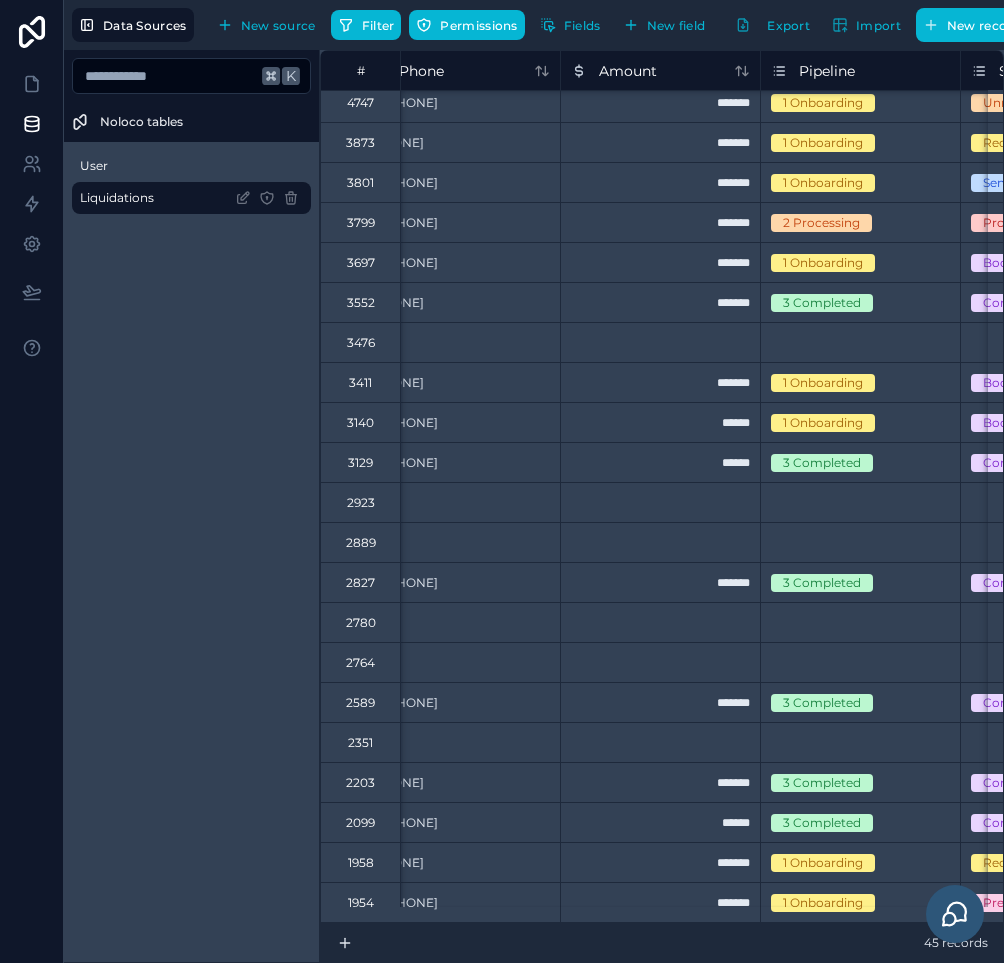 scroll, scrollTop: 983, scrollLeft: 963, axis: both 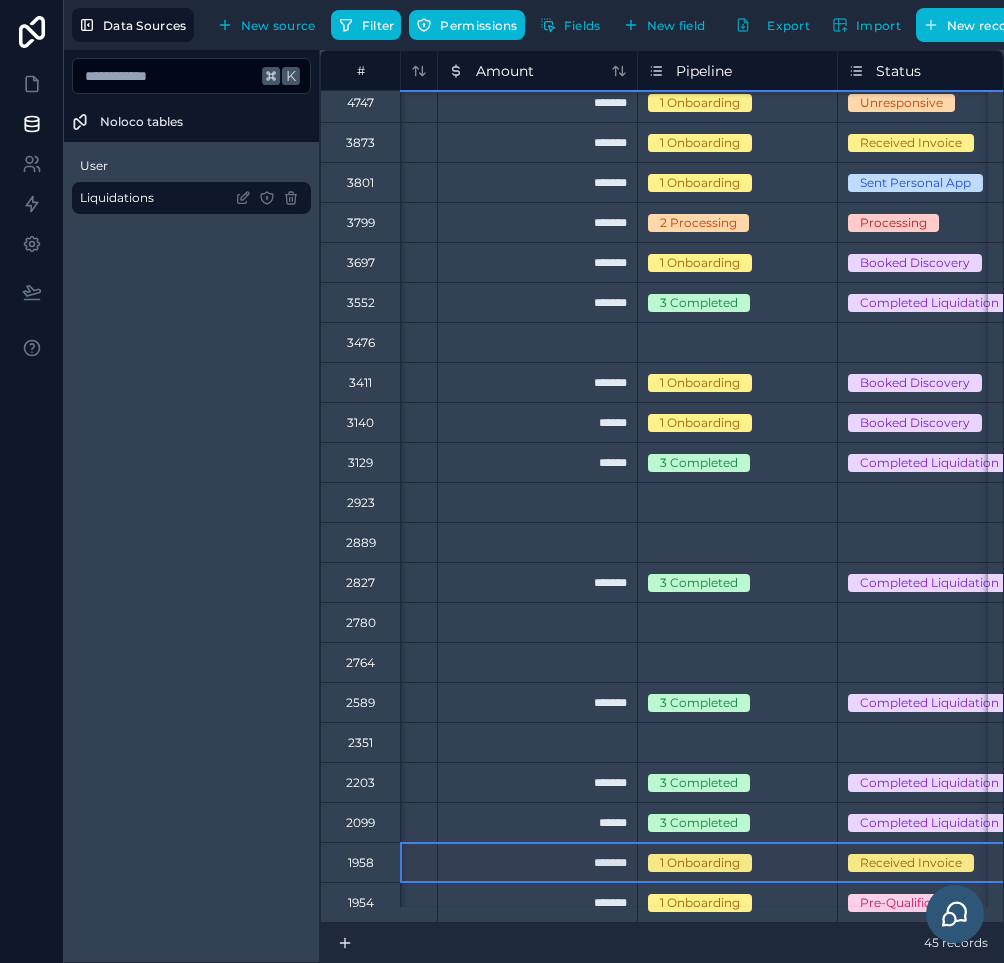 click on "1958" at bounding box center (360, 862) 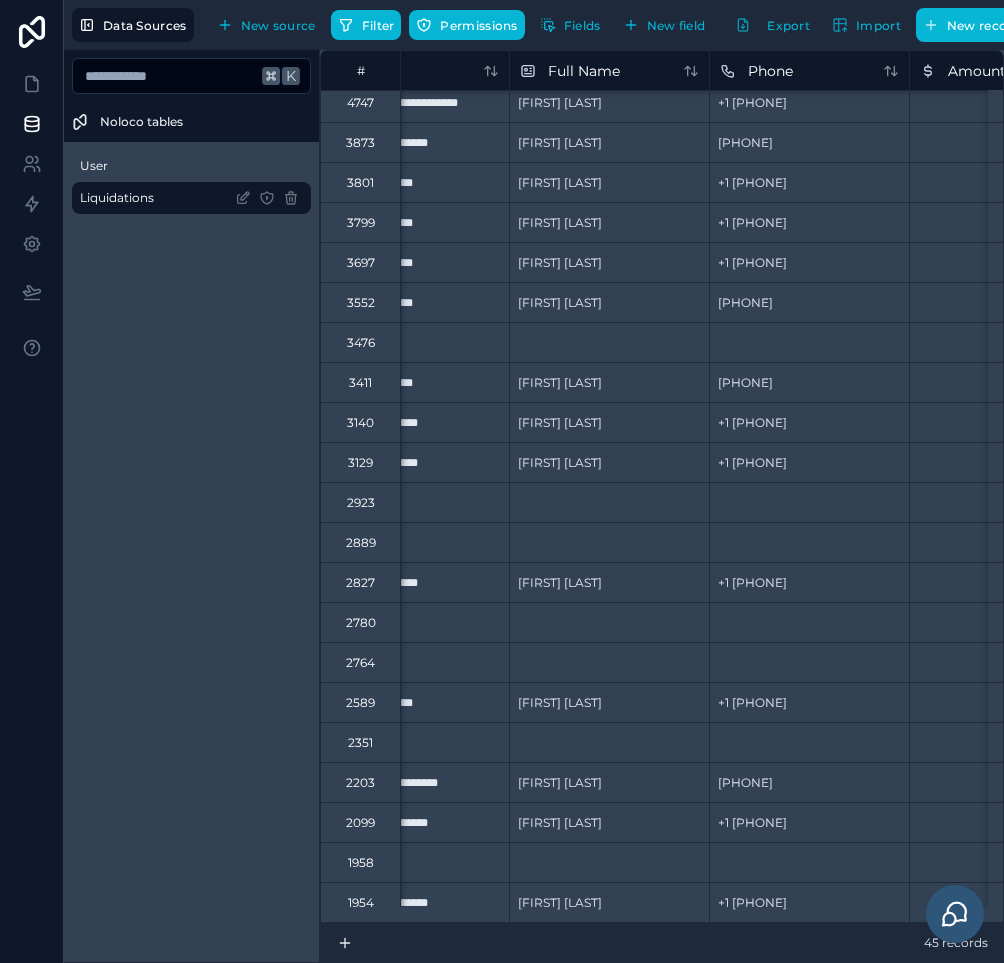scroll, scrollTop: 983, scrollLeft: 520, axis: both 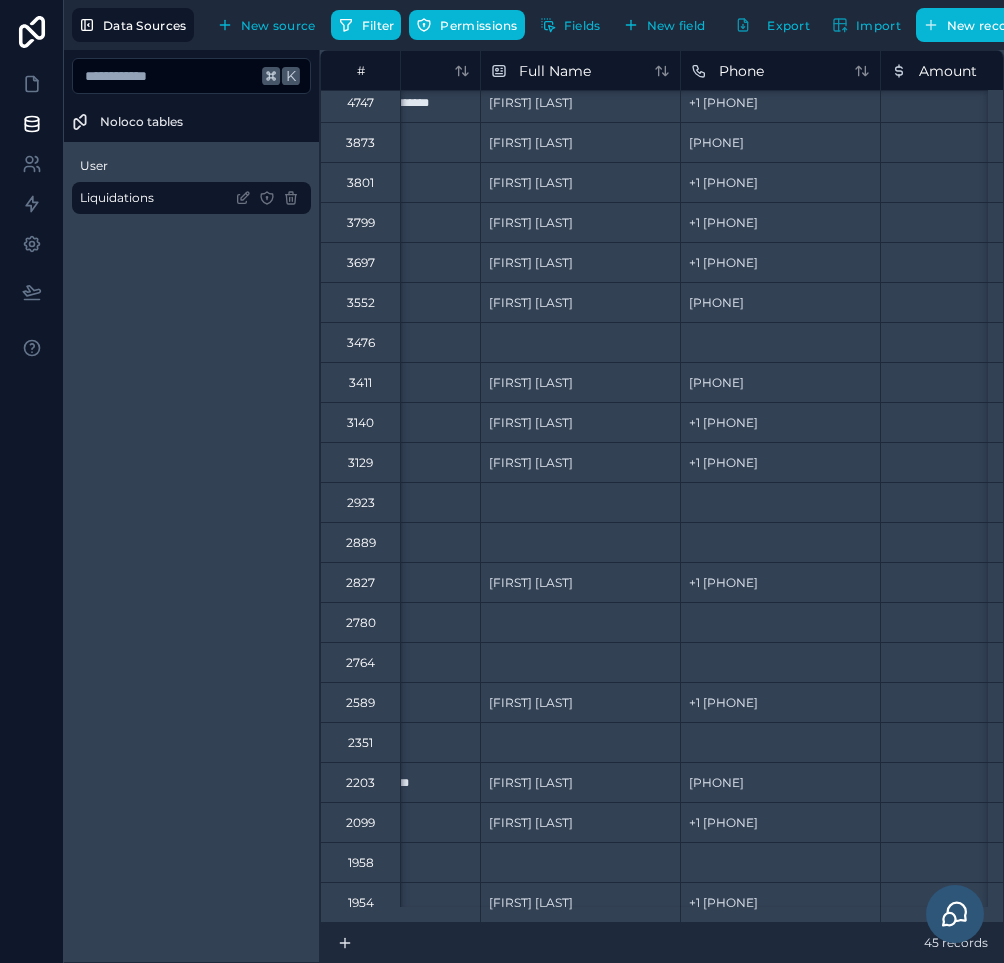 drag, startPoint x: 350, startPoint y: 361, endPoint x: 361, endPoint y: 374, distance: 17.029387 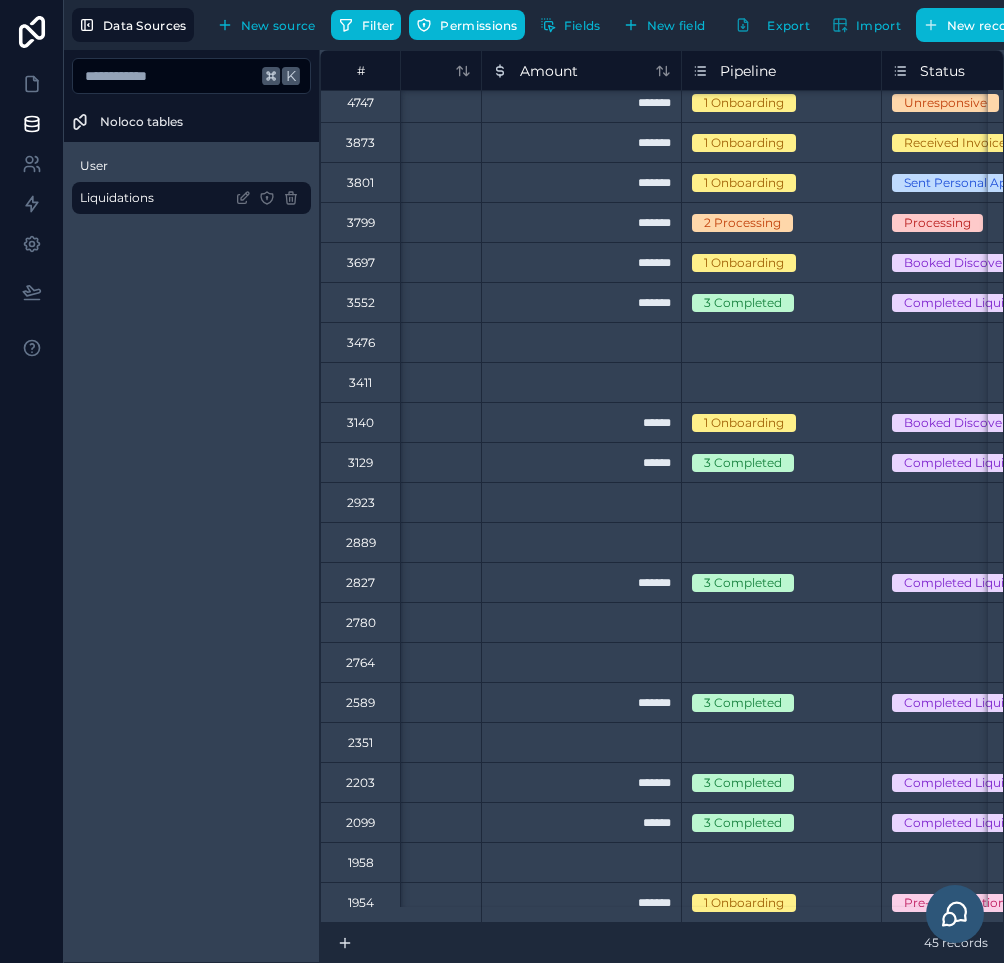 scroll, scrollTop: 983, scrollLeft: 933, axis: both 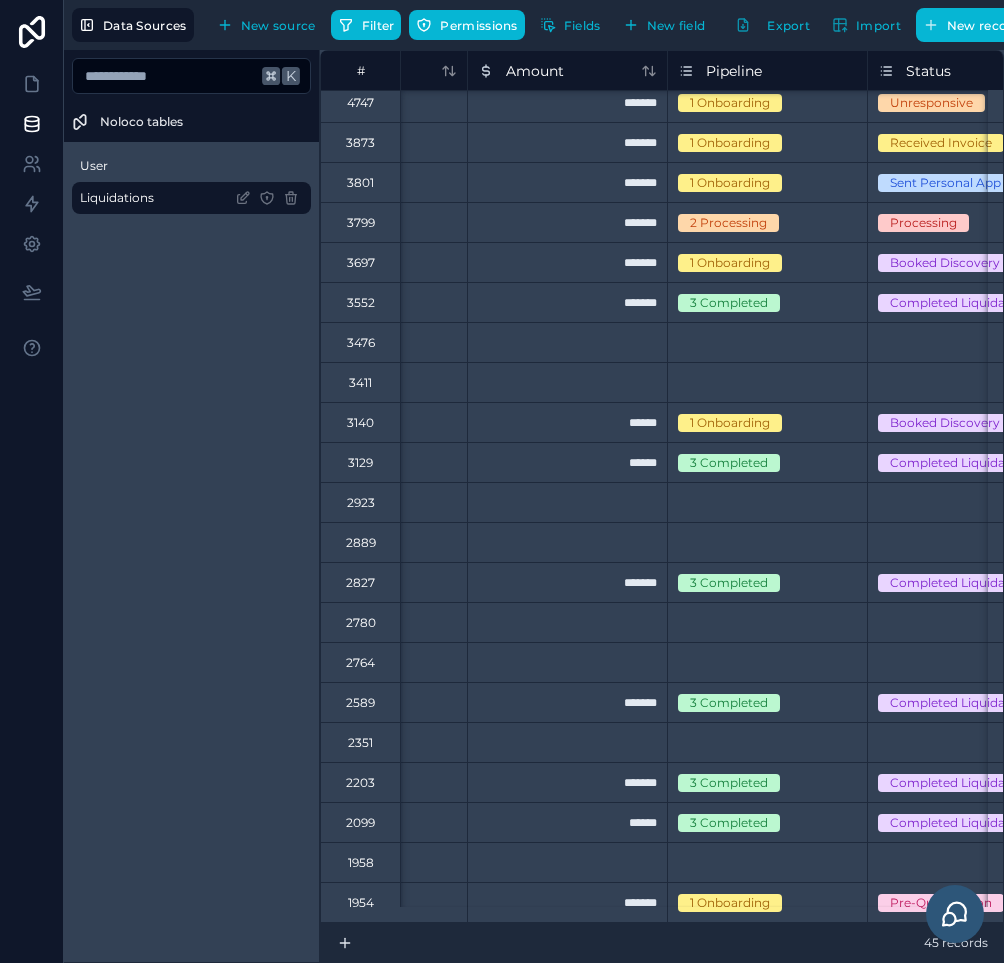 click on "3140" at bounding box center [360, 423] 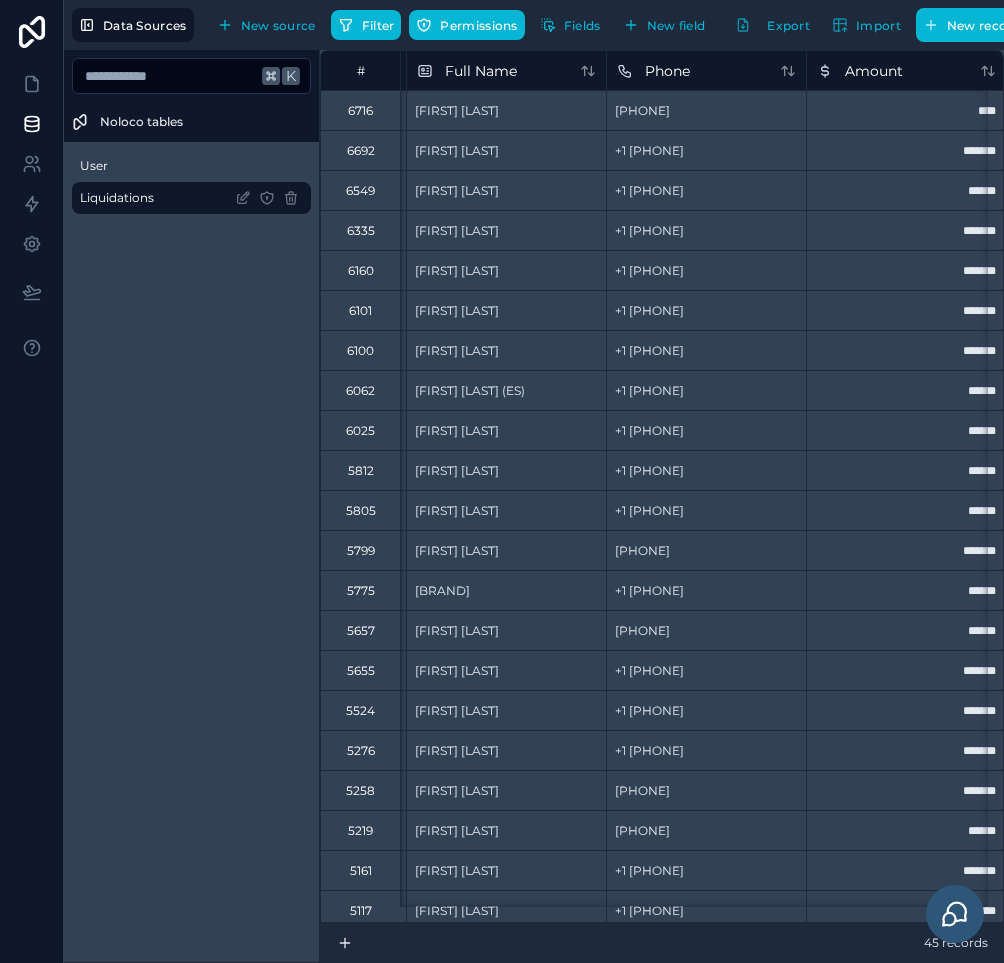 scroll, scrollTop: 0, scrollLeft: 604, axis: horizontal 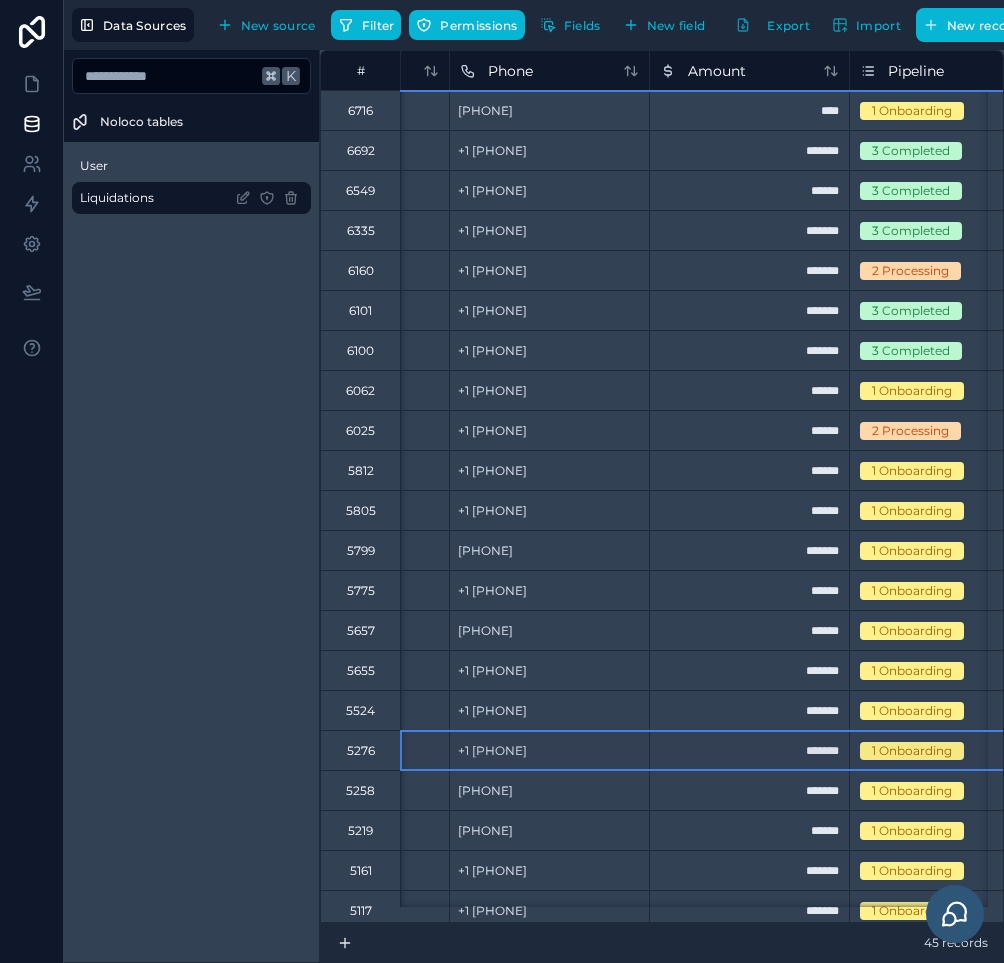 click on "5276" at bounding box center [361, 751] 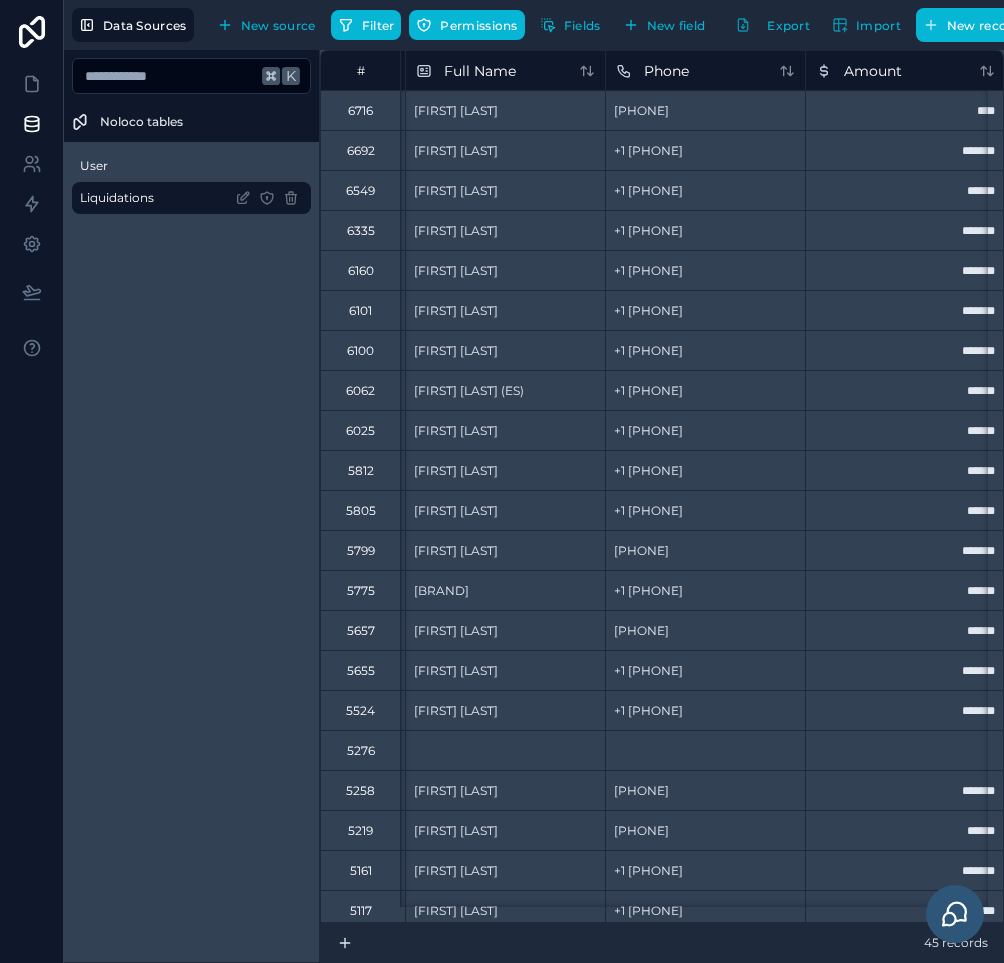 scroll, scrollTop: 0, scrollLeft: 599, axis: horizontal 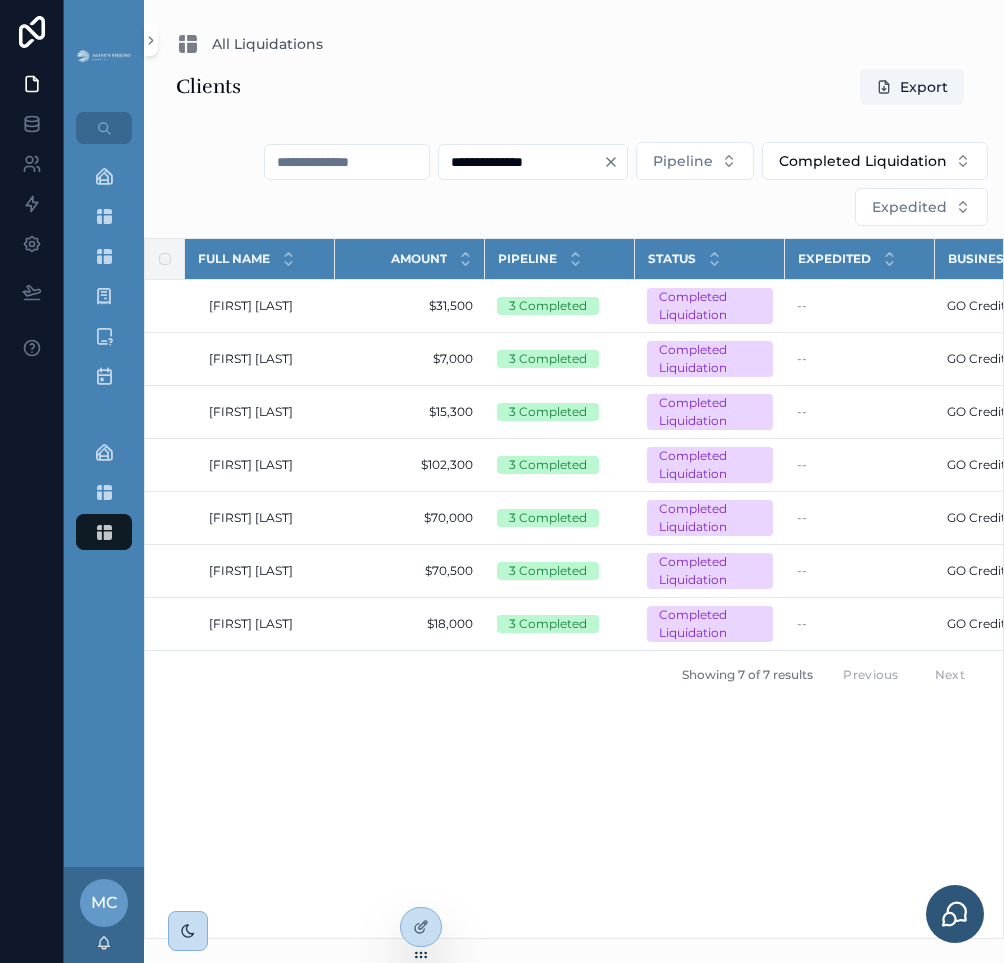 click on "**********" at bounding box center [574, 184] 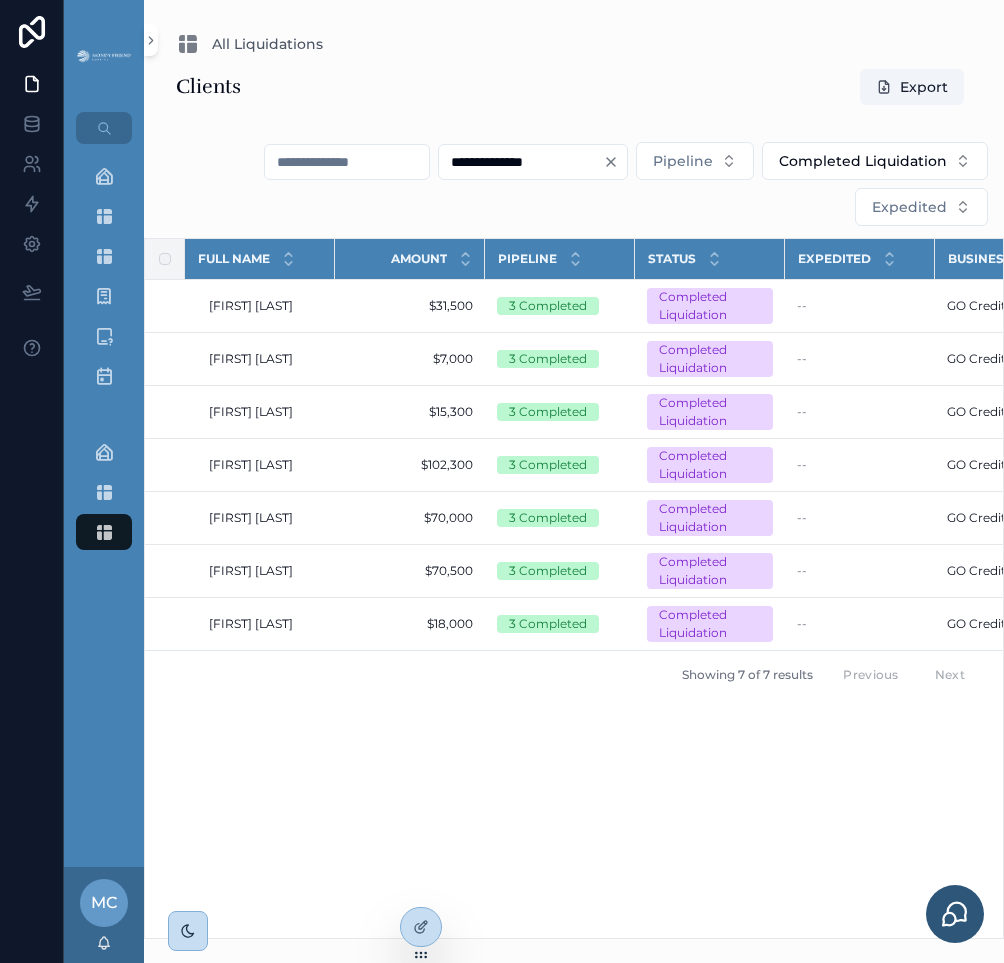 click on "Full Name Amount Pipeline Status Expedited Business Updated at Created at Kevin Orsini Kevin Orsini $31,500 $31,500 3 Completed Completed Liquidation -- GO Credit Pros GO Credit Pros 7/13/2025 4:16 PM 7/13/2025 4:16 PM 5/29/2025 1:16 PM 5/29/2025 1:16 PM John Schwind John Schwind $7,000 $7,000 3 Completed Completed Liquidation -- GO Credit Pros GO Credit Pros 7/2/2025 11:18 AM 7/2/2025 11:18 AM 5/9/2025 10:36 AM 5/9/2025 10:36 AM Jonathan Spira Jonathan Spira $15,300 $15,300 3 Completed Completed Liquidation -- GO Credit Pros GO Credit Pros 7/10/2025 9:08 AM 7/10/2025 9:08 AM 4/23/2025 9:32 AM 4/23/2025 9:32 AM Bay Roversi-Deal Bay Roversi-Deal $102,300 $102,300 3 Completed Completed Liquidation -- GO Credit Pros GO Credit Pros 7/13/2025 4:18 PM 7/13/2025 4:18 PM 3/13/2025 2:08 PM 3/13/2025 2:08 PM Joel Benjamin Joel Benjamin $70,000 $70,000 3 Completed Completed Liquidation -- GO Credit Pros GO Credit Pros 7/10/2025 9:07 AM 7/10/2025 9:07 AM 3/10/2025 7:30 AM 3/10/2025 7:30 AM David Allen David Allen $70,500" at bounding box center [574, 588] 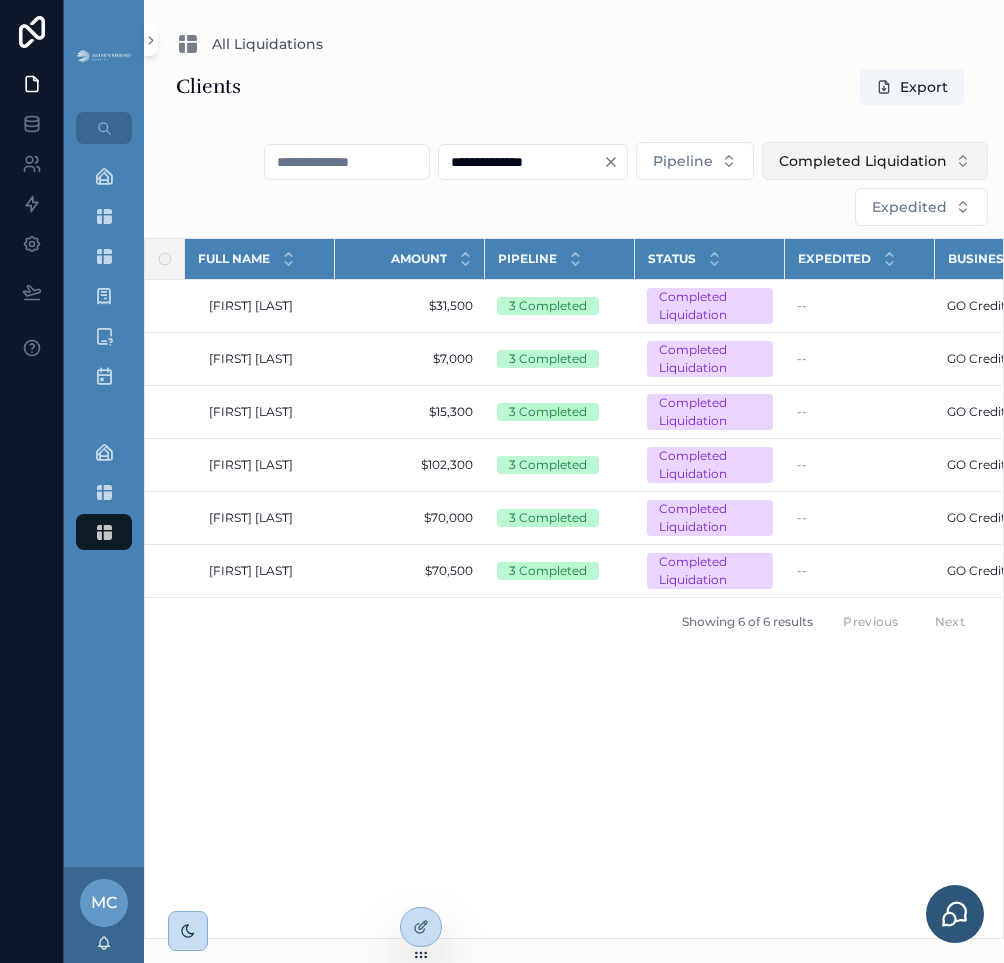 click on "Completed Liquidation" at bounding box center (863, 161) 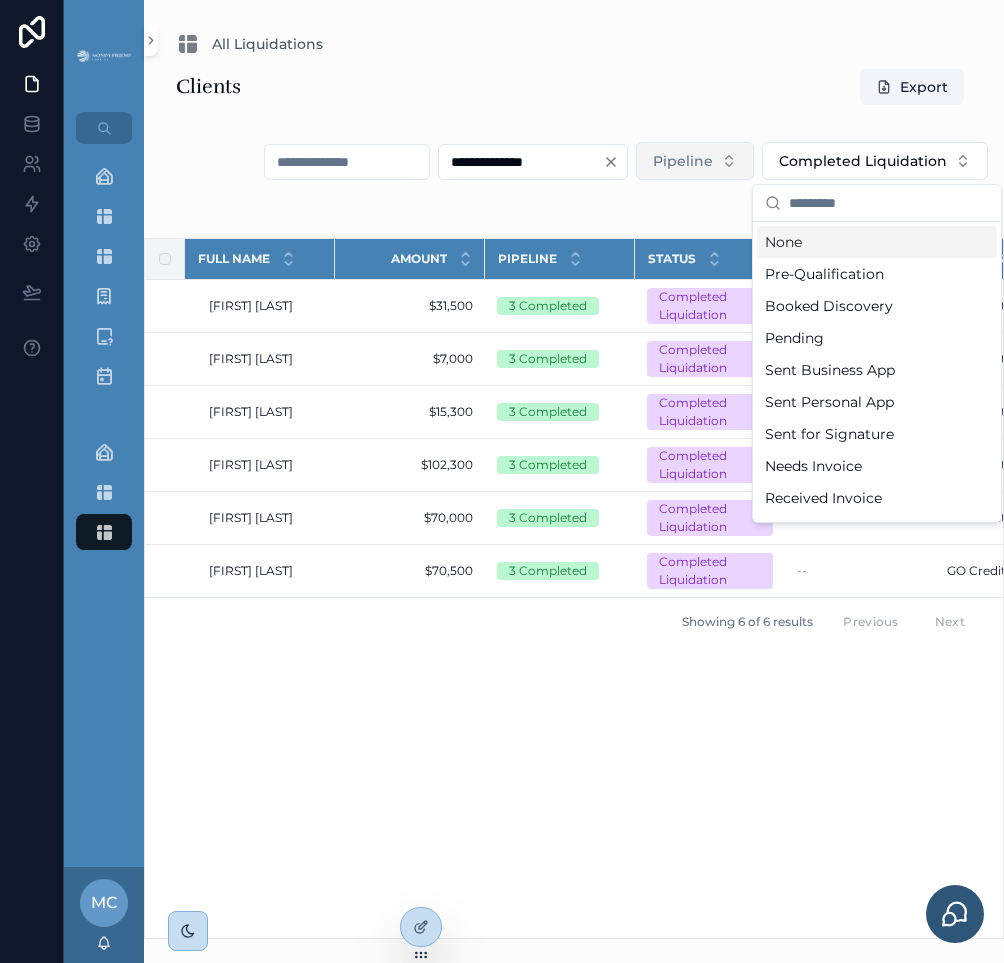 click on "None" at bounding box center [877, 242] 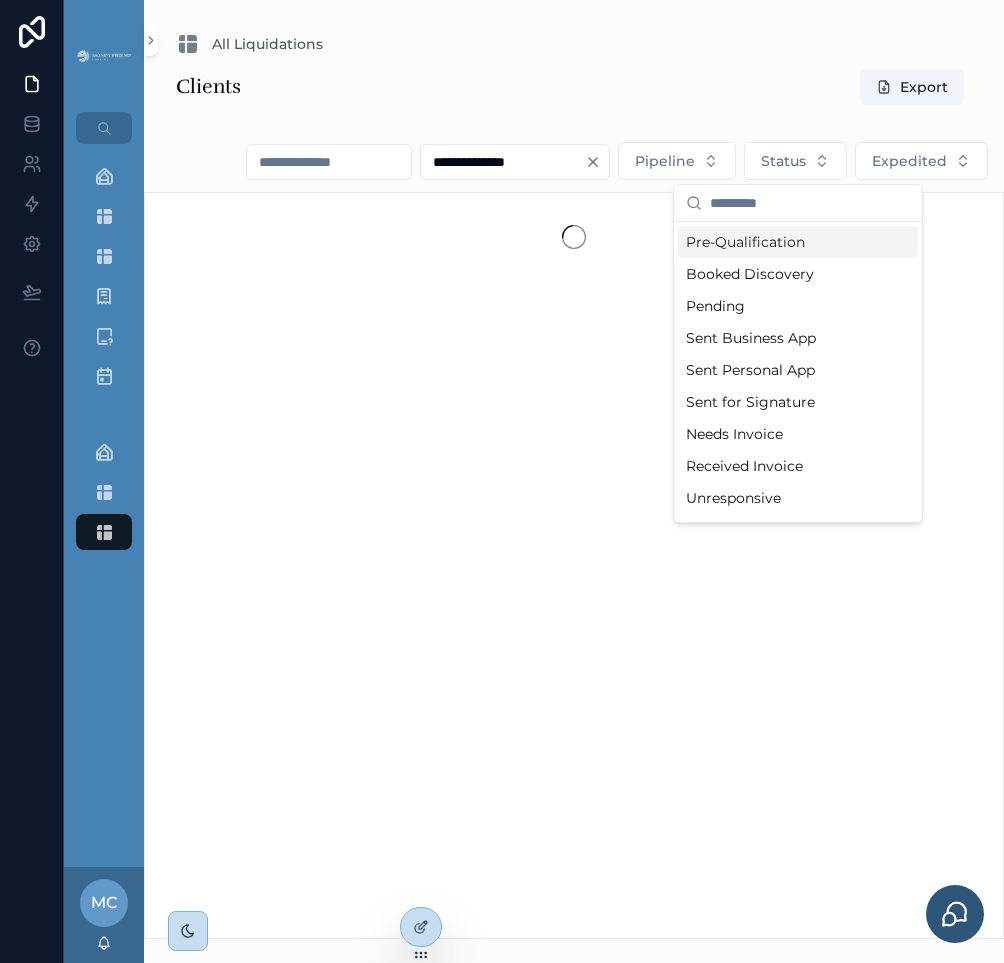 click on "Clients Export" at bounding box center (574, 87) 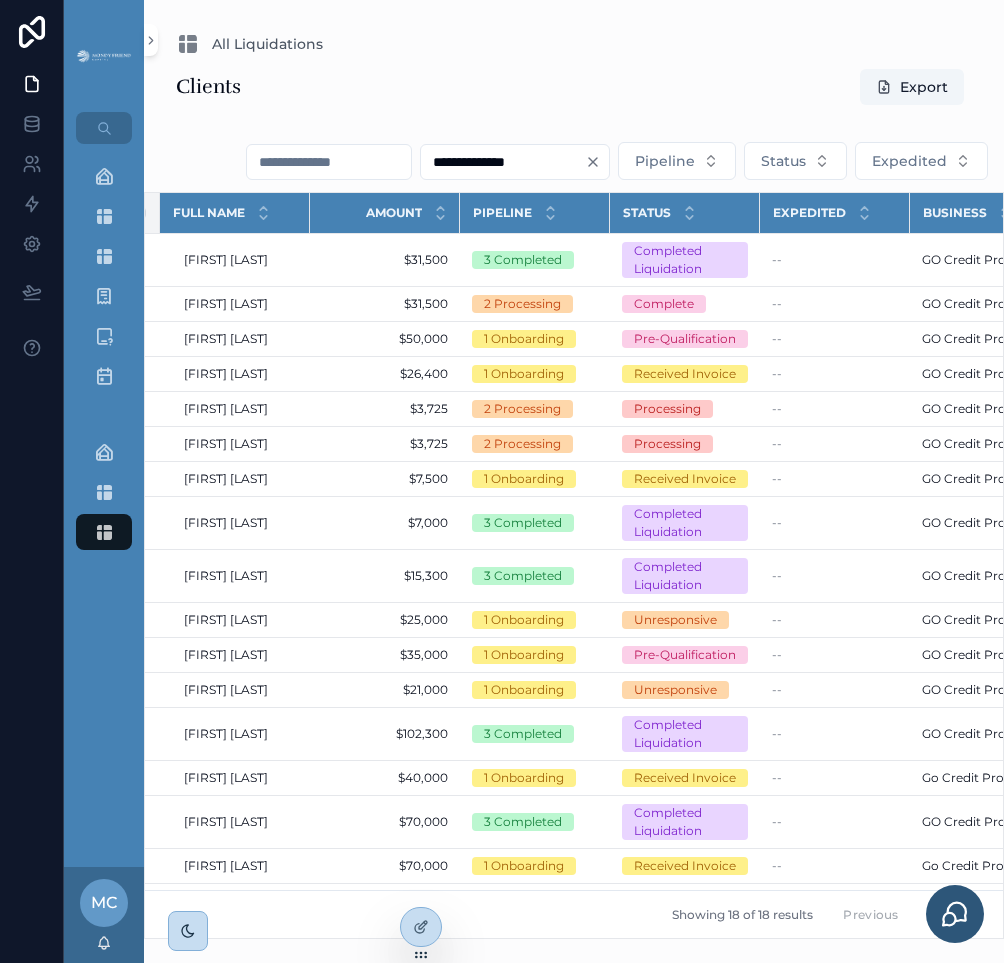 scroll, scrollTop: 0, scrollLeft: 20, axis: horizontal 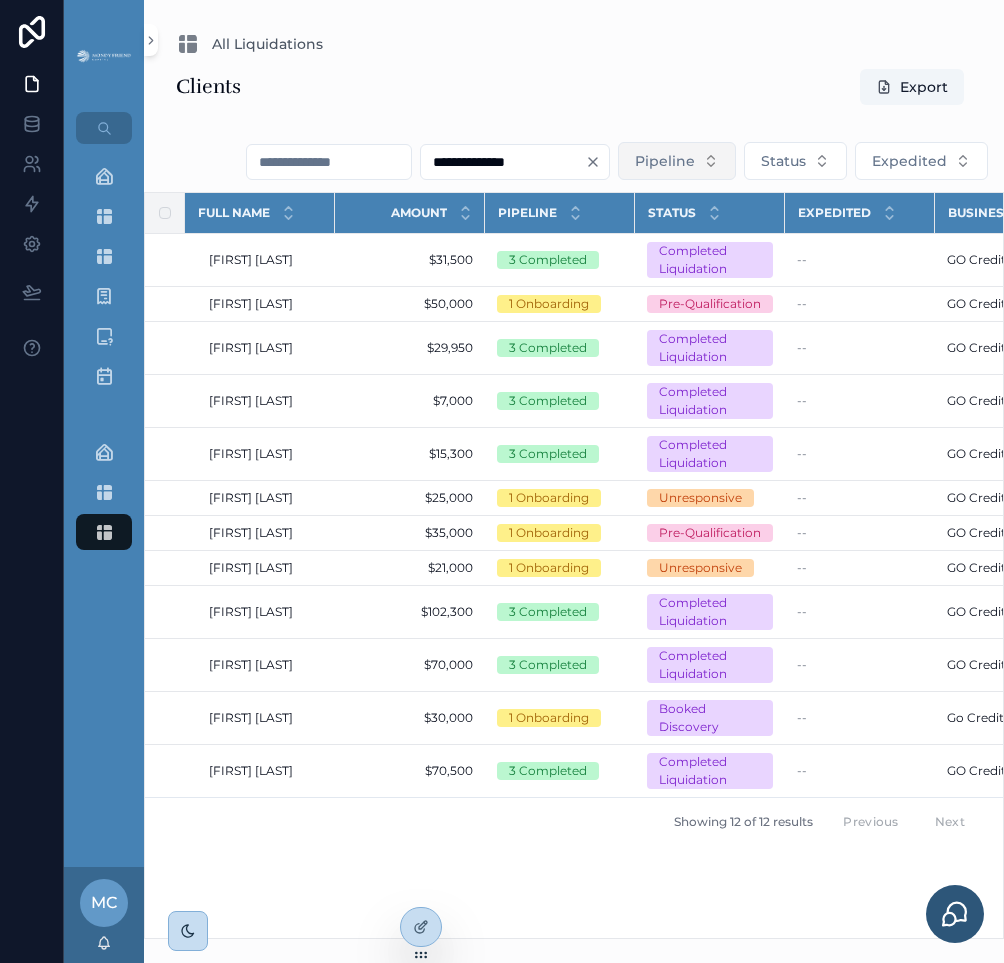 click on "Pipeline" at bounding box center (677, 161) 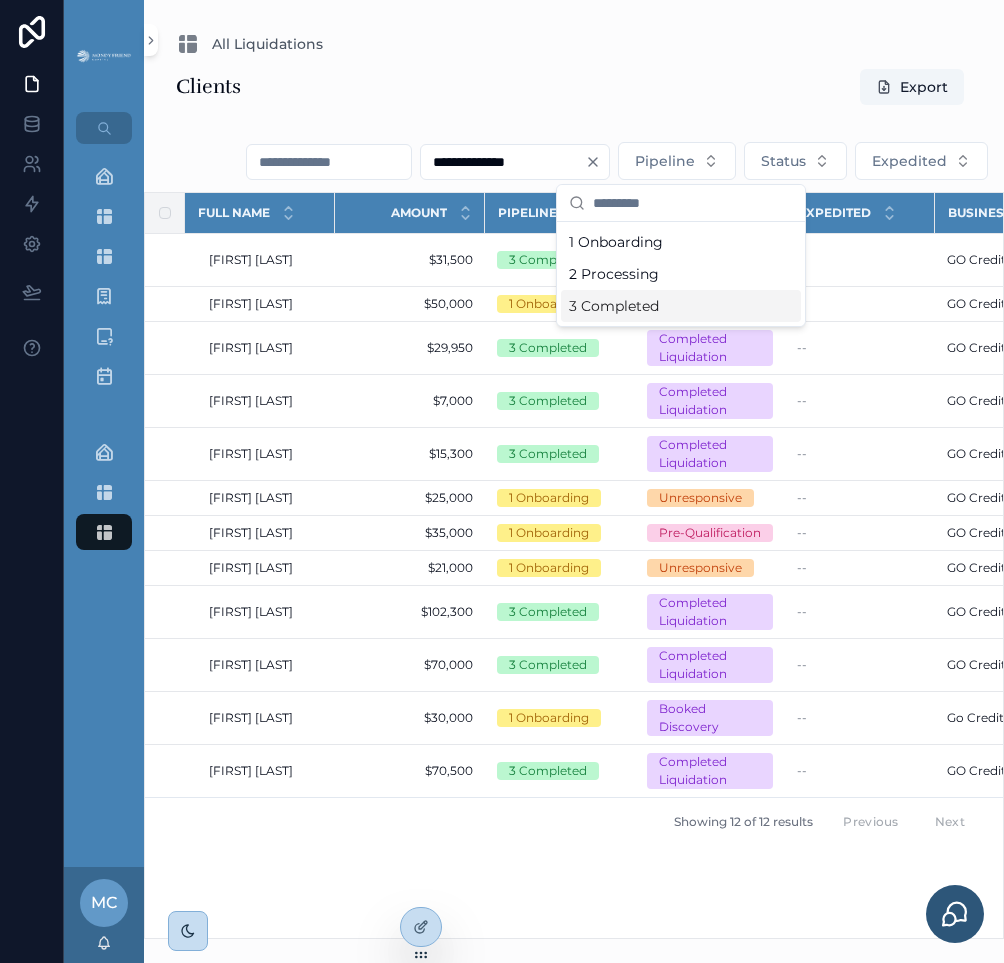click on "3 Completed" at bounding box center [681, 306] 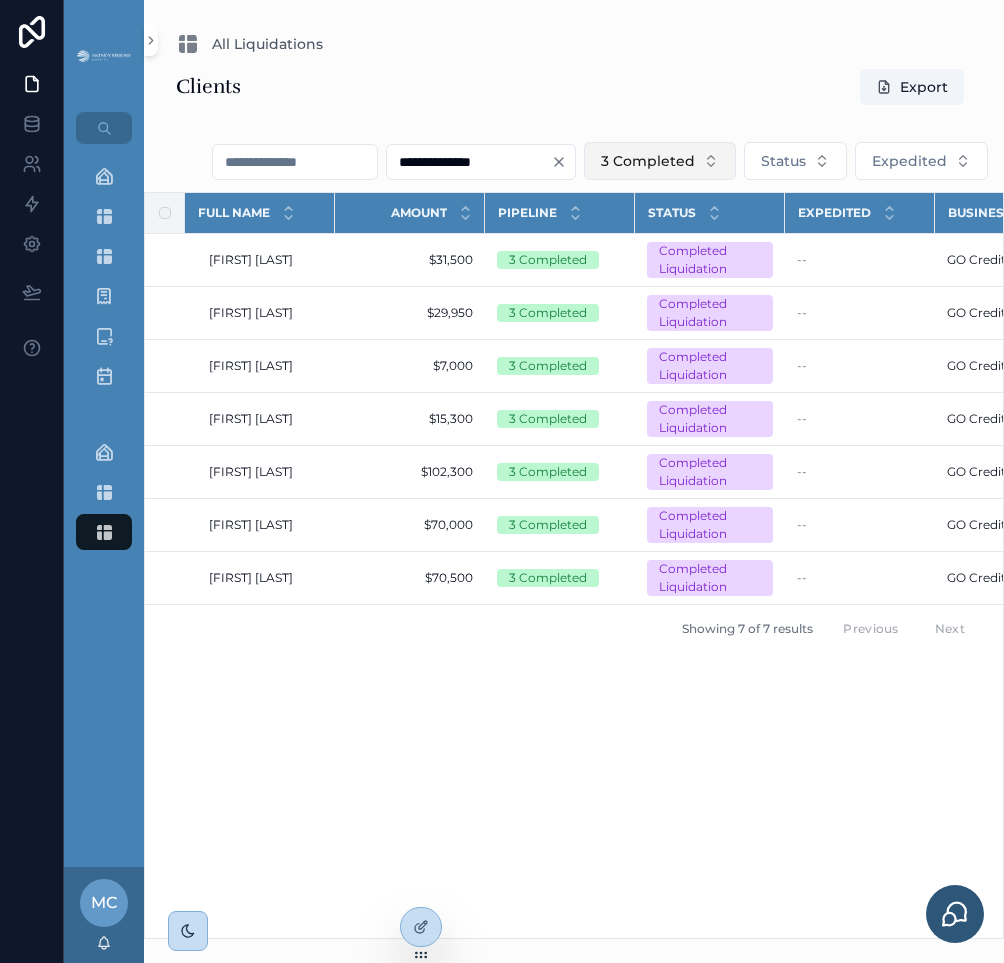 click on "3 Completed" at bounding box center [648, 161] 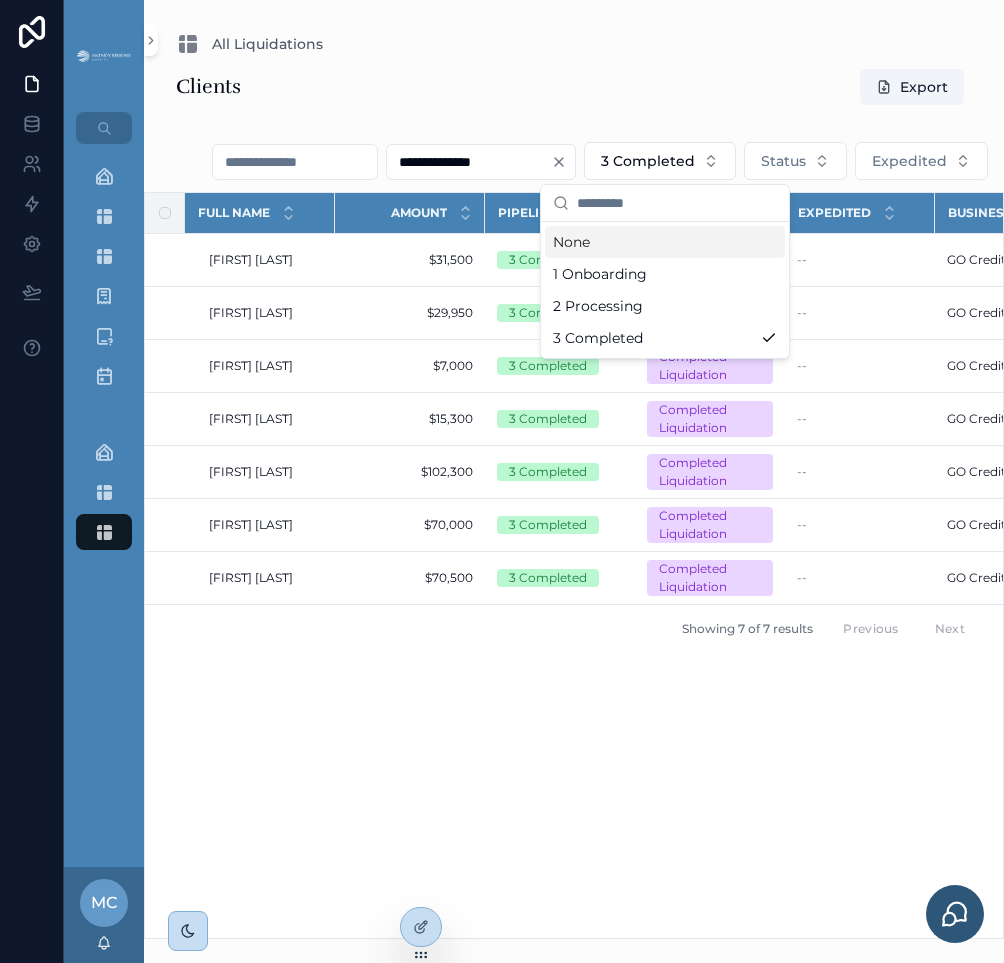 click on "None" at bounding box center [665, 242] 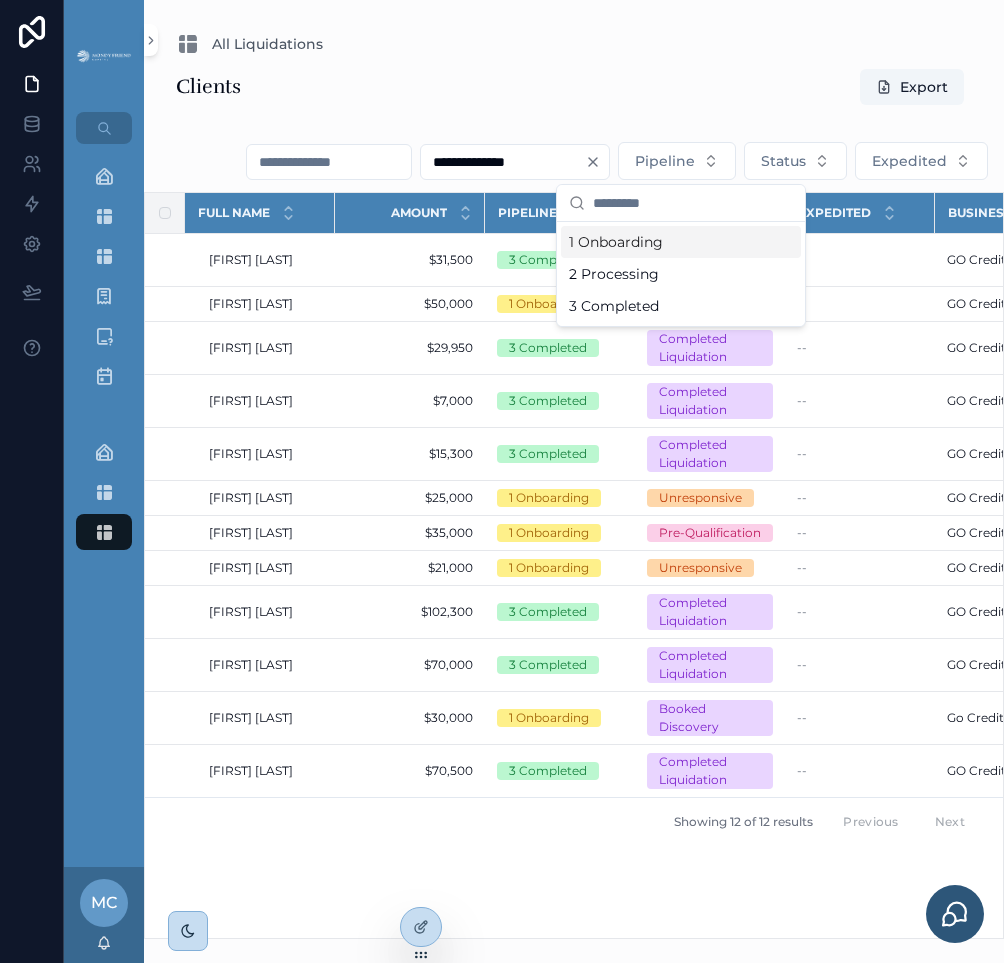 click on "Clients Export" at bounding box center (574, 87) 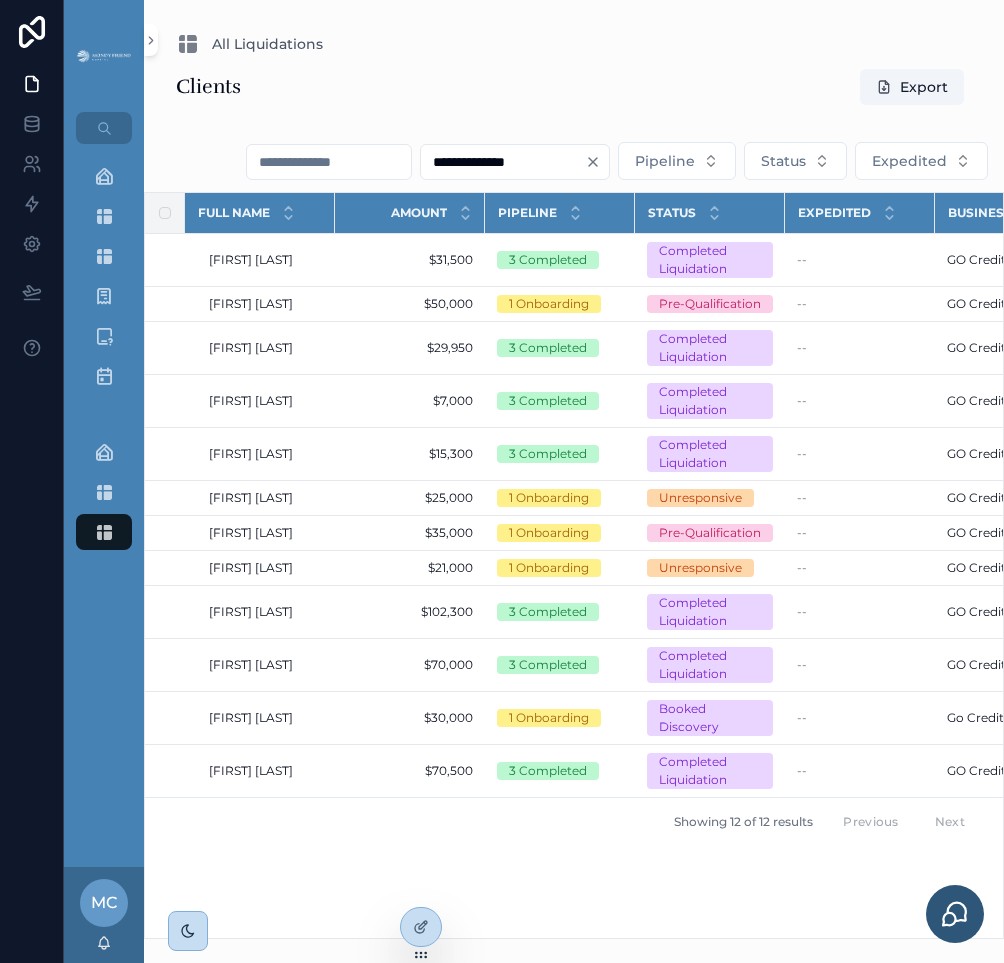 click on "Full Name Amount Pipeline Status Expedited Business Updated at Created at Kevin Orsini Kevin Orsini $31,500 $31,500 3 Completed Completed Liquidation -- GO Credit Pros GO Credit Pros 7/13/2025 4:16 PM 7/13/2025 4:16 PM 5/29/2025 1:16 PM 5/29/2025 1:16 PM Teahjsia Frazier Teahjsia Frazier $50,000 $50,000 1 Onboarding Pre-Qualification -- GO Credit Pros GO Credit Pros 7/10/2025 9:15 AM 7/10/2025 9:15 AM 5/22/2025 7:01 AM 5/22/2025 7:01 AM Abraham Handler Abraham Handler $29,950 $29,950 3 Completed Completed Liquidation -- GO Credit Pros GO Credit Pros 7/13/2025 4:23 PM 7/13/2025 4:23 PM 5/12/2025 8:10 AM 5/12/2025 8:10 AM John Schwind John Schwind $7,000 $7,000 3 Completed Completed Liquidation -- GO Credit Pros GO Credit Pros 7/13/2025 4:21 PM 7/13/2025 4:21 PM 5/9/2025 10:36 AM 5/9/2025 10:36 AM Jonathan Spira Jonathan Spira $15,300 $15,300 3 Completed Completed Liquidation -- GO Credit Pros GO Credit Pros 7/10/2025 9:08 AM 7/10/2025 9:08 AM 4/23/2025 9:32 AM 4/23/2025 9:32 AM Jon Stewart  Jon Stewart  -- --" at bounding box center (574, 565) 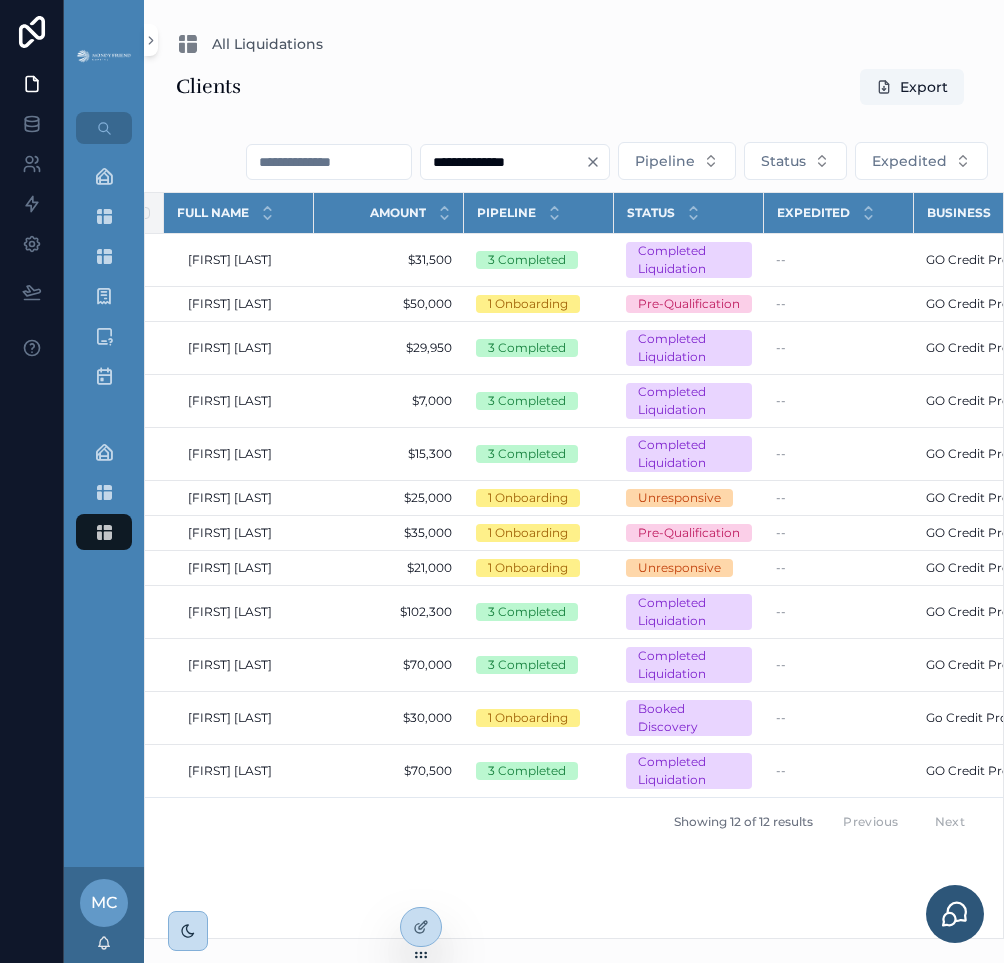 scroll, scrollTop: 0, scrollLeft: 11, axis: horizontal 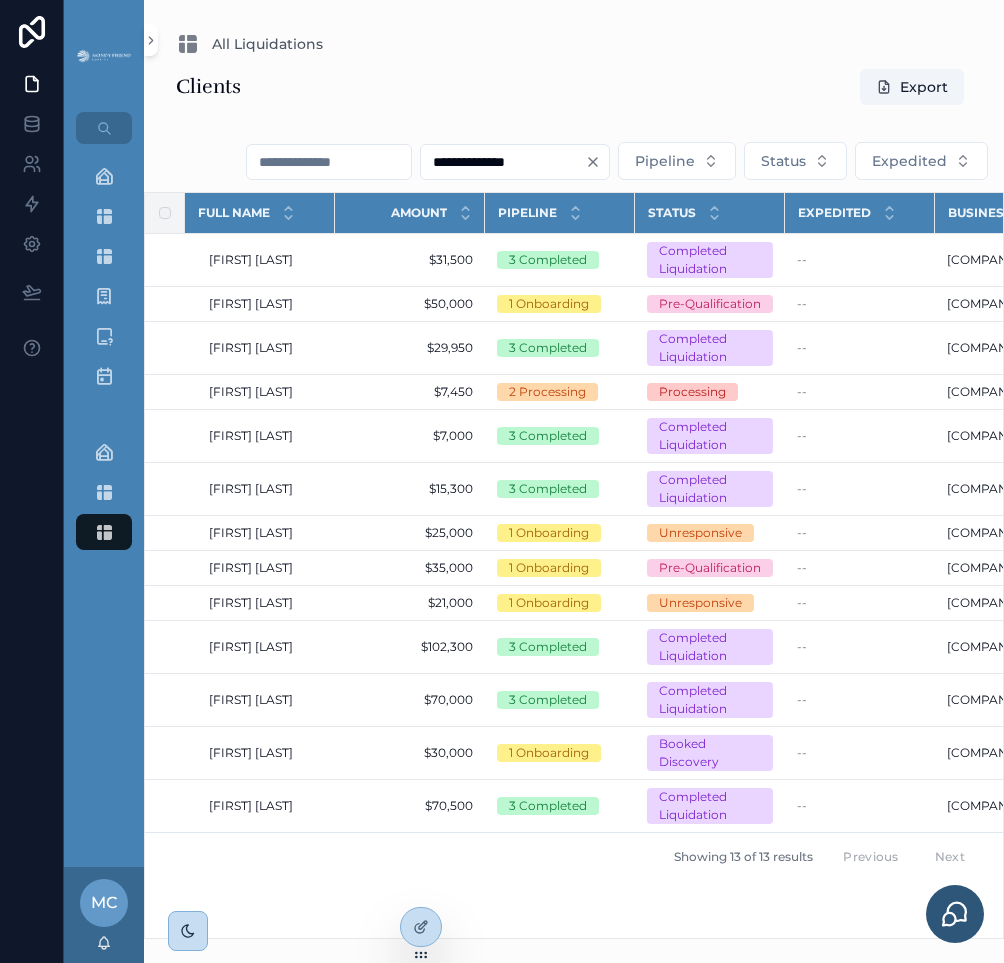click on "**********" at bounding box center [503, 162] 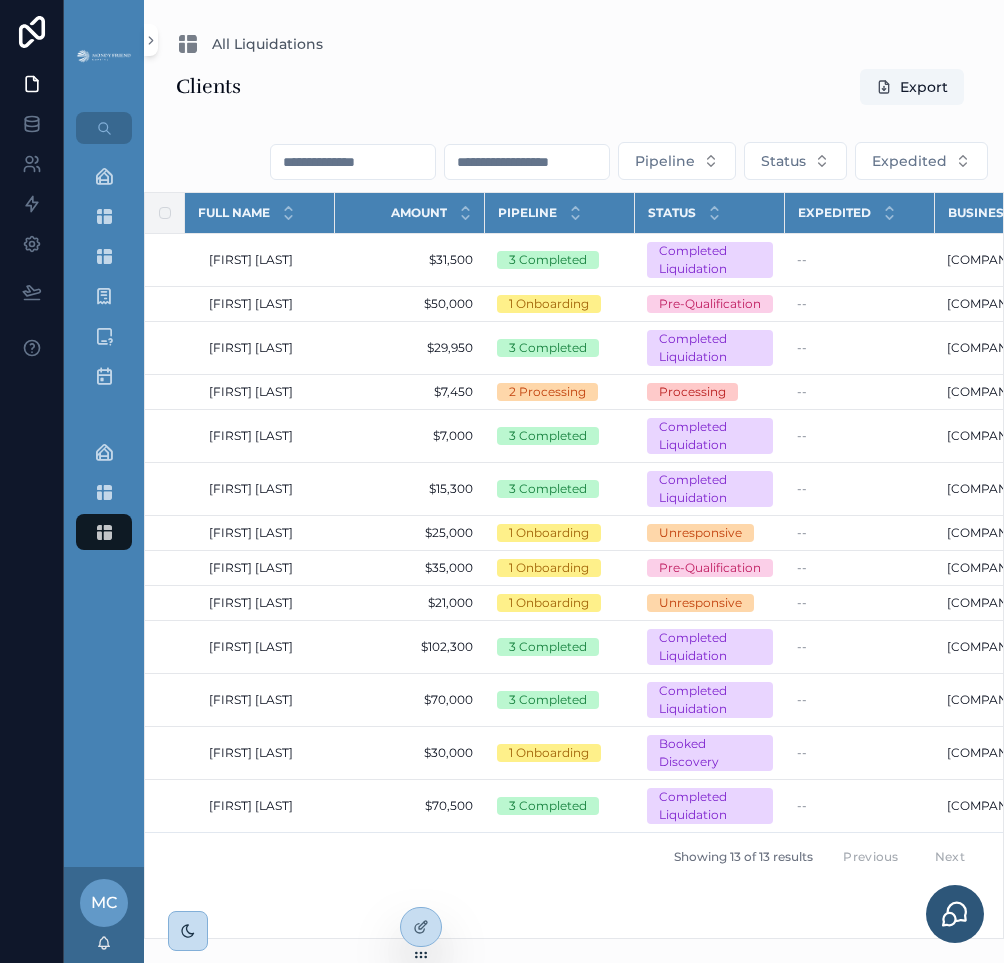 click at bounding box center (527, 162) 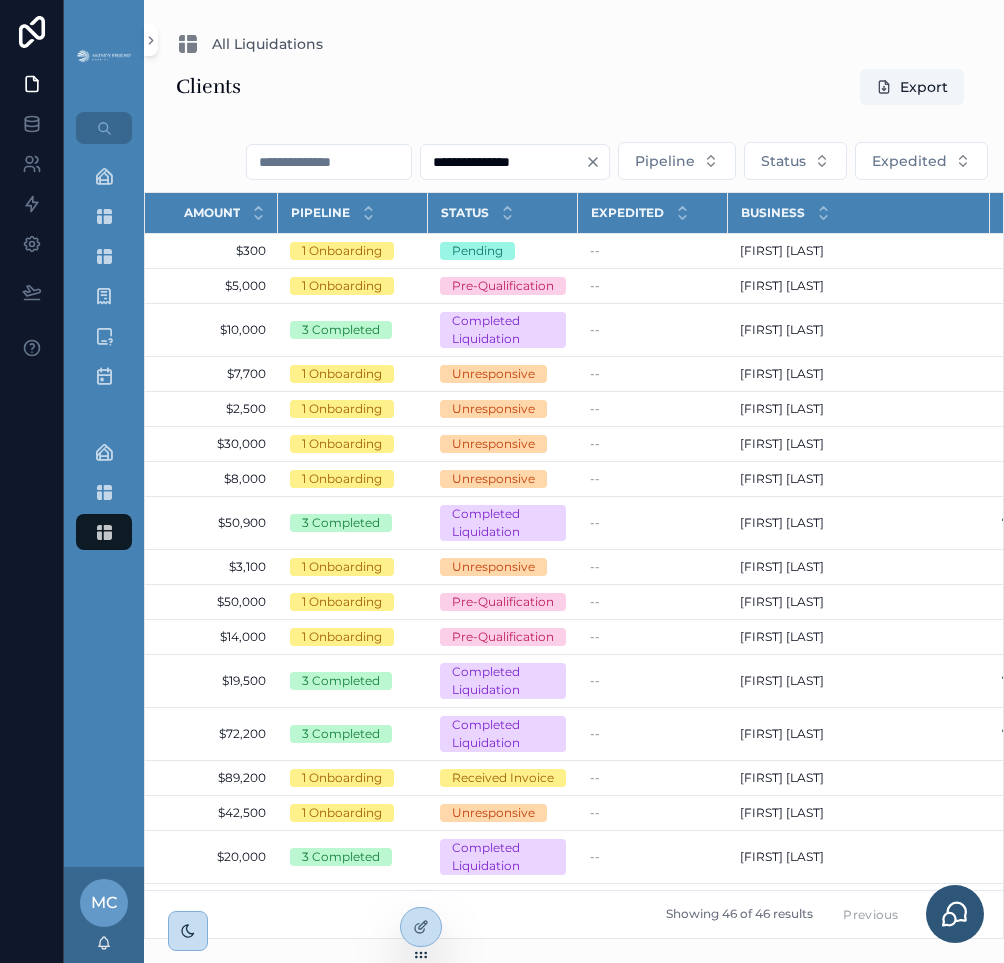 scroll, scrollTop: 0, scrollLeft: 240, axis: horizontal 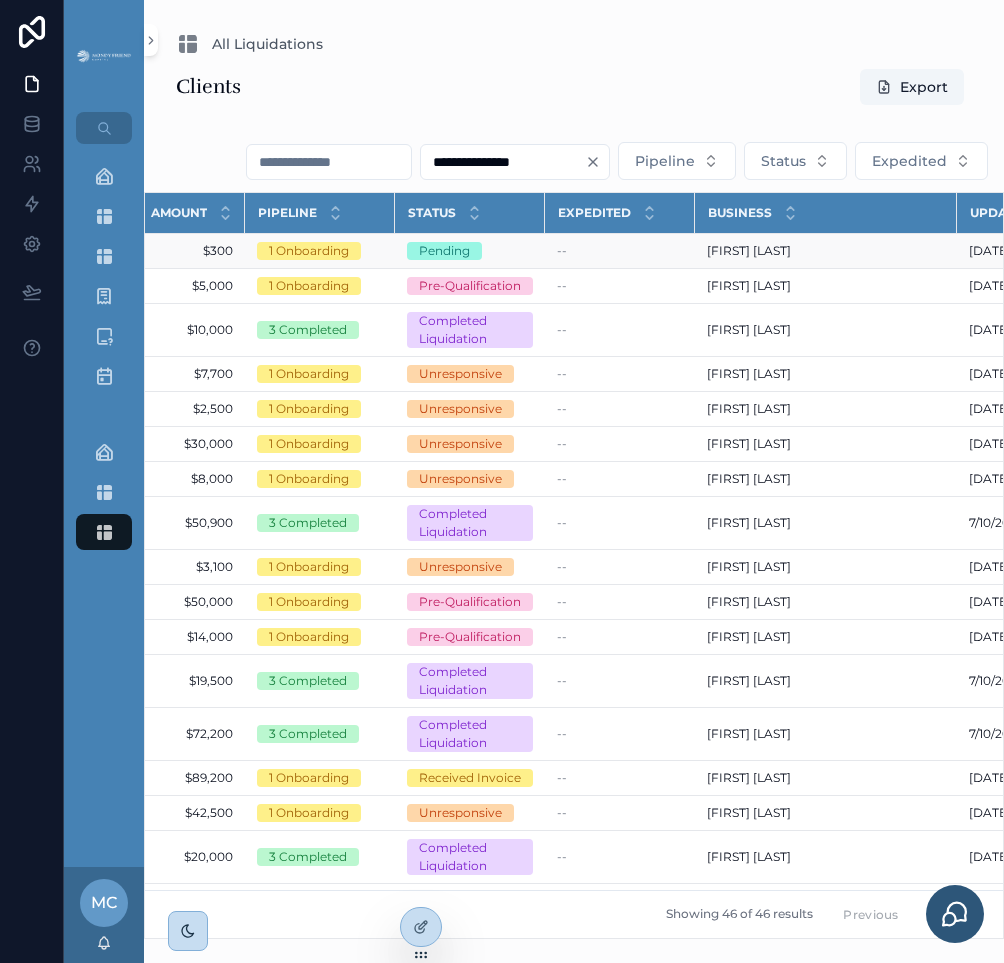 type on "**********" 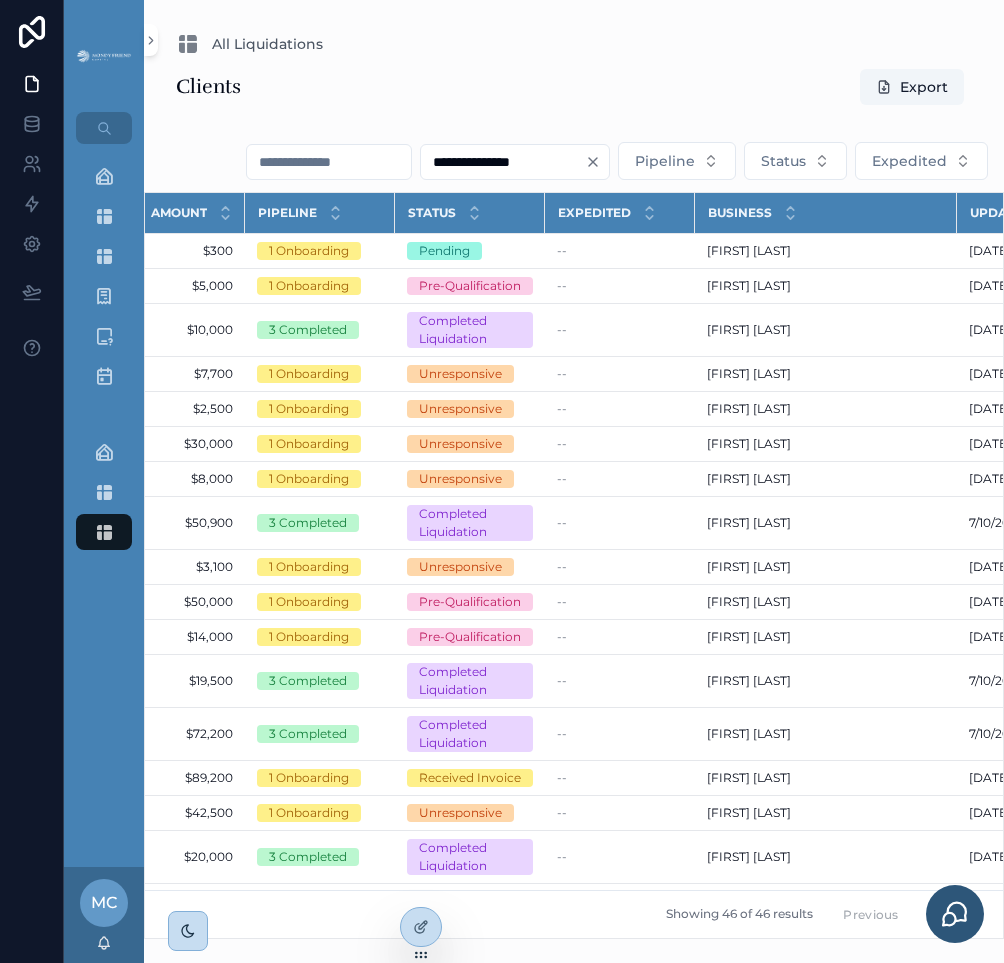 click on "Clients Export" at bounding box center [574, 87] 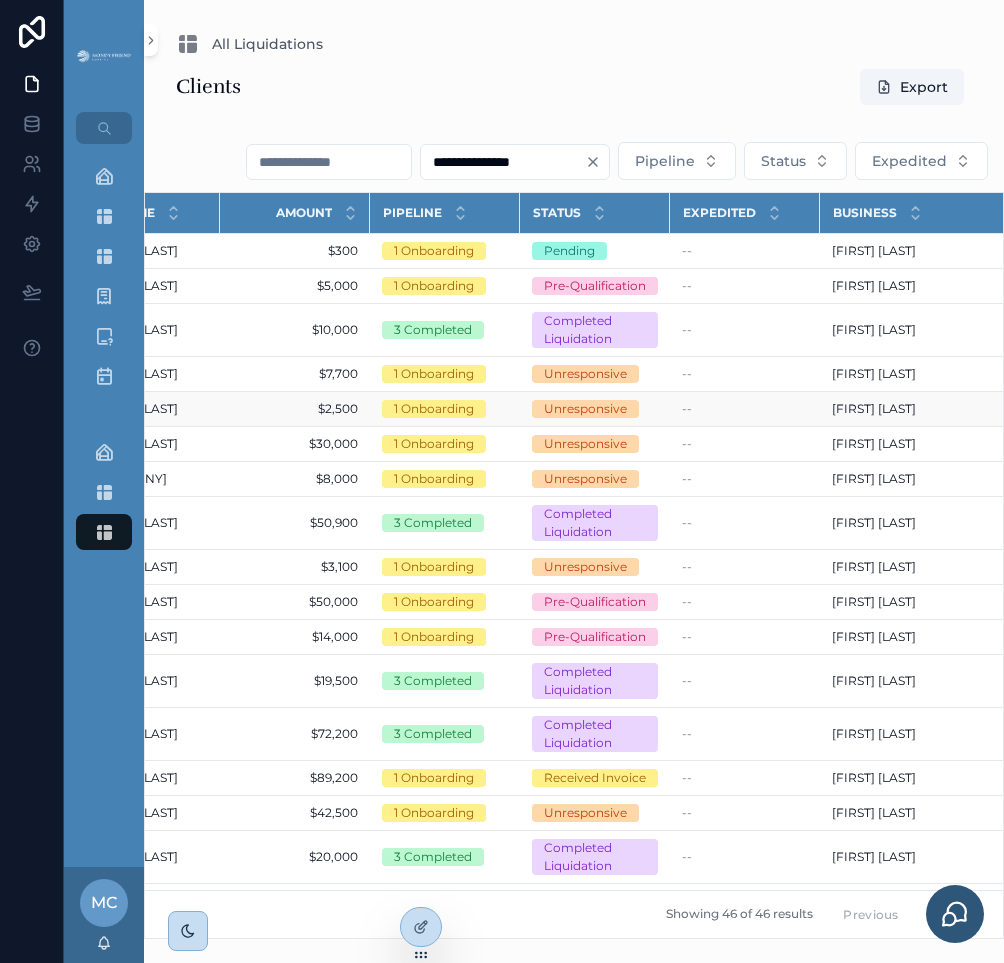 scroll, scrollTop: 0, scrollLeft: 0, axis: both 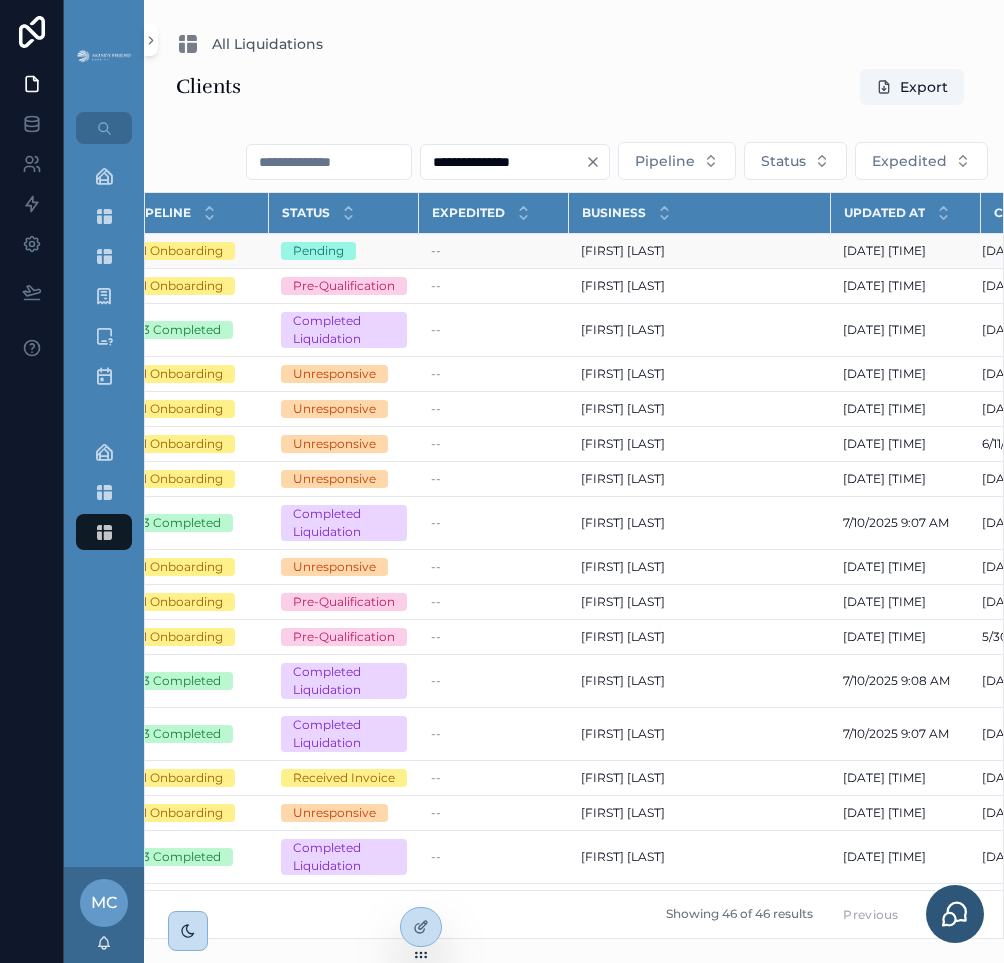 drag, startPoint x: 604, startPoint y: 253, endPoint x: 693, endPoint y: 255, distance: 89.02247 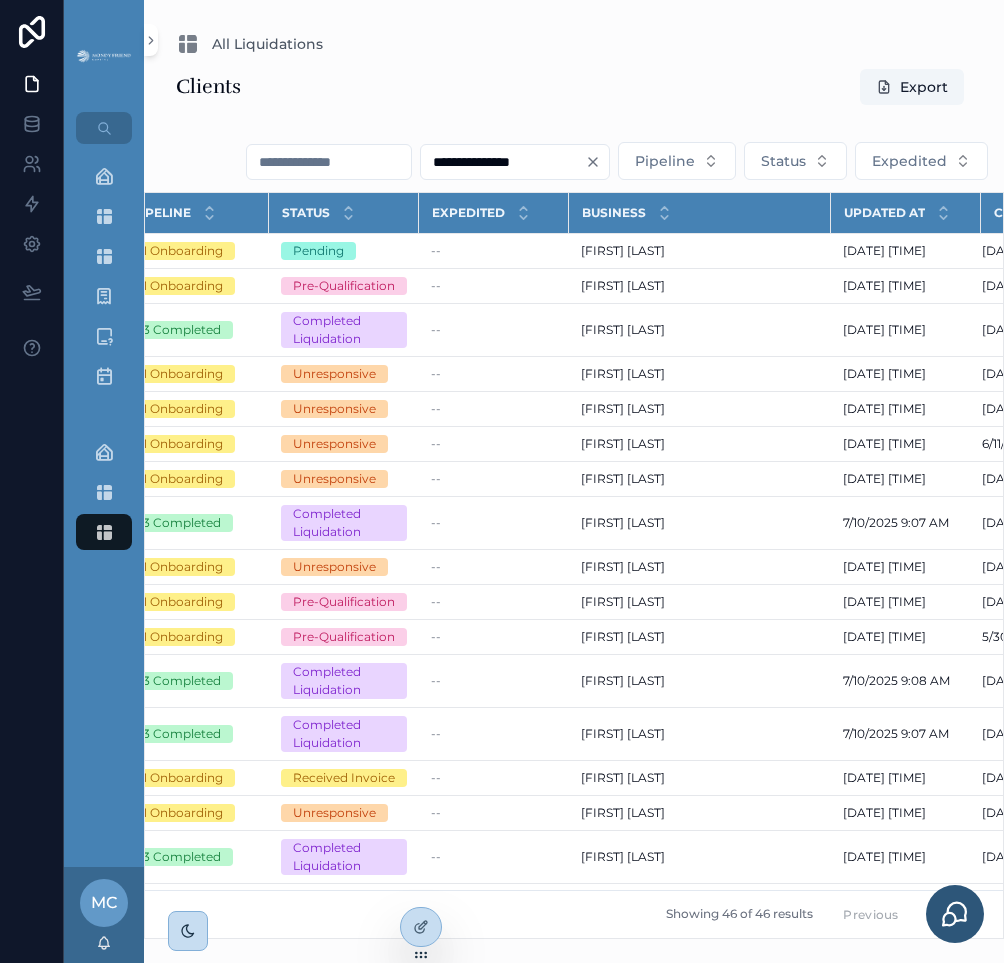 click on "Clients Export" at bounding box center (574, 87) 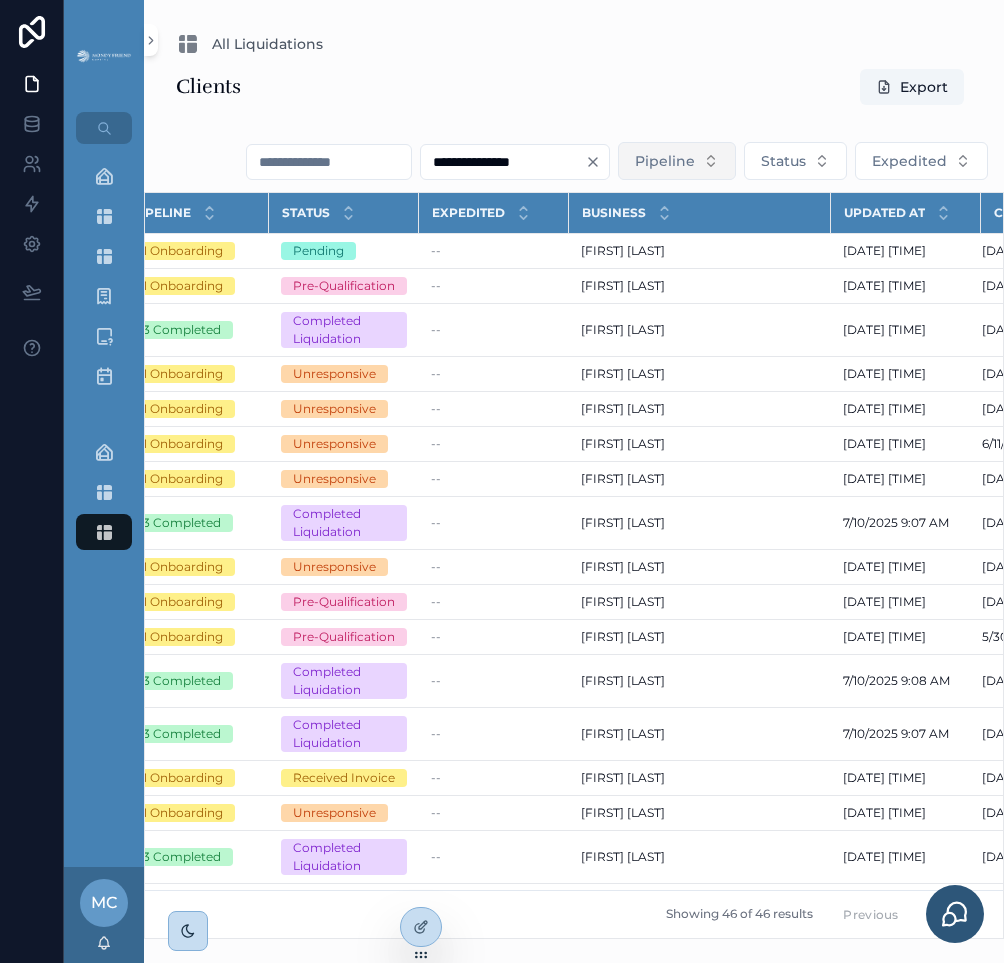 click on "Pipeline" at bounding box center (677, 161) 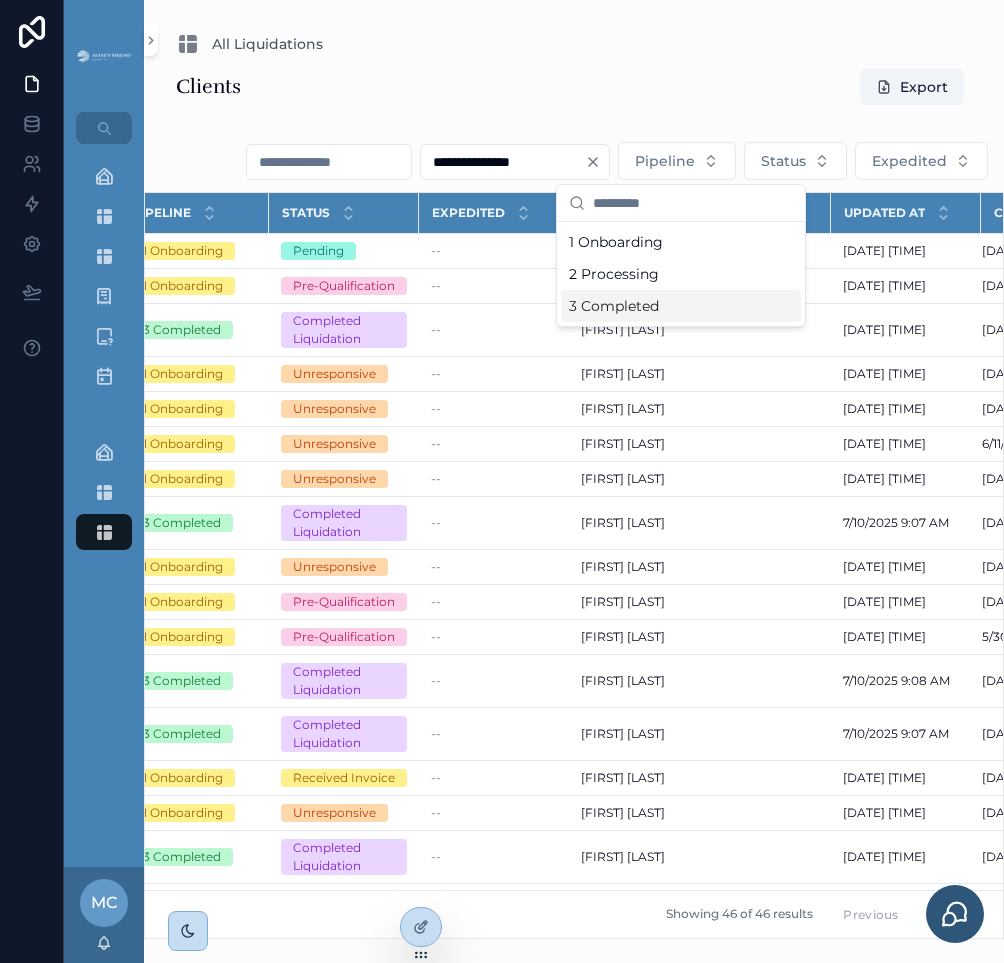 click on "3 Completed" at bounding box center [681, 306] 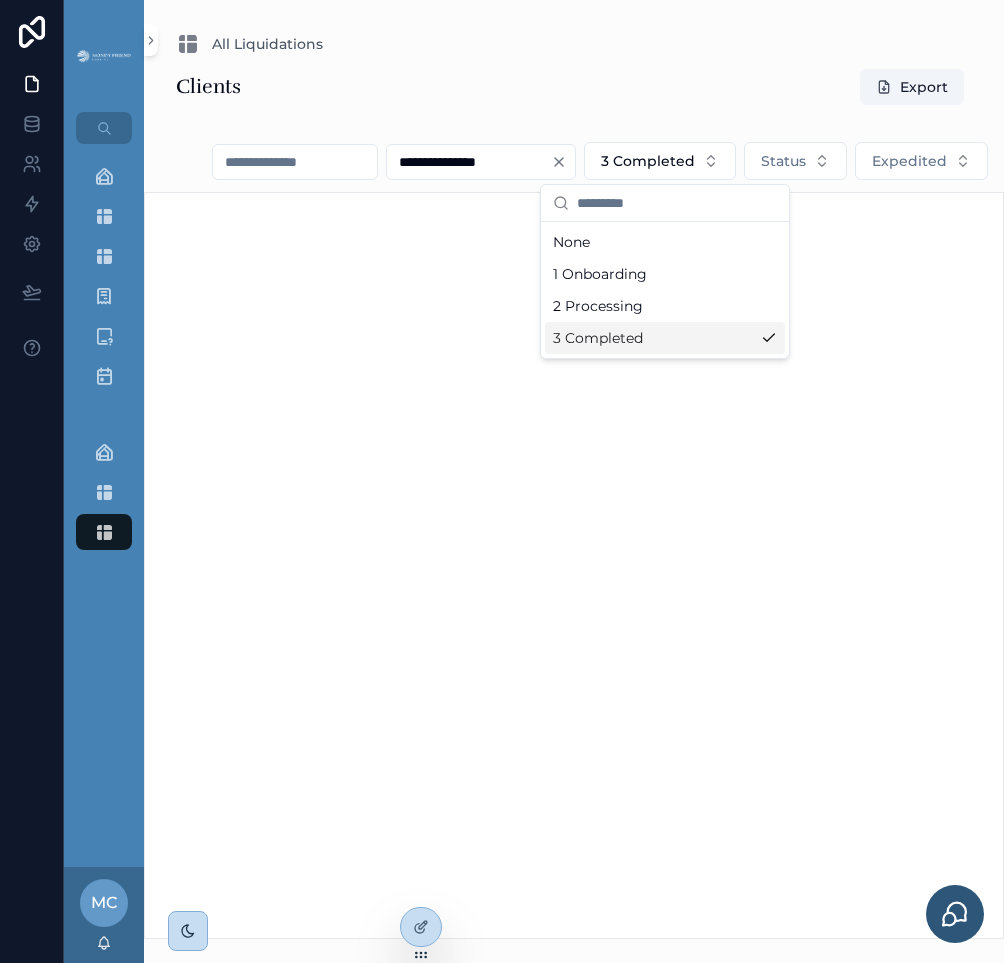 click on "All Liquidations" at bounding box center (574, 44) 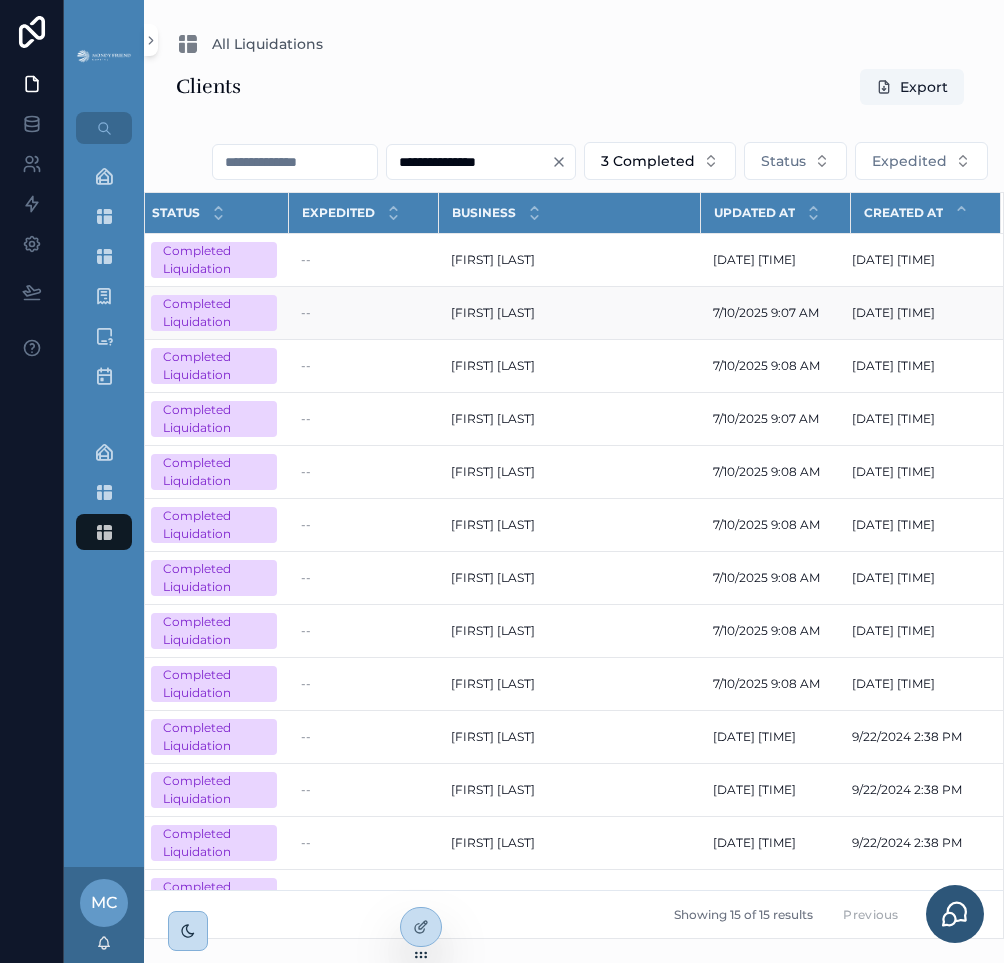 scroll, scrollTop: 0, scrollLeft: 0, axis: both 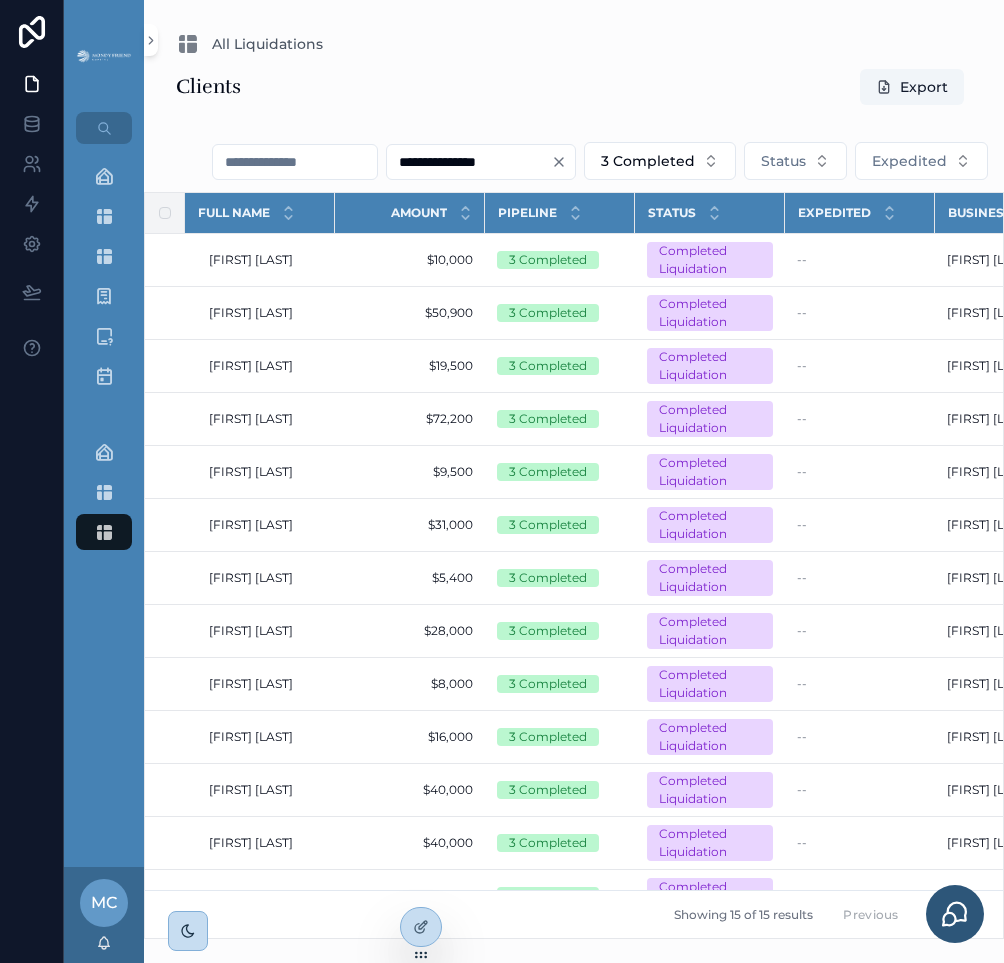 click at bounding box center (295, 162) 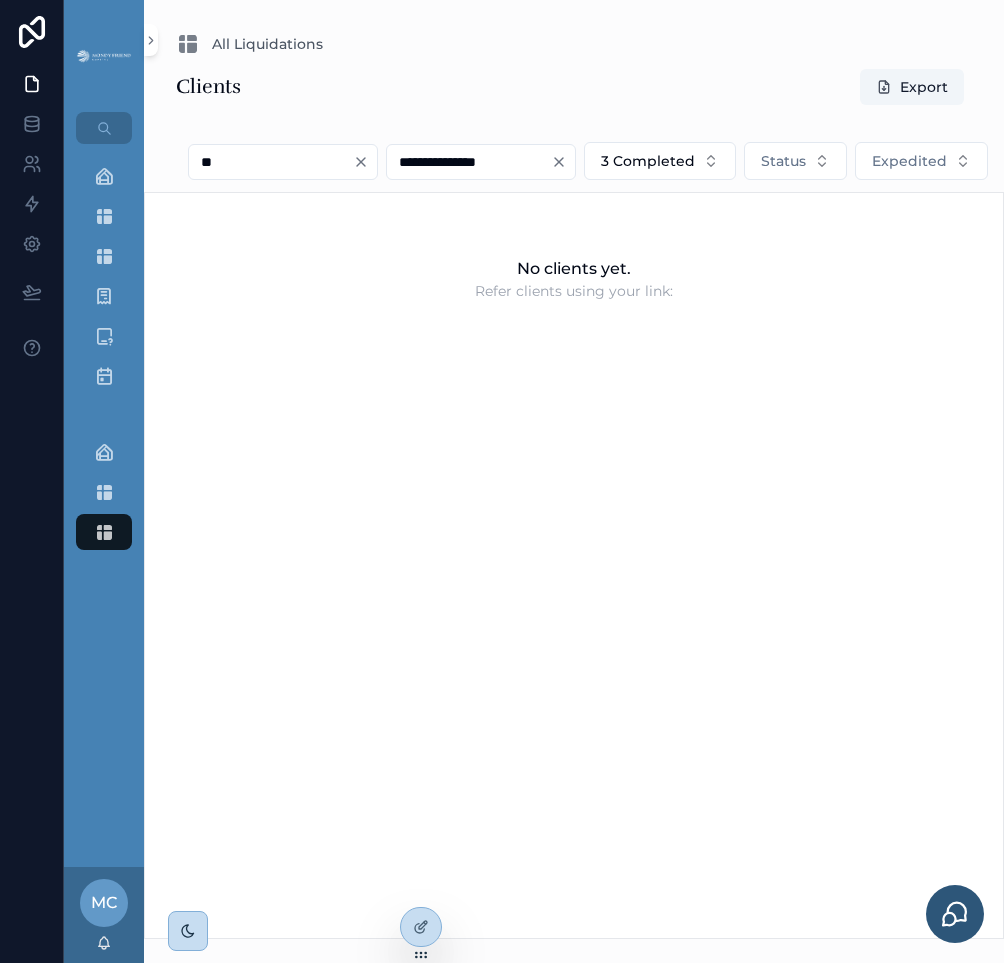 type on "*" 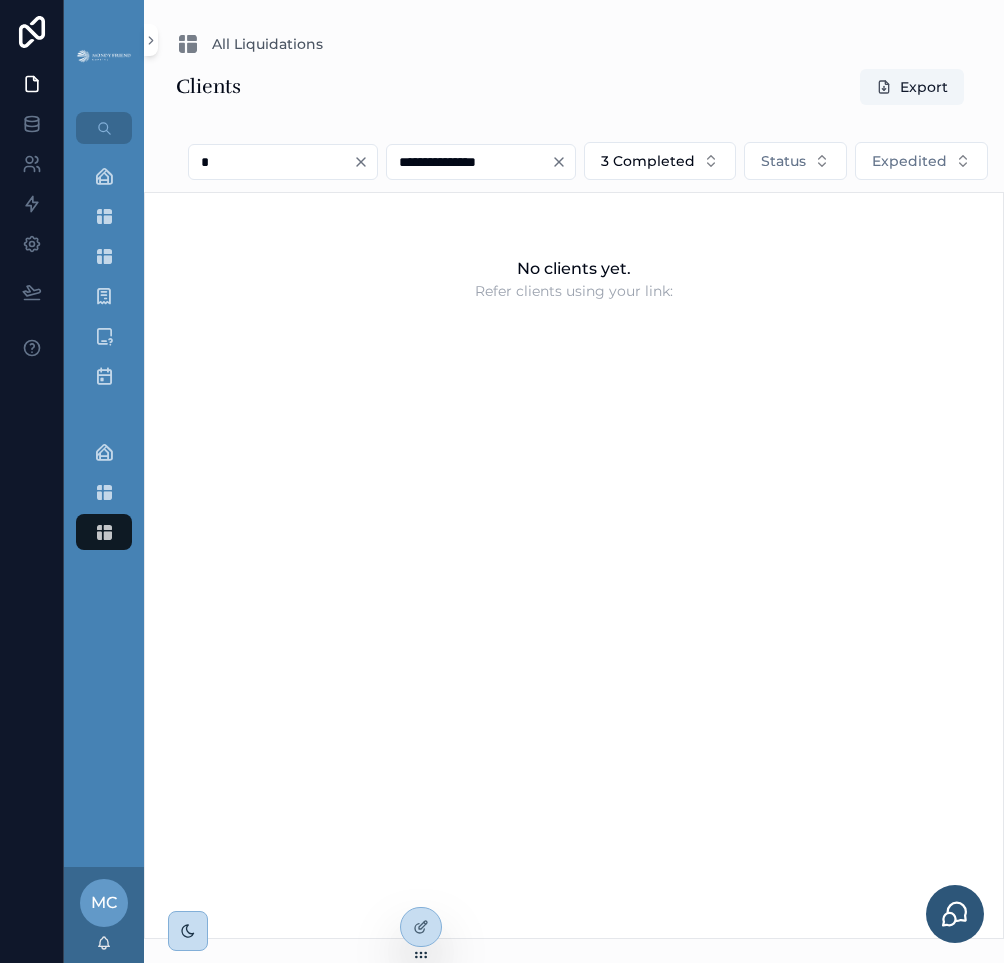 type 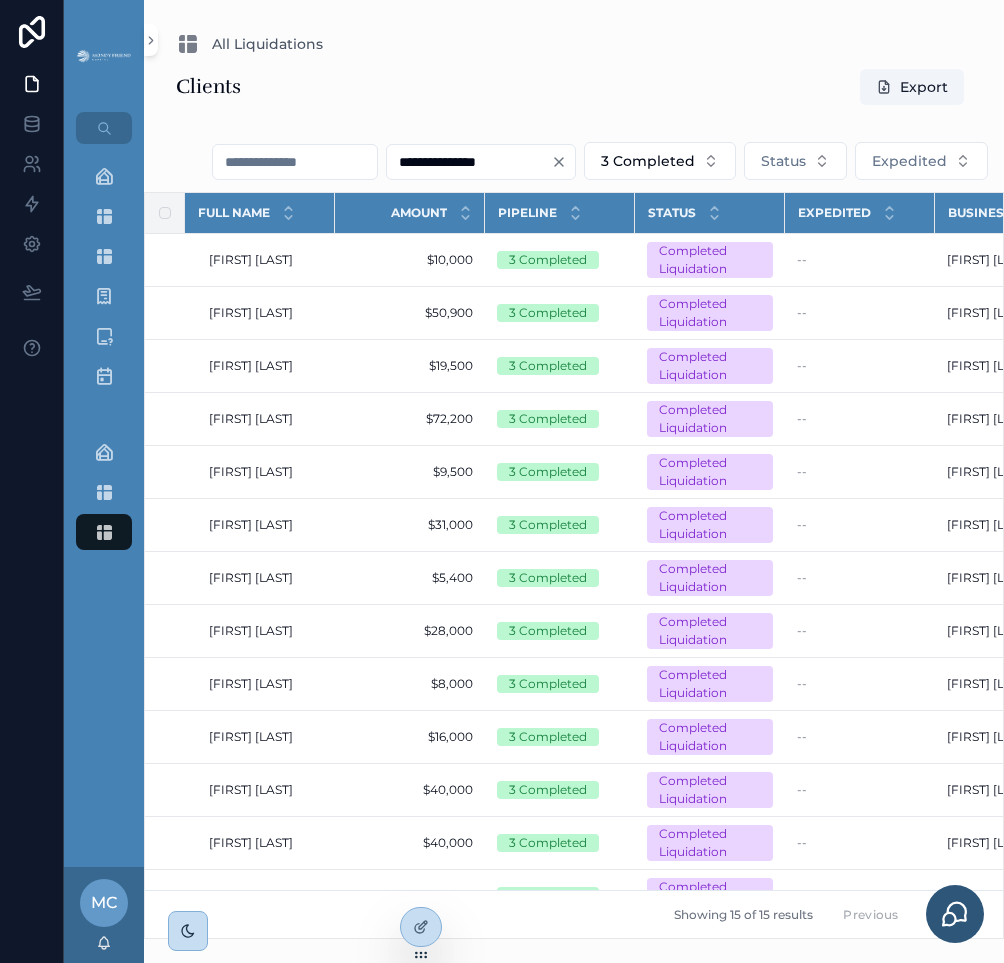 click on "Clients Export" at bounding box center [574, 87] 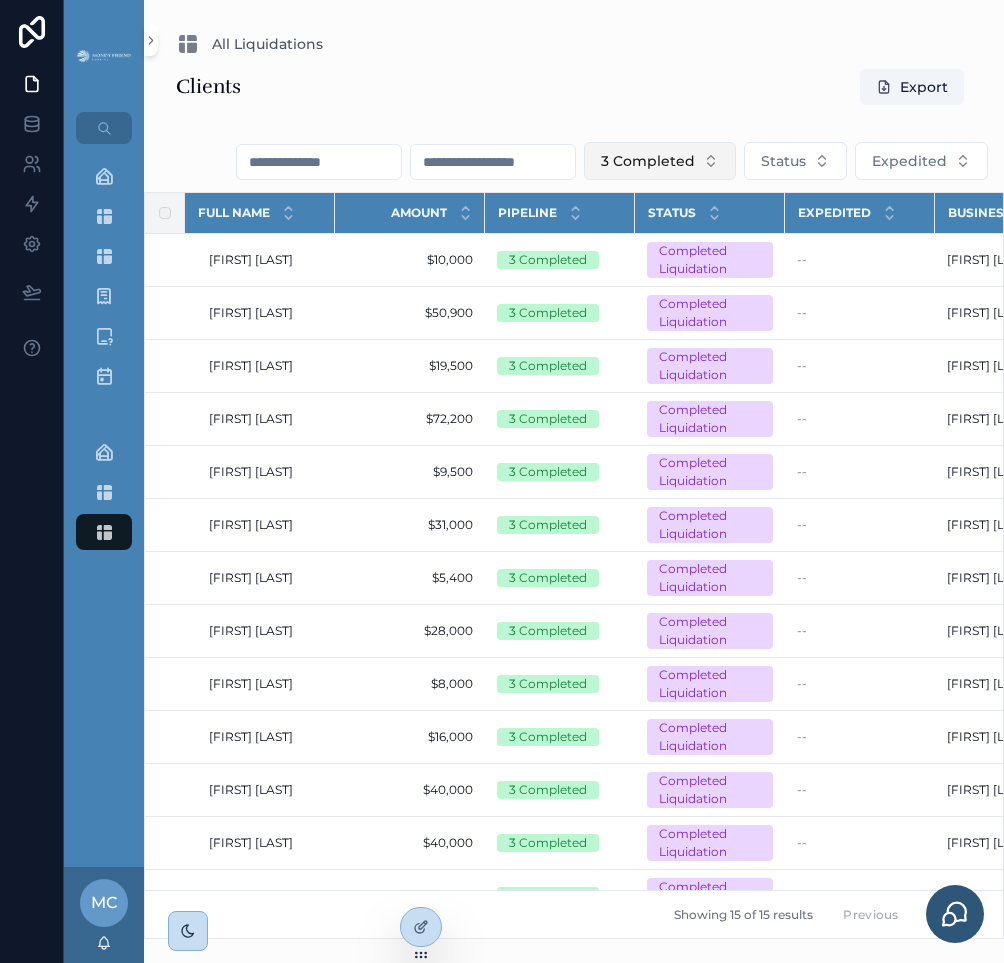 click on "3 Completed" at bounding box center [648, 161] 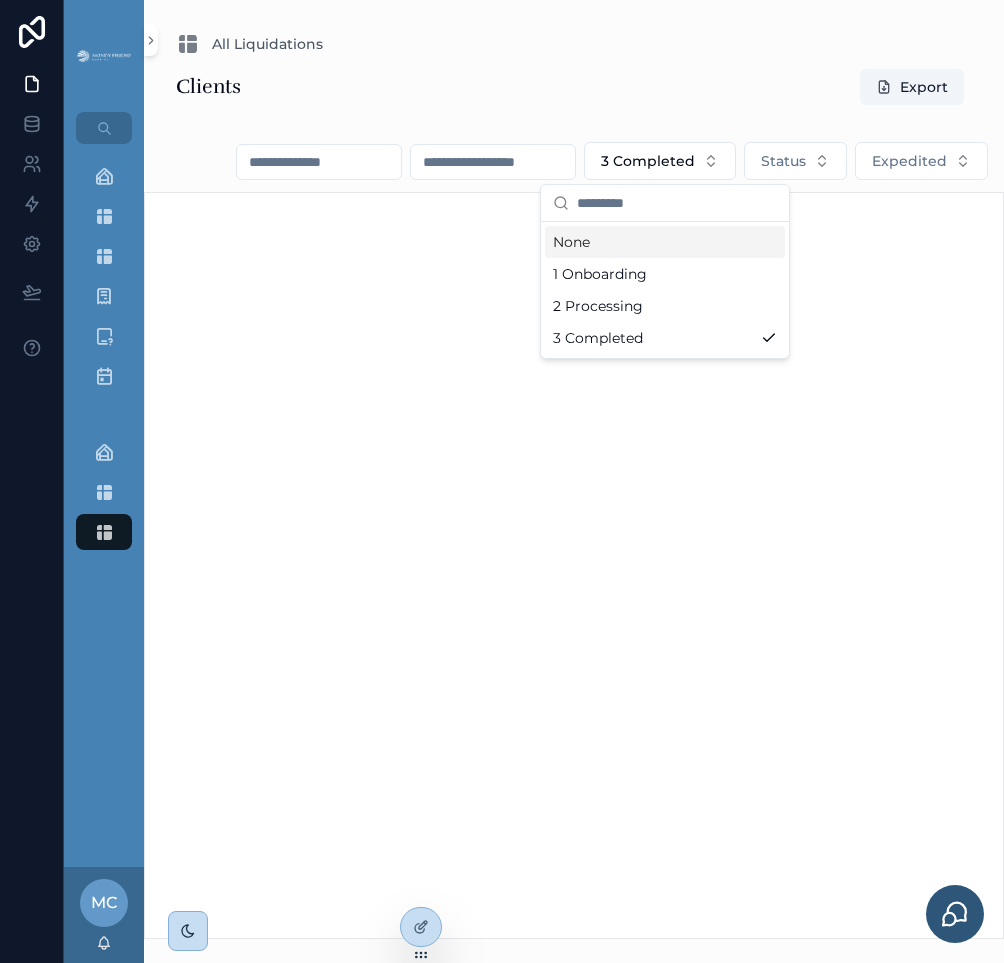 click at bounding box center [493, 162] 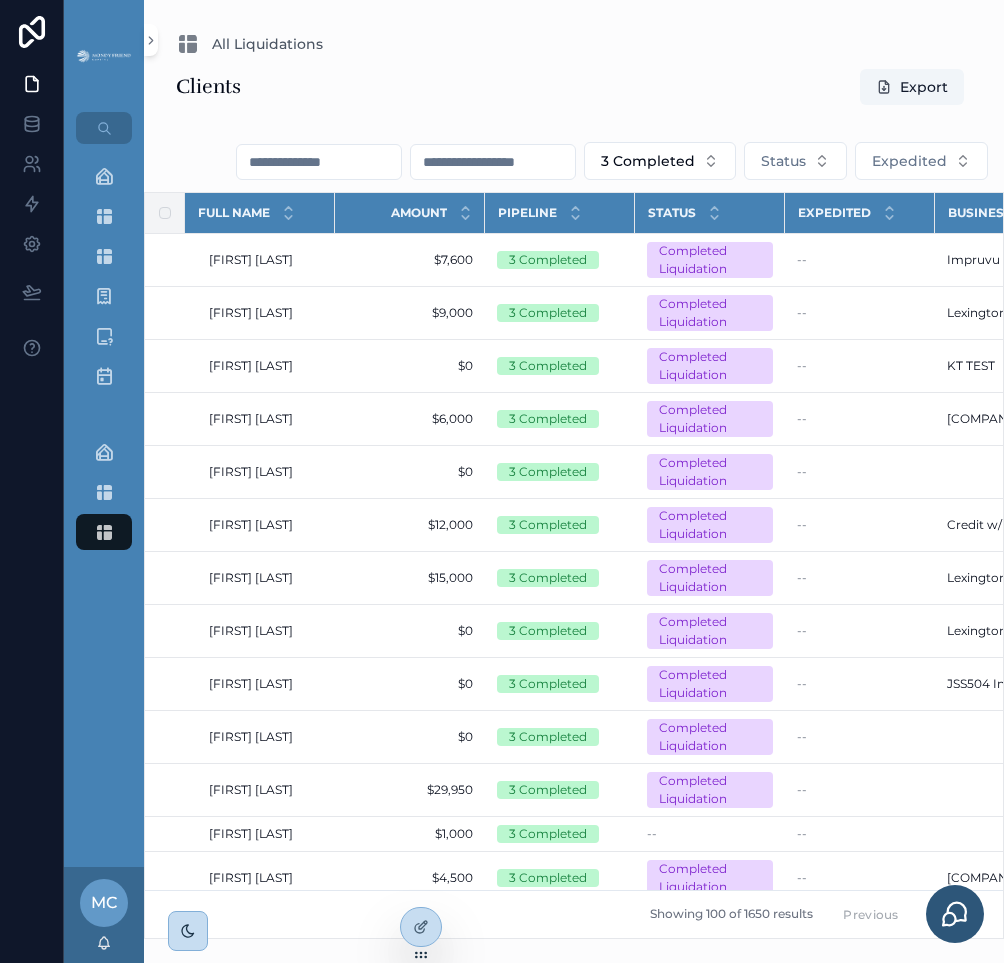 paste on "**********" 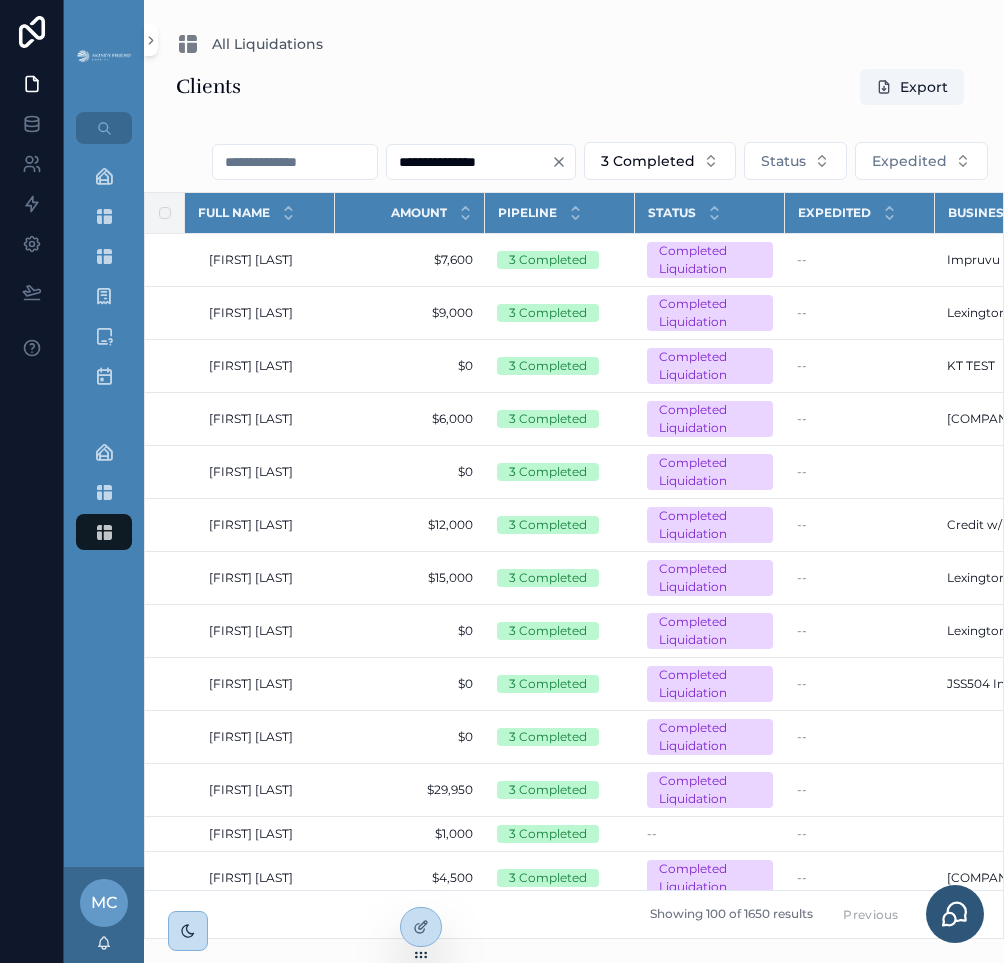 type on "**********" 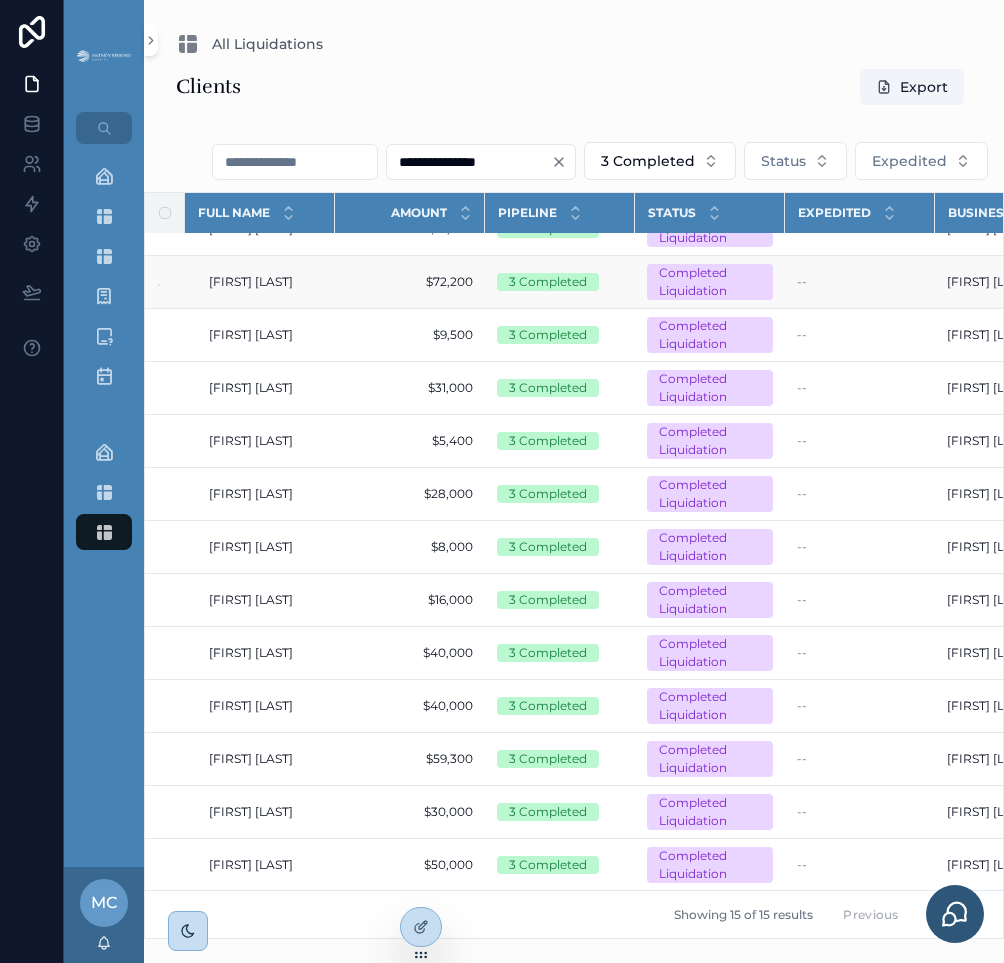 scroll, scrollTop: 153, scrollLeft: 0, axis: vertical 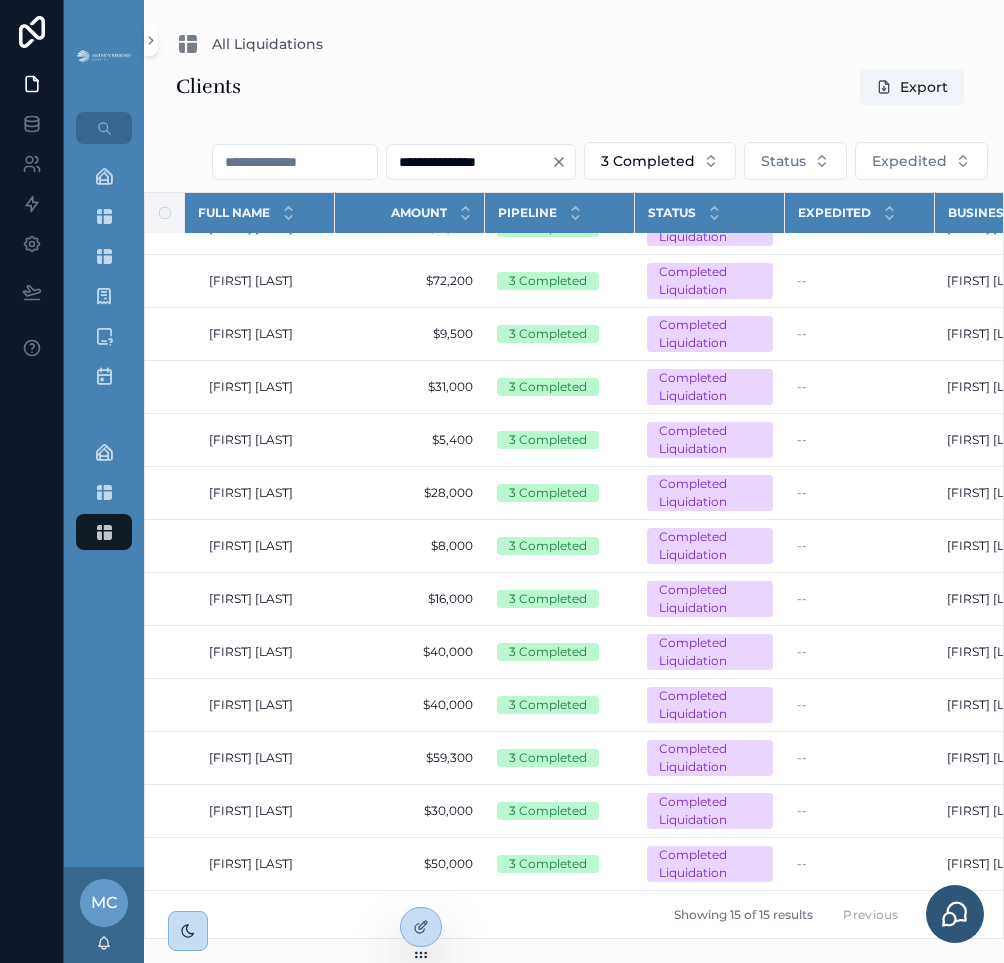click on "**********" at bounding box center [574, 503] 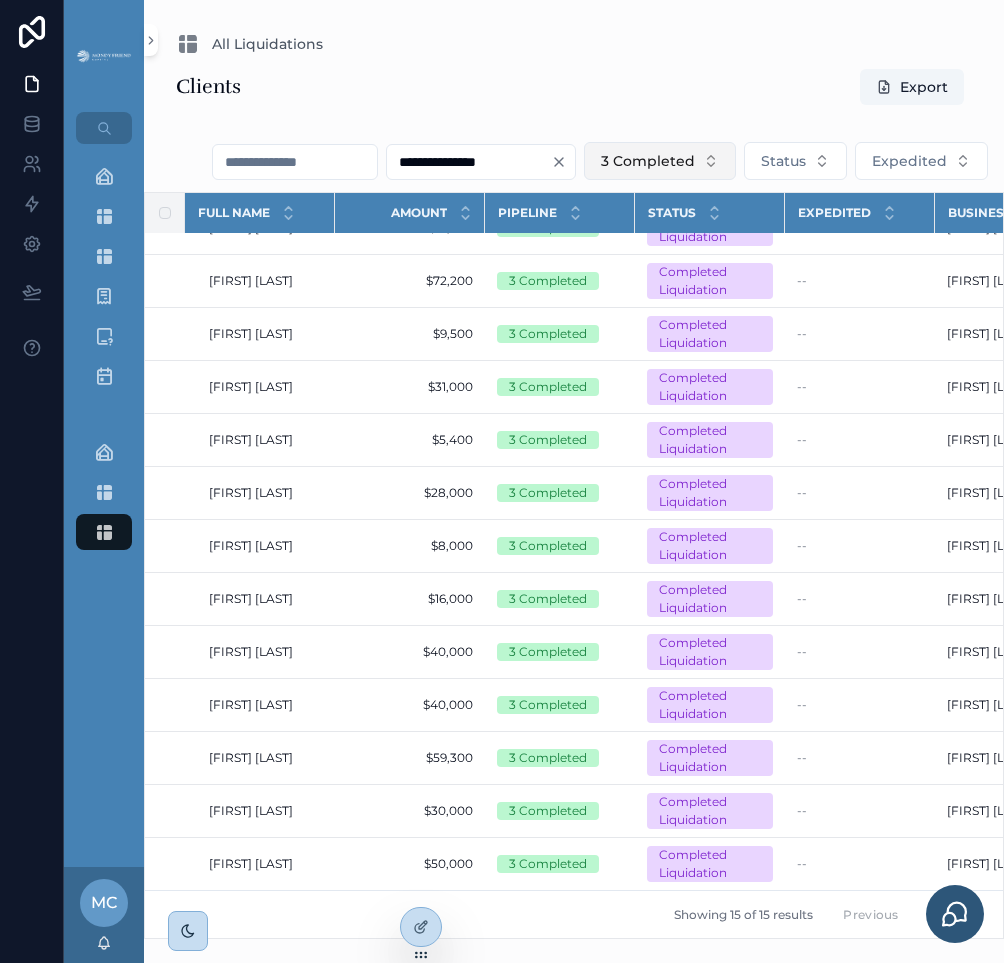 click on "3 Completed" at bounding box center (660, 161) 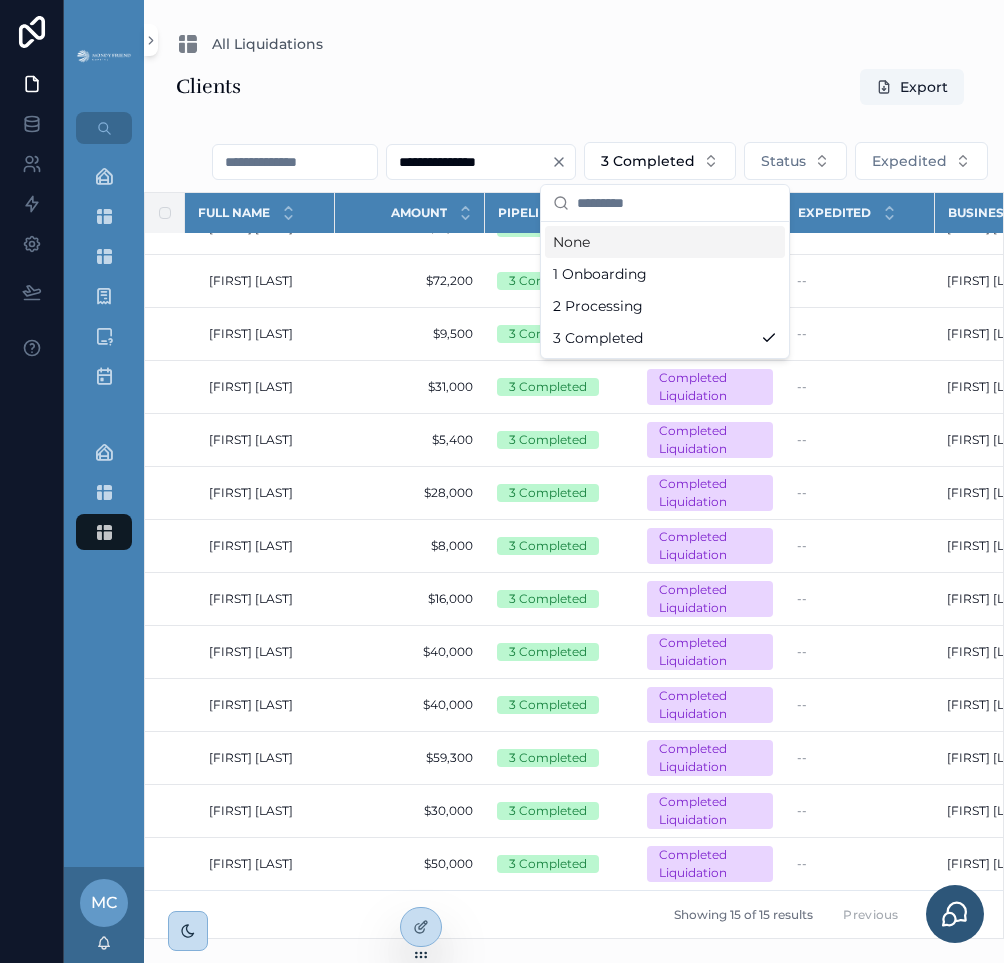 click on "None" at bounding box center [665, 242] 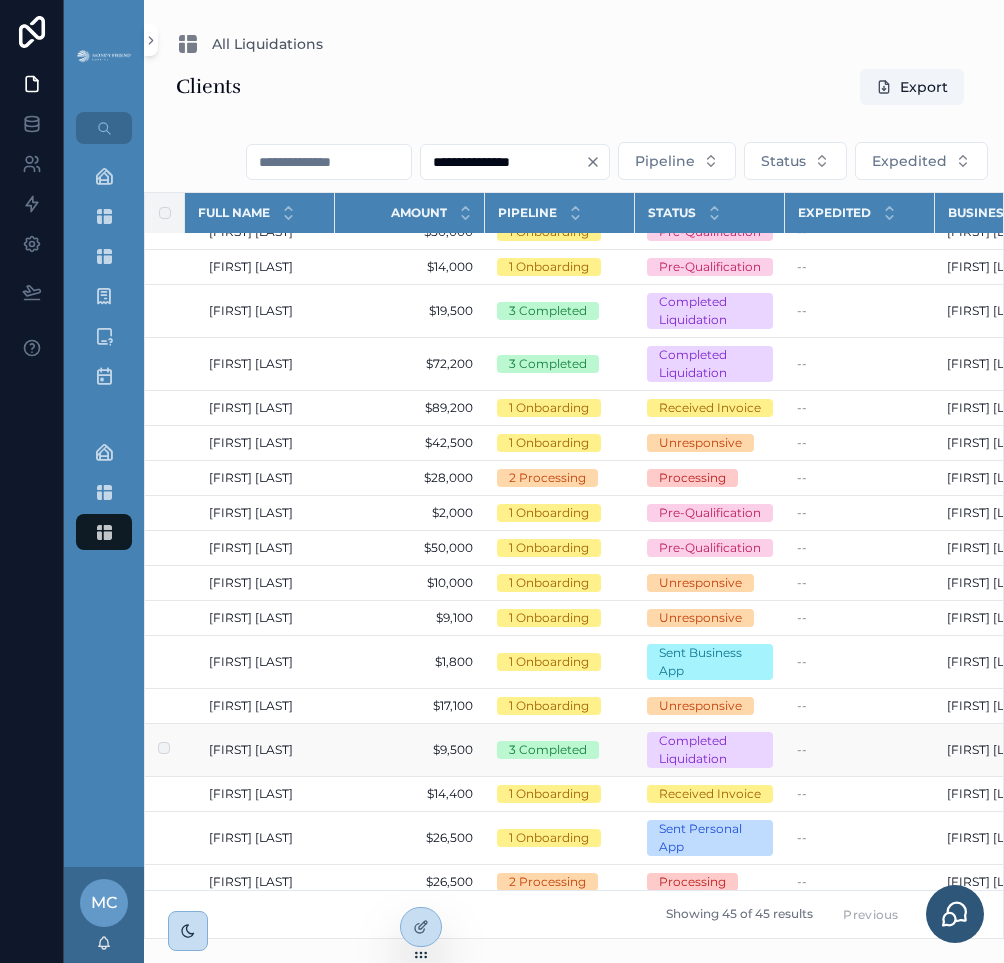 scroll, scrollTop: 151, scrollLeft: 0, axis: vertical 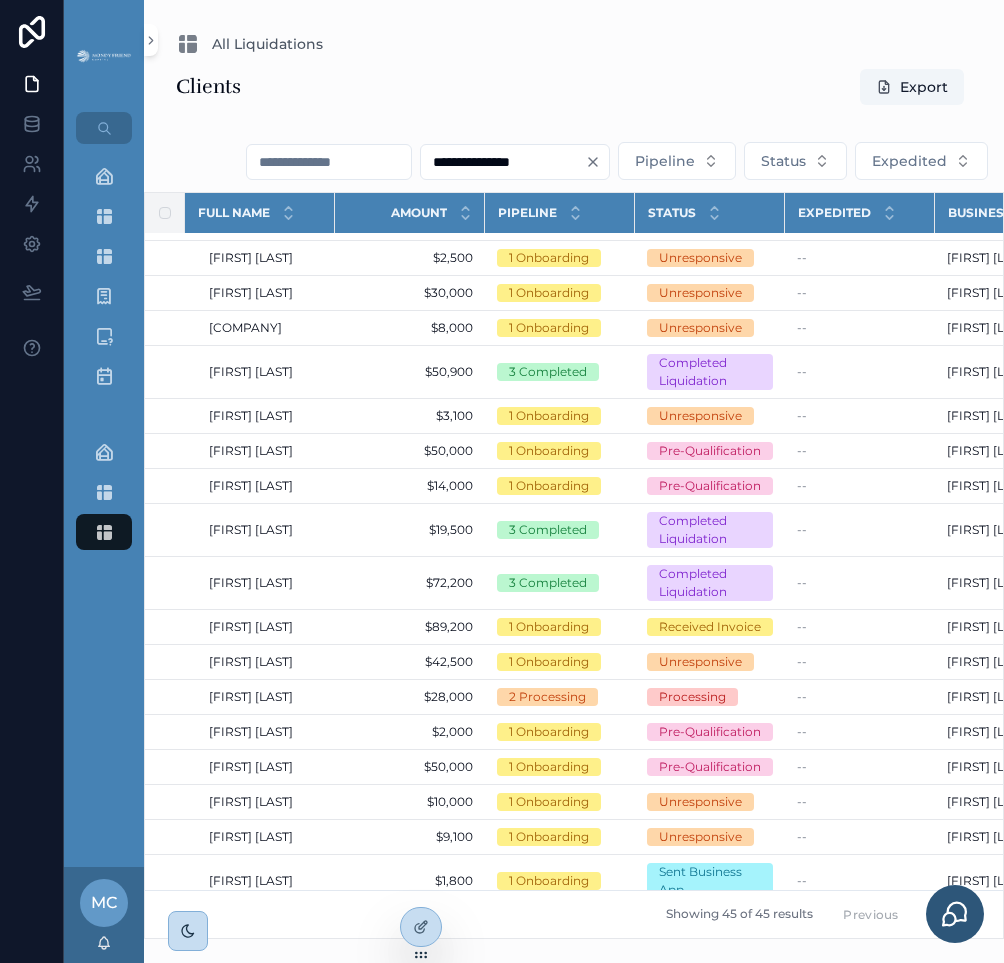click at bounding box center (329, 162) 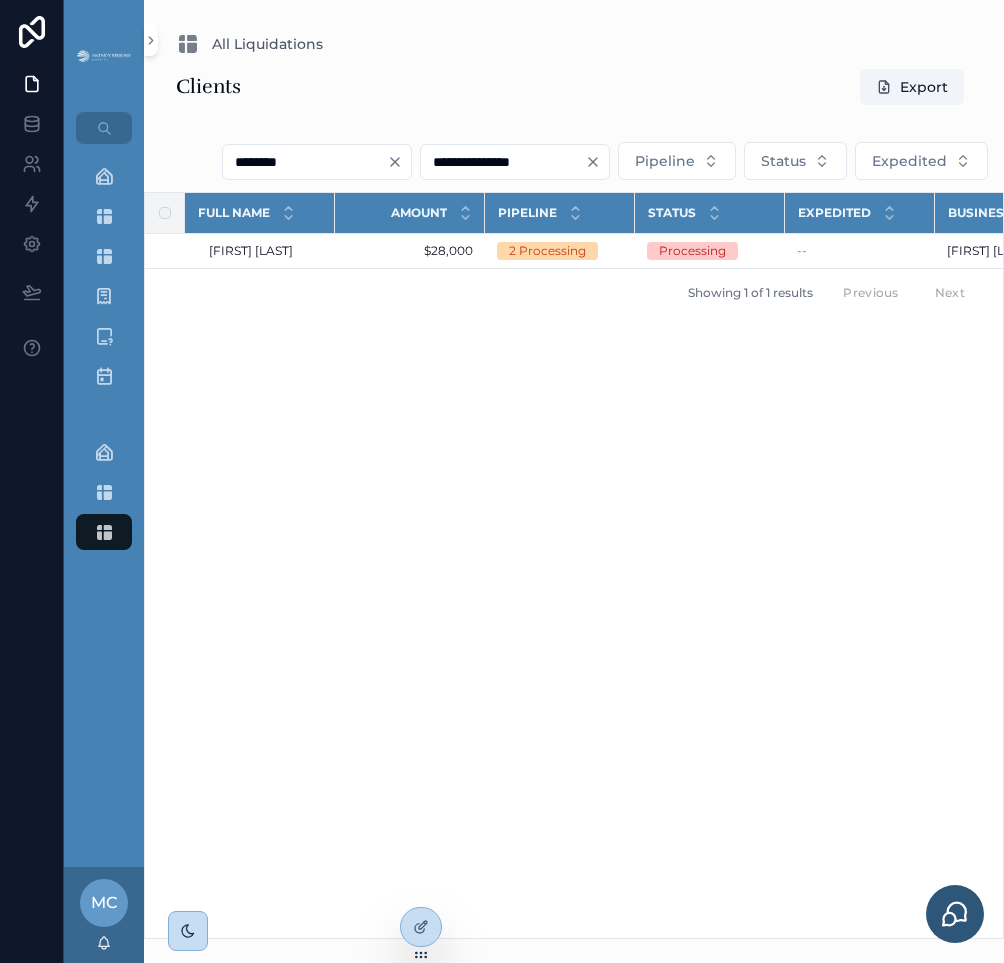 type on "********" 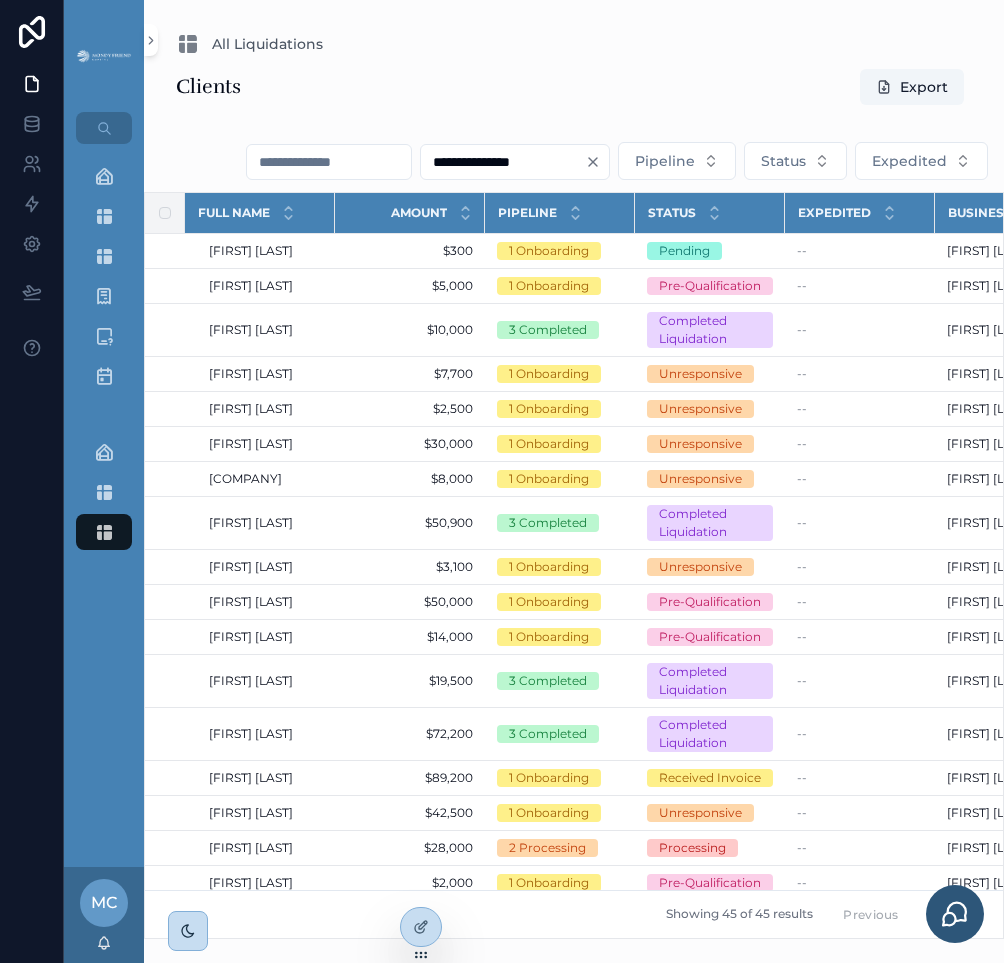click on "Clients Export" at bounding box center [574, 87] 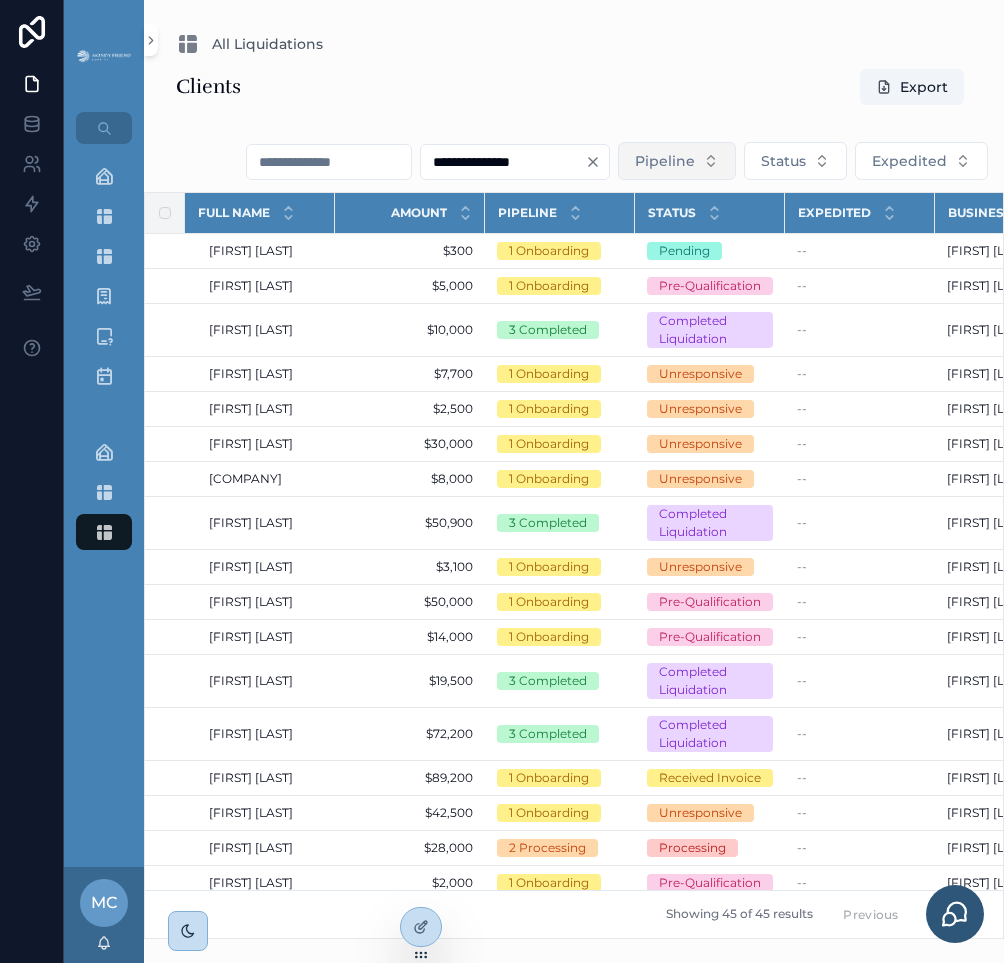 click on "Pipeline" at bounding box center (677, 161) 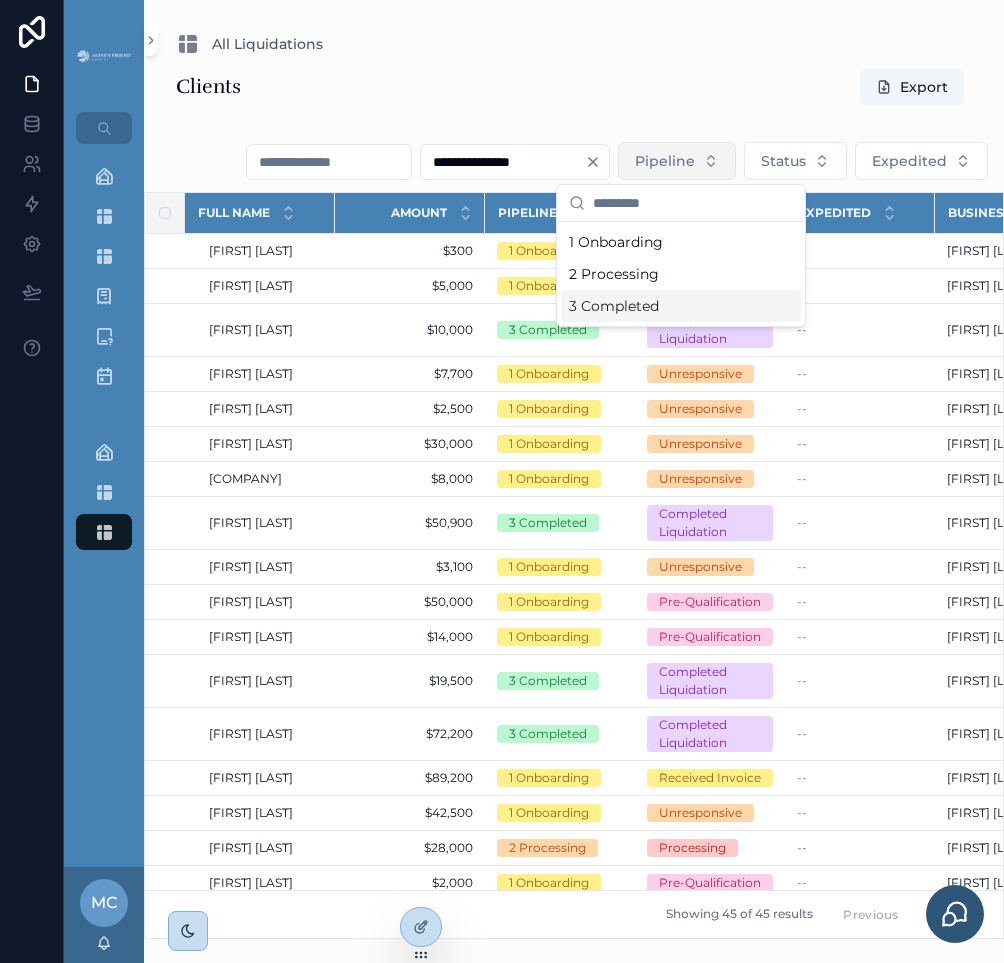 drag, startPoint x: 661, startPoint y: 292, endPoint x: 620, endPoint y: 165, distance: 133.45412 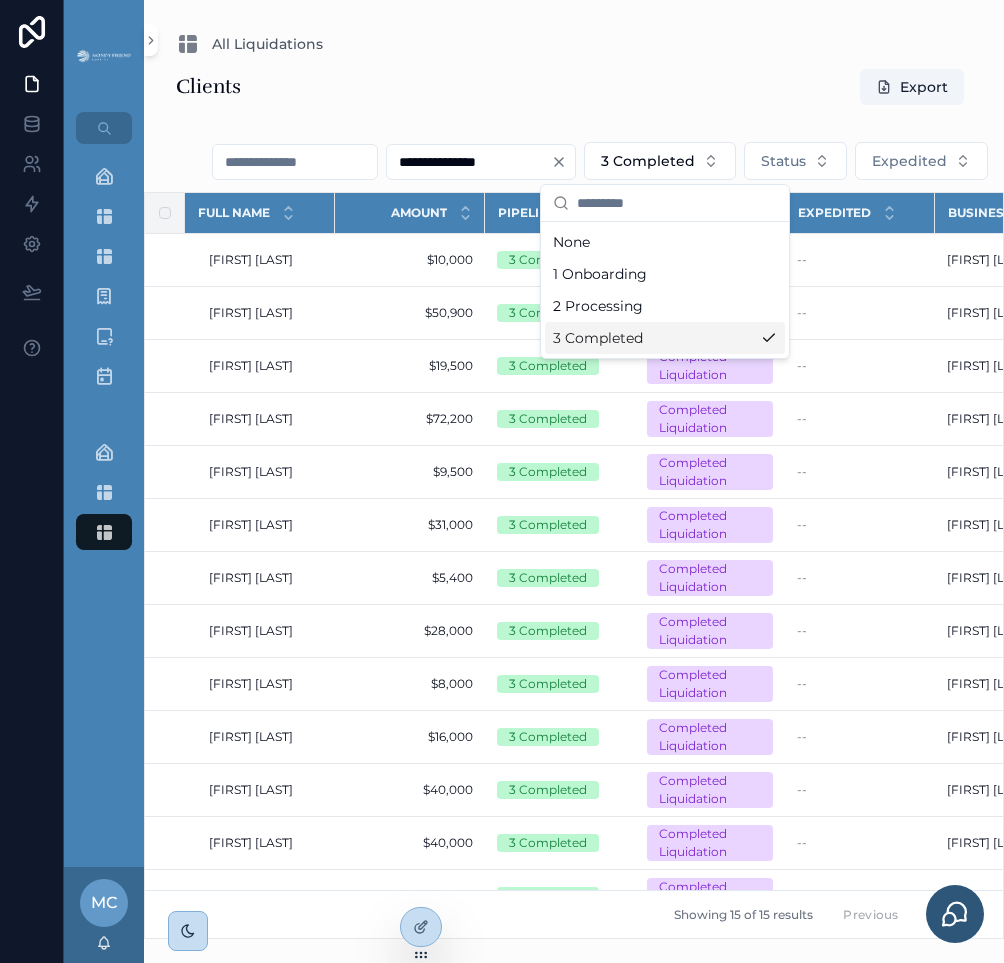 click on "Clients Export" at bounding box center (574, 87) 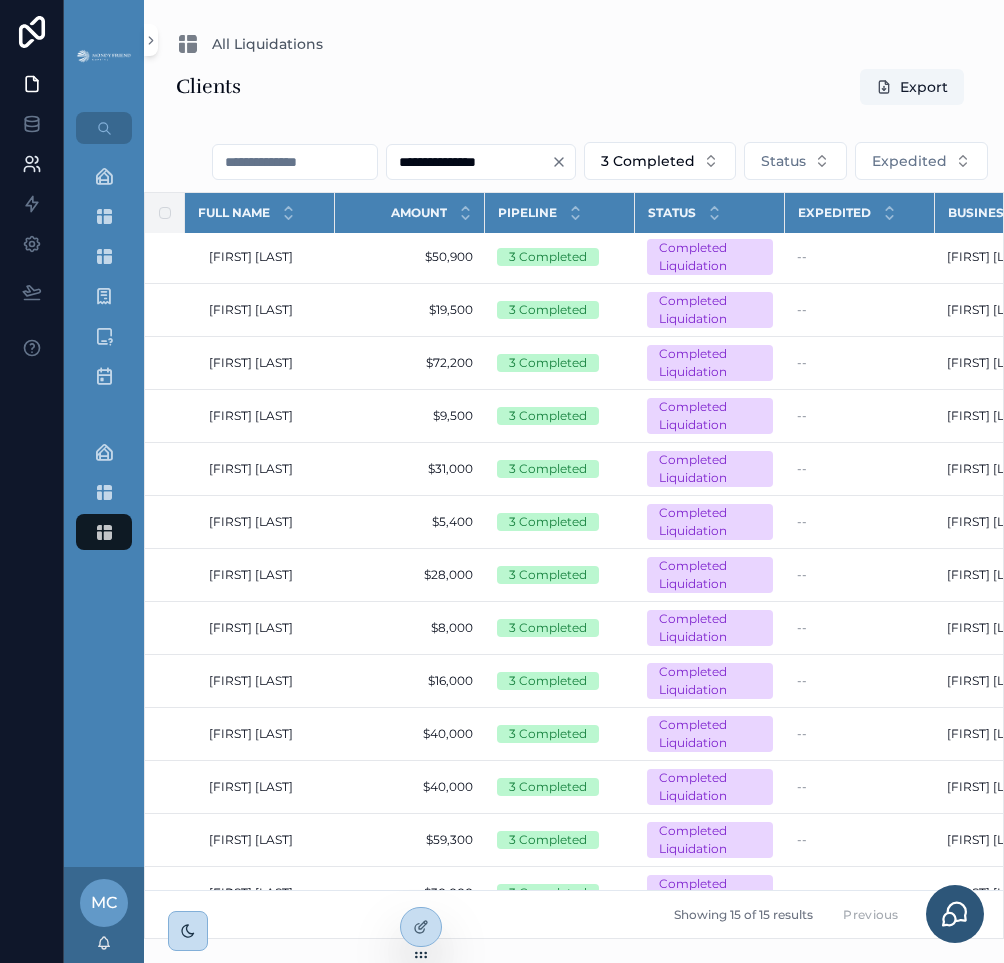 scroll, scrollTop: 64, scrollLeft: 0, axis: vertical 